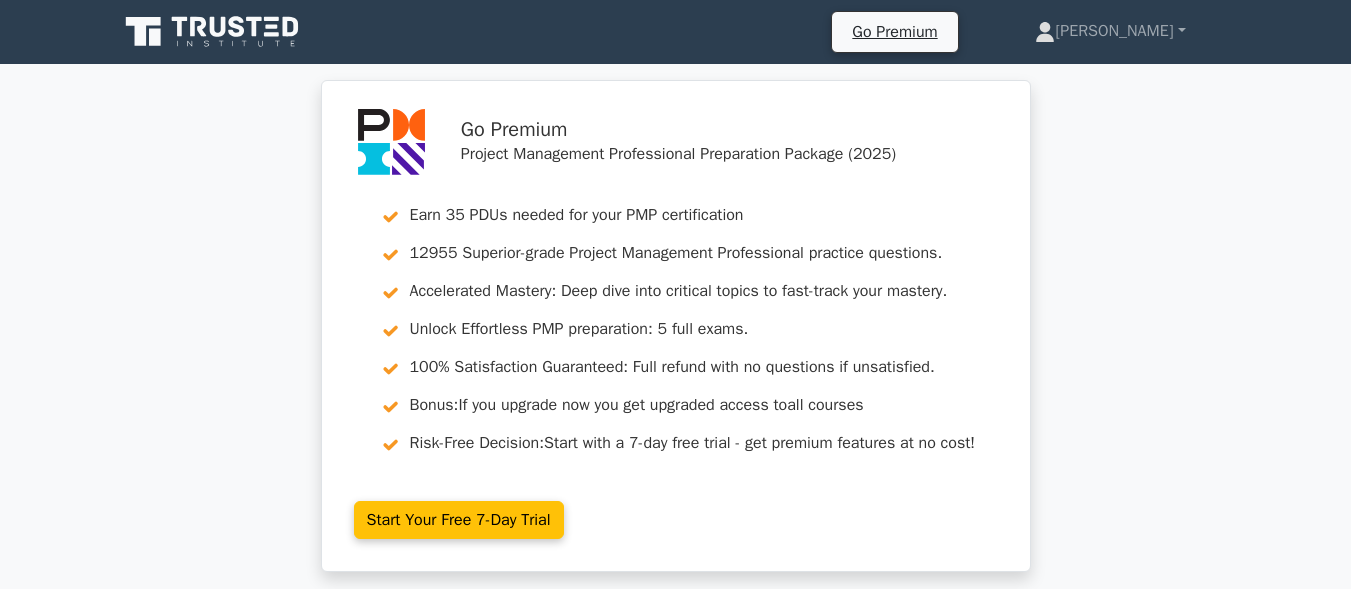 scroll, scrollTop: 1300, scrollLeft: 0, axis: vertical 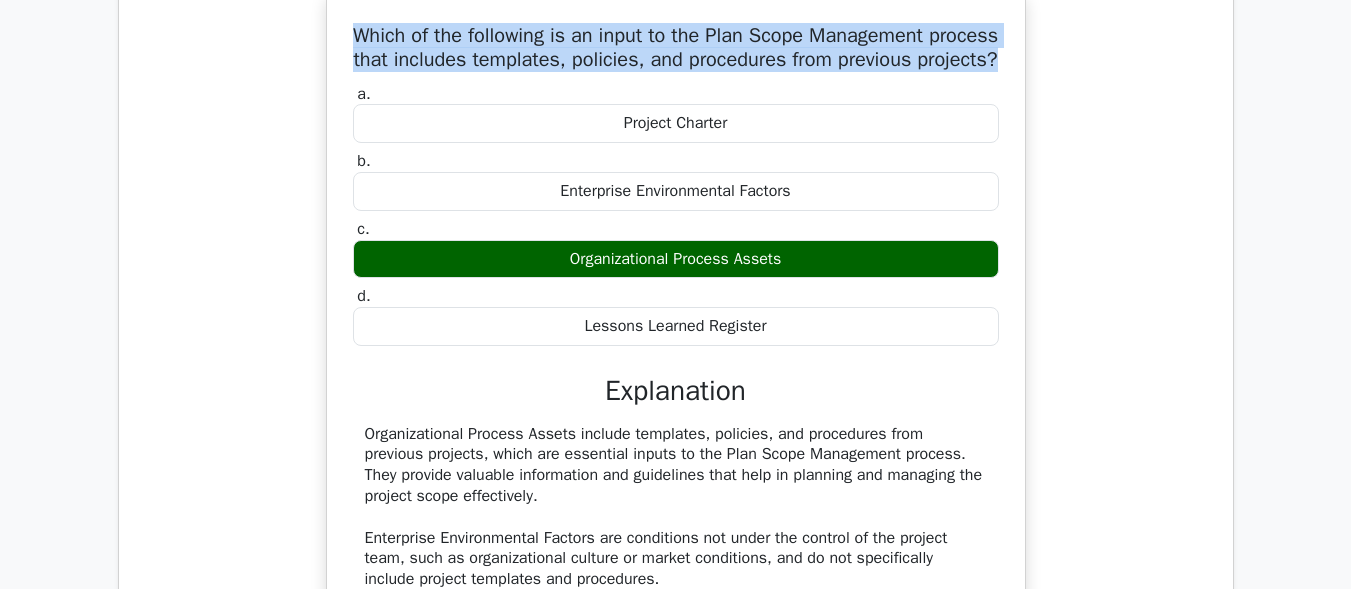 drag, startPoint x: 784, startPoint y: 282, endPoint x: 571, endPoint y: 299, distance: 213.67732 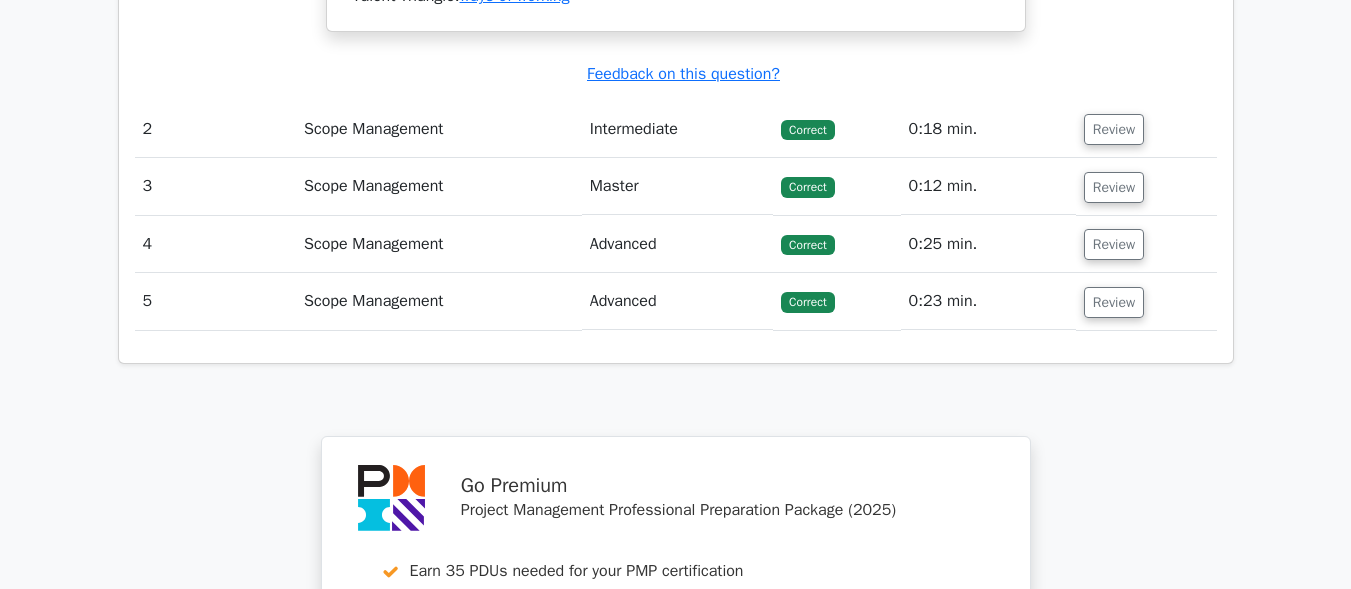 scroll, scrollTop: 2400, scrollLeft: 0, axis: vertical 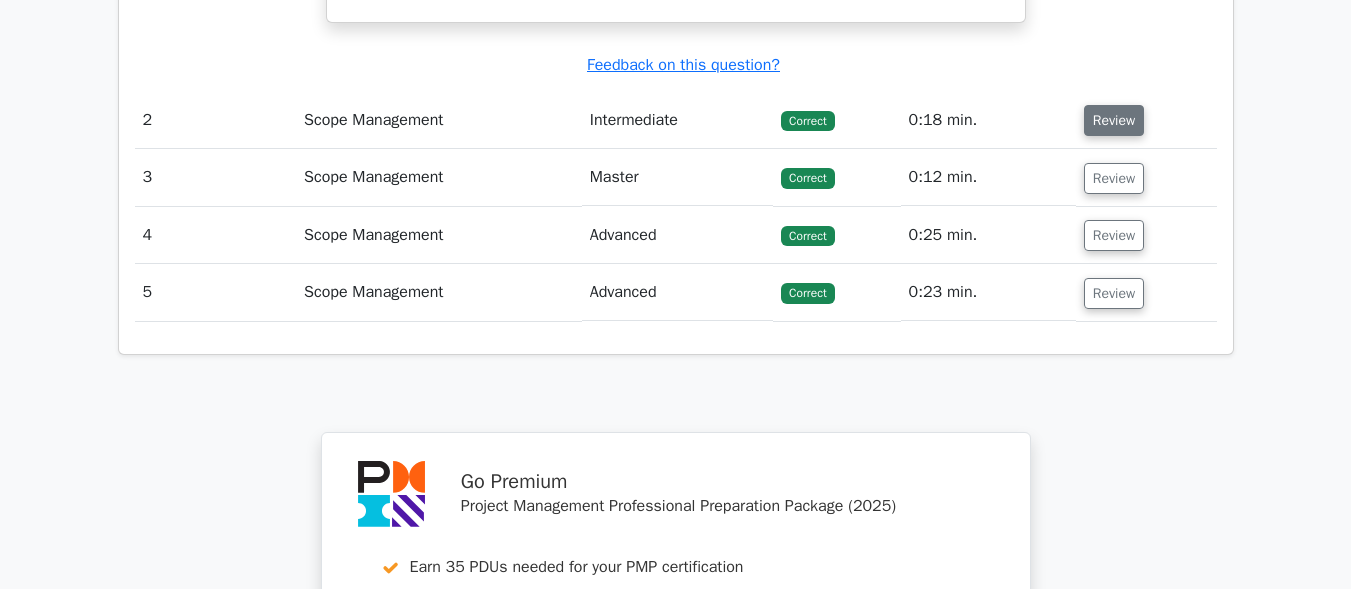click on "Review" at bounding box center (1114, 120) 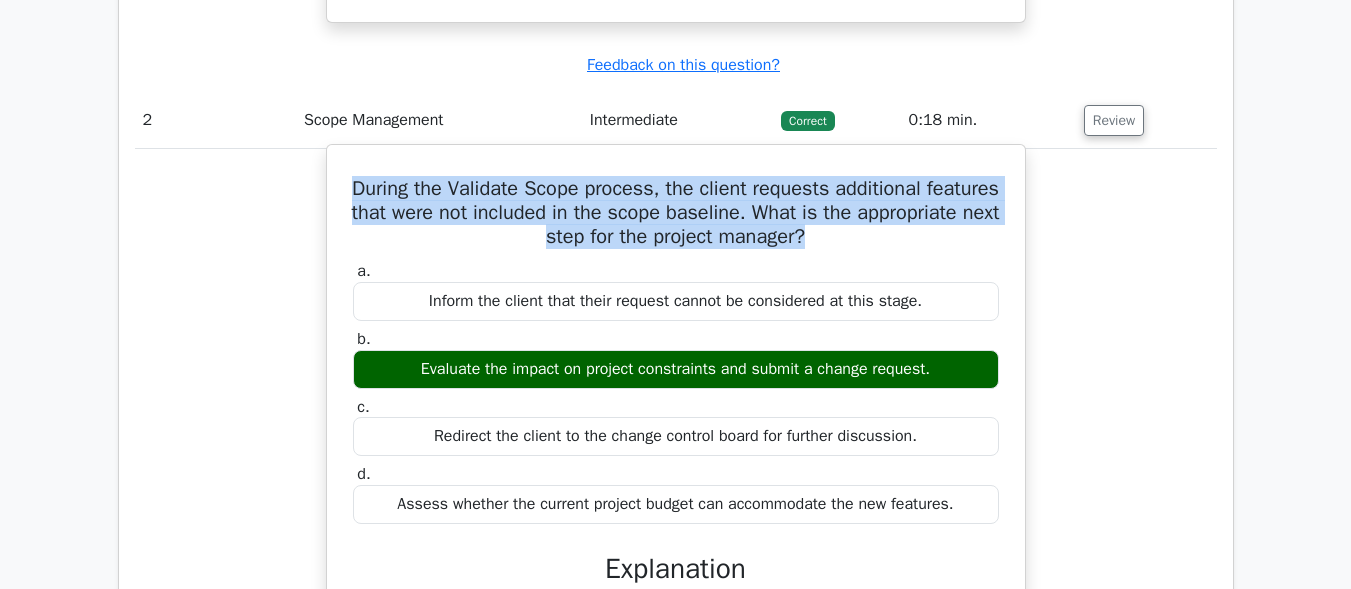 drag, startPoint x: 899, startPoint y: 260, endPoint x: 379, endPoint y: 214, distance: 522.03064 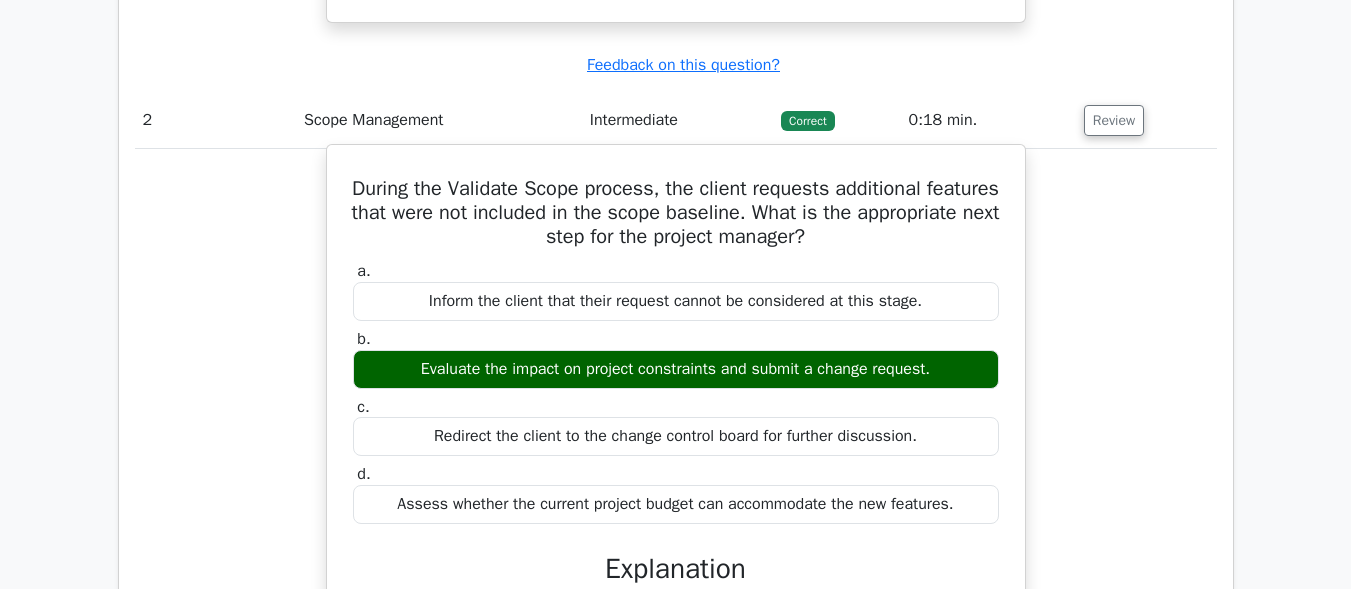 click on "Evaluate the impact on project constraints and submit a change request." at bounding box center (676, 369) 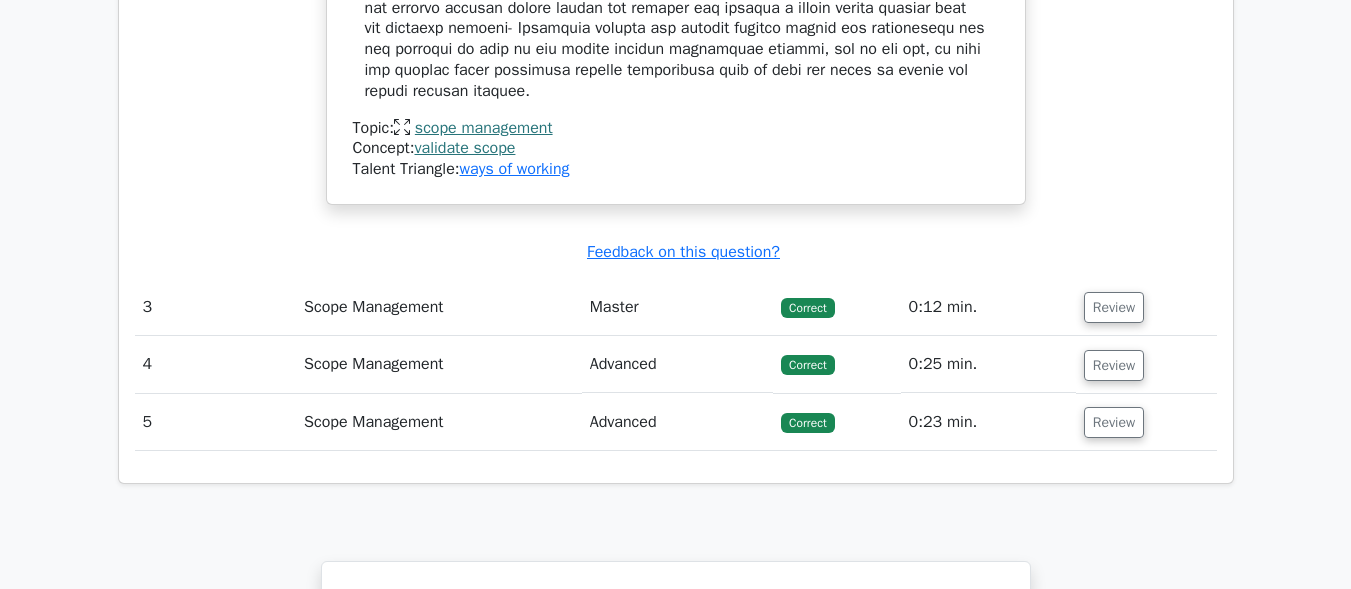 scroll, scrollTop: 3300, scrollLeft: 0, axis: vertical 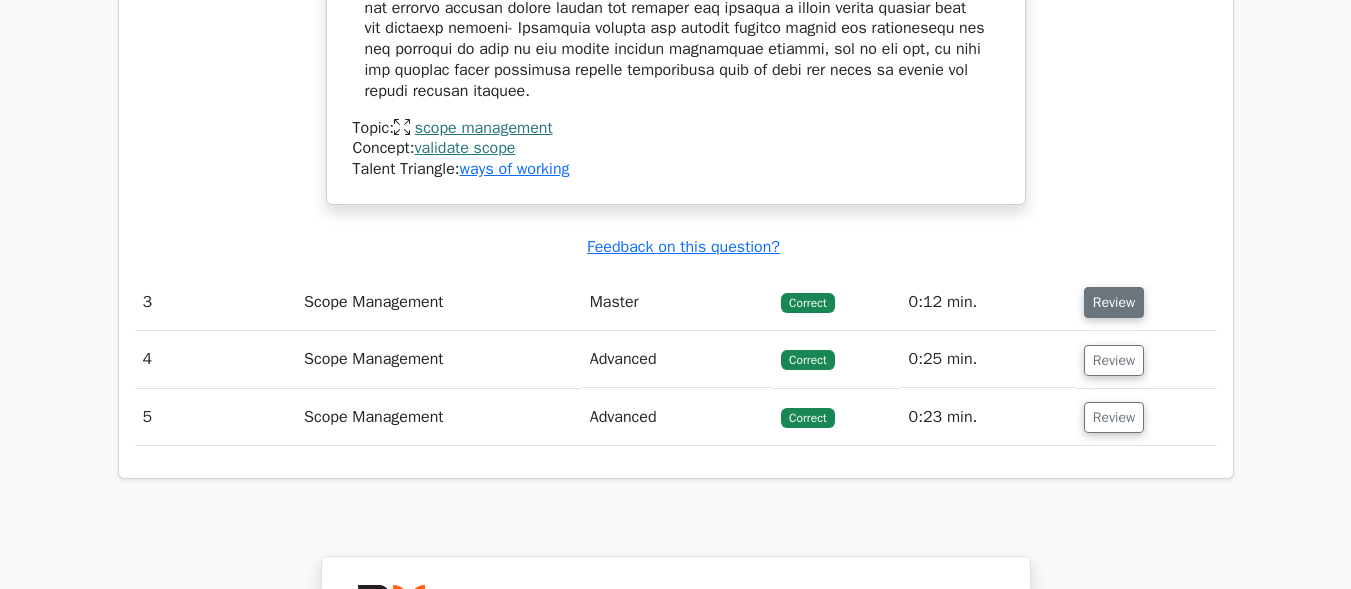 click on "Review" at bounding box center [1114, 302] 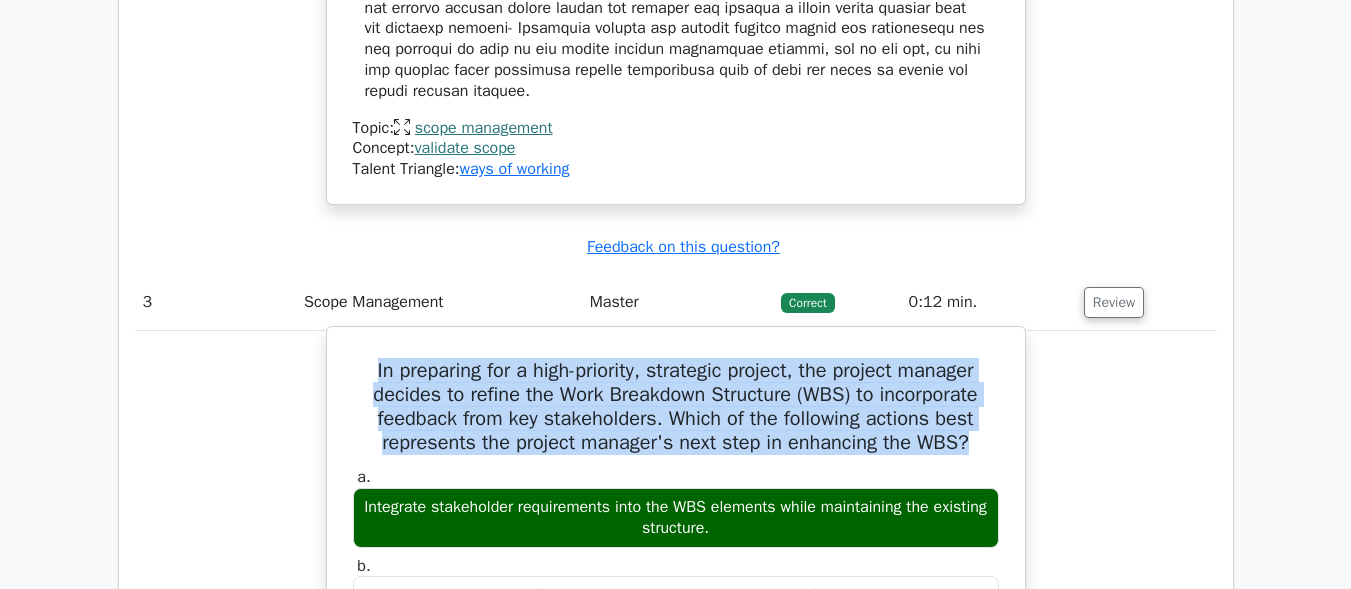 drag, startPoint x: 986, startPoint y: 468, endPoint x: 405, endPoint y: 393, distance: 585.8208 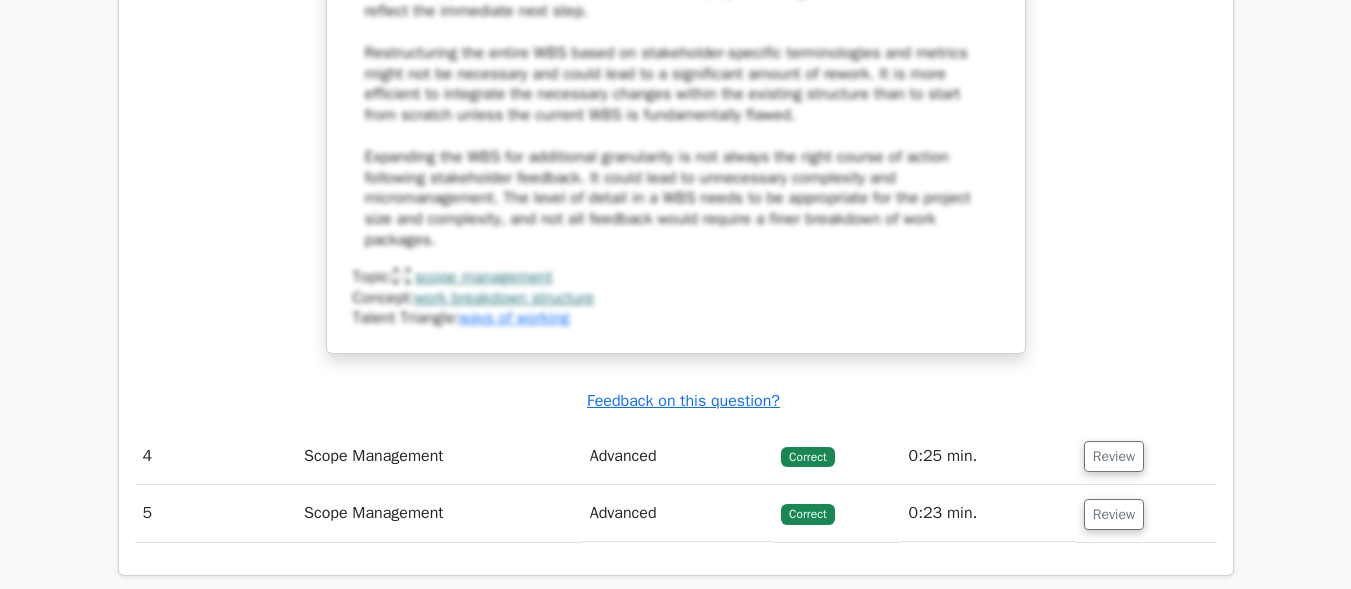 scroll, scrollTop: 4500, scrollLeft: 0, axis: vertical 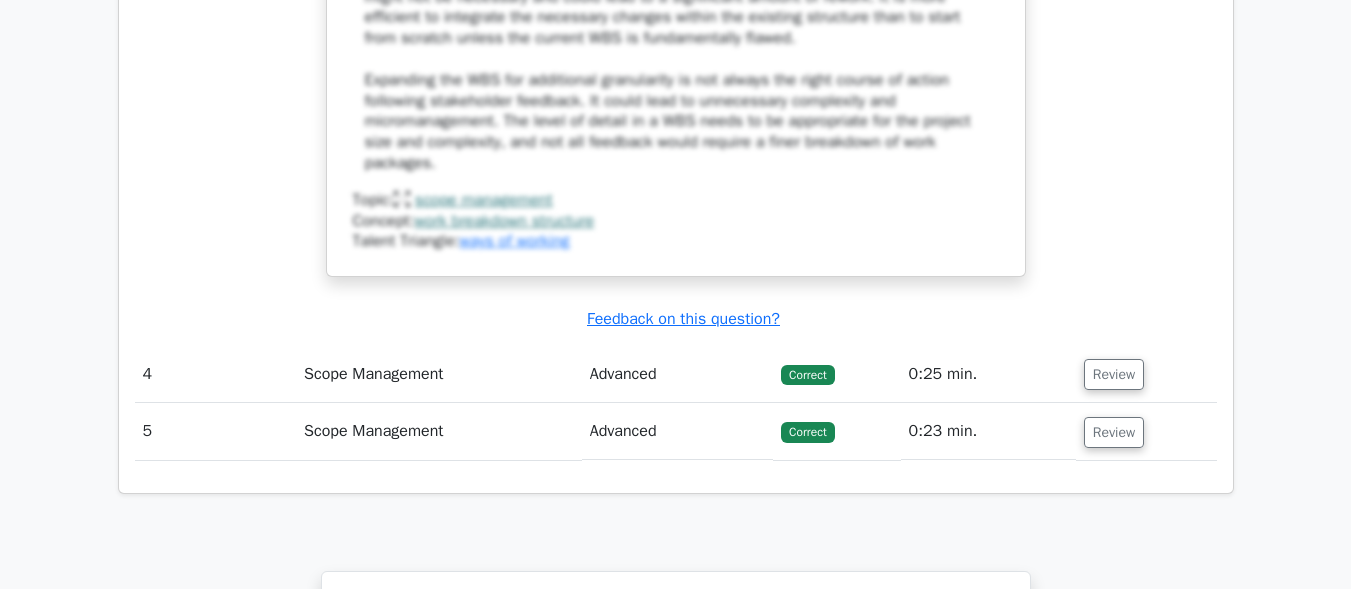 click on "Review" at bounding box center [1146, 374] 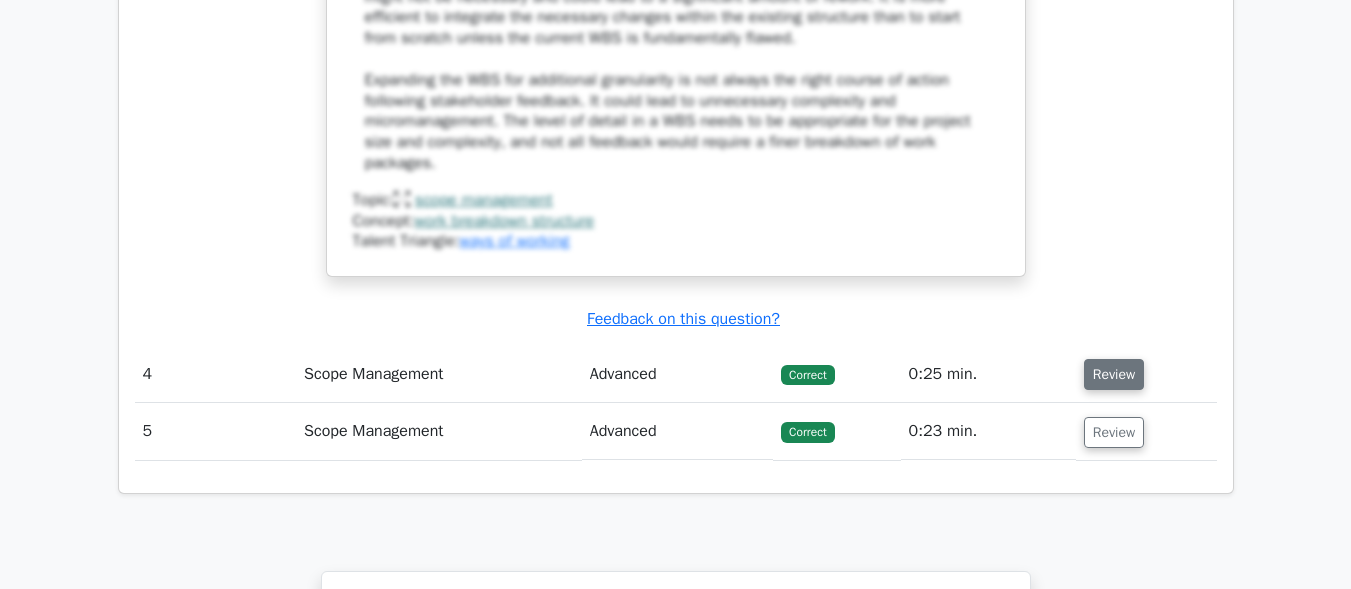 click on "Review" at bounding box center [1114, 374] 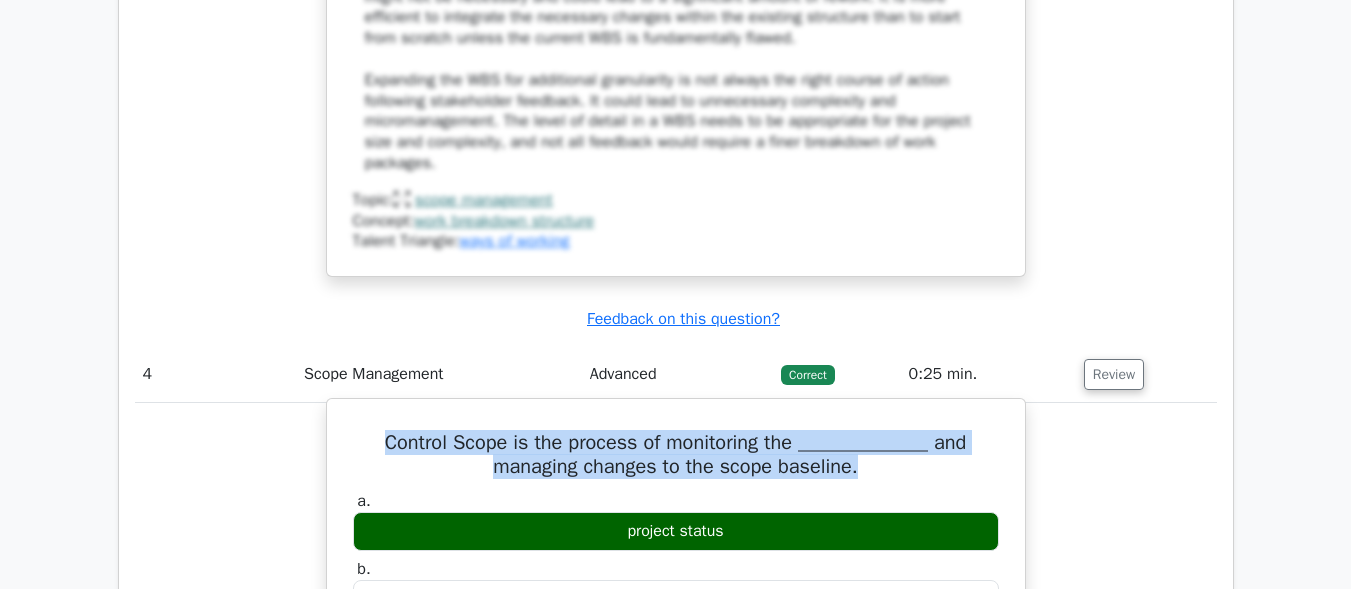 drag, startPoint x: 862, startPoint y: 482, endPoint x: 365, endPoint y: 456, distance: 497.67963 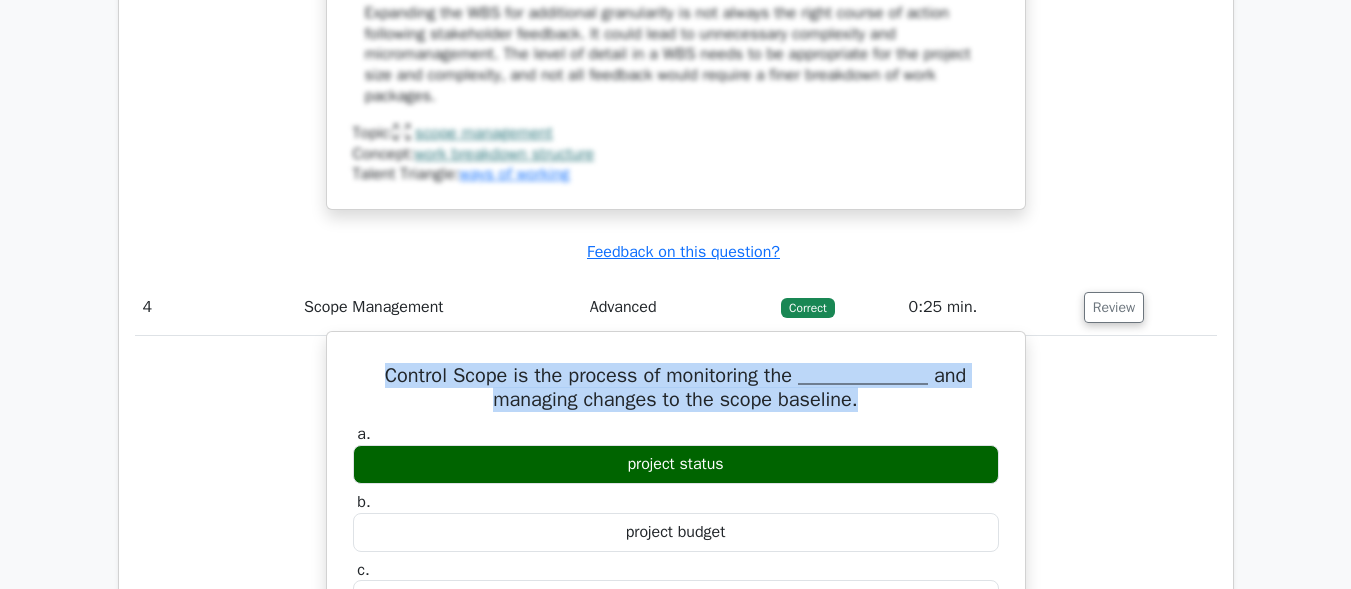 scroll, scrollTop: 4600, scrollLeft: 0, axis: vertical 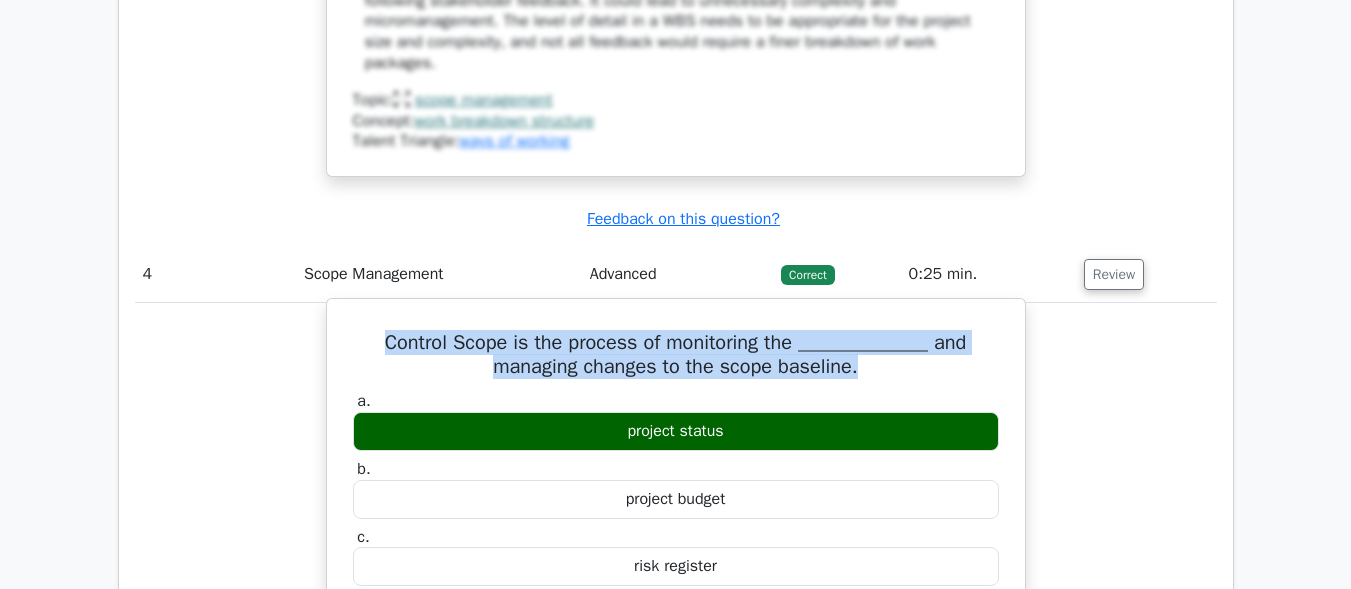 copy on "Control Scope is the process of monitoring the _____________ and managing changes to the scope baseline." 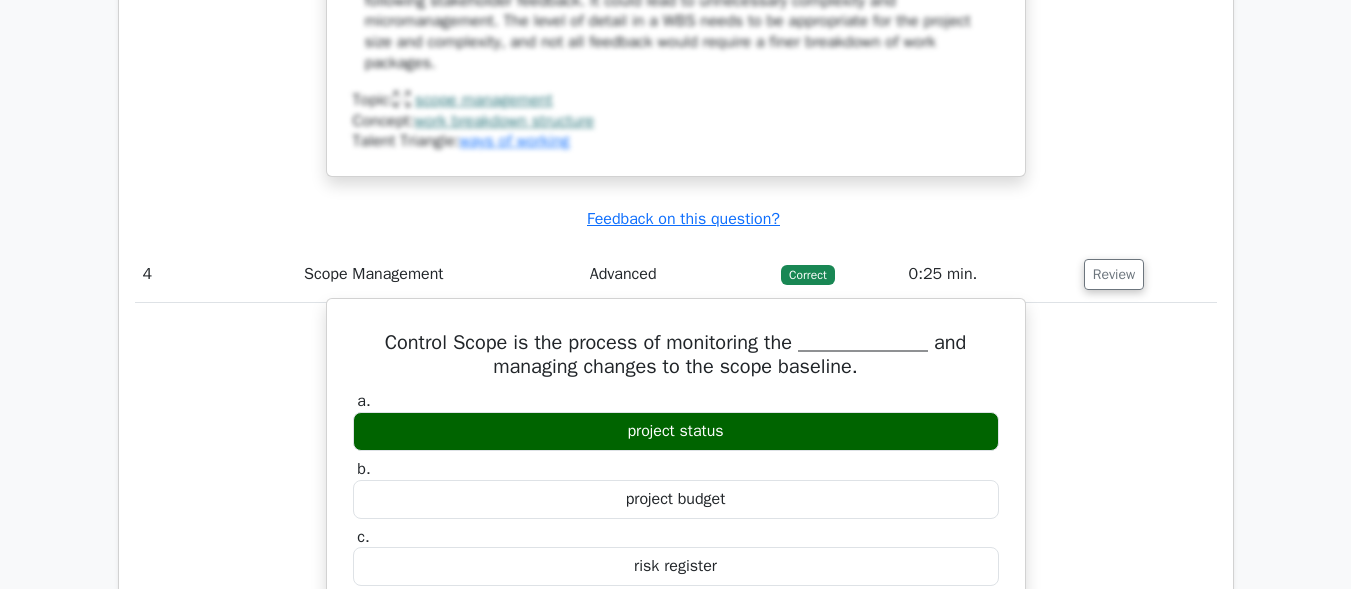 drag, startPoint x: 732, startPoint y: 458, endPoint x: 582, endPoint y: 452, distance: 150.11995 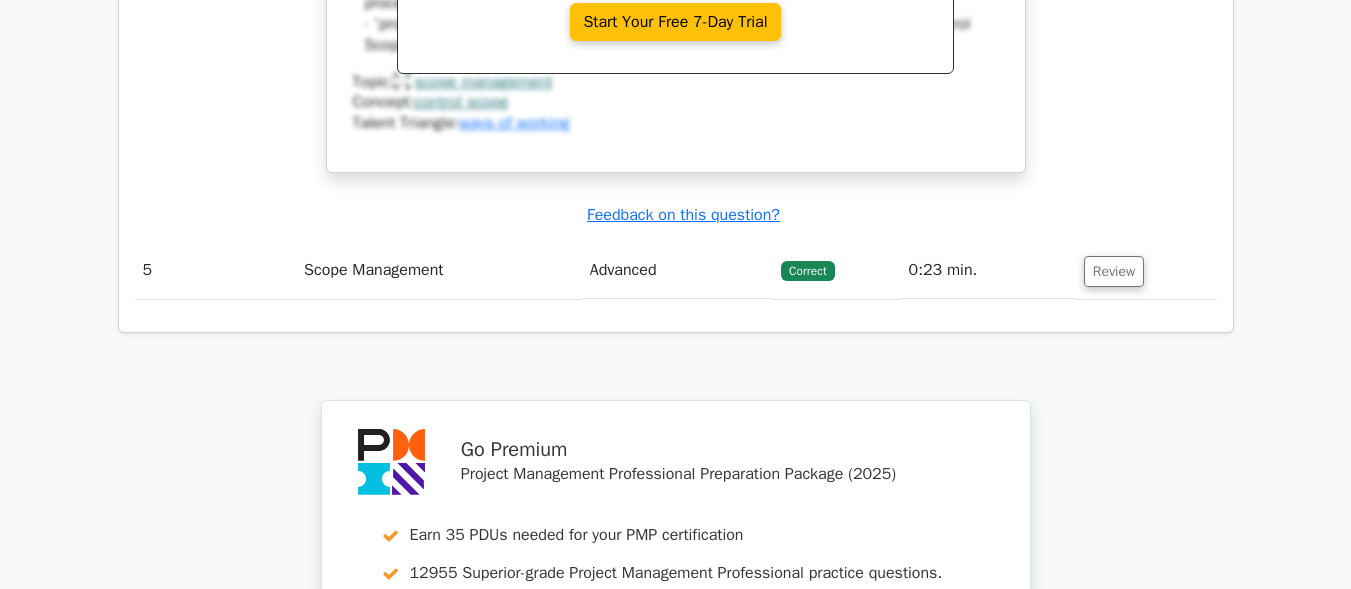 scroll, scrollTop: 5500, scrollLeft: 0, axis: vertical 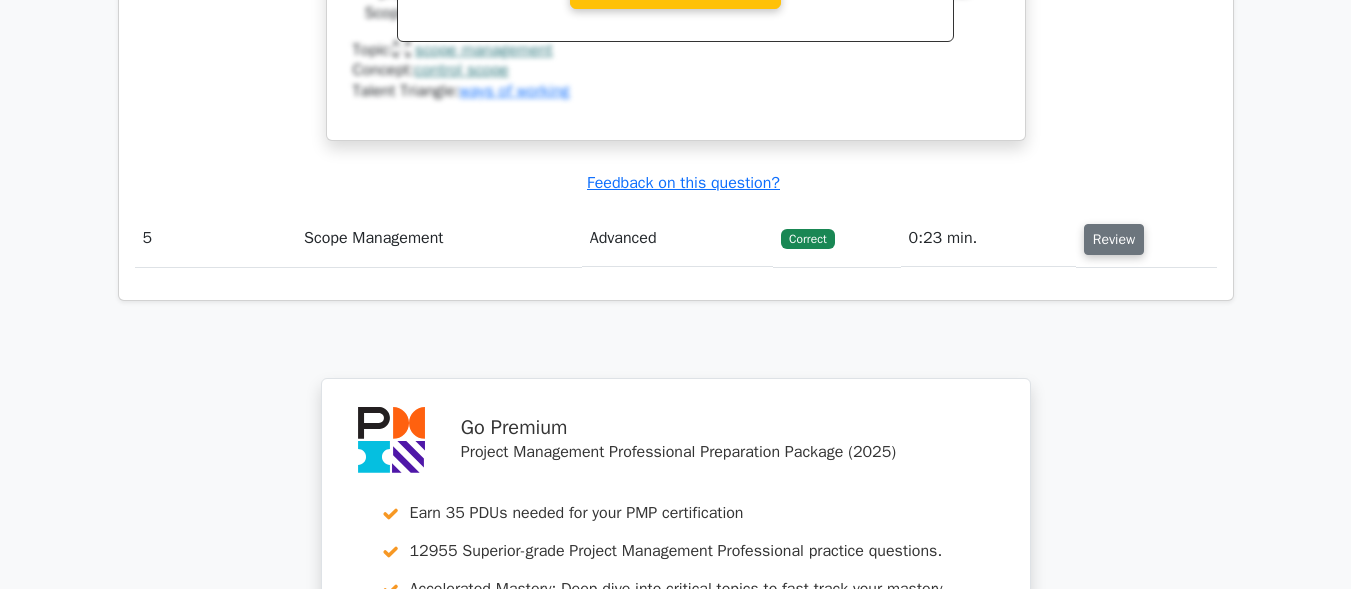 click on "Review" at bounding box center [1114, 239] 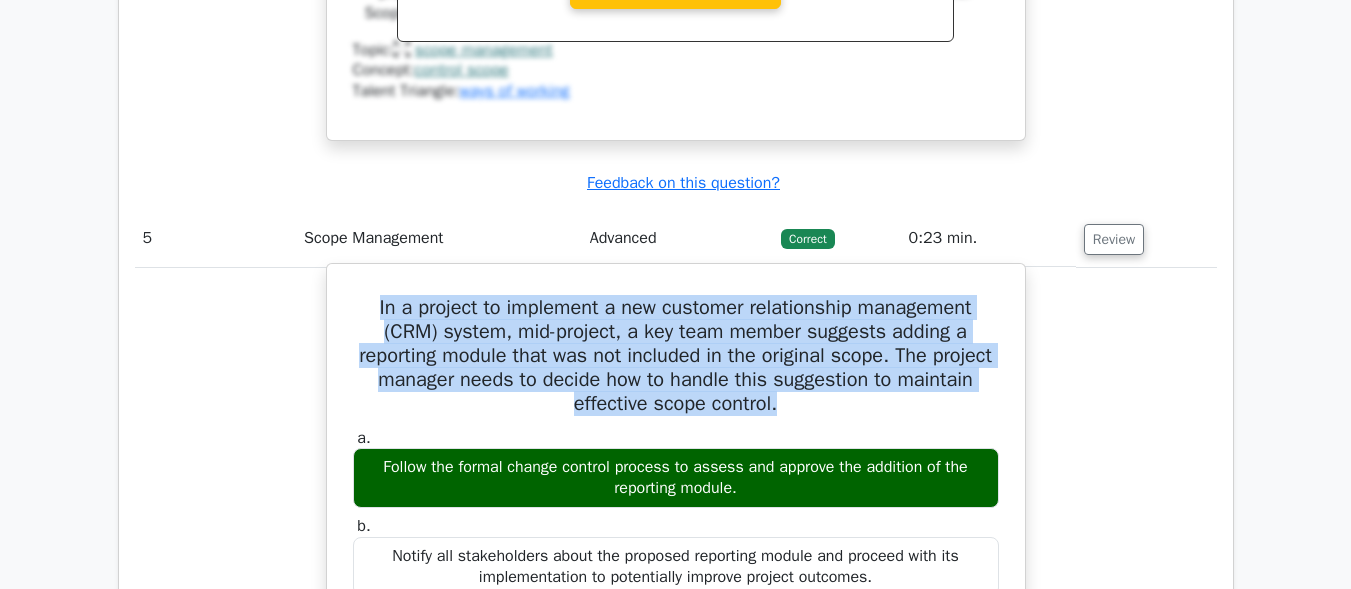 drag, startPoint x: 830, startPoint y: 428, endPoint x: 358, endPoint y: 336, distance: 480.8825 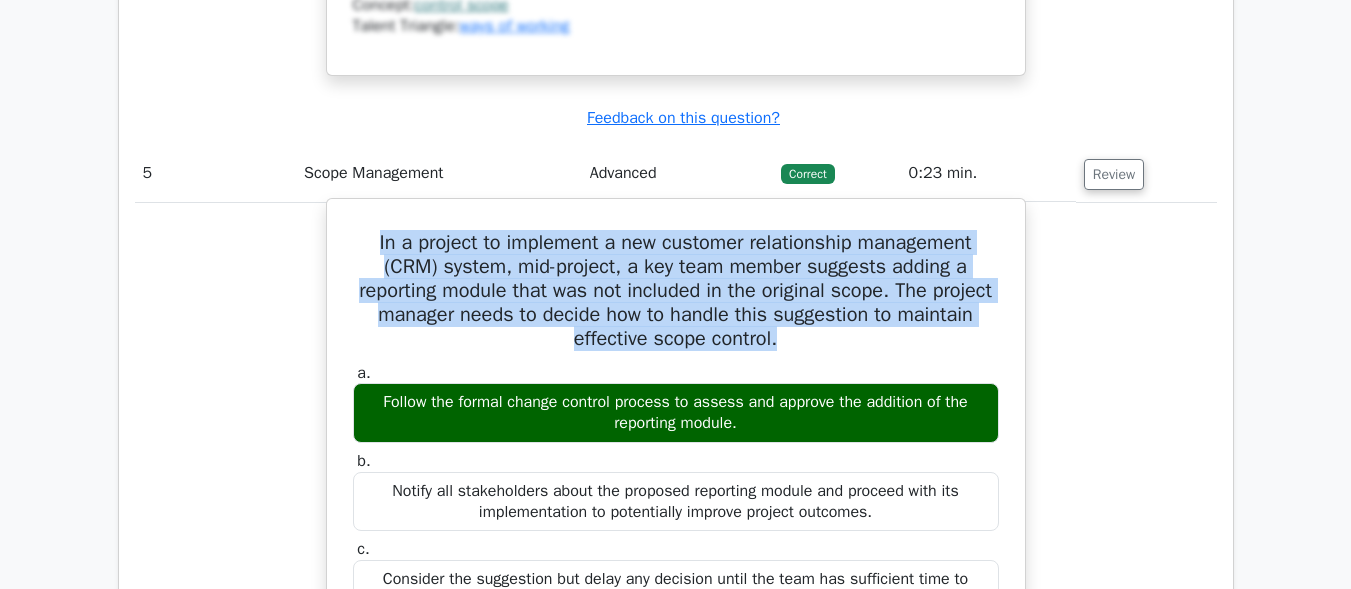 scroll, scrollTop: 5700, scrollLeft: 0, axis: vertical 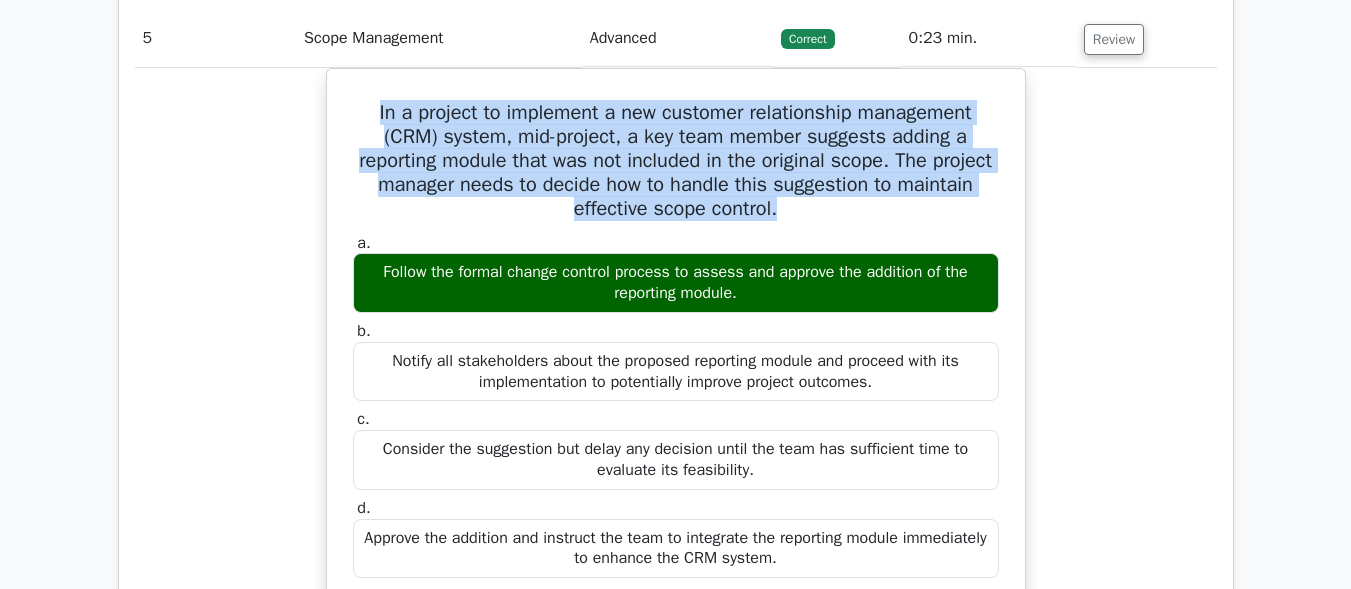 drag, startPoint x: 749, startPoint y: 316, endPoint x: 284, endPoint y: 278, distance: 466.5501 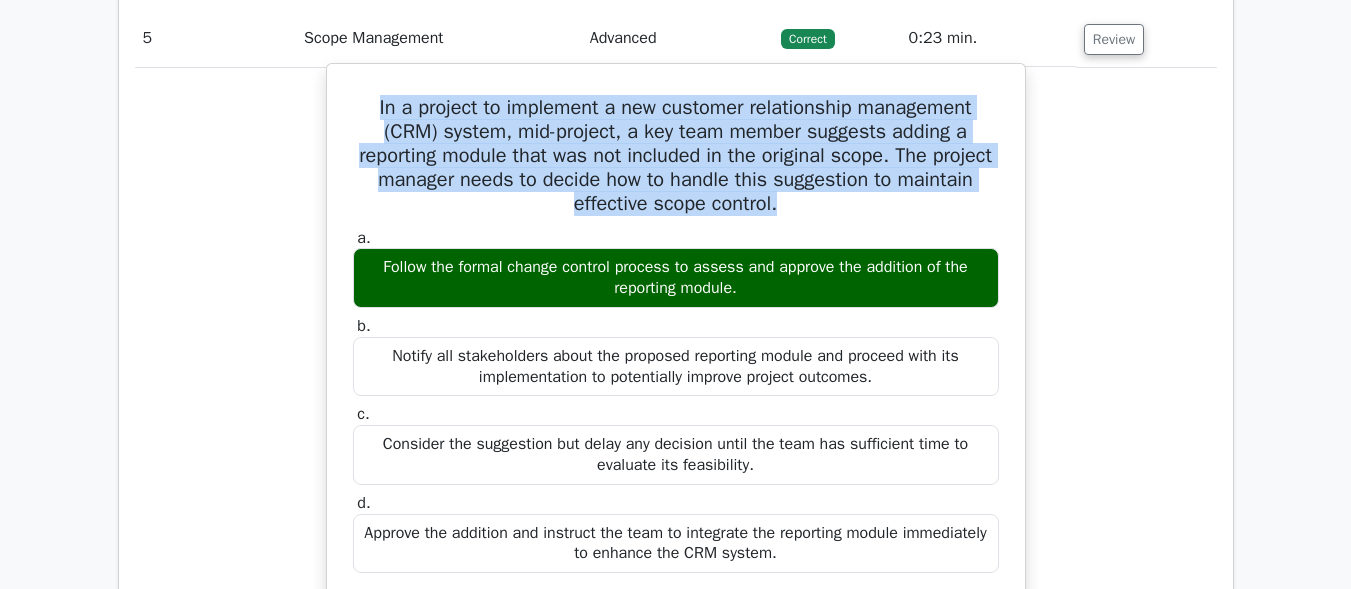 copy on "Follow the formal change control process to assess and approve the addition of the reporting module." 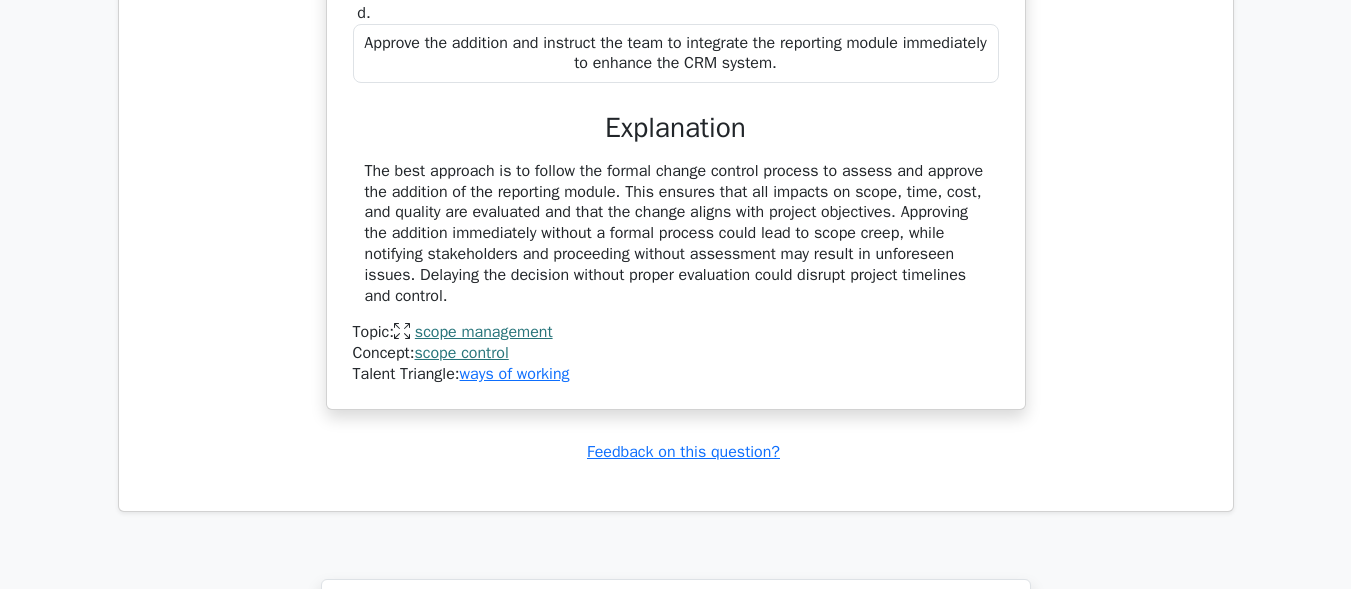 scroll, scrollTop: 7100, scrollLeft: 0, axis: vertical 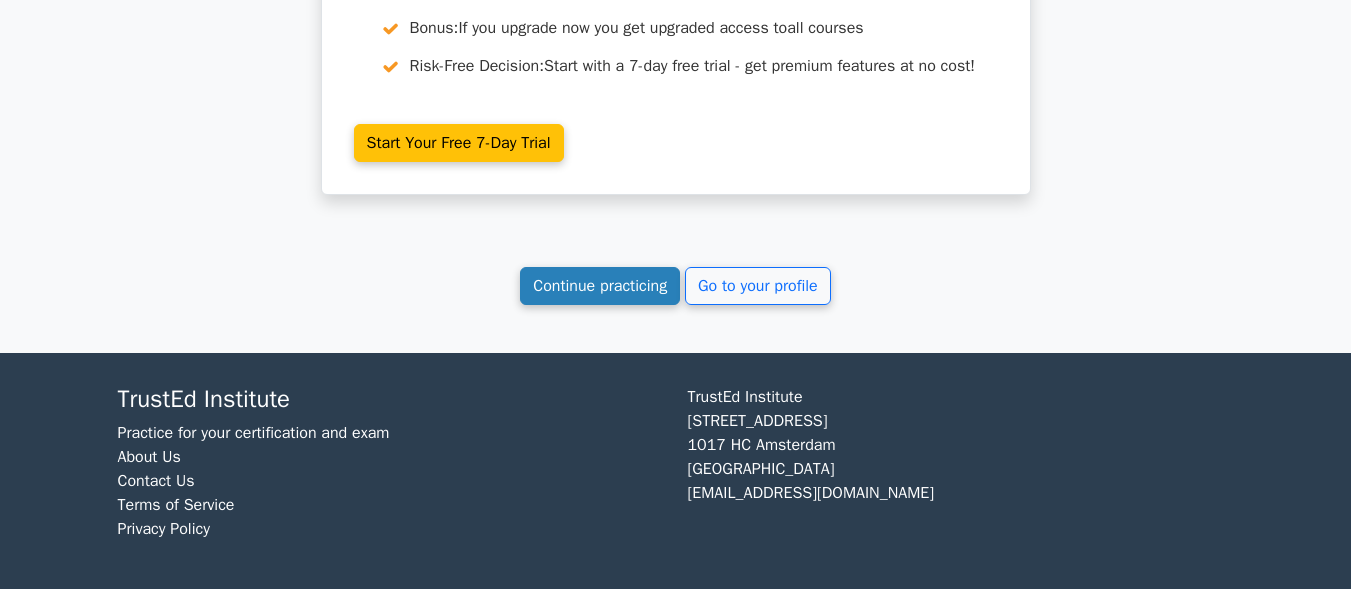 click on "Continue practicing" at bounding box center (600, 286) 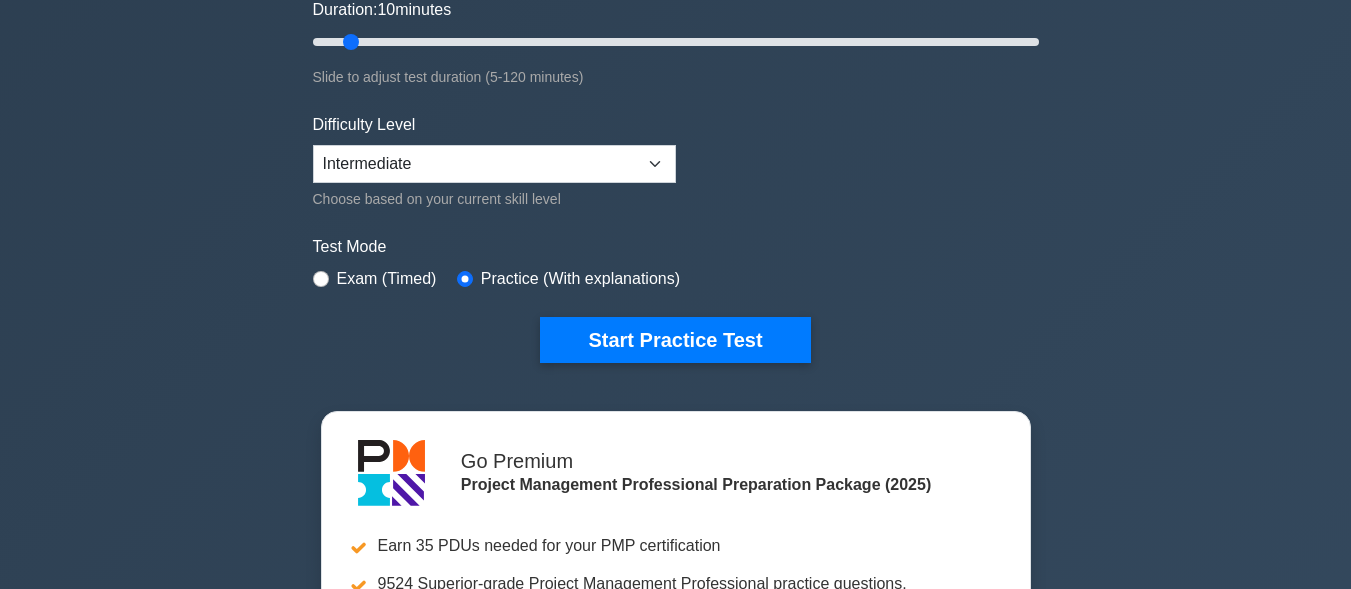 scroll, scrollTop: 0, scrollLeft: 0, axis: both 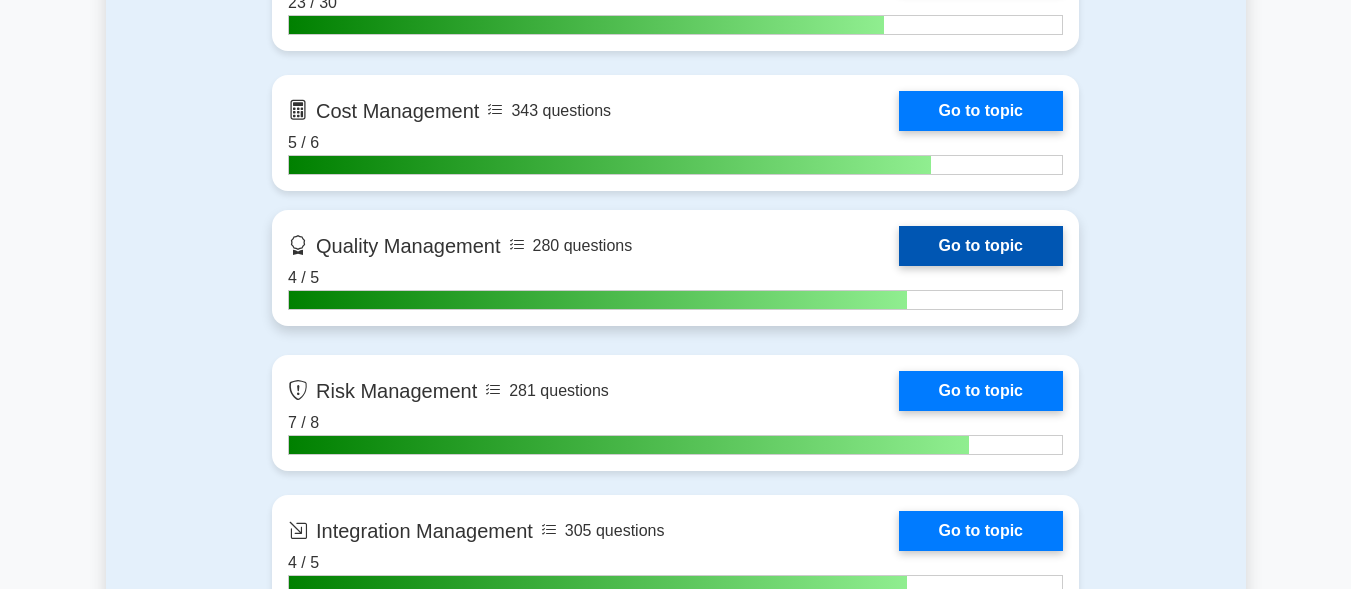 click on "Go to topic" at bounding box center (981, 246) 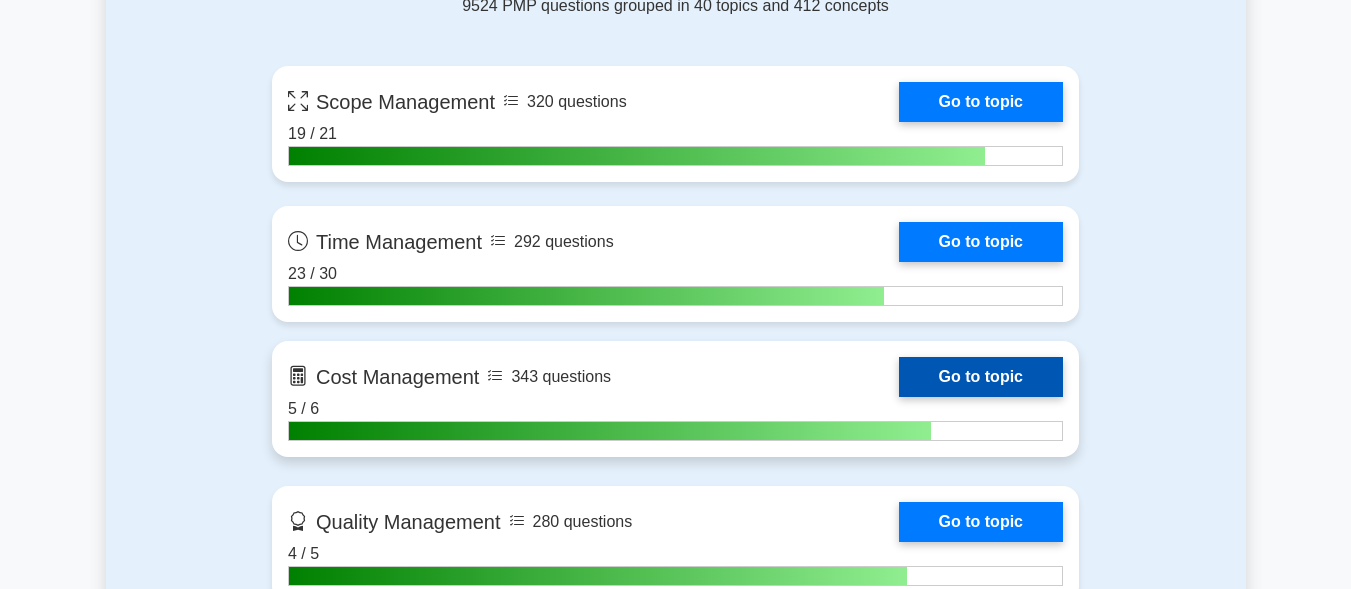 scroll, scrollTop: 1100, scrollLeft: 0, axis: vertical 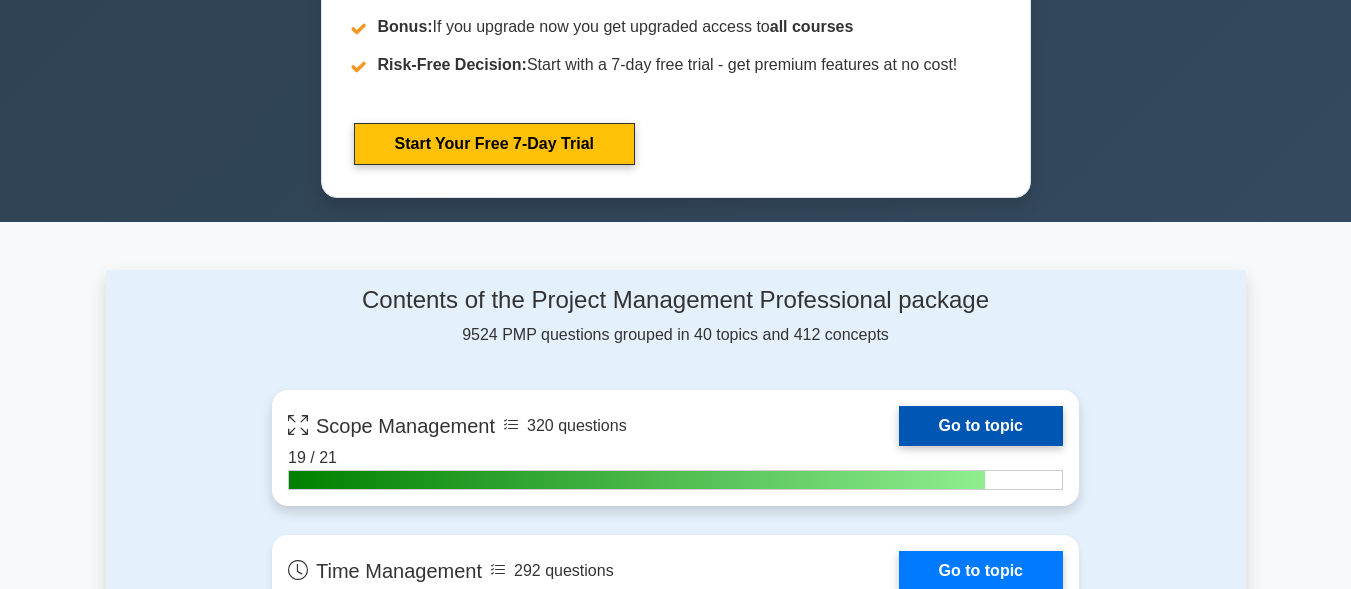 click on "Go to topic" at bounding box center [981, 426] 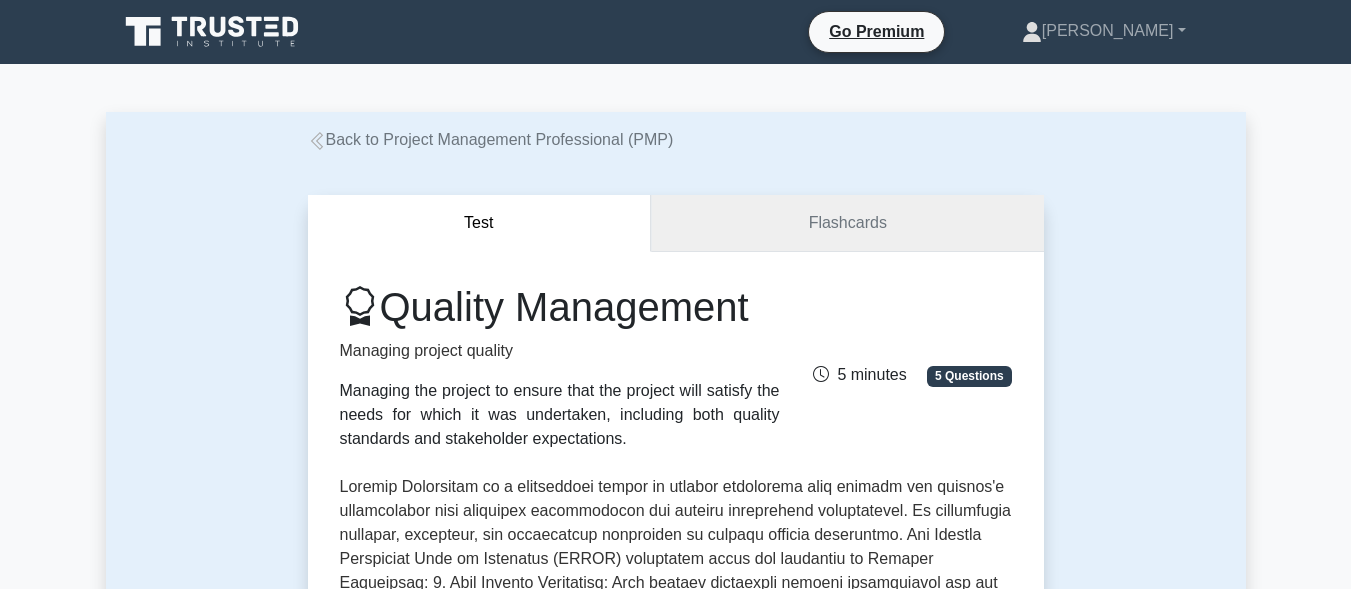 scroll, scrollTop: 0, scrollLeft: 0, axis: both 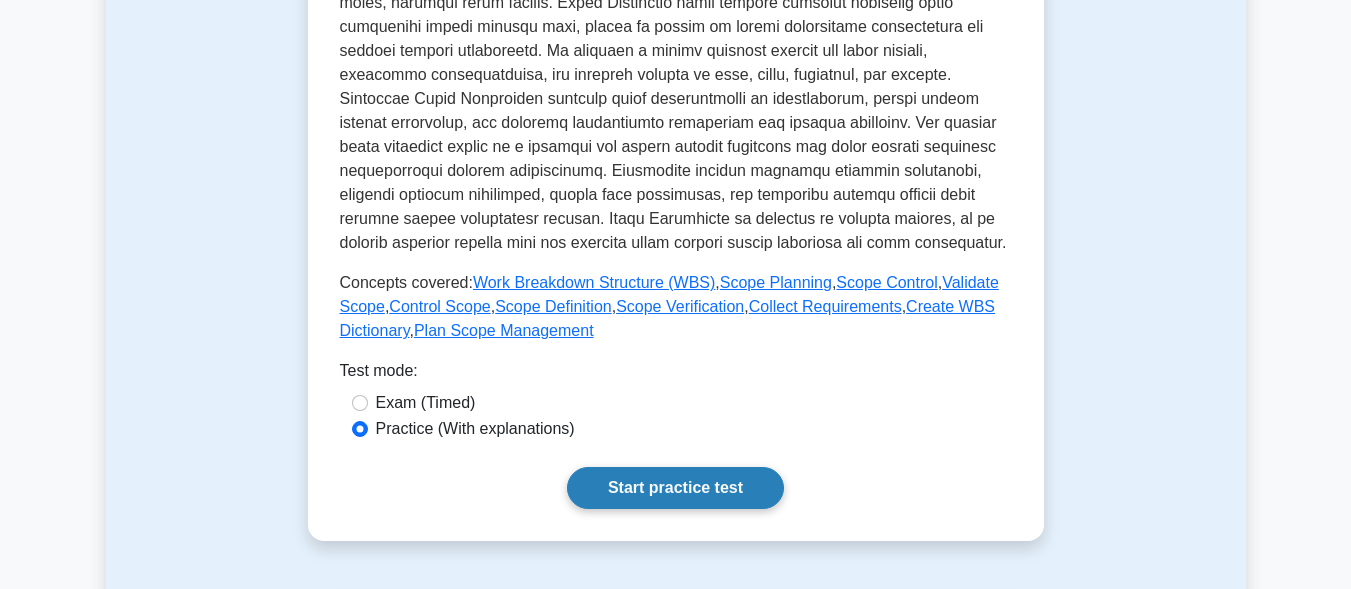 click on "Start practice test" at bounding box center (675, 488) 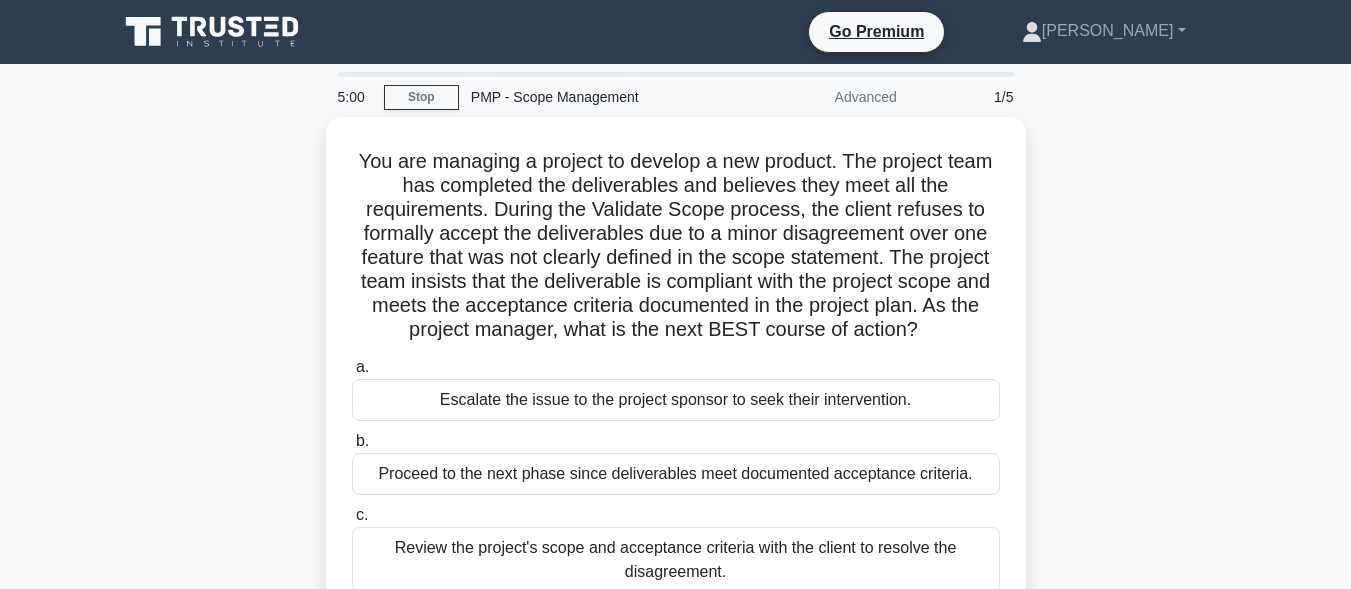 scroll, scrollTop: 0, scrollLeft: 0, axis: both 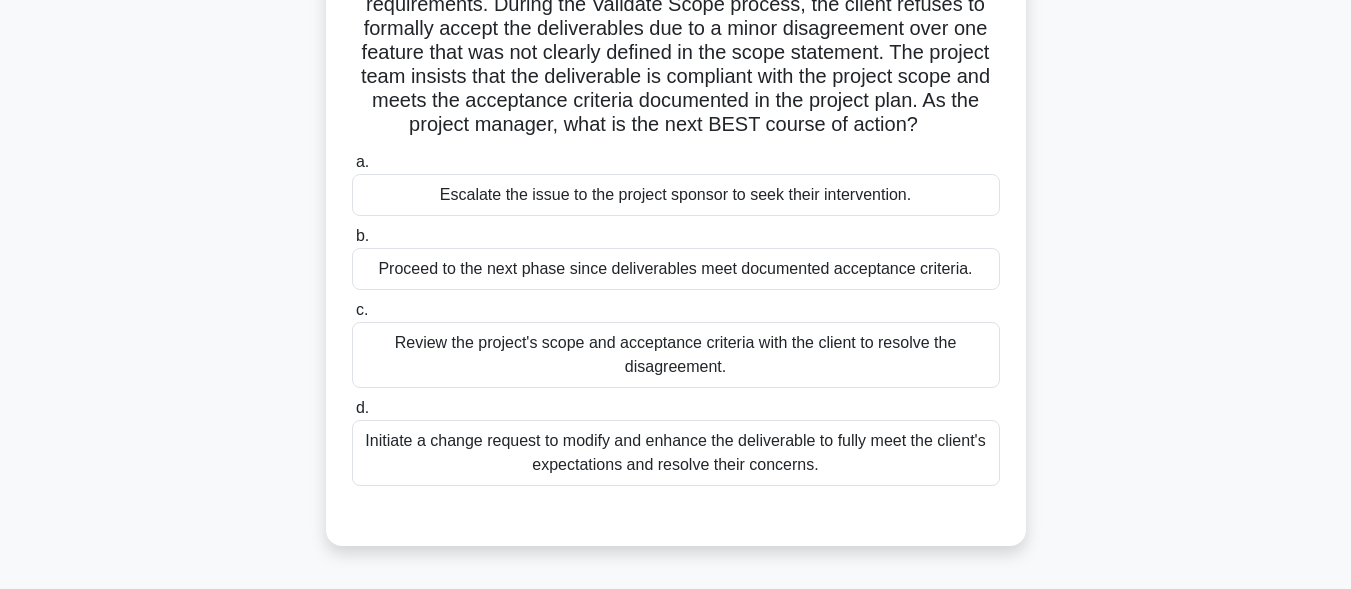click on "Review the project's scope and acceptance criteria with the client to resolve the disagreement." at bounding box center (676, 355) 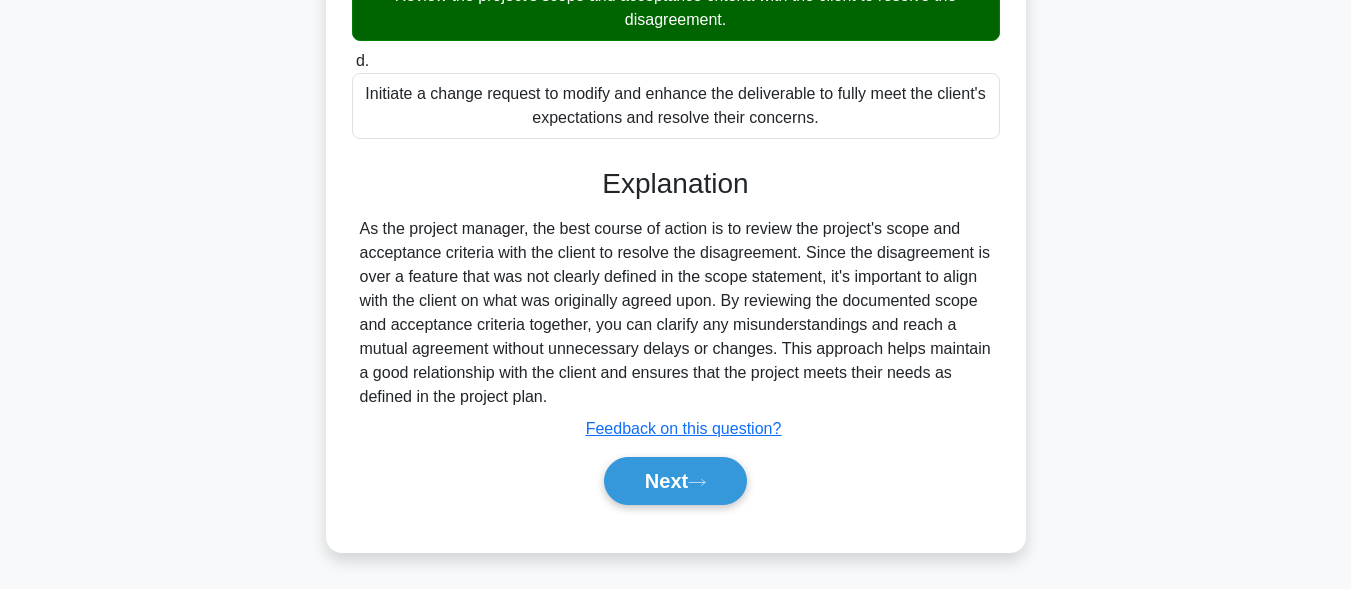 scroll, scrollTop: 549, scrollLeft: 0, axis: vertical 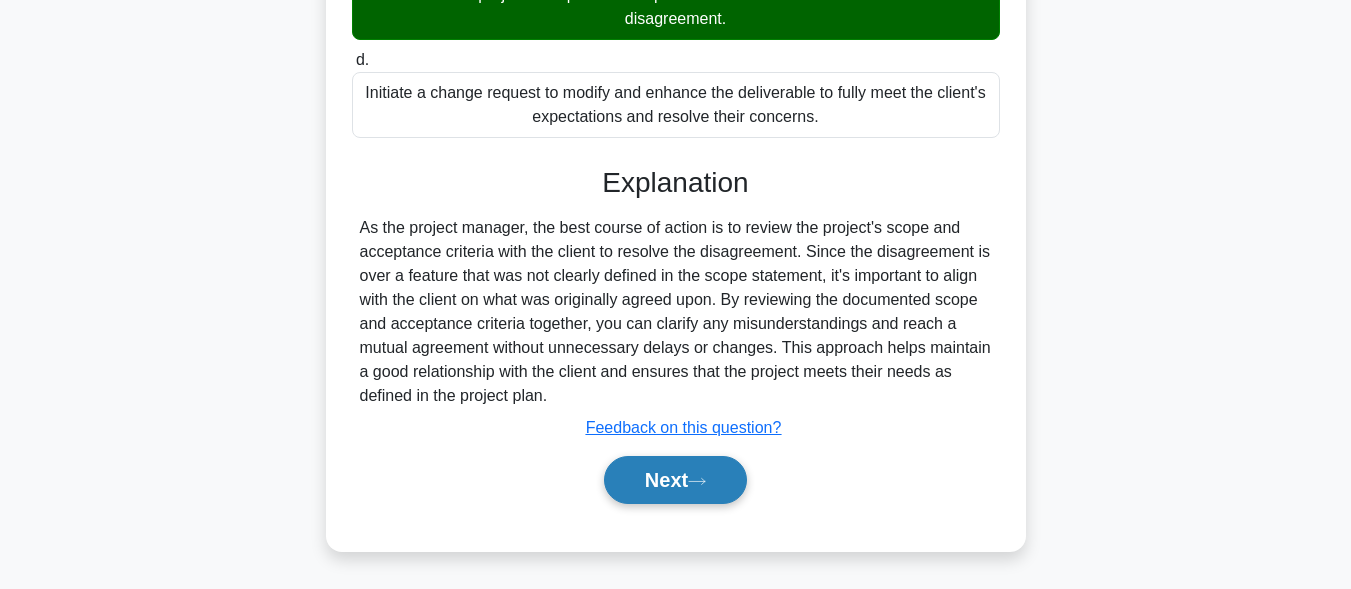 click on "Next" at bounding box center [675, 480] 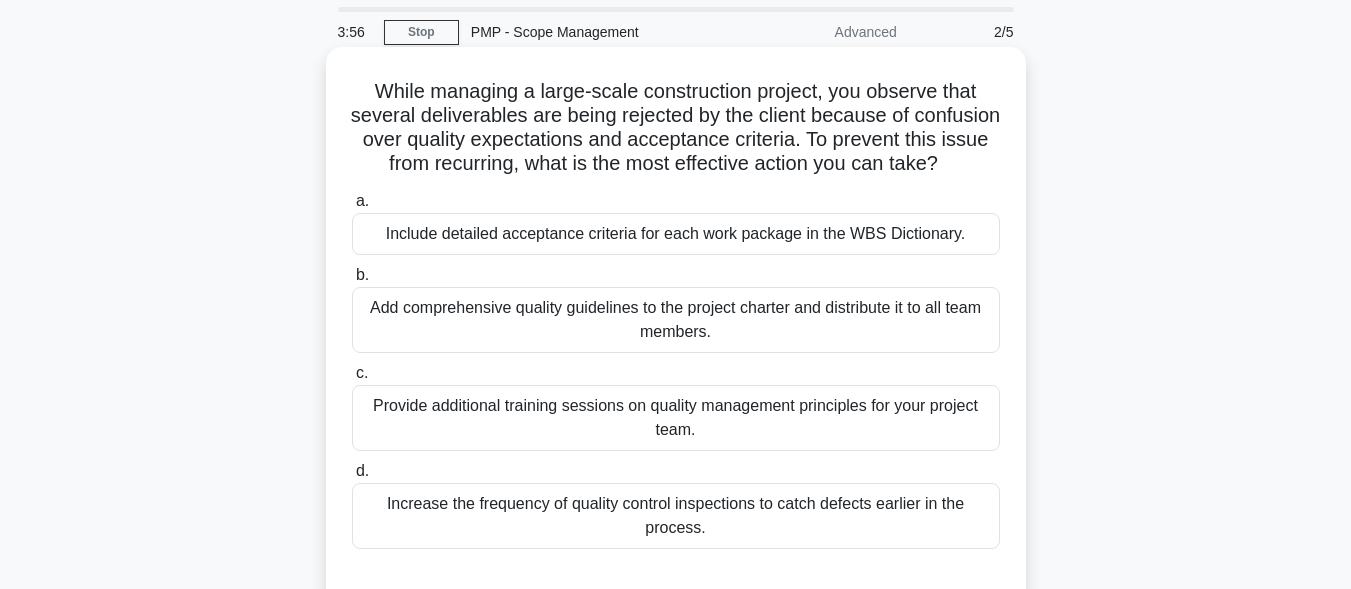 scroll, scrollTop: 100, scrollLeft: 0, axis: vertical 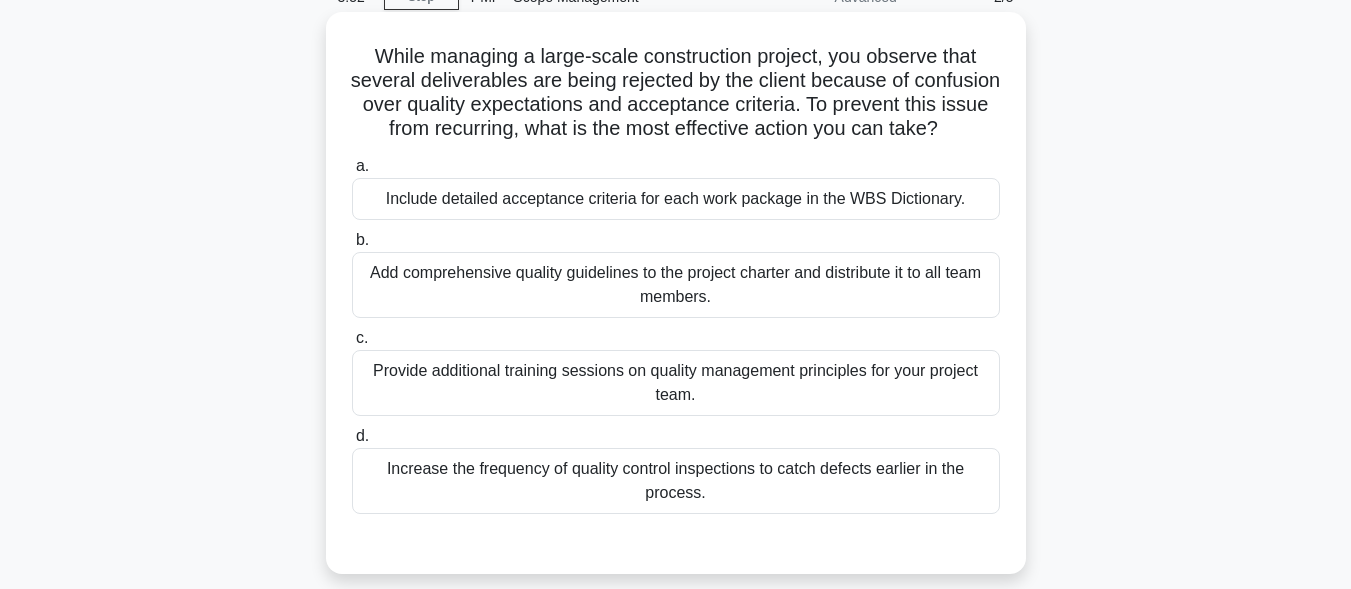 click on "Add comprehensive quality guidelines to the project charter and distribute it to all team members." at bounding box center (676, 285) 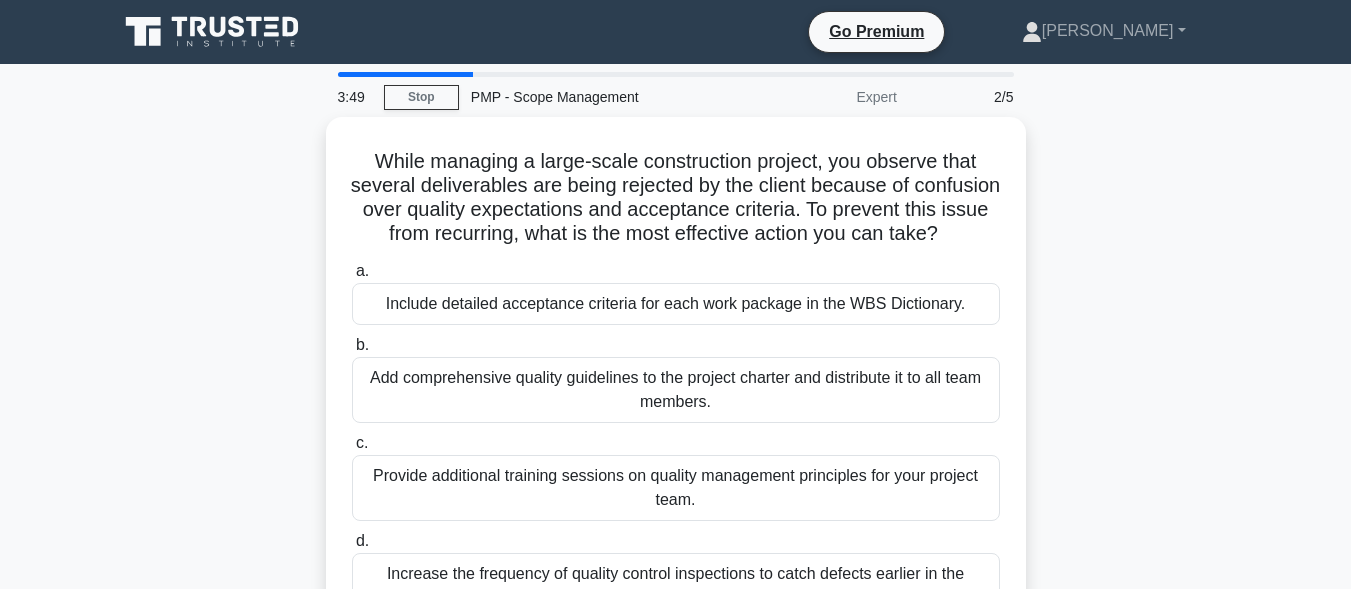 scroll, scrollTop: 100, scrollLeft: 0, axis: vertical 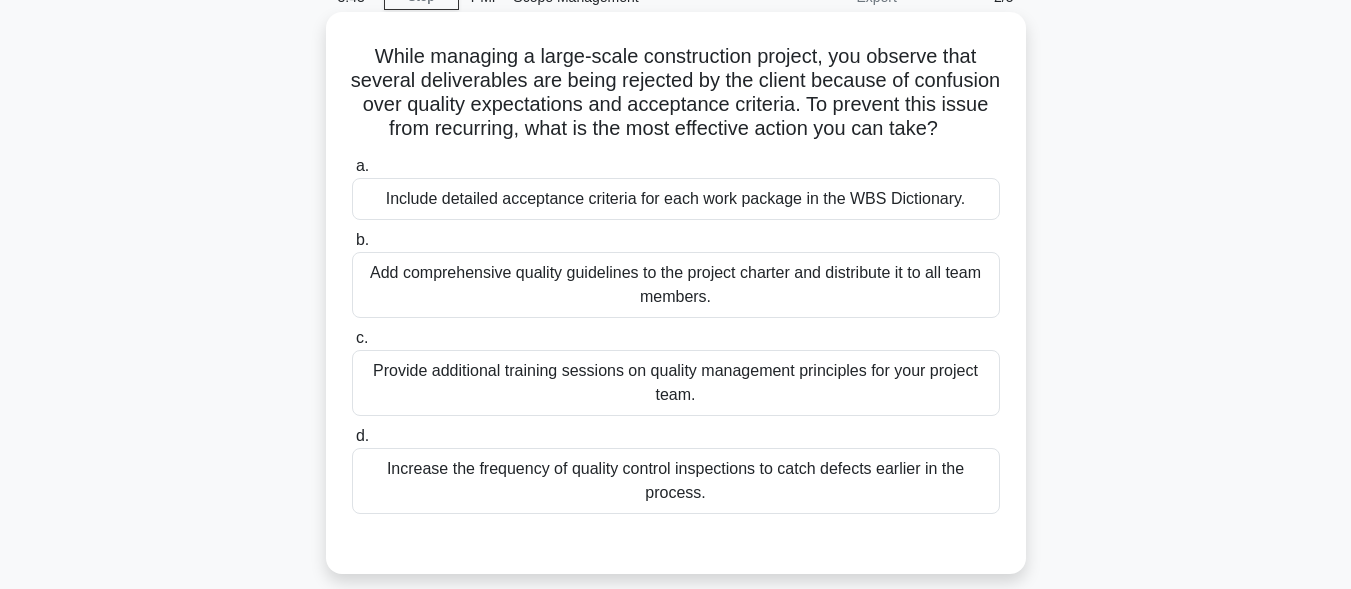 click on "Include detailed acceptance criteria for each work package in the WBS Dictionary." at bounding box center (676, 199) 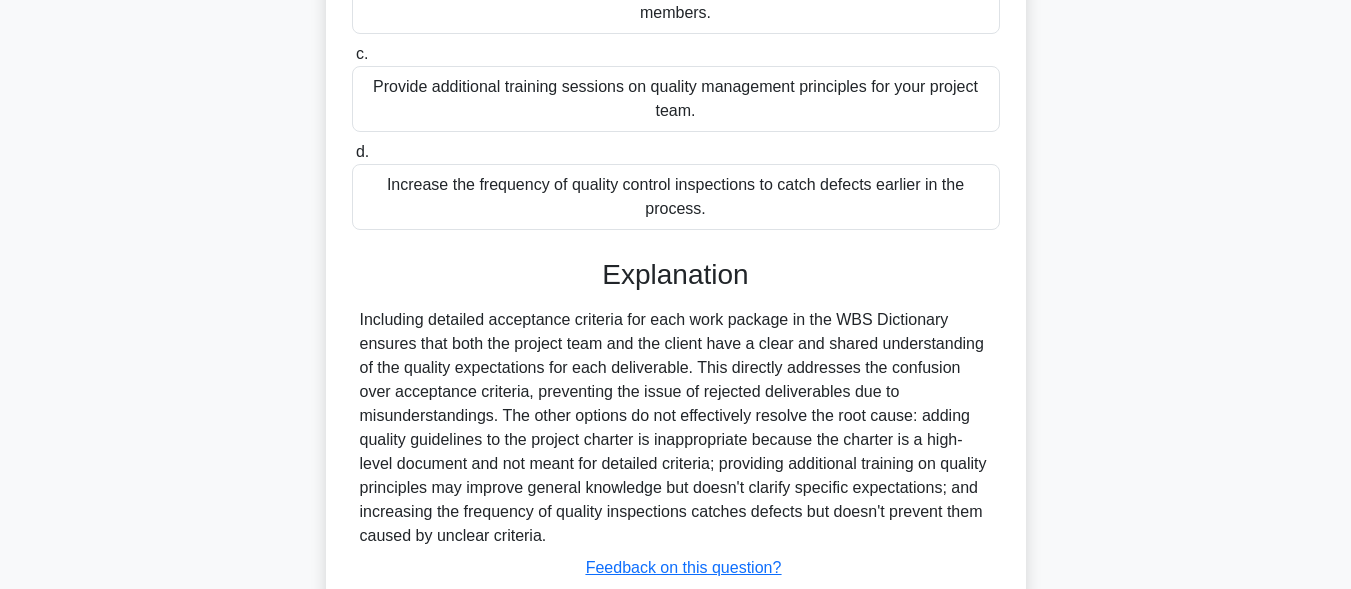 scroll, scrollTop: 549, scrollLeft: 0, axis: vertical 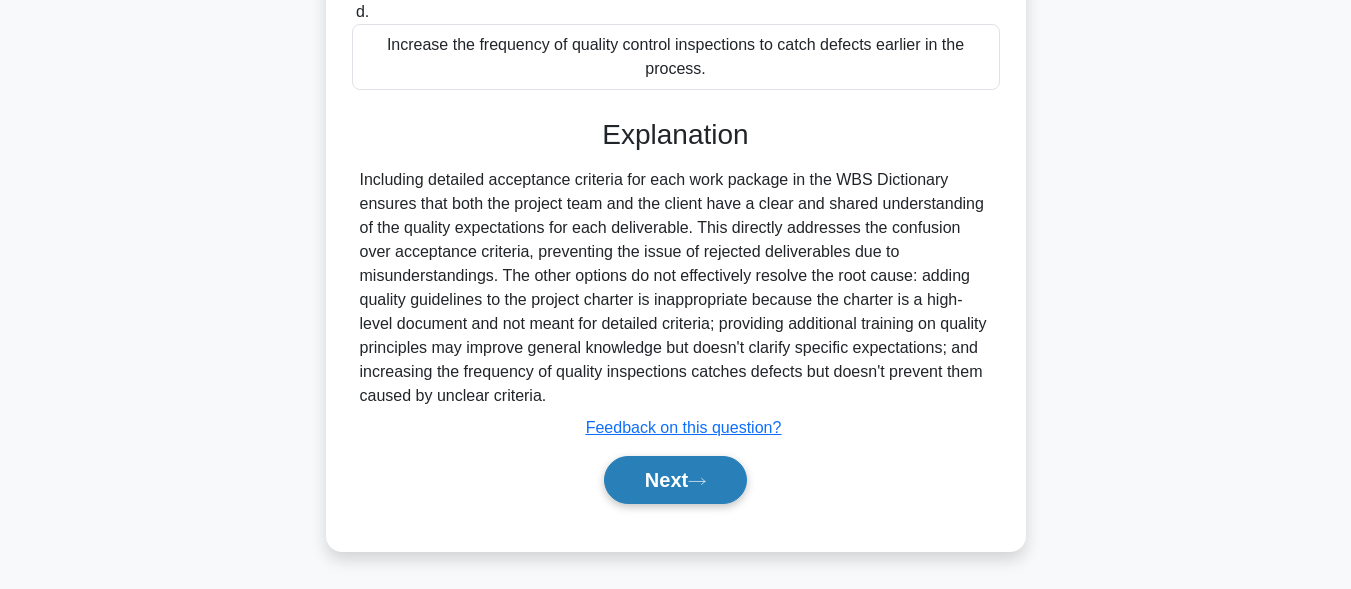 click on "Next" at bounding box center (675, 480) 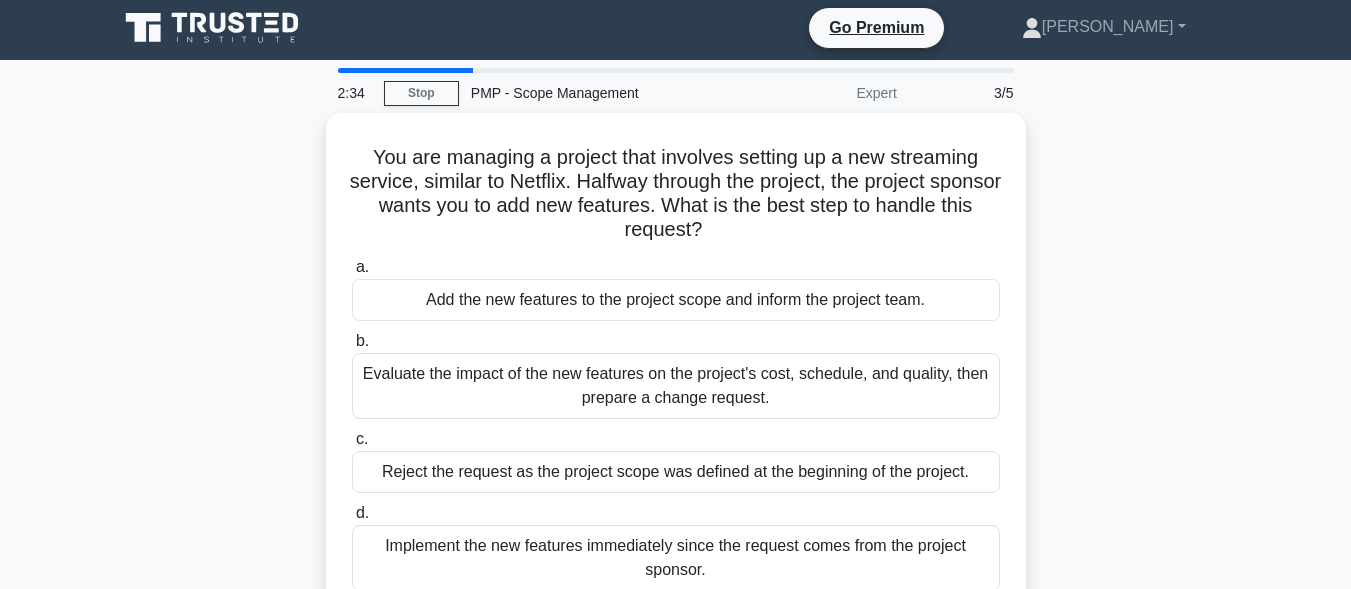 scroll, scrollTop: 0, scrollLeft: 0, axis: both 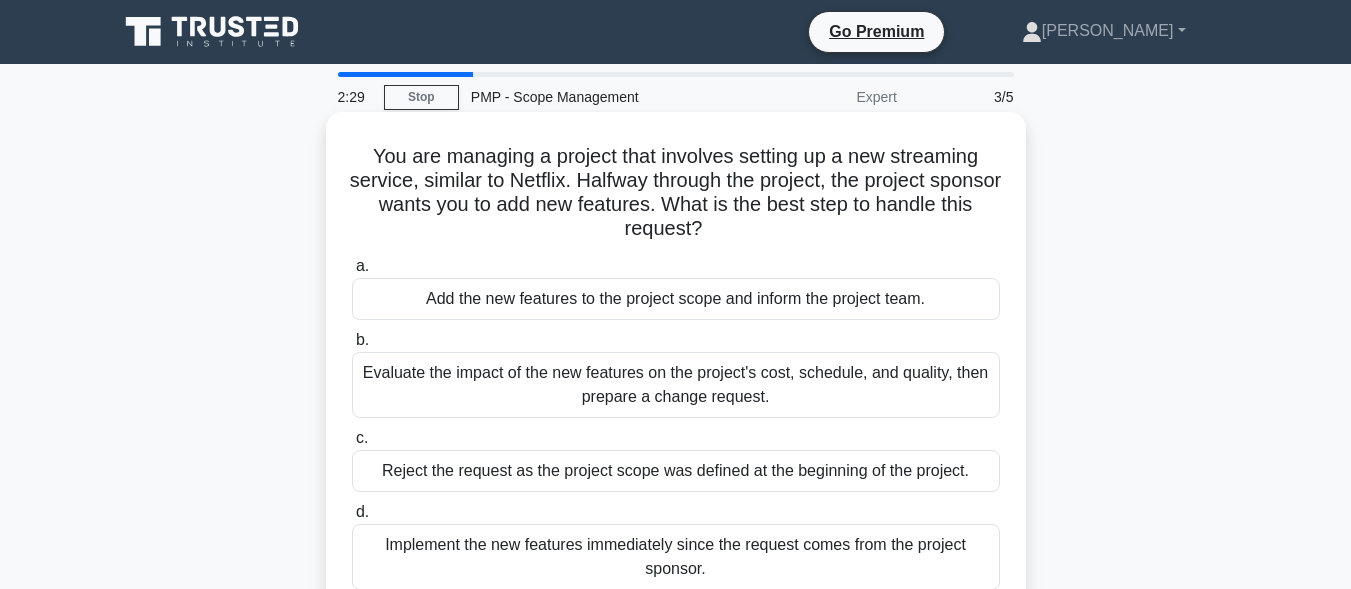 click on "Evaluate the impact of the new features on the project's cost, schedule, and quality, then prepare a change request." at bounding box center (676, 385) 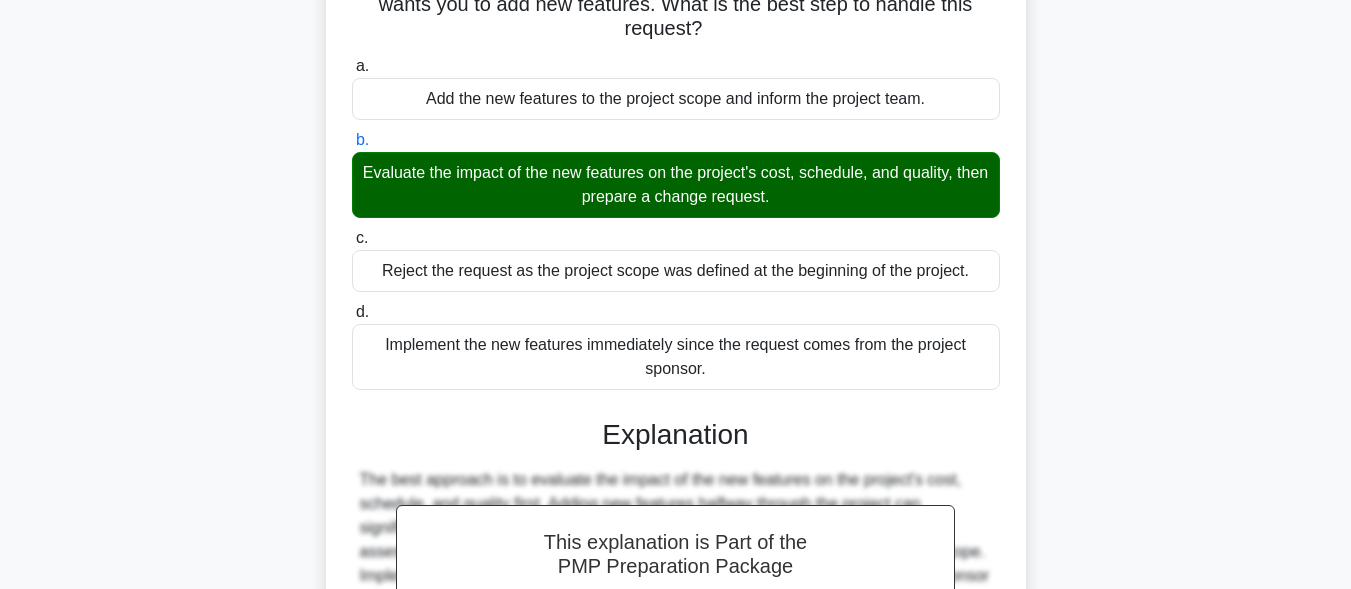 scroll, scrollTop: 501, scrollLeft: 0, axis: vertical 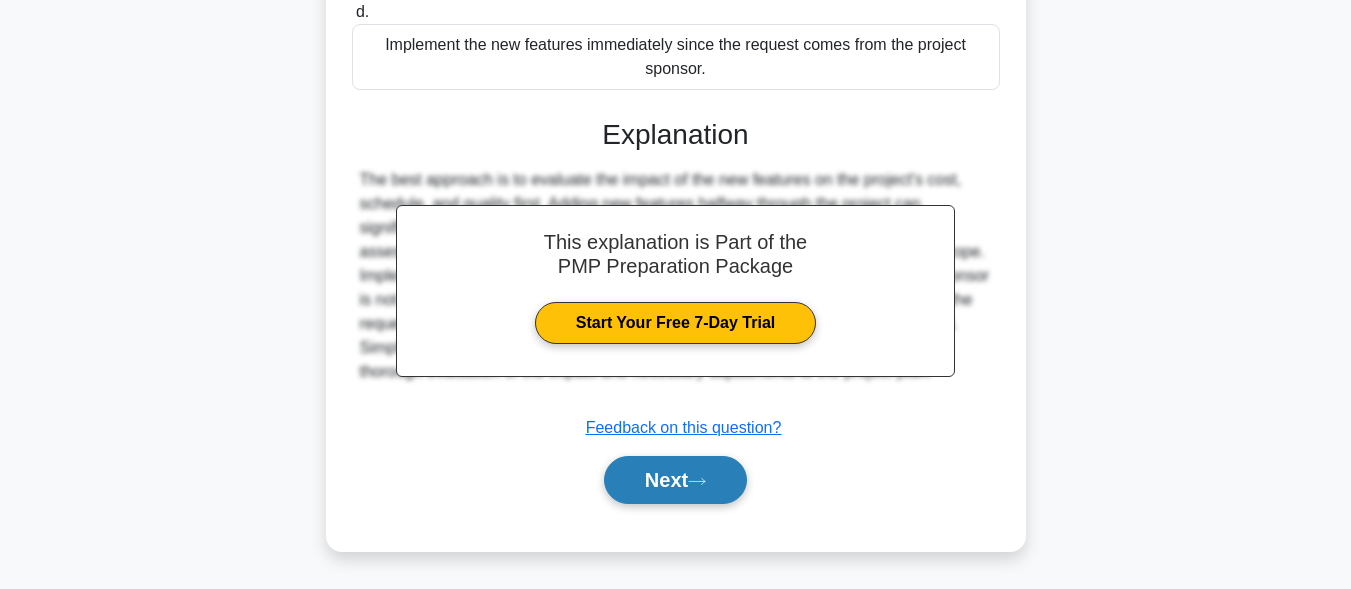 click on "Next" at bounding box center (675, 480) 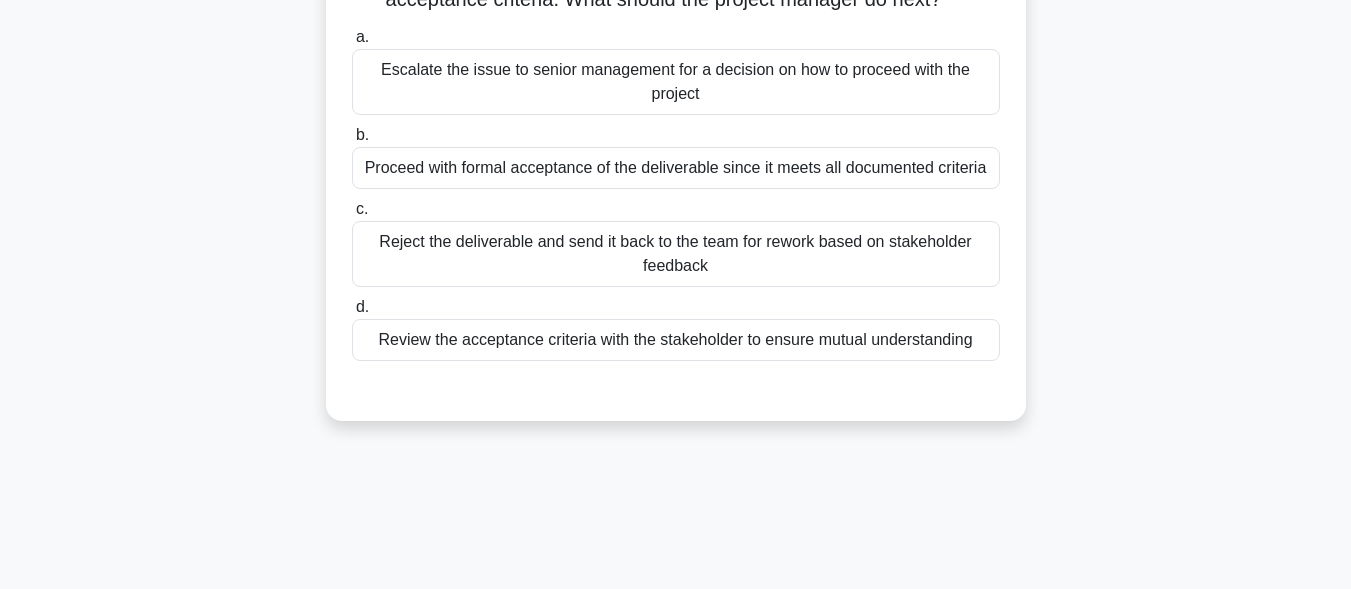 scroll, scrollTop: 0, scrollLeft: 0, axis: both 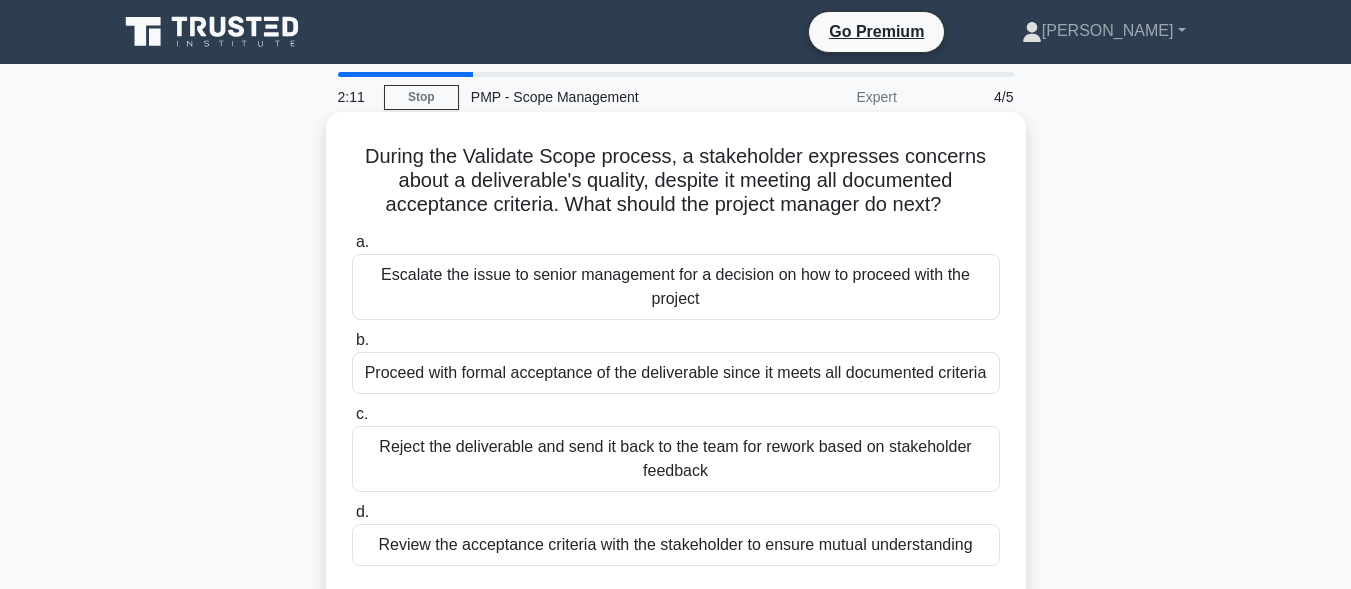 click on "Review the acceptance criteria with the stakeholder to ensure mutual understanding" at bounding box center (676, 545) 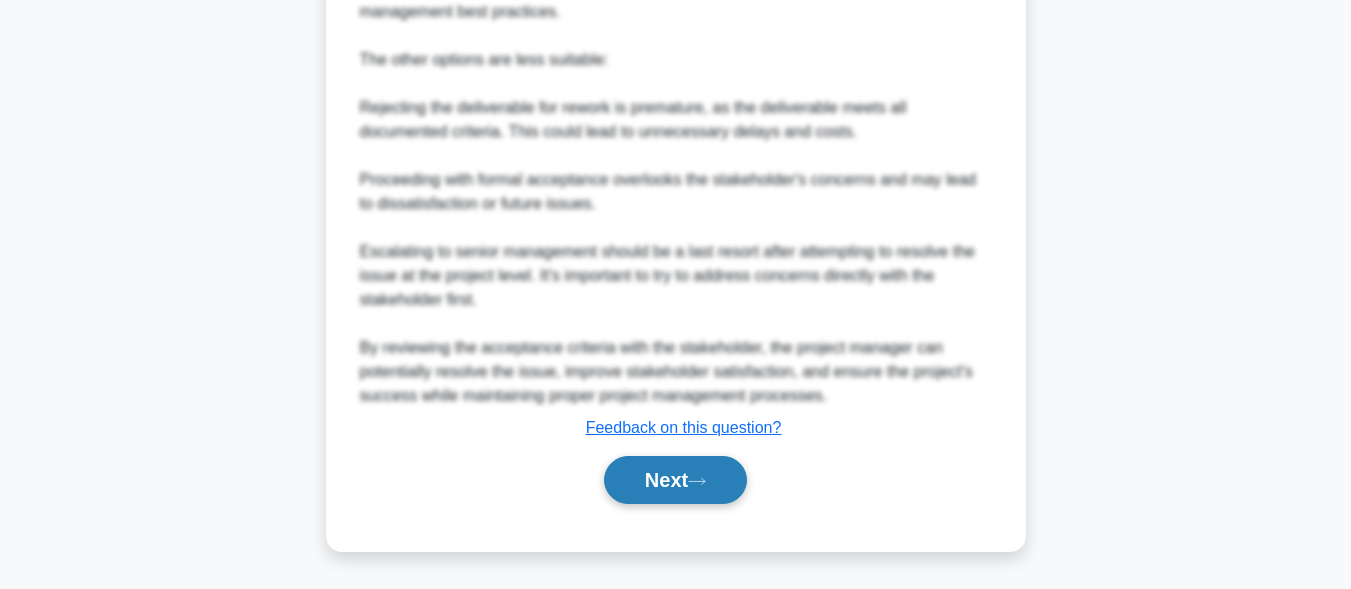 scroll, scrollTop: 933, scrollLeft: 0, axis: vertical 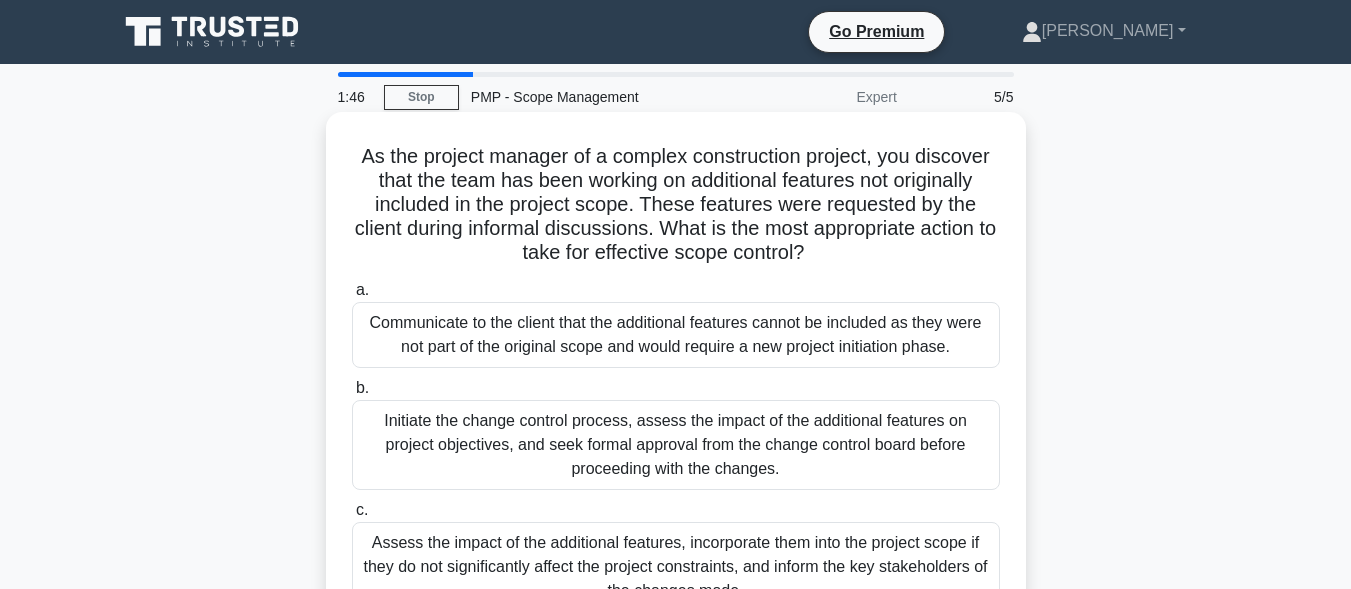click on "Initiate the change control process, assess the impact of the additional features on project objectives, and seek formal approval from the change control board before proceeding with the changes." at bounding box center (676, 445) 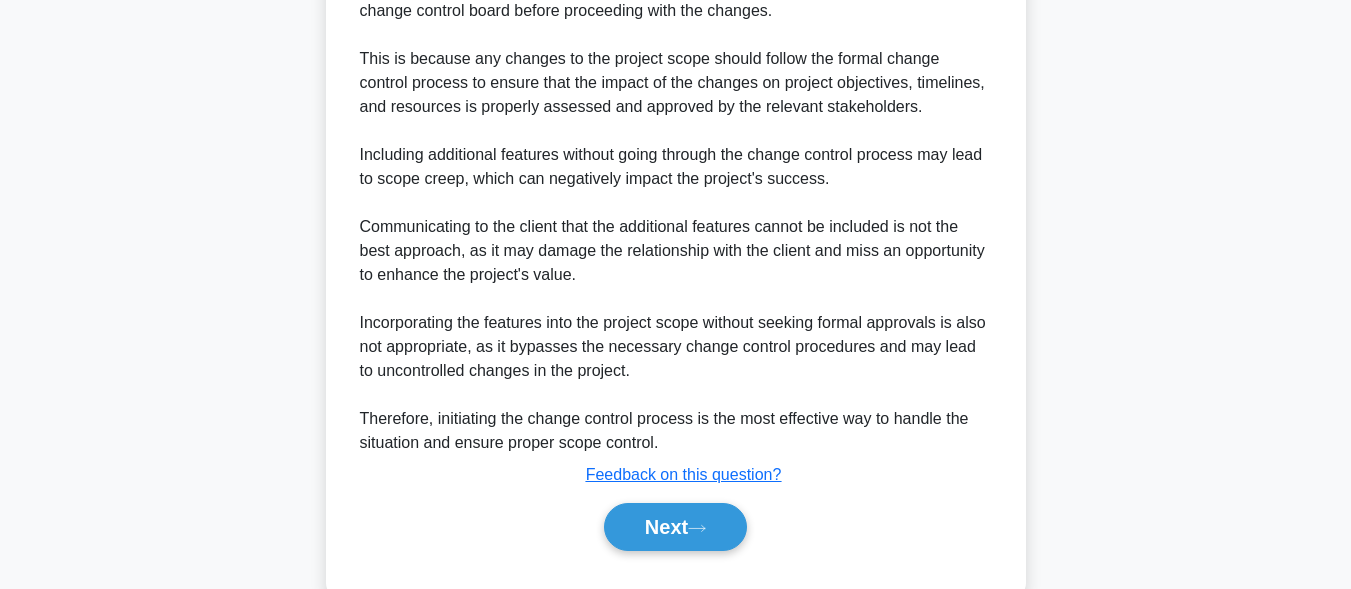 scroll, scrollTop: 909, scrollLeft: 0, axis: vertical 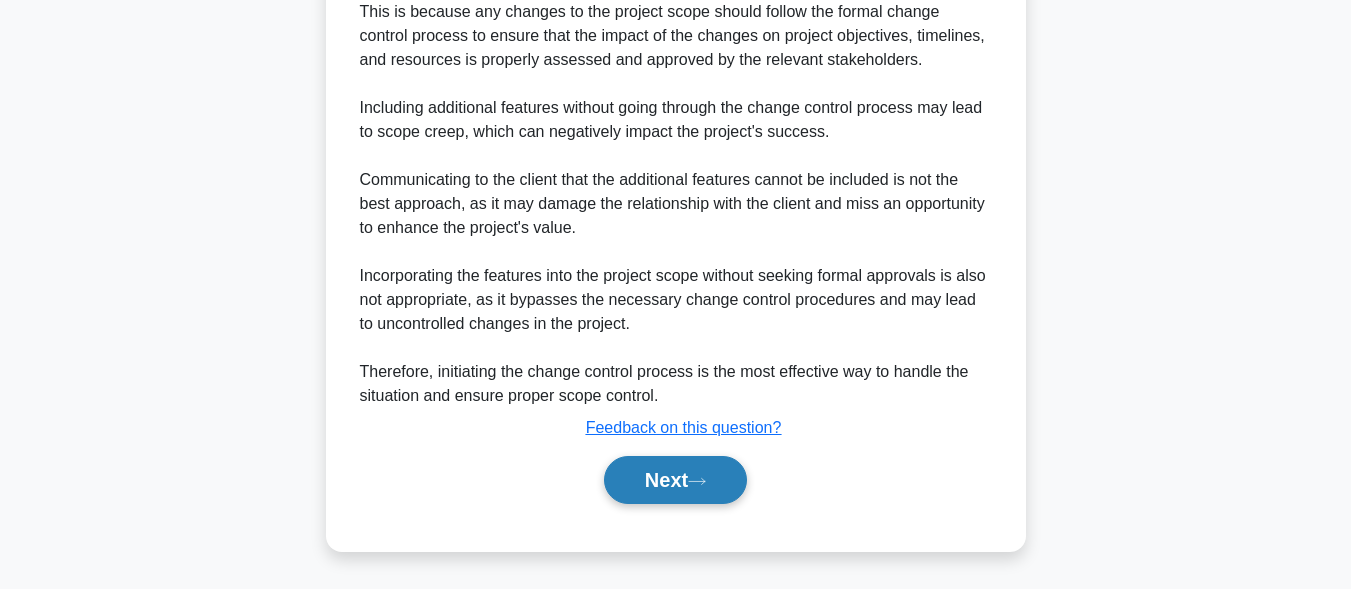click on "Next" at bounding box center [675, 480] 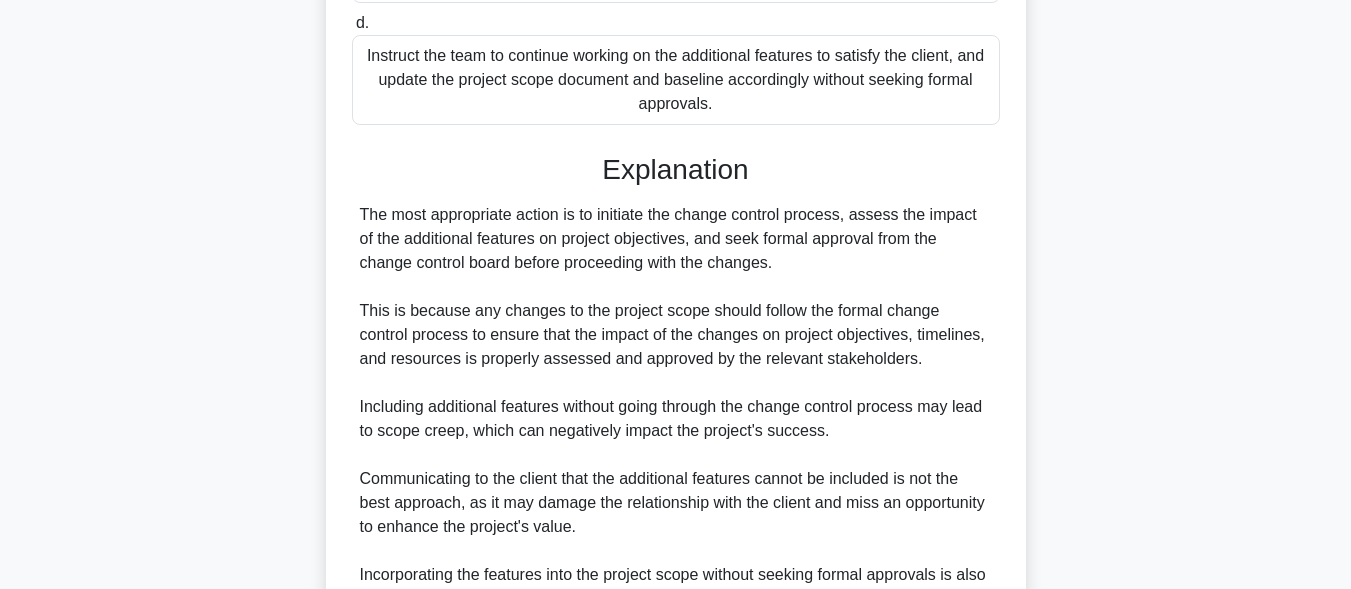 scroll, scrollTop: 540, scrollLeft: 0, axis: vertical 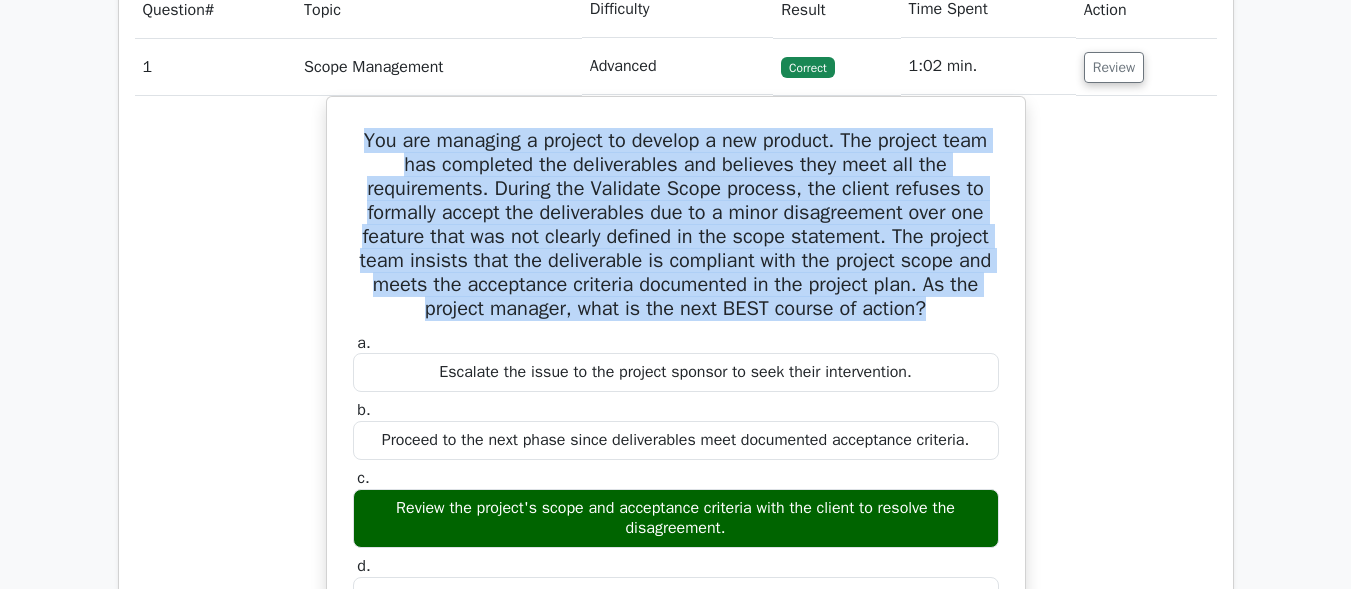 drag, startPoint x: 951, startPoint y: 299, endPoint x: 268, endPoint y: 111, distance: 708.40173 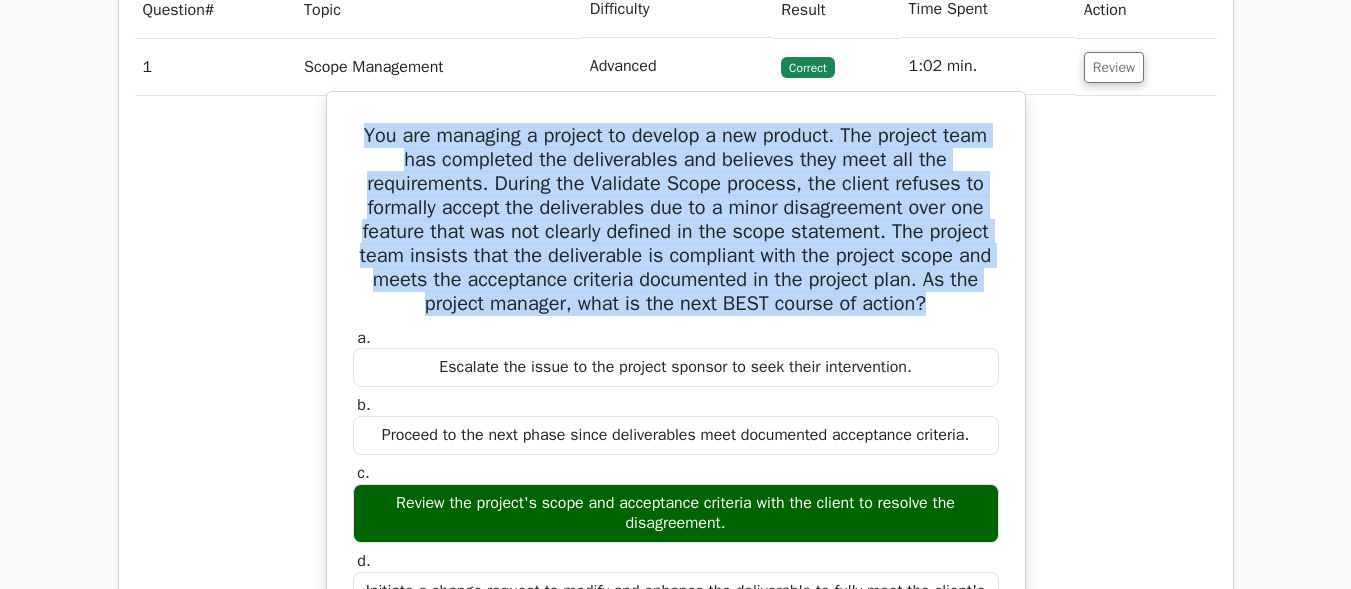 copy on "You are managing a project to develop a new product. The project team has completed the deliverables and believes they meet all the requirements. During the Validate Scope process, the client refuses to formally accept the deliverables due to a minor disagreement over one feature that was not clearly defined in the scope statement. The project team insists that the deliverable is compliant with the project scope and meets the acceptance criteria documented in the project plan. As the project manager, what is the next BEST course of action?" 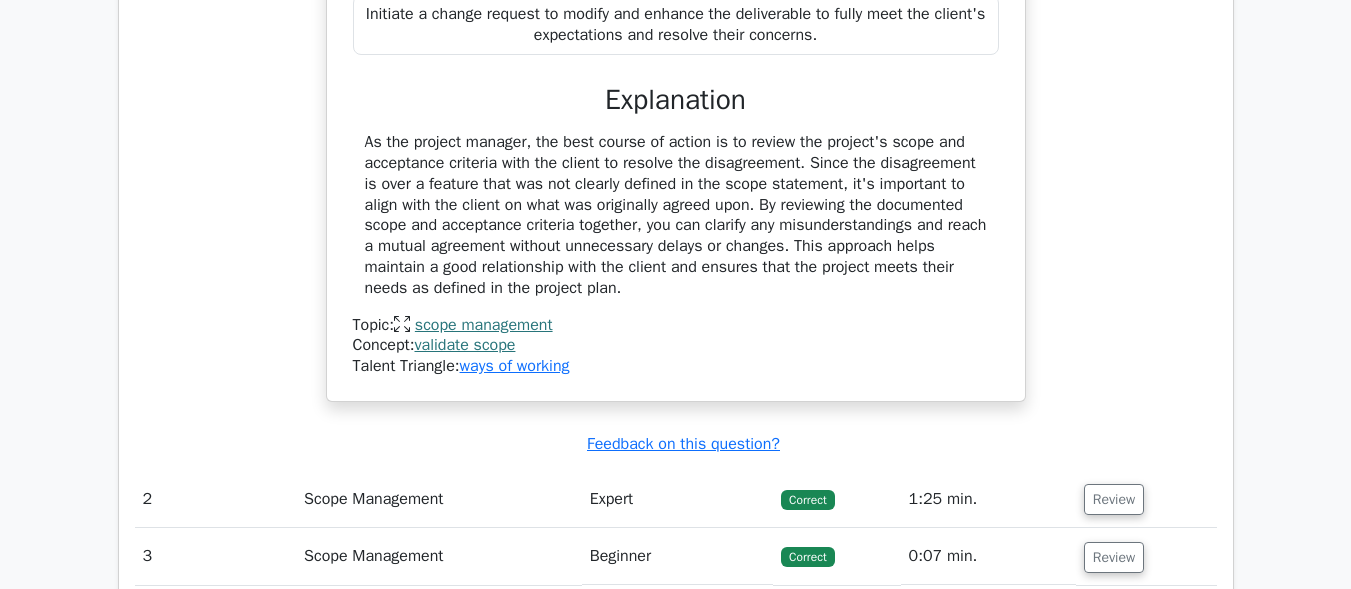 scroll, scrollTop: 2100, scrollLeft: 0, axis: vertical 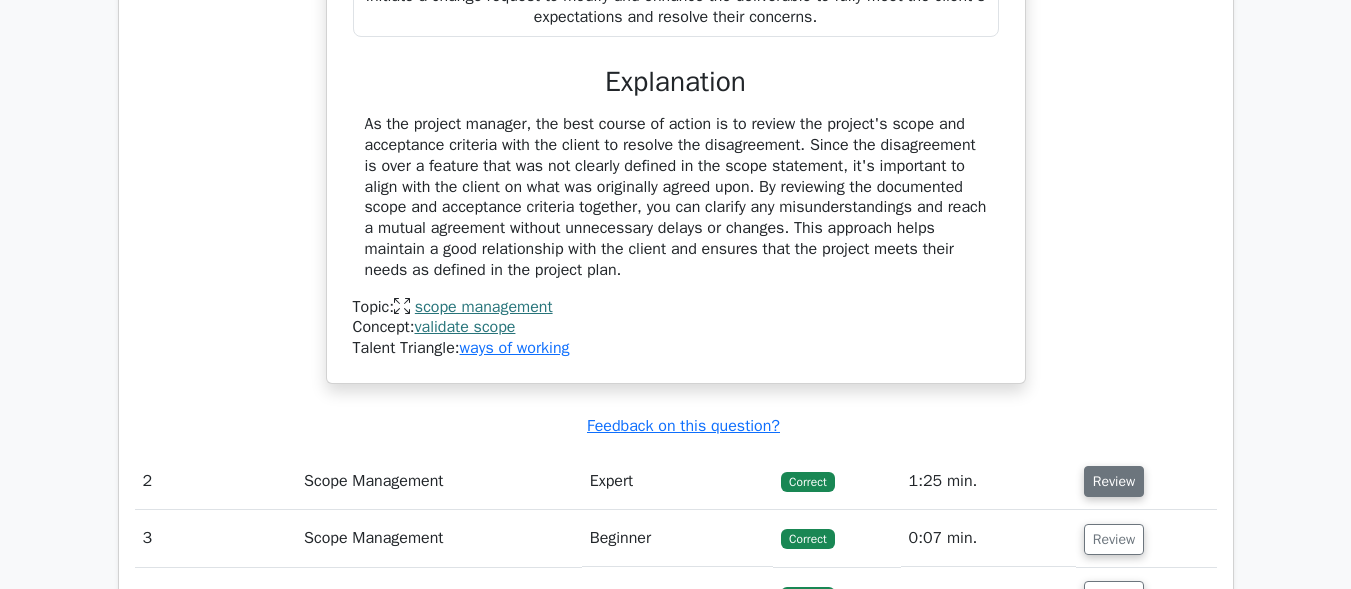 click on "Review" at bounding box center (1114, 481) 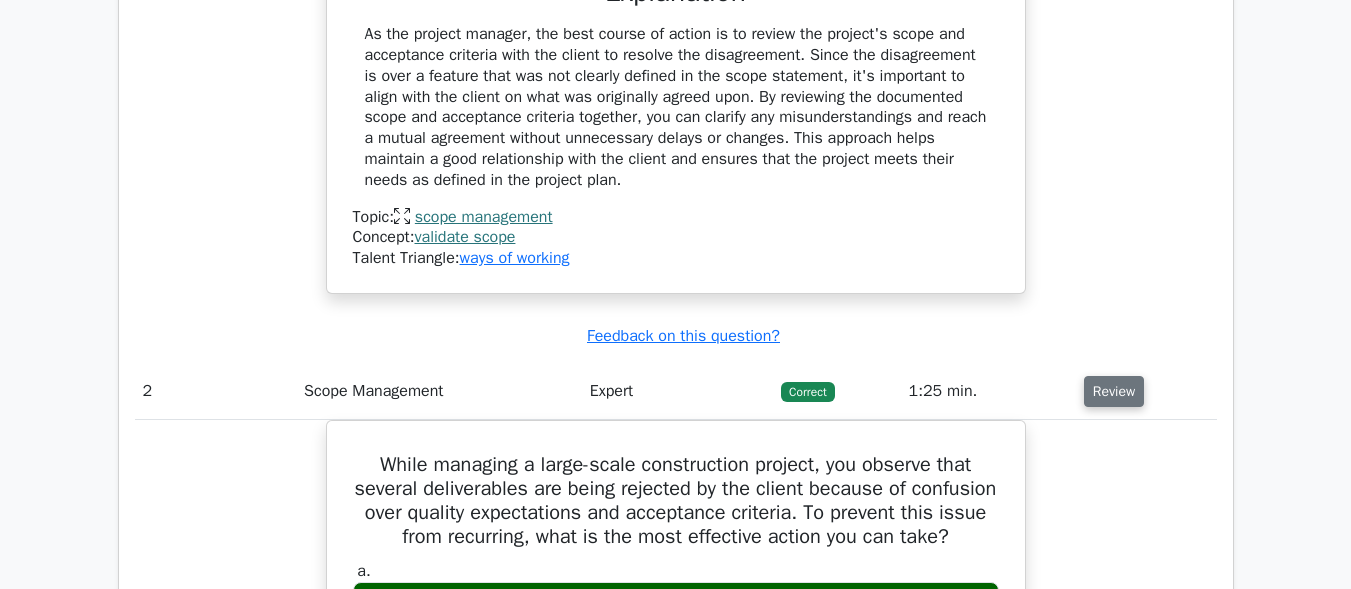 scroll, scrollTop: 2500, scrollLeft: 0, axis: vertical 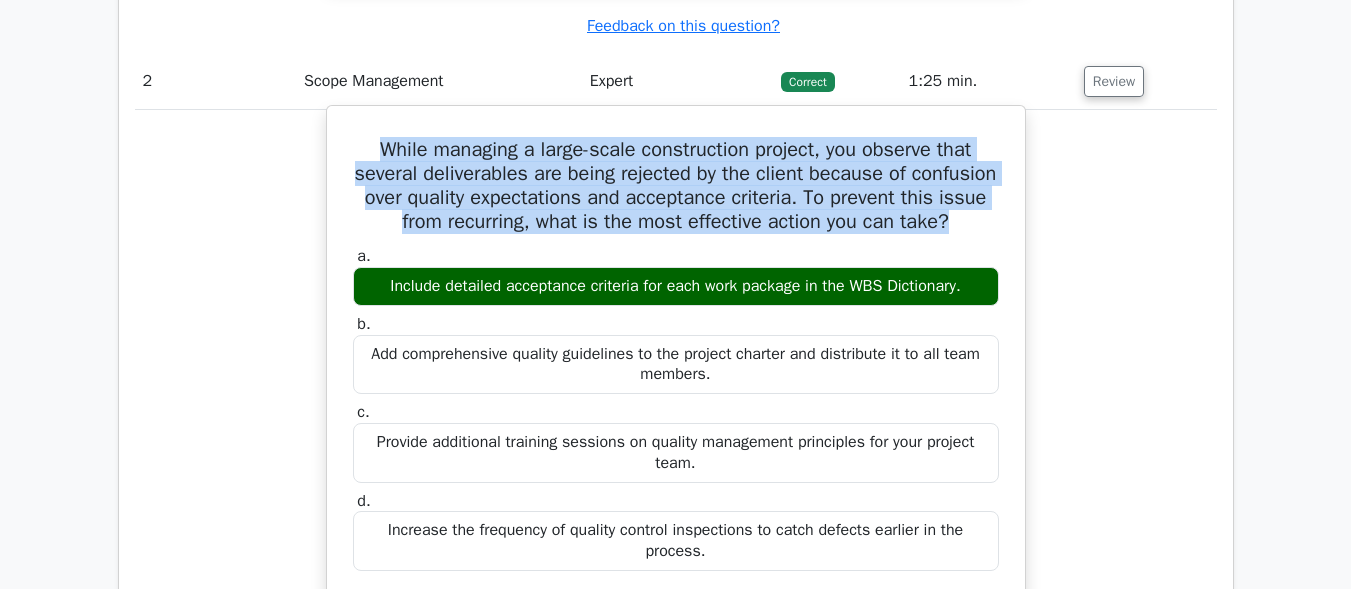 drag, startPoint x: 703, startPoint y: 238, endPoint x: 366, endPoint y: 135, distance: 352.38898 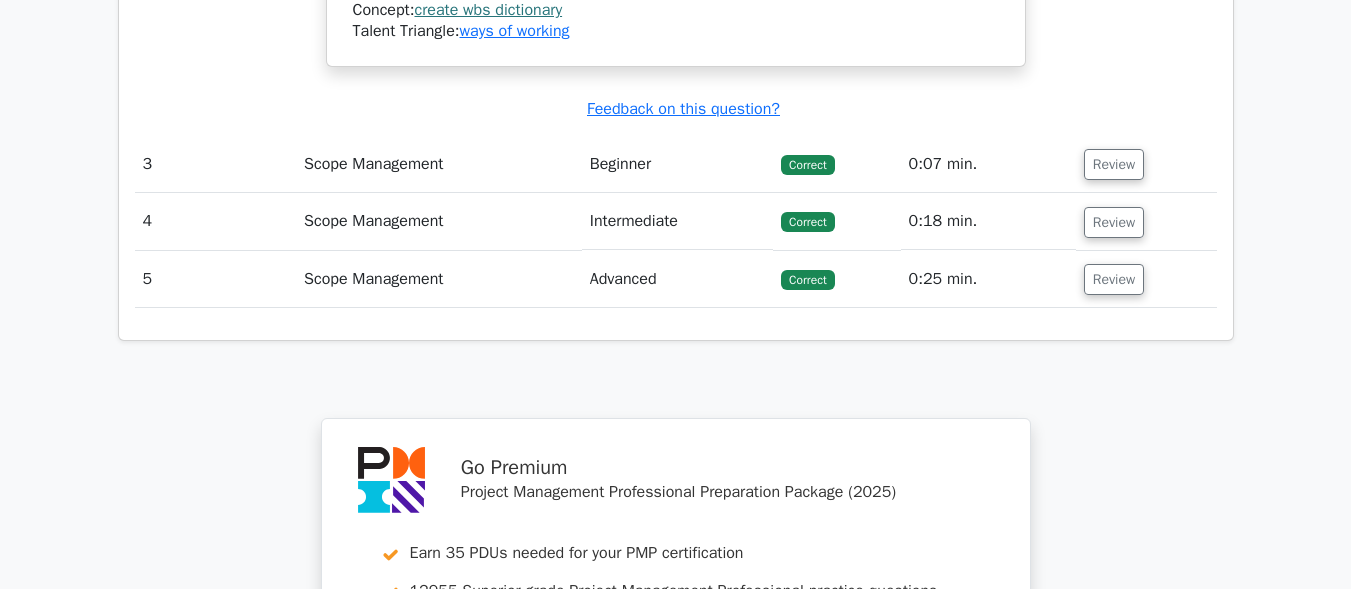 scroll, scrollTop: 3400, scrollLeft: 0, axis: vertical 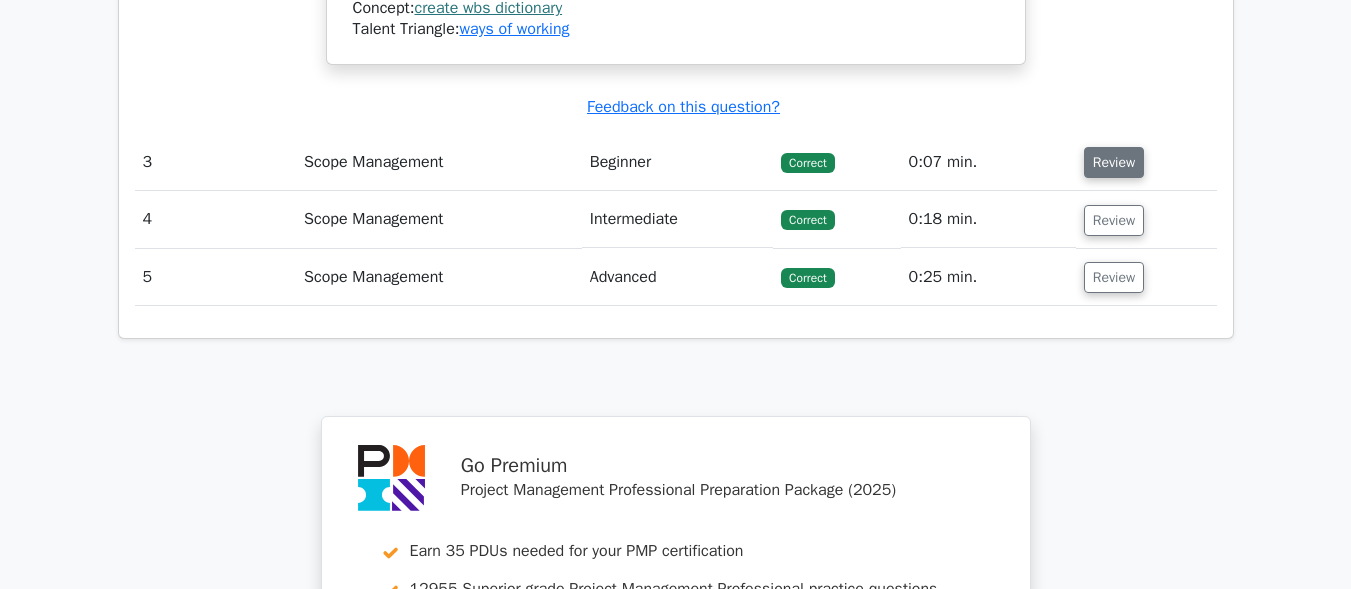 click on "Review" at bounding box center [1114, 162] 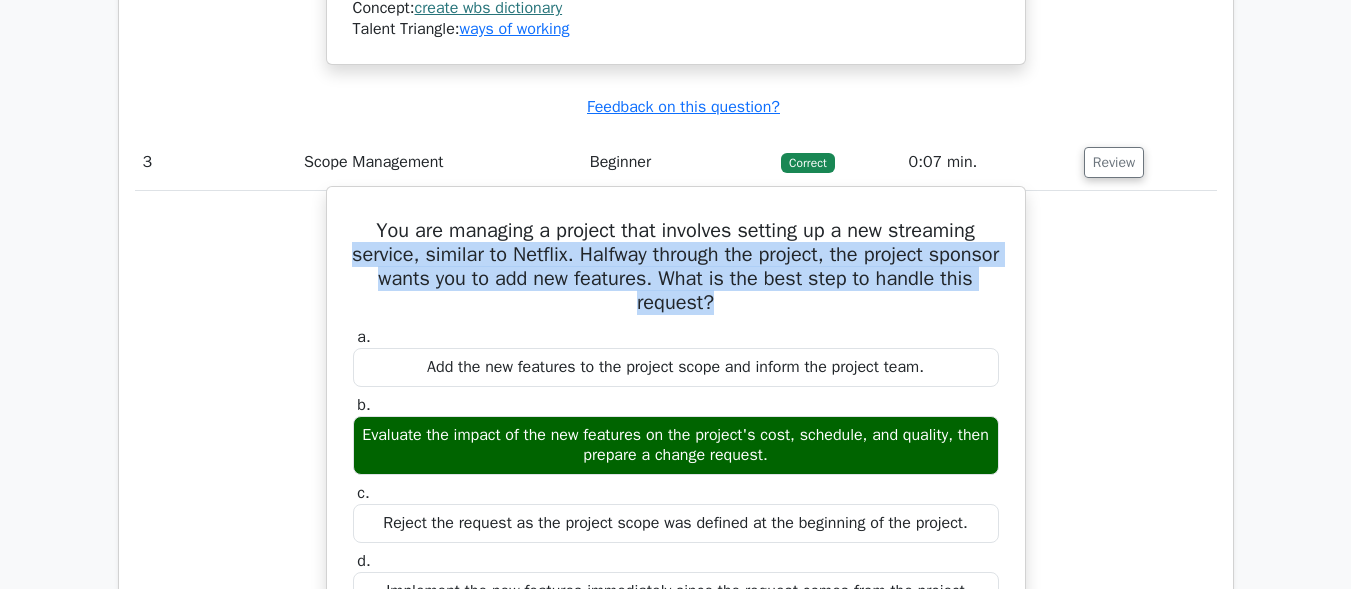 drag, startPoint x: 738, startPoint y: 329, endPoint x: 366, endPoint y: 269, distance: 376.80765 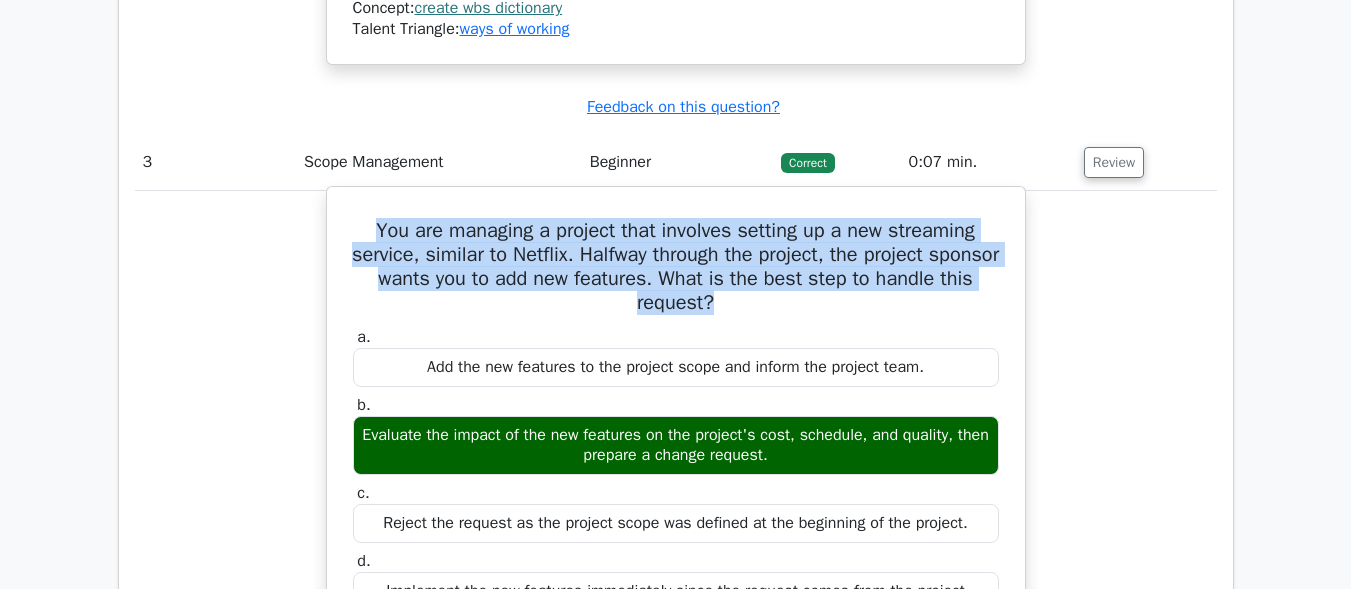drag, startPoint x: 364, startPoint y: 248, endPoint x: 748, endPoint y: 318, distance: 390.32806 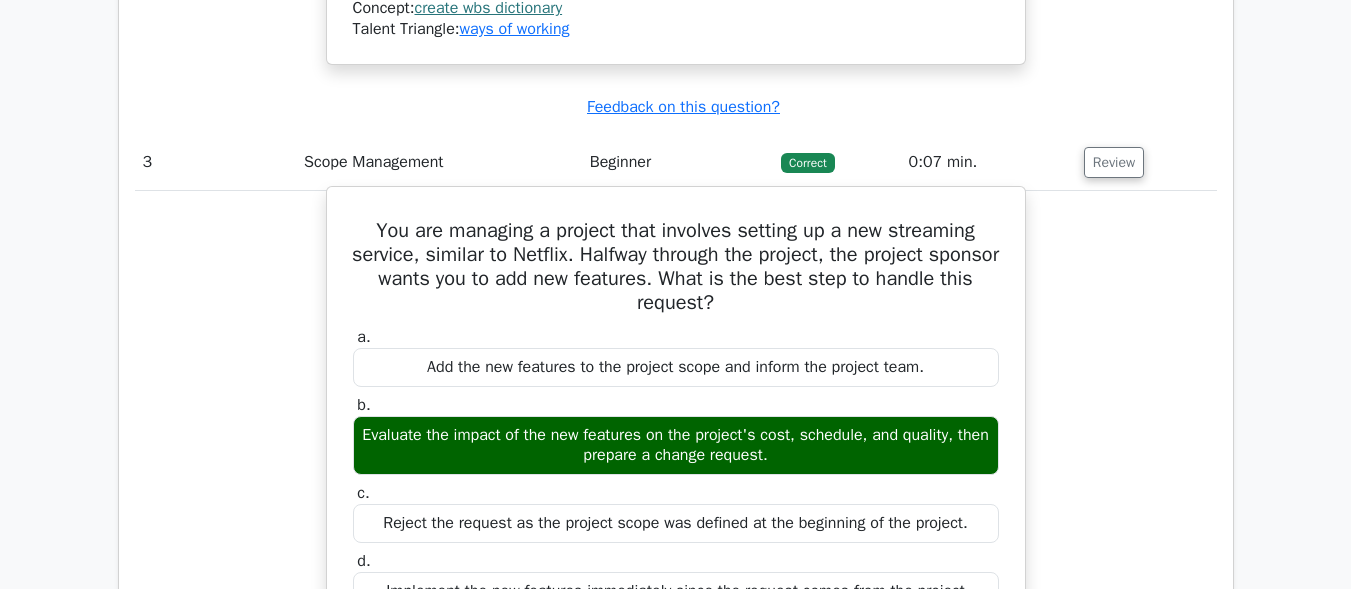 drag, startPoint x: 374, startPoint y: 456, endPoint x: 755, endPoint y: 464, distance: 381.08398 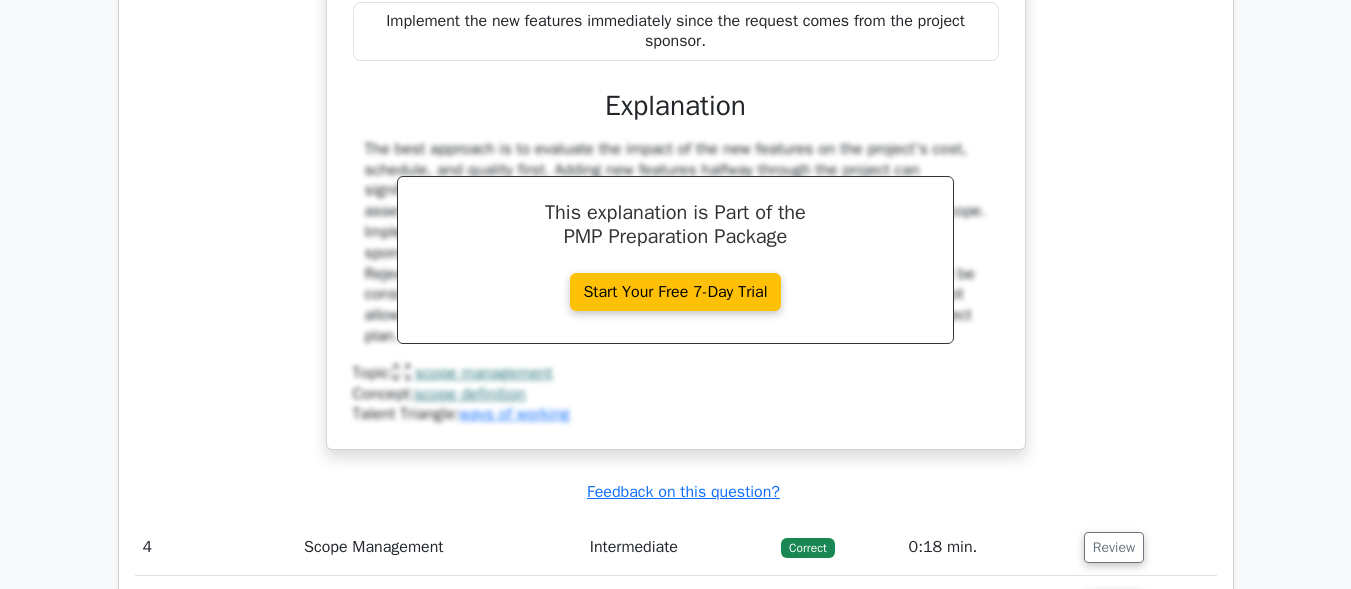 scroll, scrollTop: 4300, scrollLeft: 0, axis: vertical 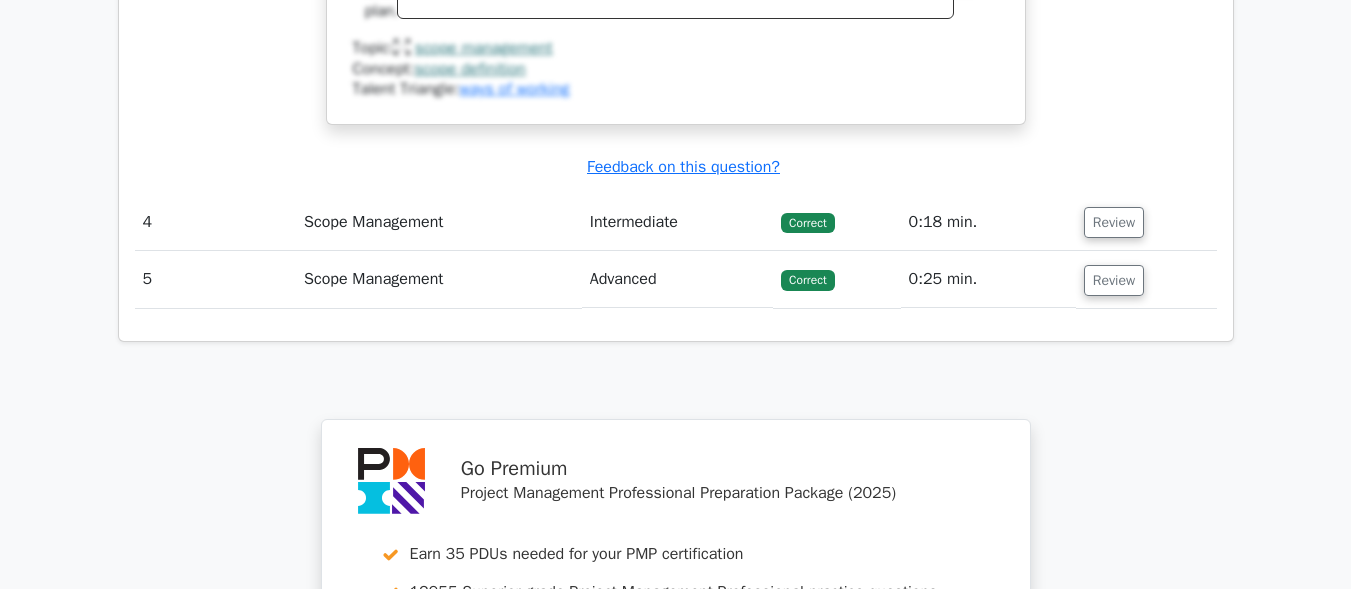click on "4
Scope Management
Intermediate
Correct
0:18 min.
Review" at bounding box center (676, 222) 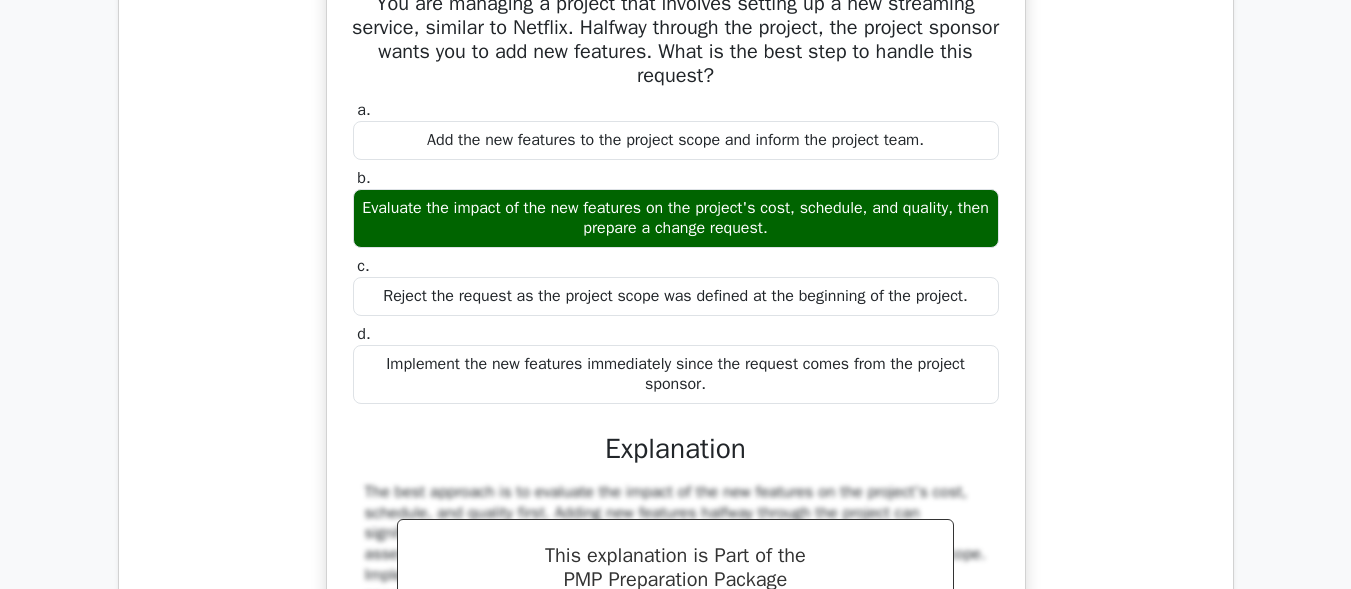 scroll, scrollTop: 3600, scrollLeft: 0, axis: vertical 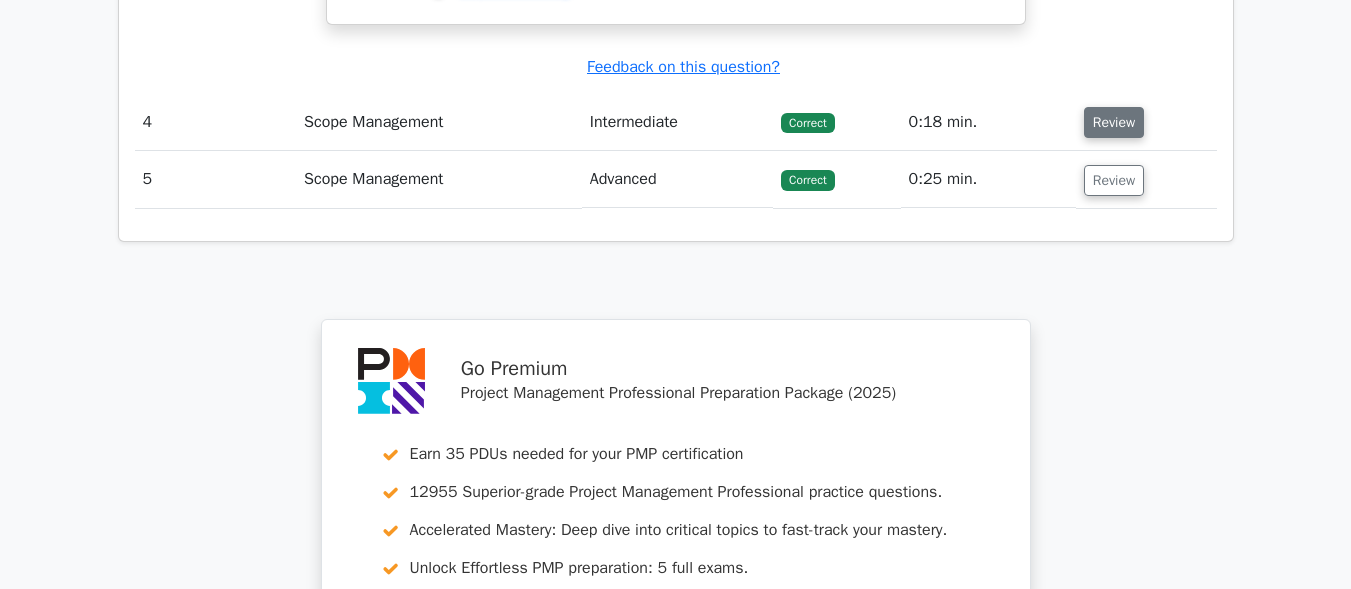 click on "Review" at bounding box center [1114, 122] 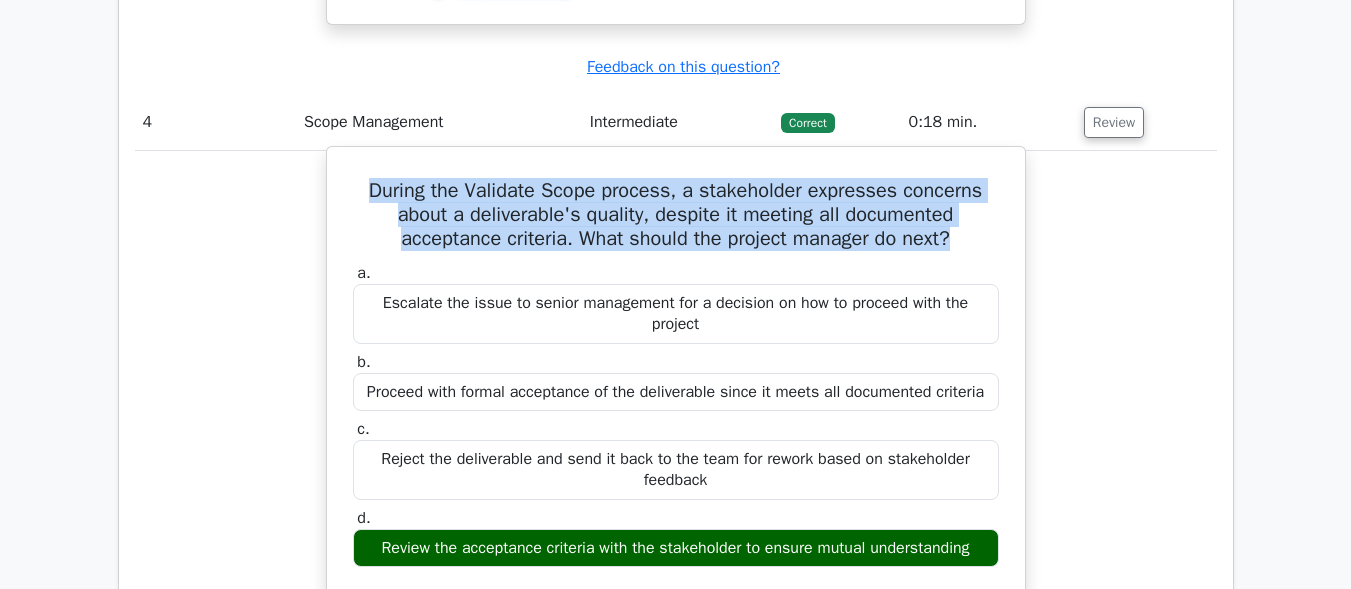 drag, startPoint x: 974, startPoint y: 264, endPoint x: 361, endPoint y: 218, distance: 614.7235 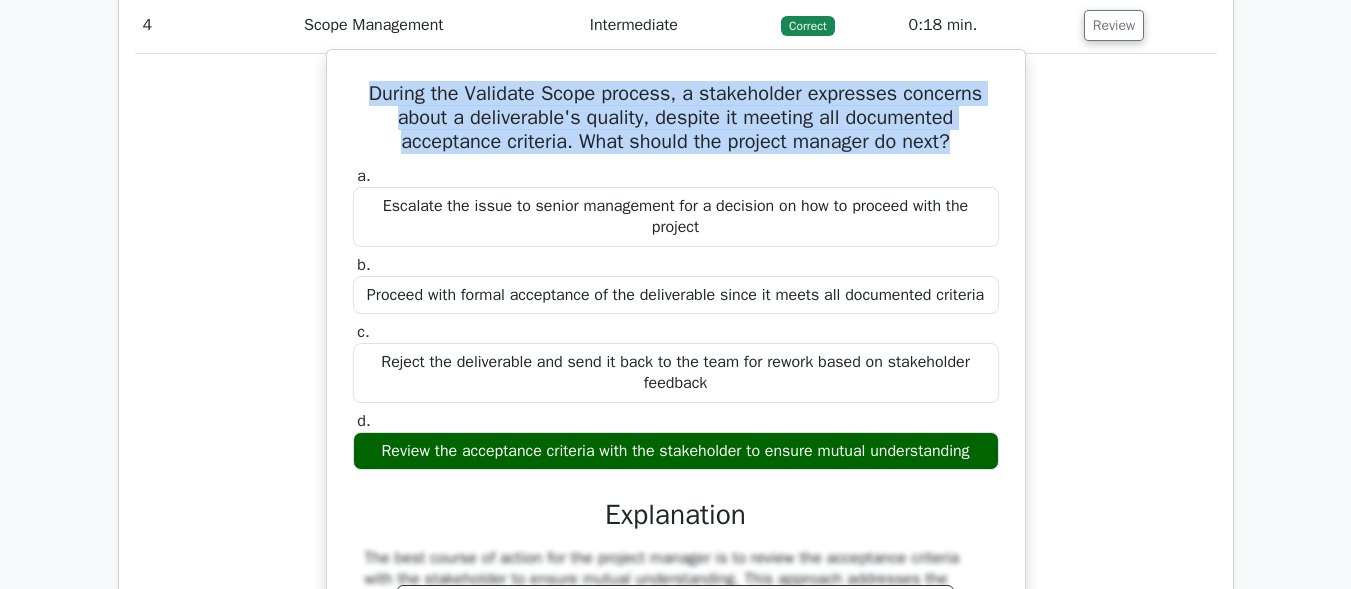 scroll, scrollTop: 4500, scrollLeft: 0, axis: vertical 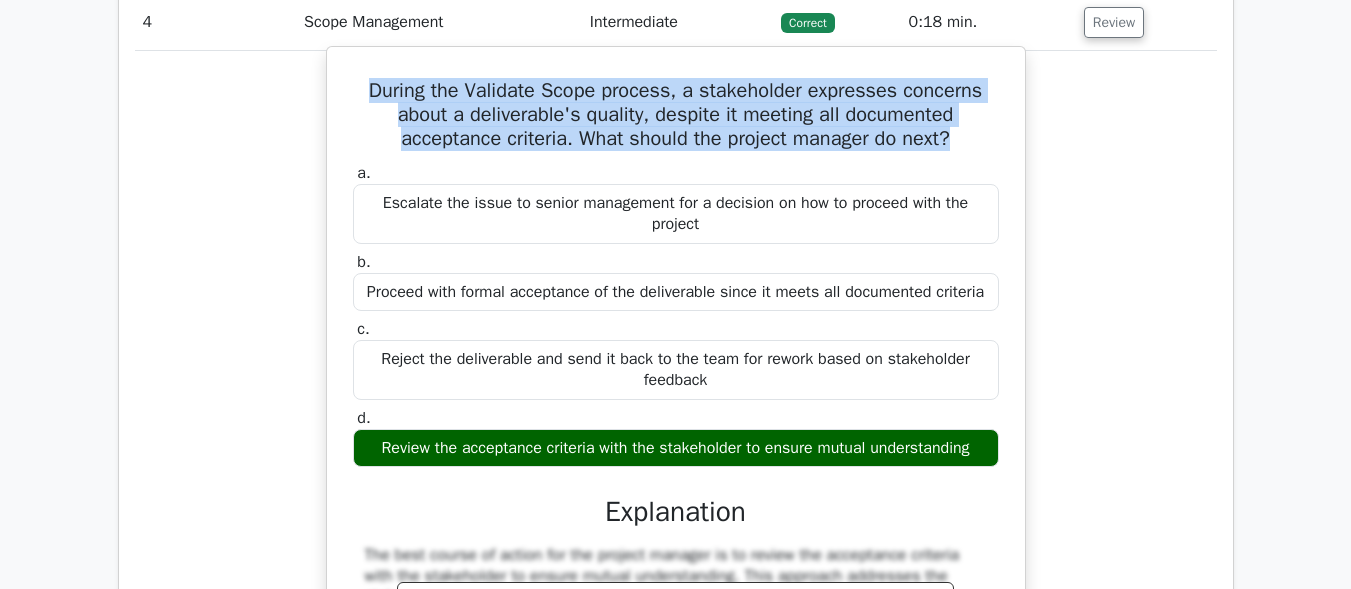 drag, startPoint x: 983, startPoint y: 468, endPoint x: 690, endPoint y: 441, distance: 294.2414 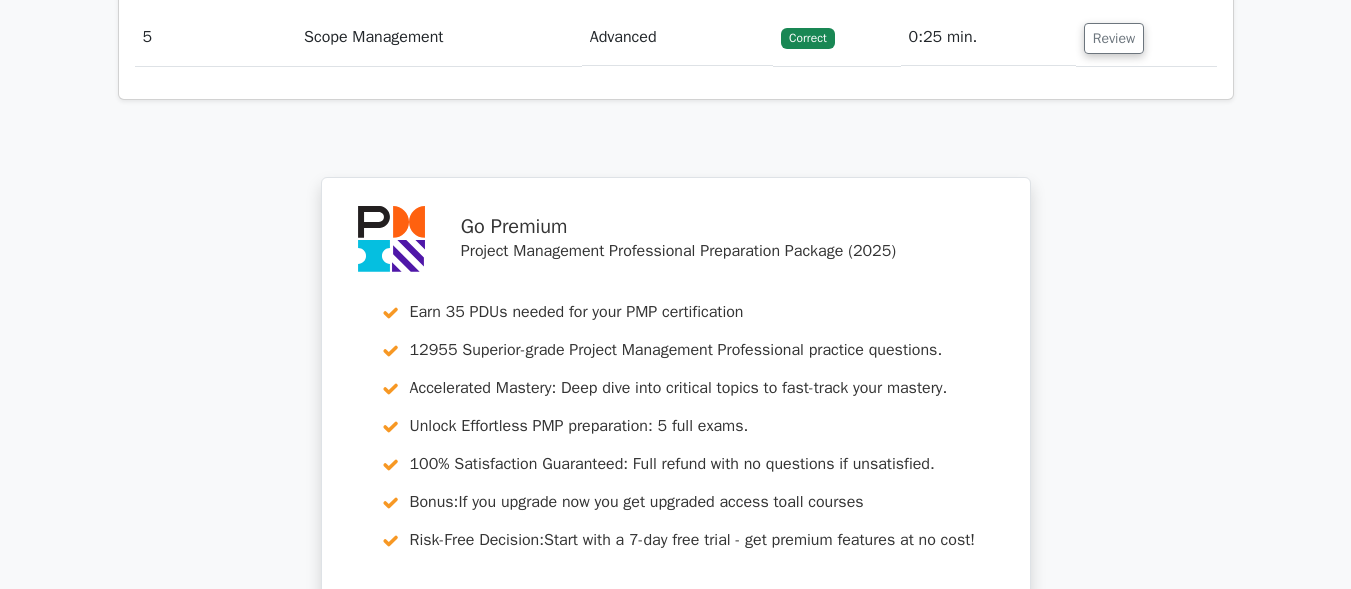 scroll, scrollTop: 5700, scrollLeft: 0, axis: vertical 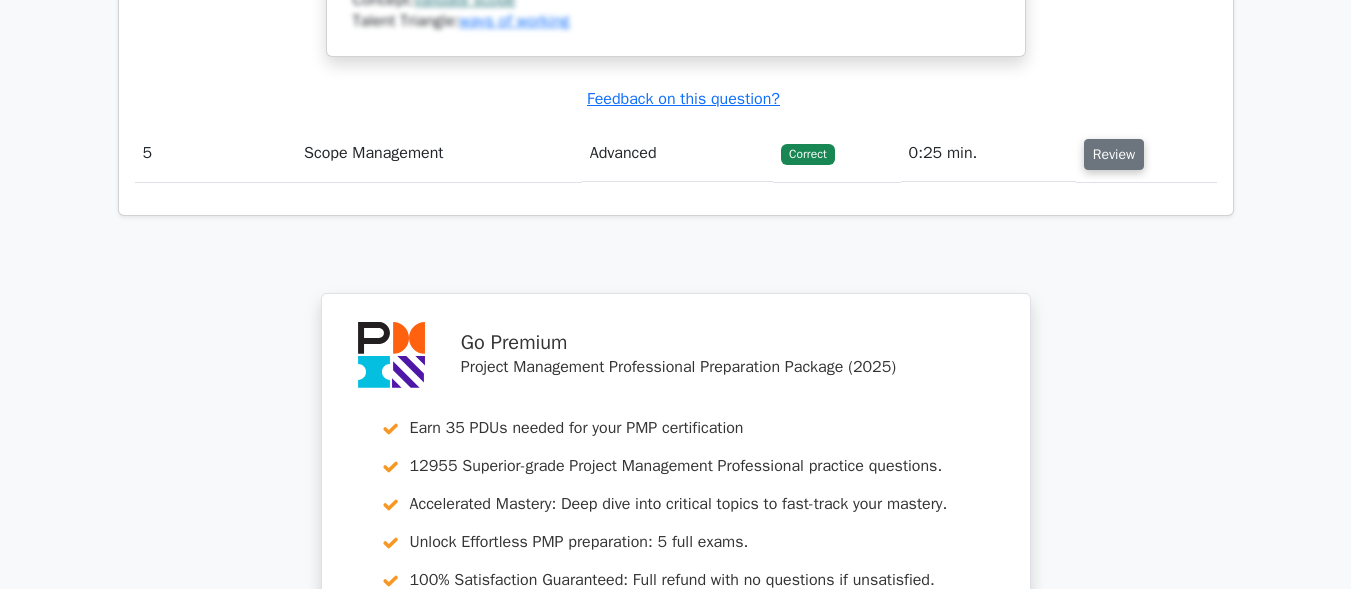 click on "Review" at bounding box center (1114, 154) 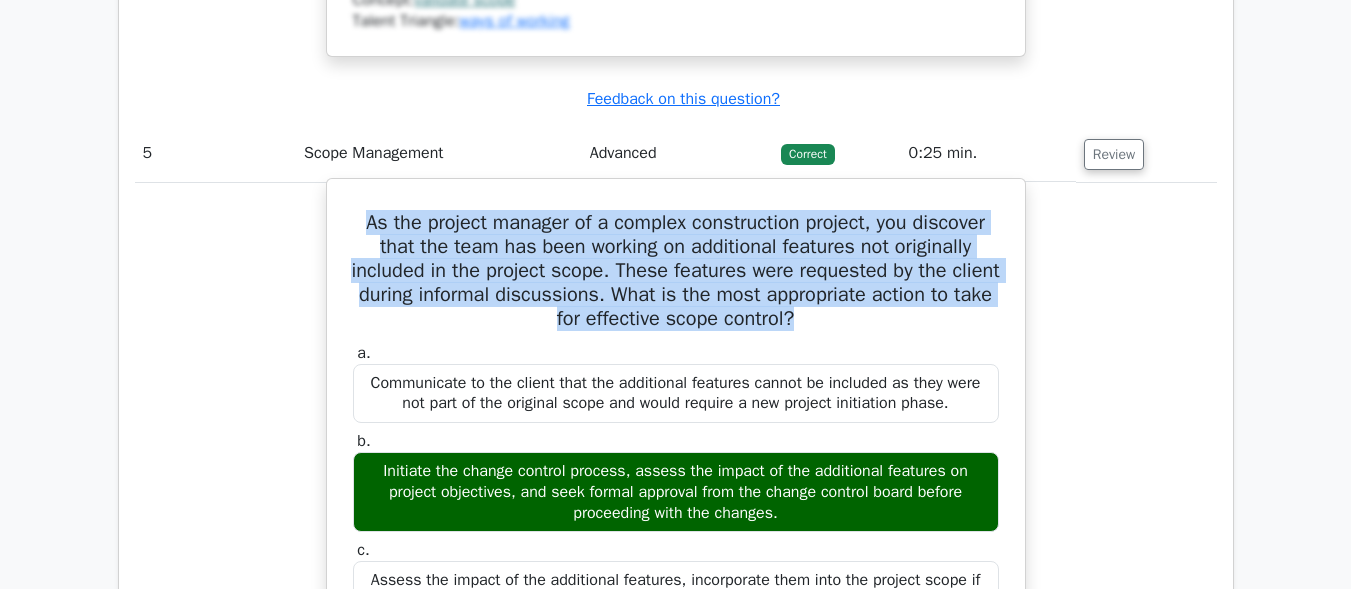 drag, startPoint x: 867, startPoint y: 342, endPoint x: 340, endPoint y: 226, distance: 539.6156 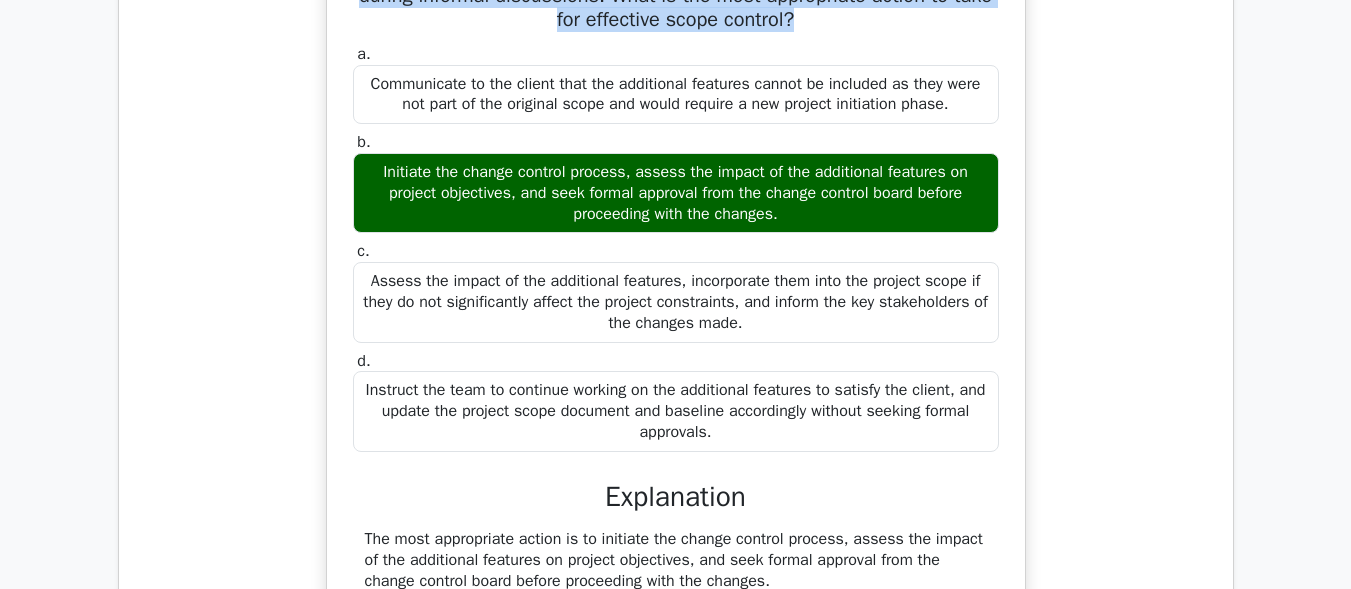 scroll, scrollTop: 6000, scrollLeft: 0, axis: vertical 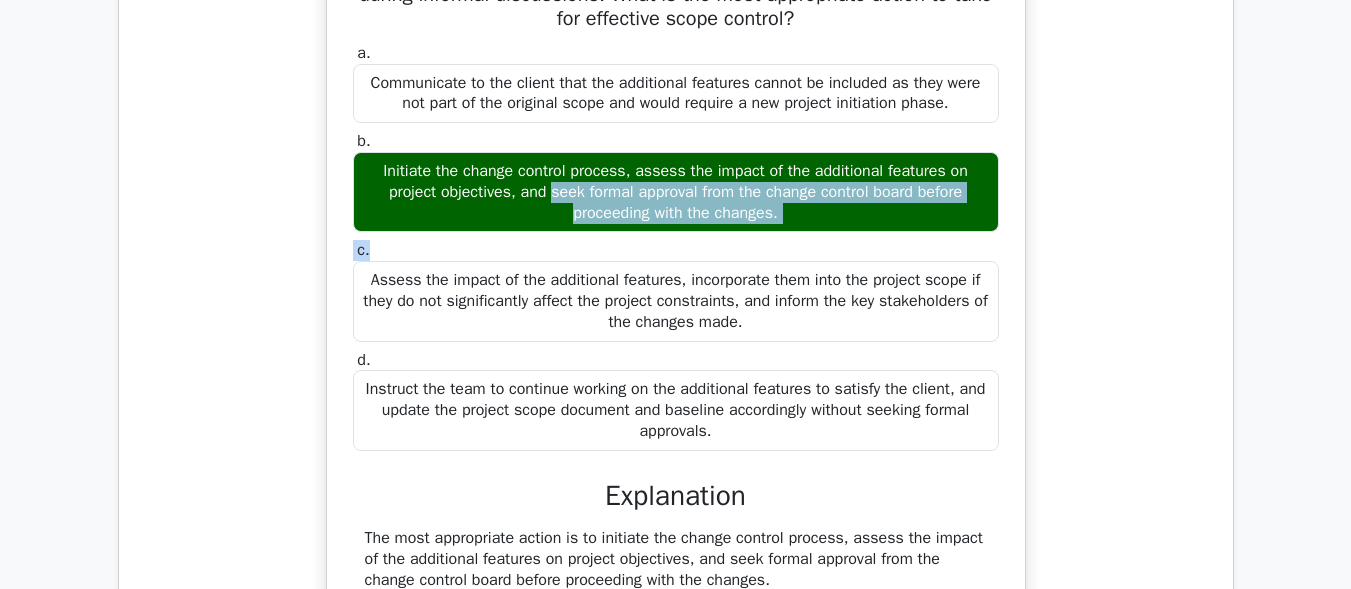 drag, startPoint x: 364, startPoint y: 189, endPoint x: 802, endPoint y: 261, distance: 443.87836 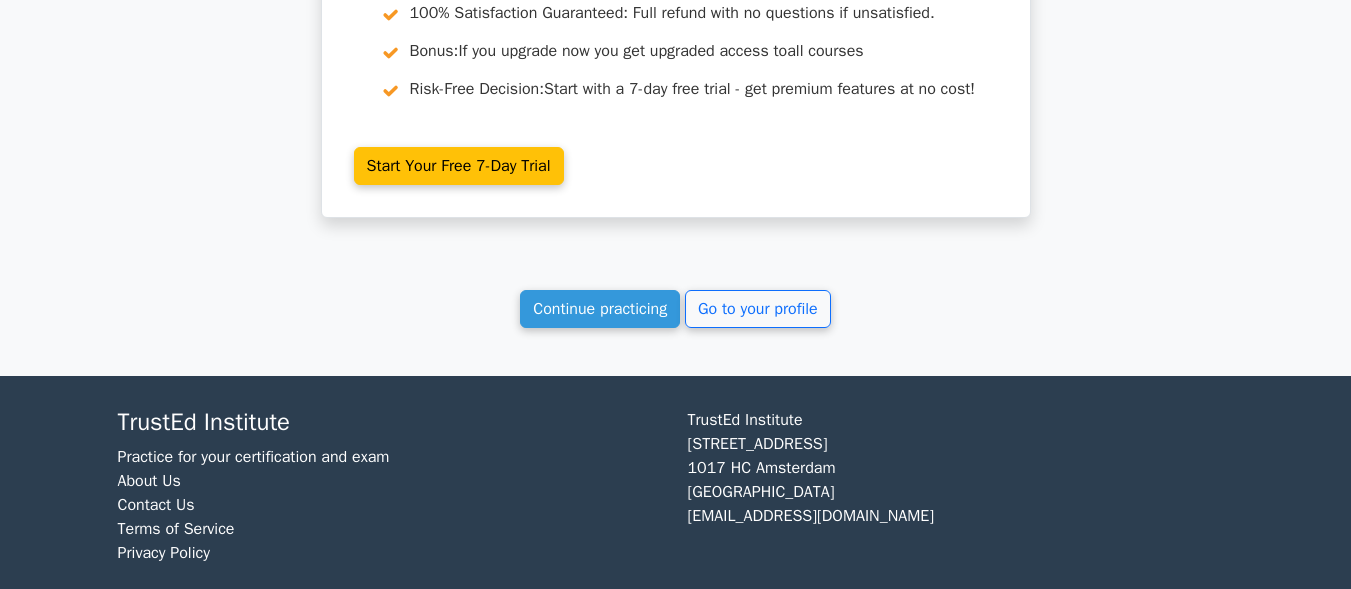 scroll, scrollTop: 7610, scrollLeft: 0, axis: vertical 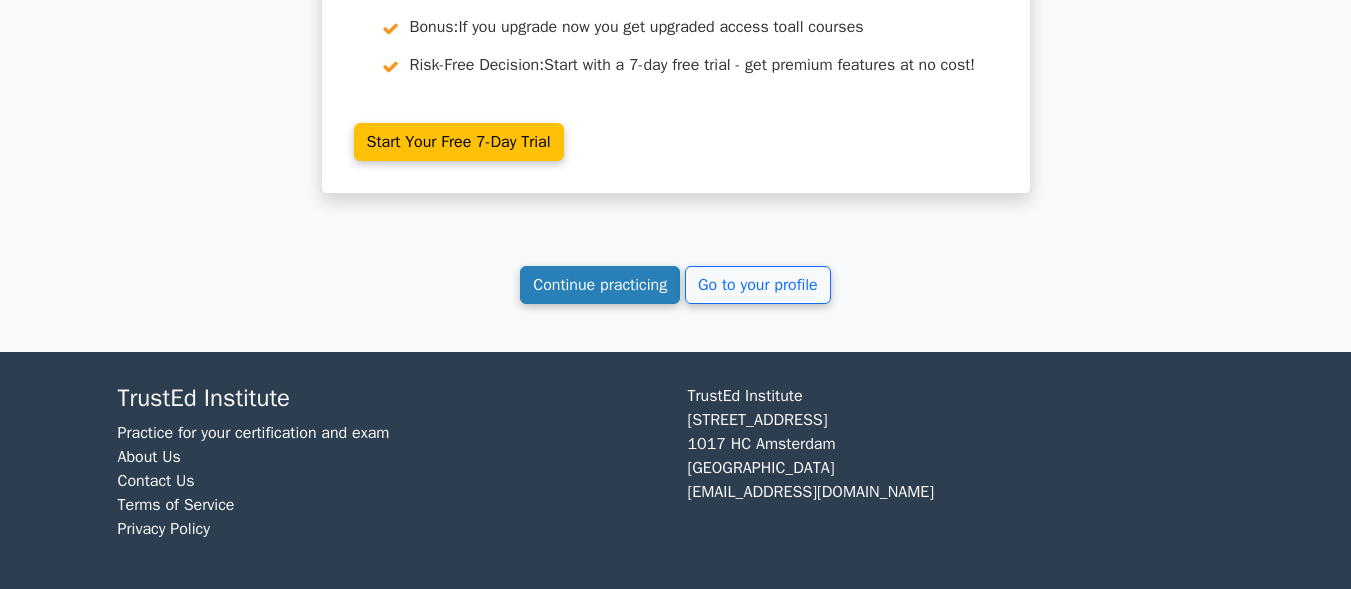 click on "Continue practicing" at bounding box center (600, 285) 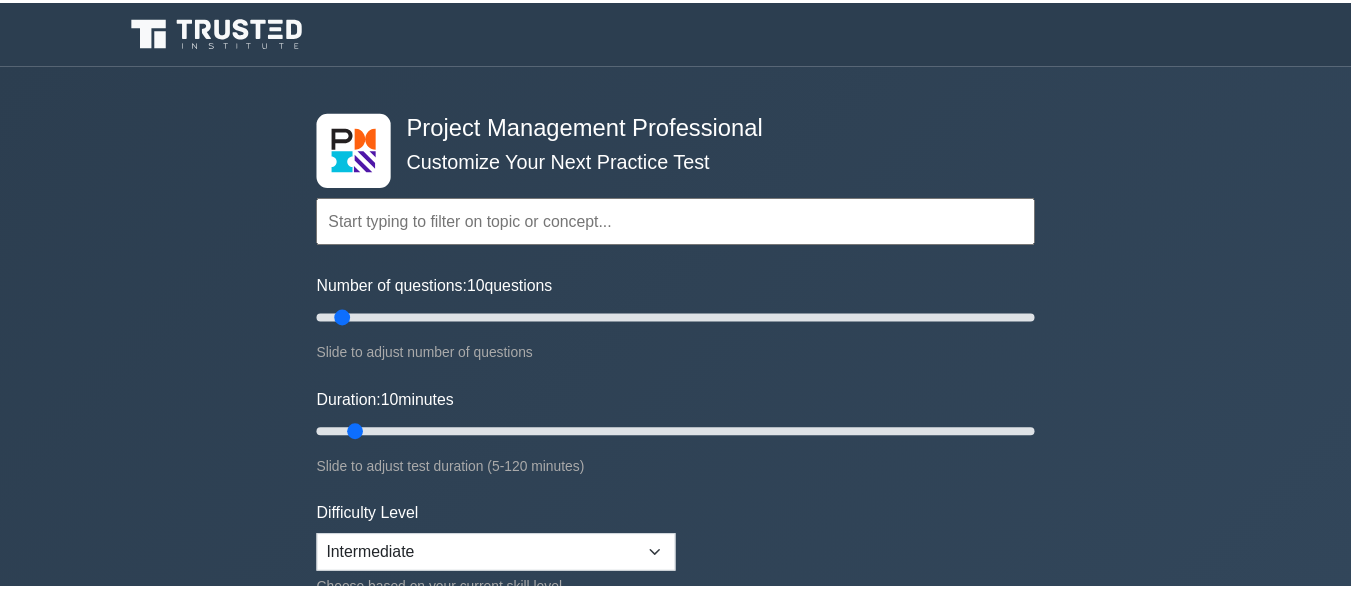 scroll, scrollTop: 0, scrollLeft: 0, axis: both 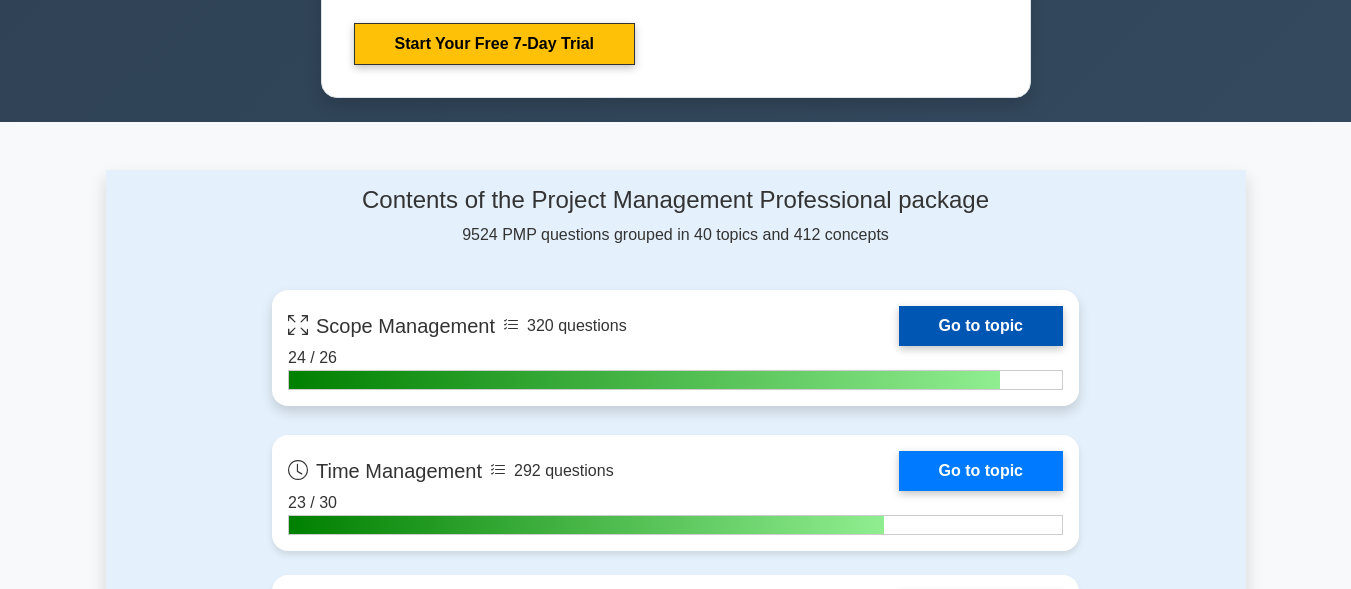 click on "Go to topic" at bounding box center (981, 326) 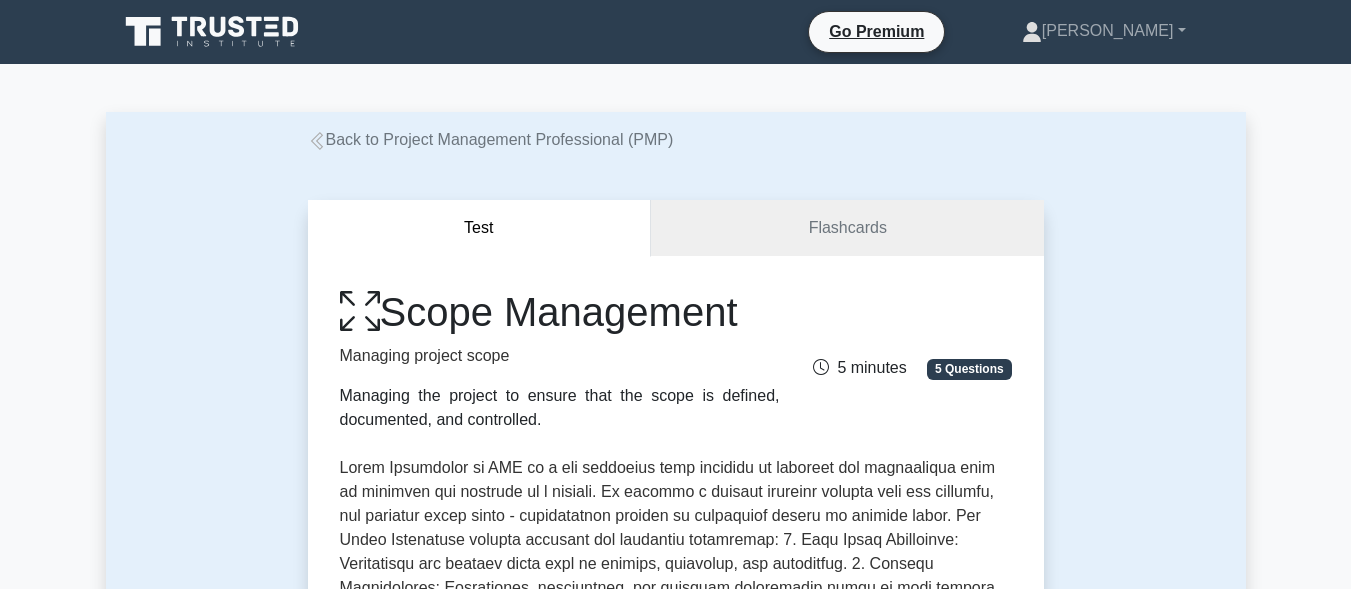 scroll, scrollTop: 0, scrollLeft: 0, axis: both 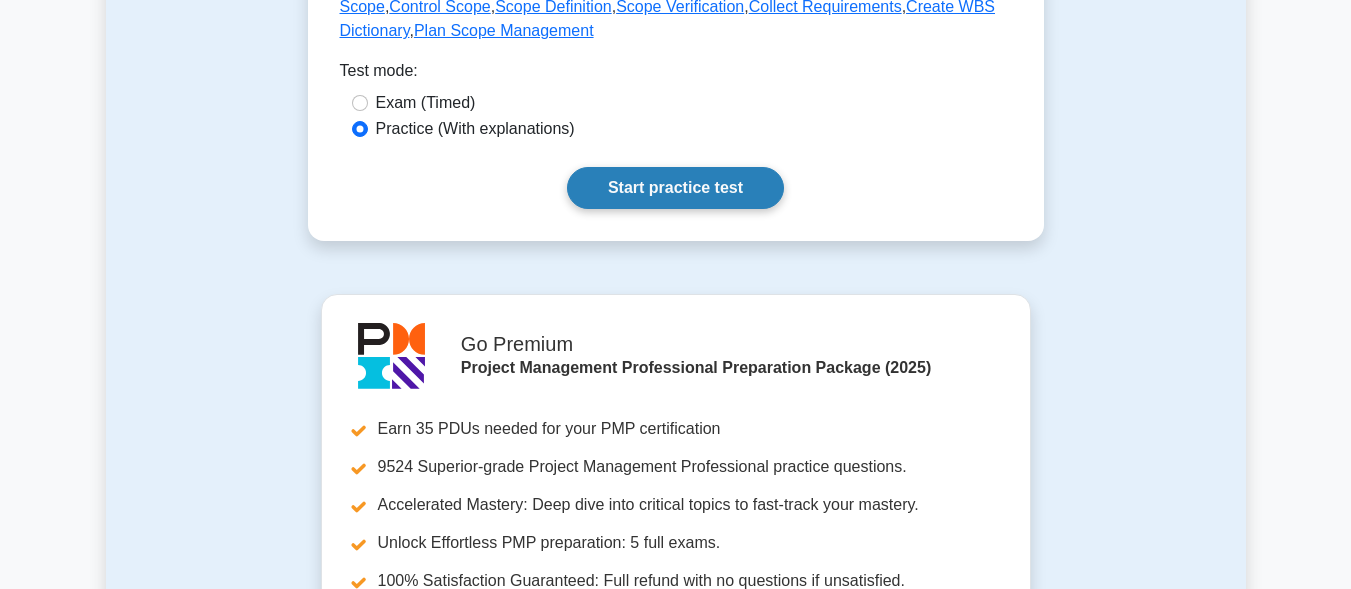 click on "Start practice test" at bounding box center [675, 188] 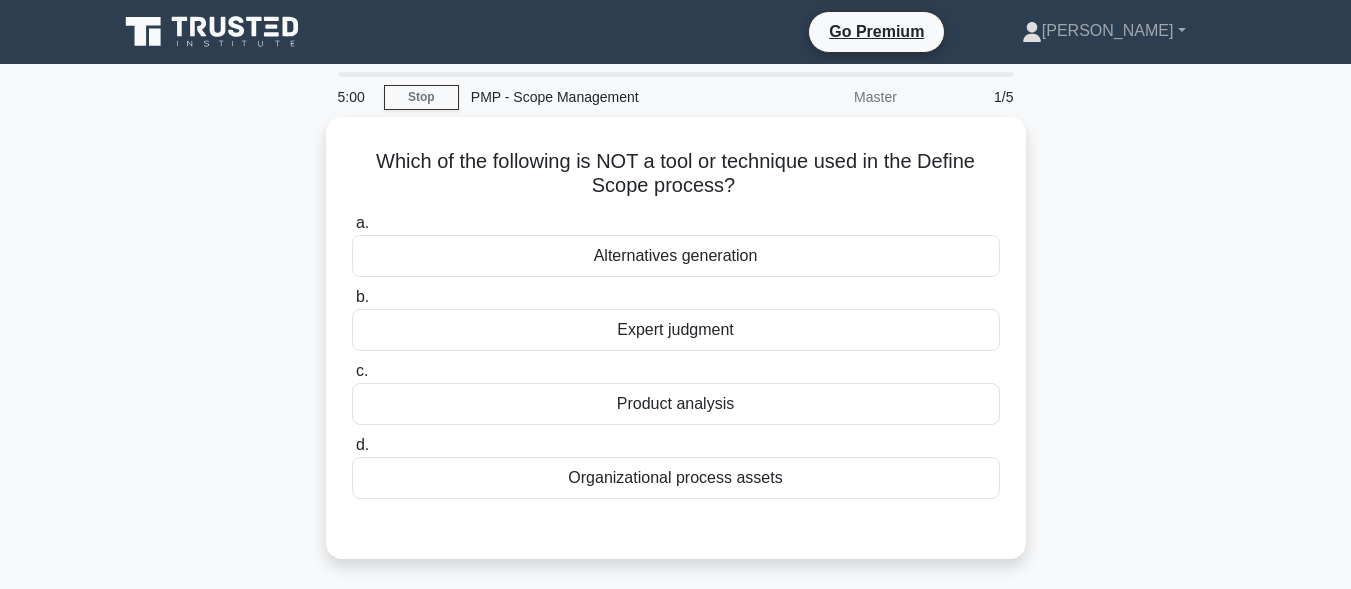 scroll, scrollTop: 0, scrollLeft: 0, axis: both 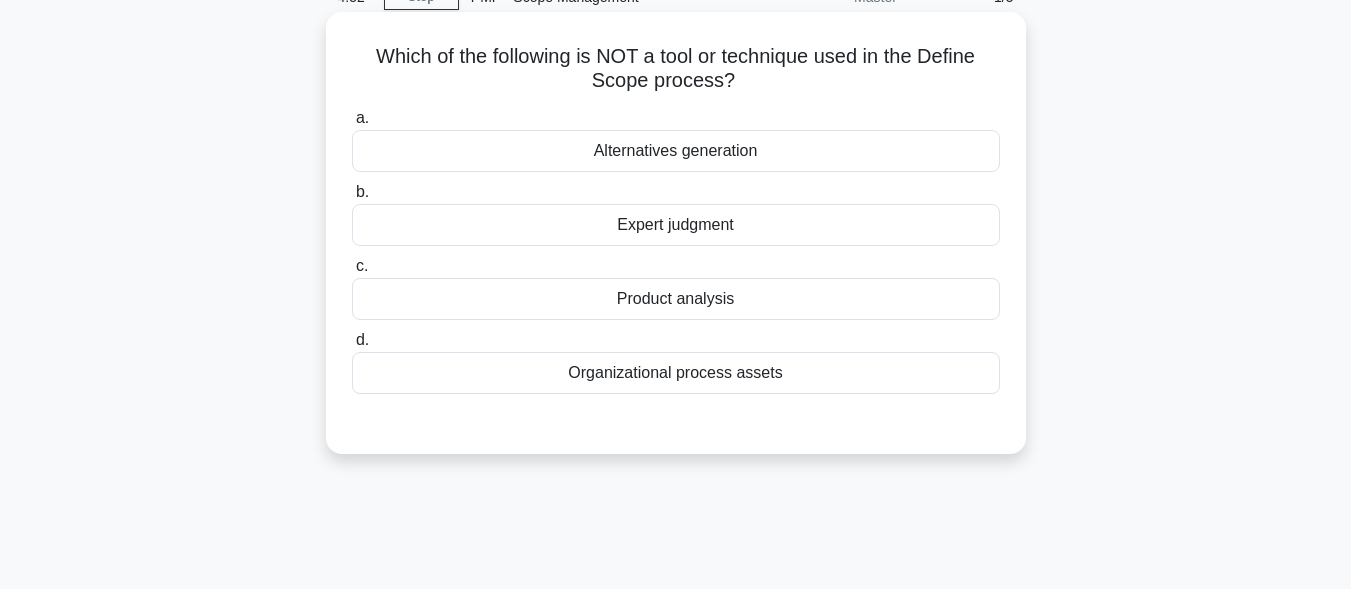click on "Organizational process assets" at bounding box center (676, 373) 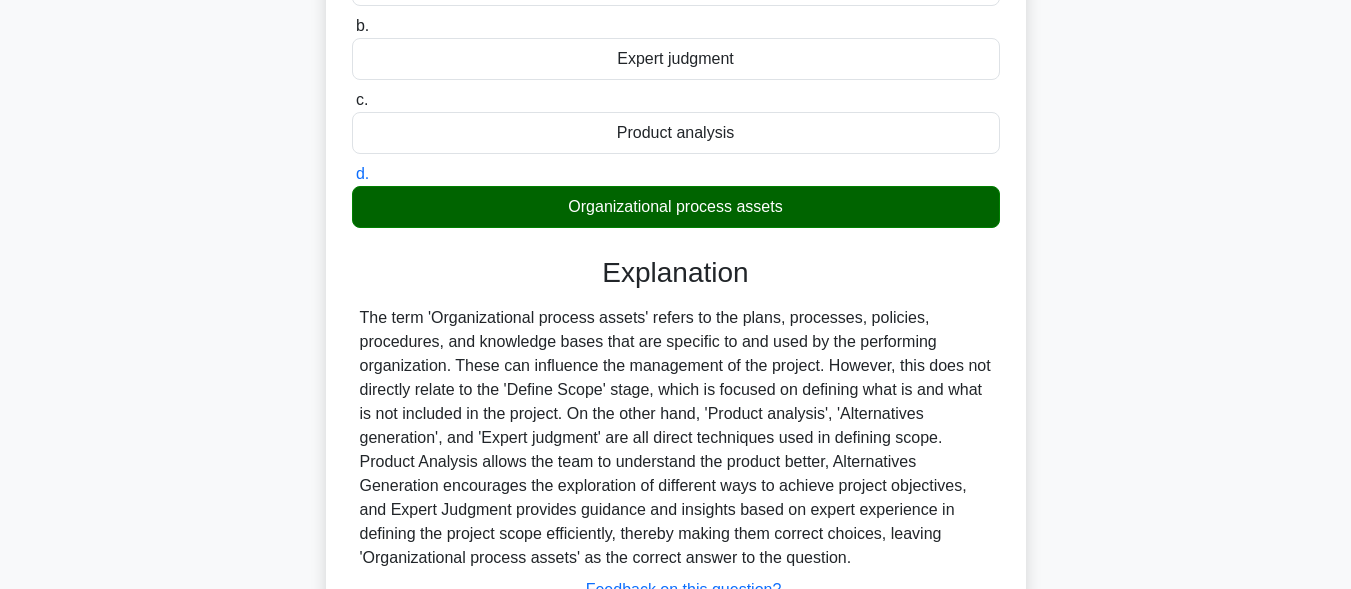 scroll, scrollTop: 491, scrollLeft: 0, axis: vertical 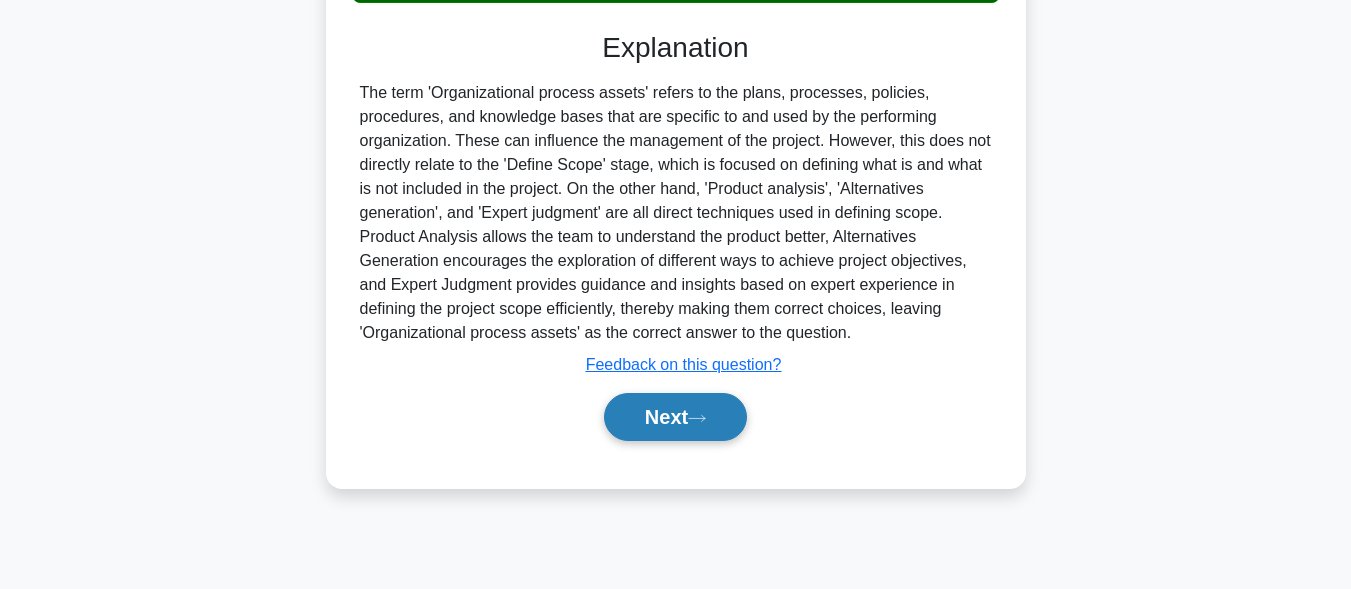 click on "Next" at bounding box center (675, 417) 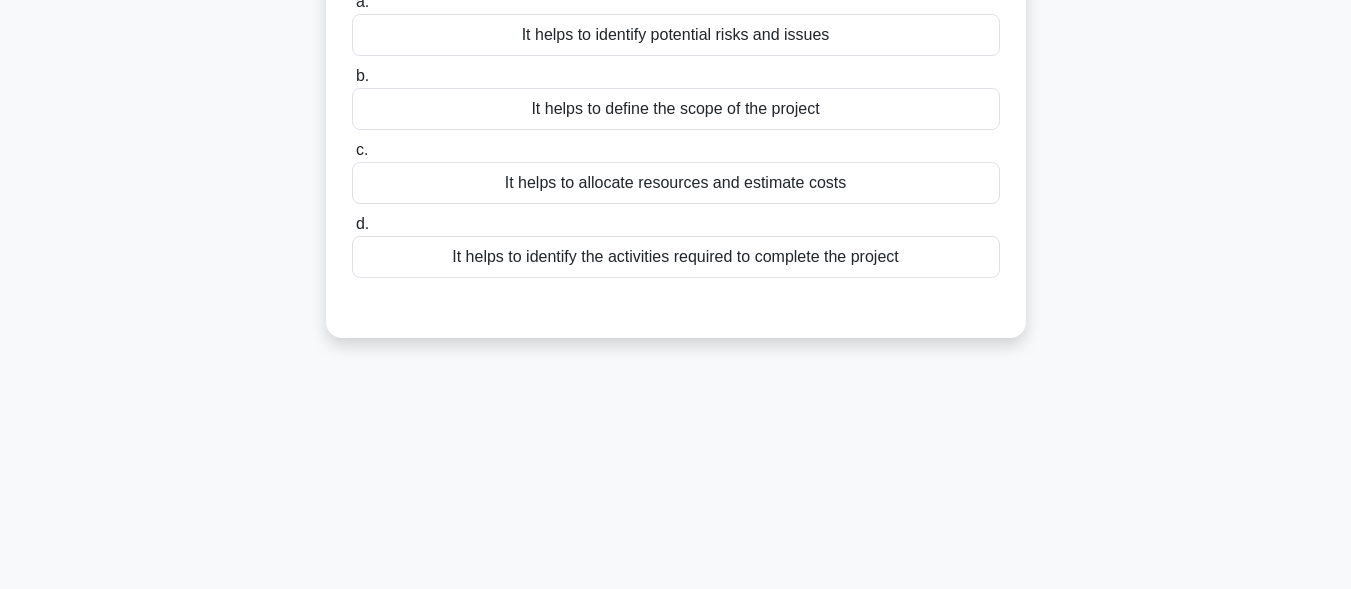 scroll, scrollTop: 0, scrollLeft: 0, axis: both 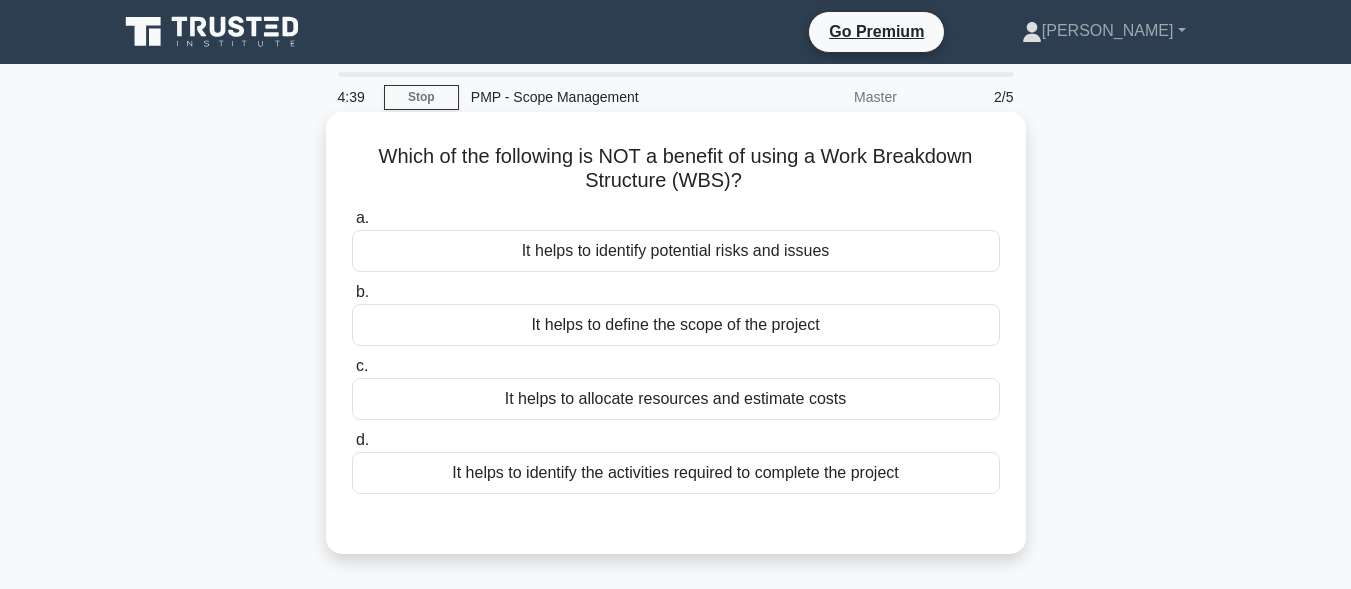 click on "It helps to define the scope of the project" at bounding box center [676, 325] 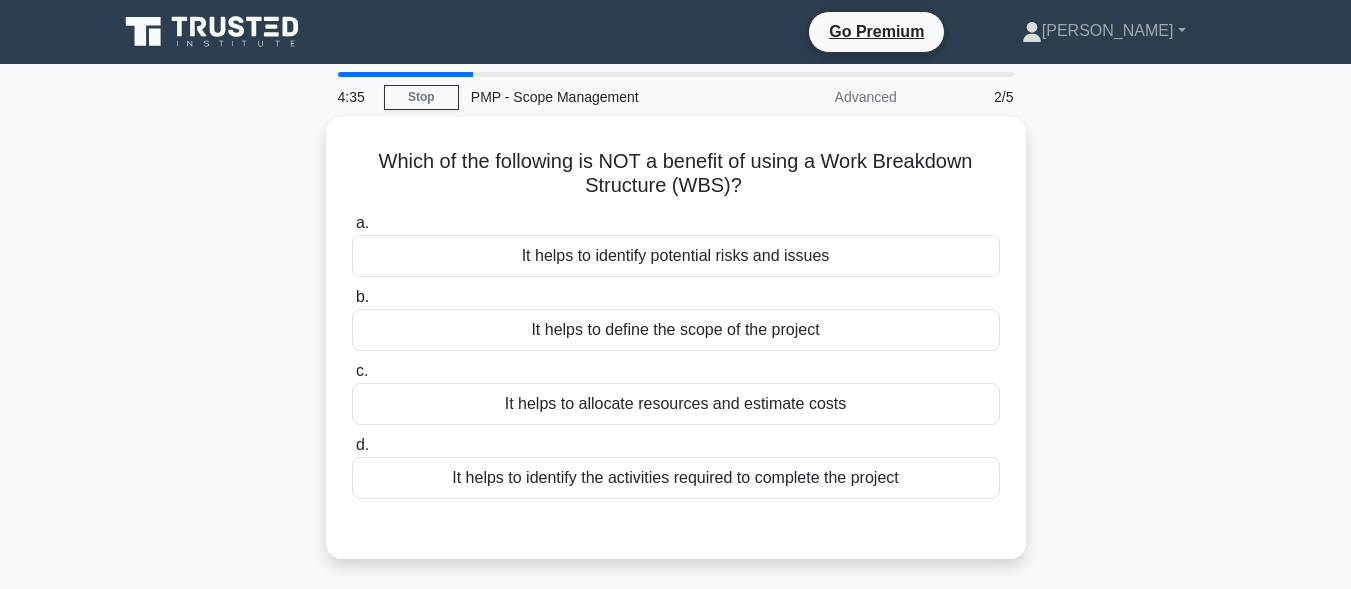 scroll, scrollTop: 0, scrollLeft: 0, axis: both 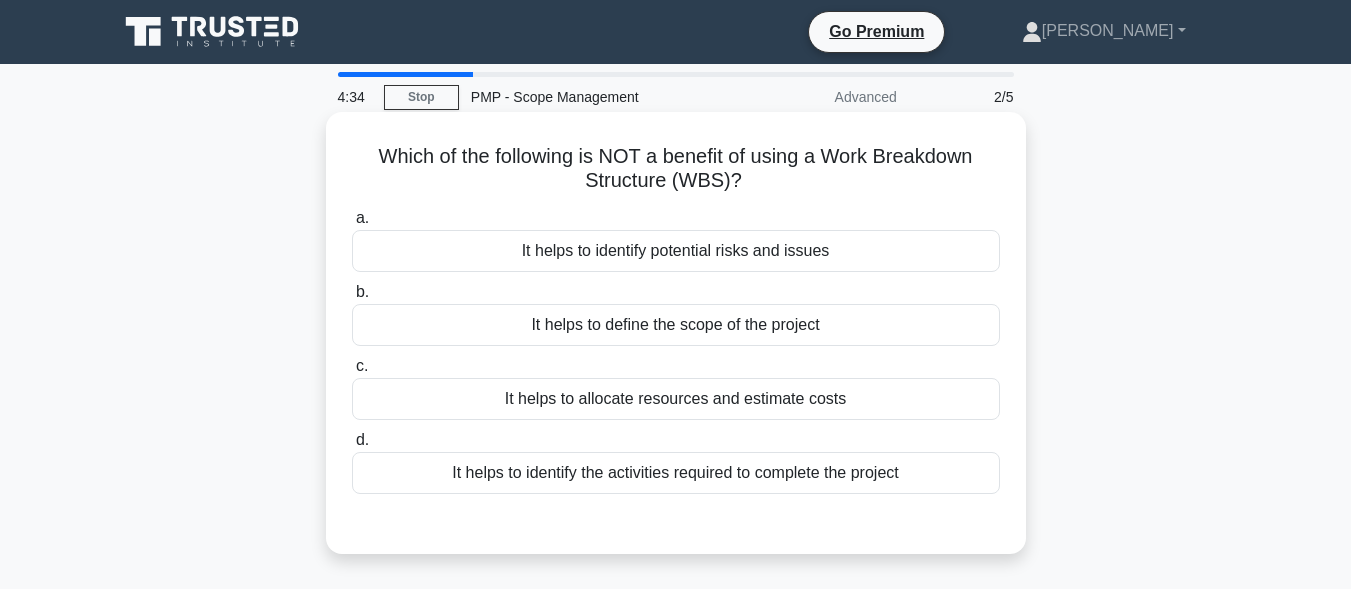 click on "It helps to identify potential risks and issues" at bounding box center (676, 251) 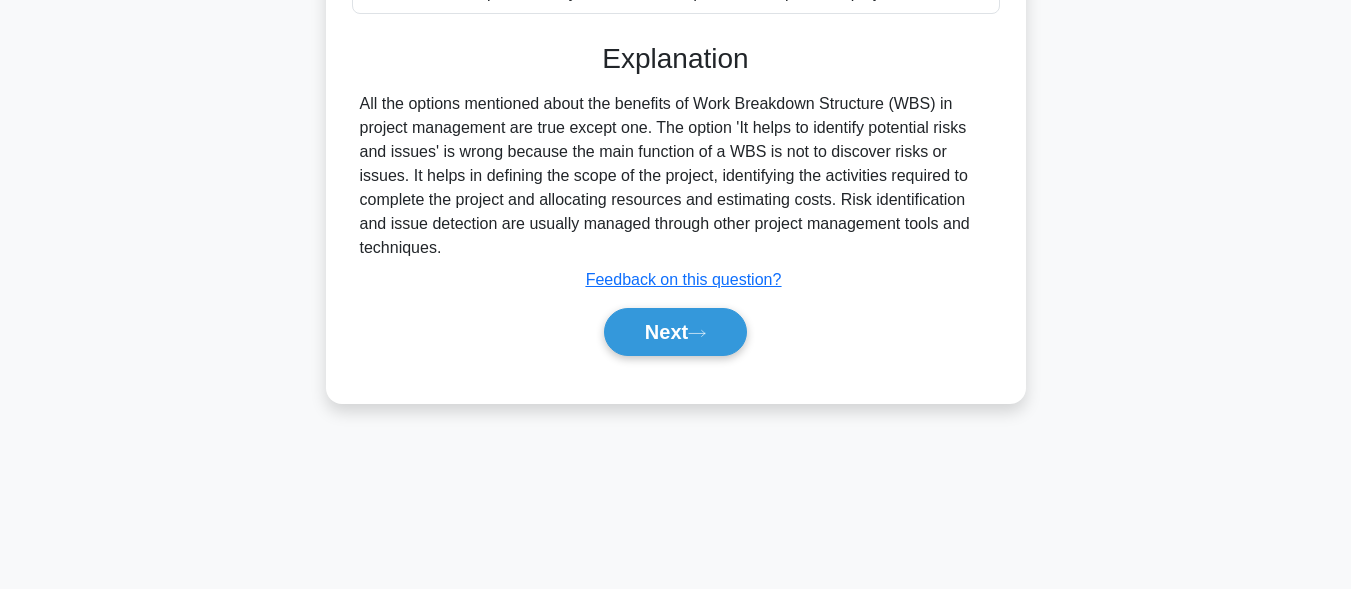 scroll, scrollTop: 491, scrollLeft: 0, axis: vertical 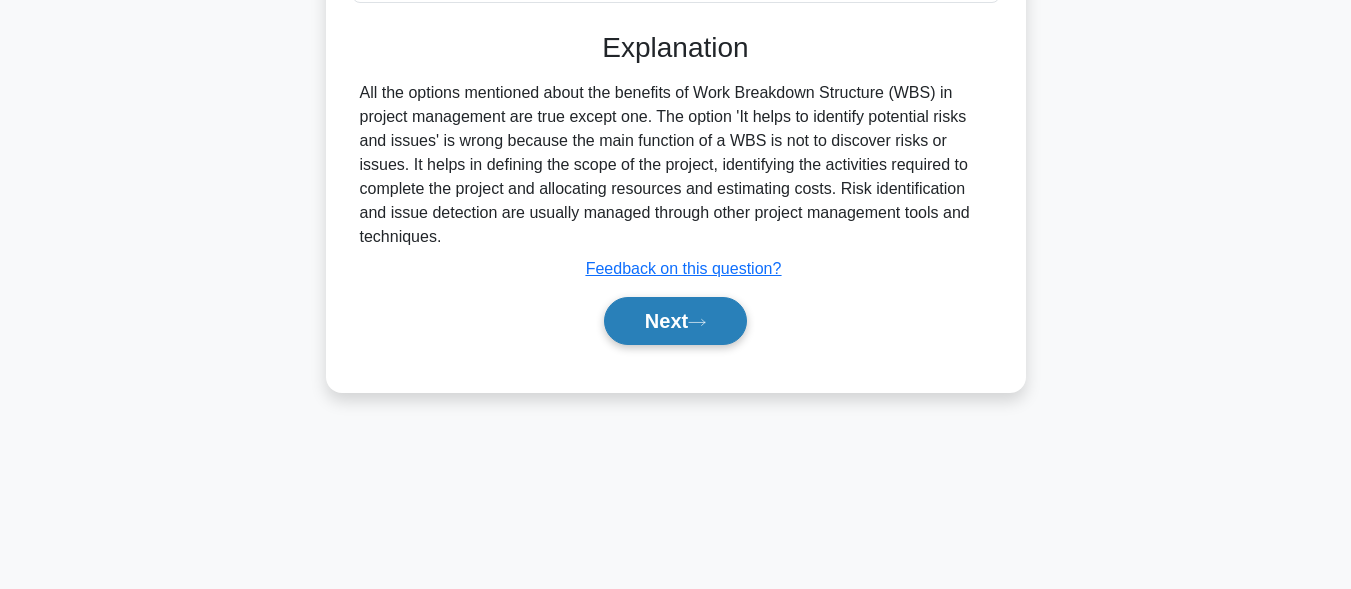 click on "Next" at bounding box center [675, 321] 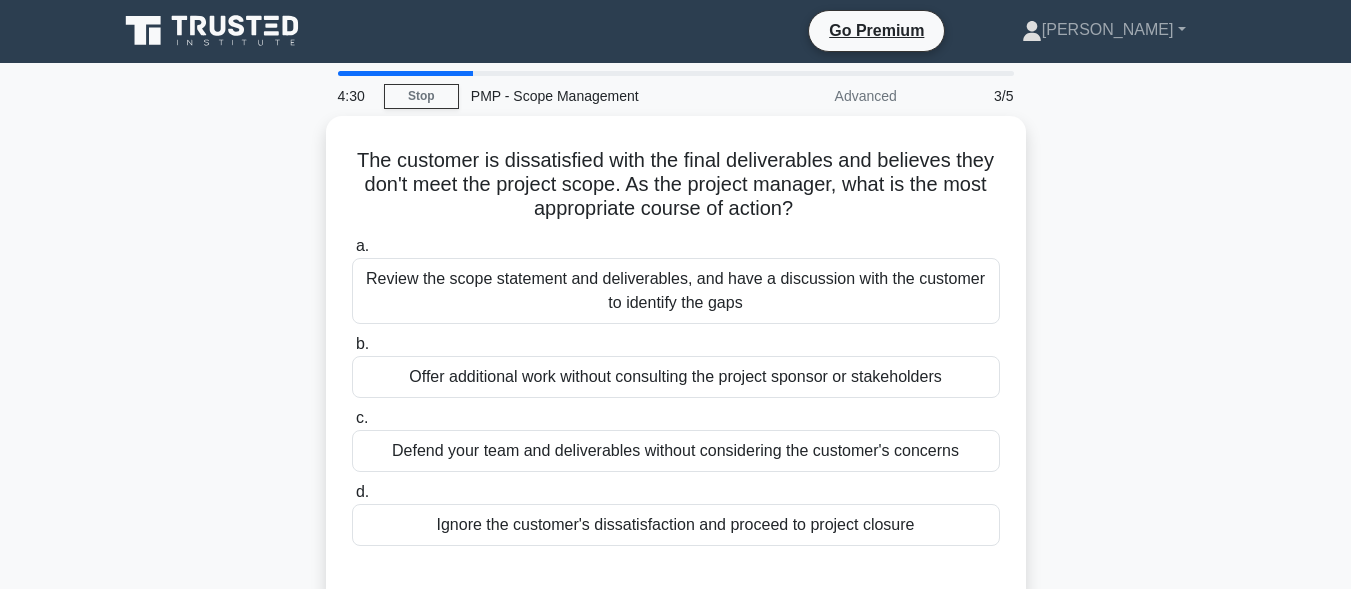 scroll, scrollTop: 0, scrollLeft: 0, axis: both 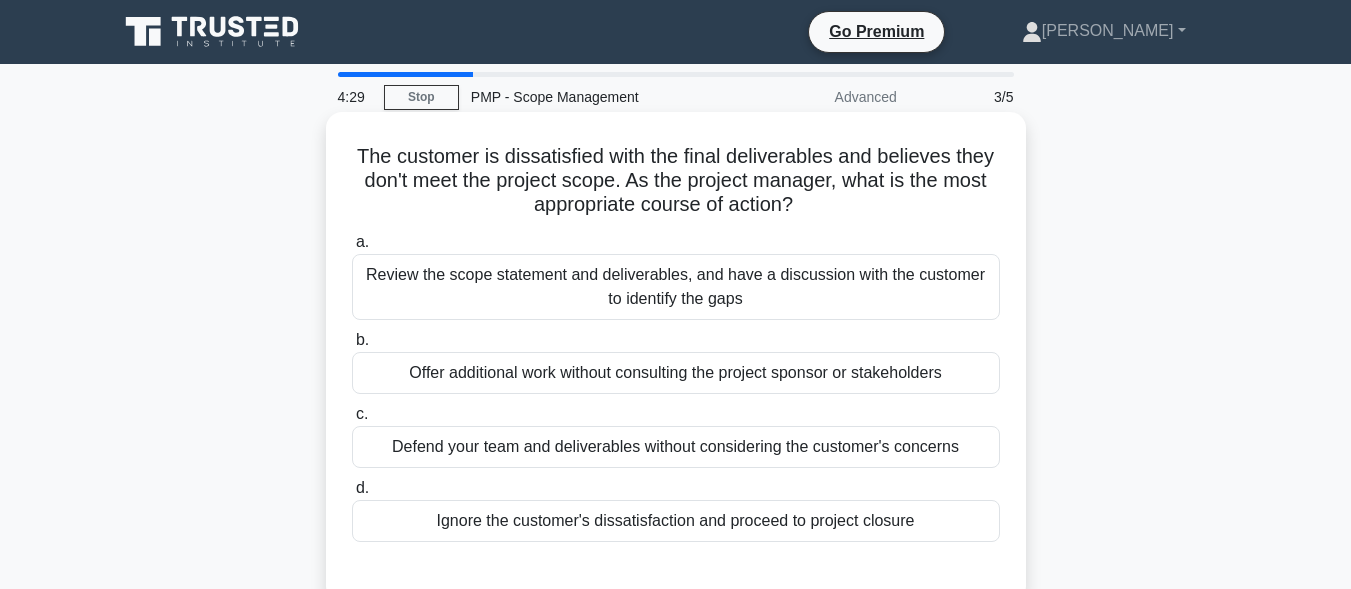 click on "Review the scope statement and deliverables, and have a discussion with the customer to identify the gaps" at bounding box center (676, 287) 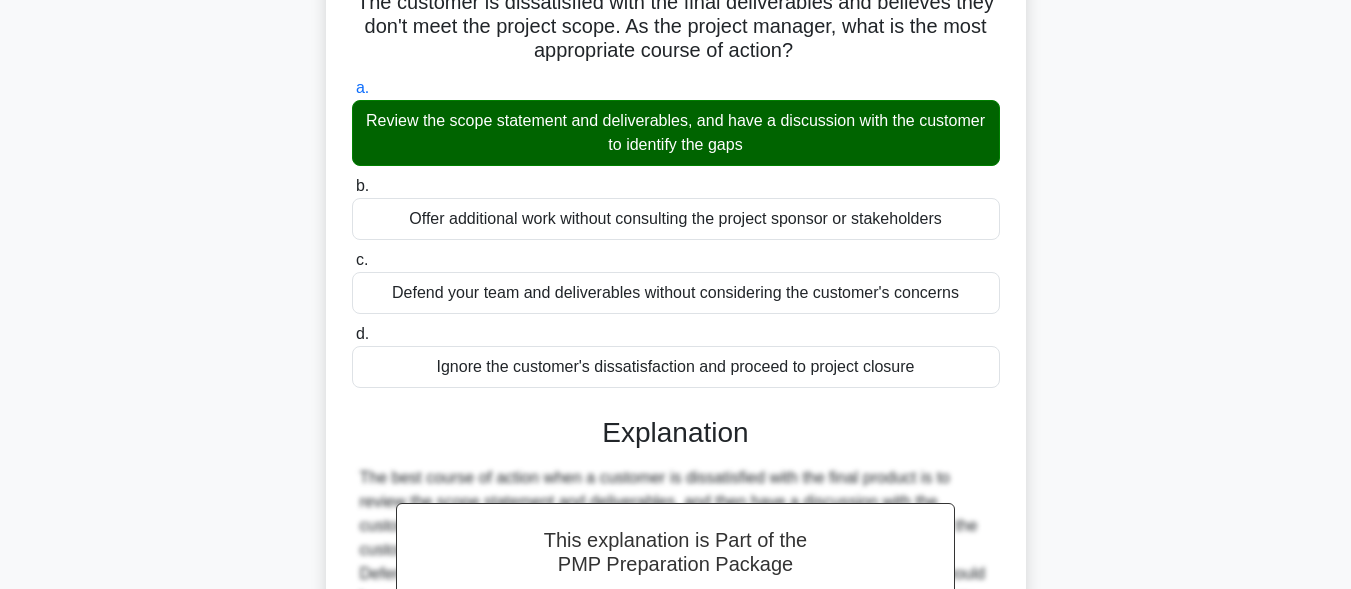 scroll, scrollTop: 501, scrollLeft: 0, axis: vertical 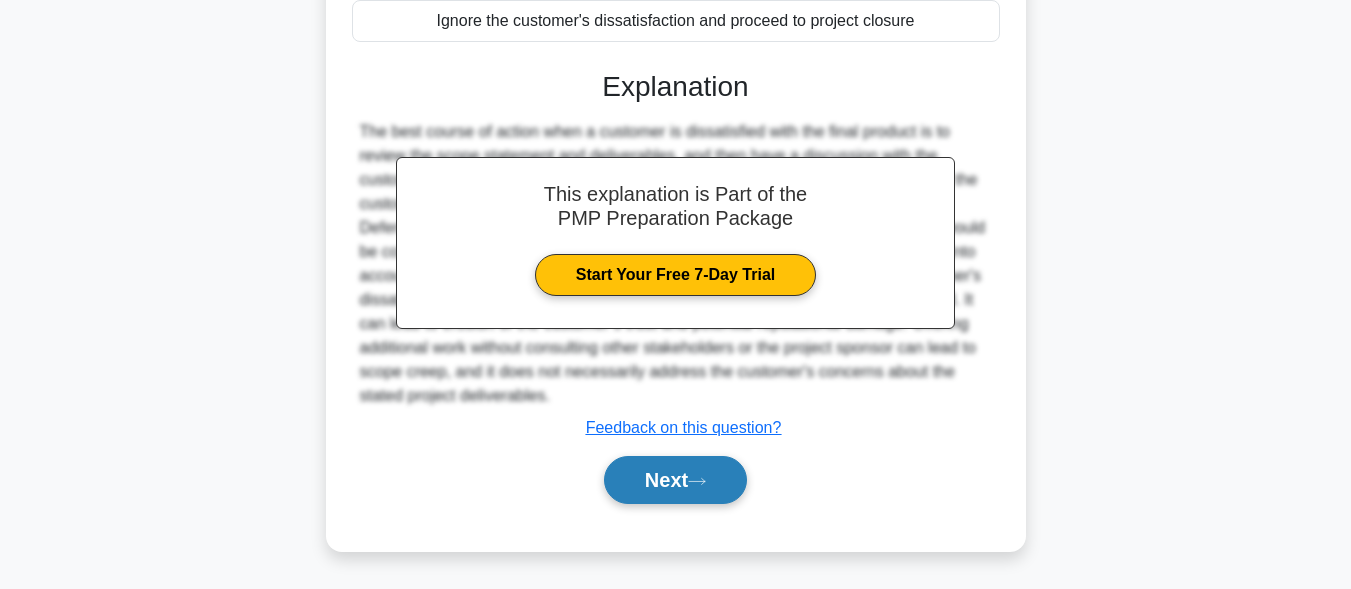 click on "Next" at bounding box center (675, 480) 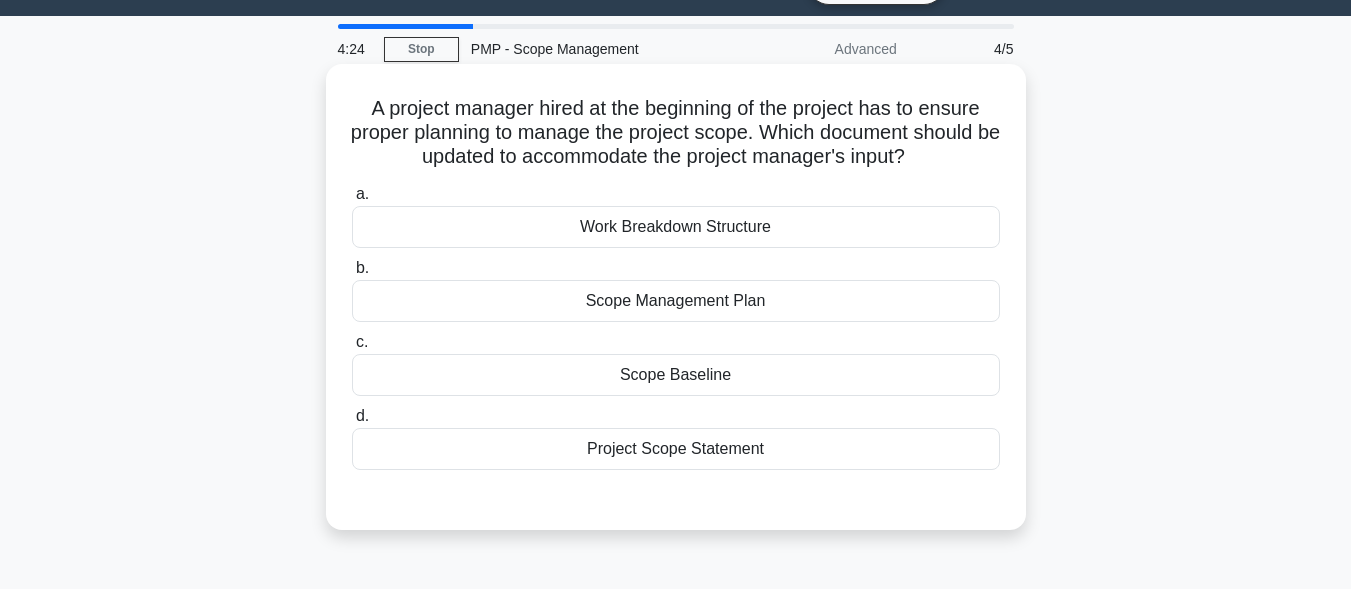 scroll, scrollTop: 0, scrollLeft: 0, axis: both 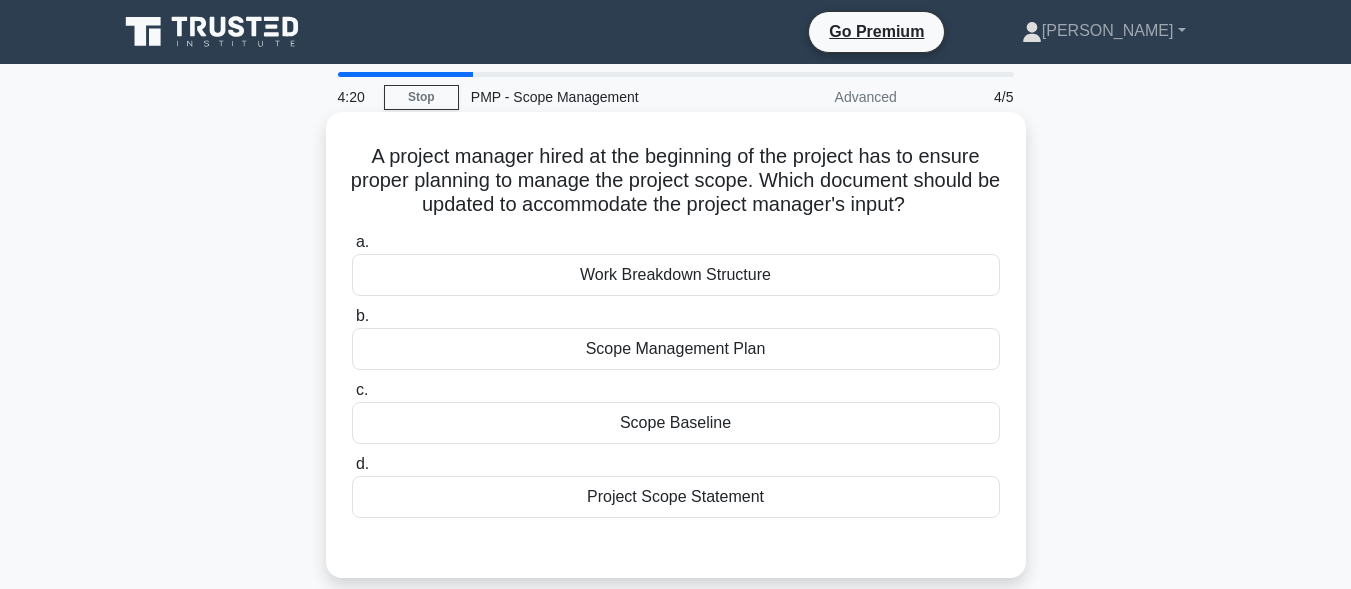 click on "Scope Management Plan" at bounding box center [676, 349] 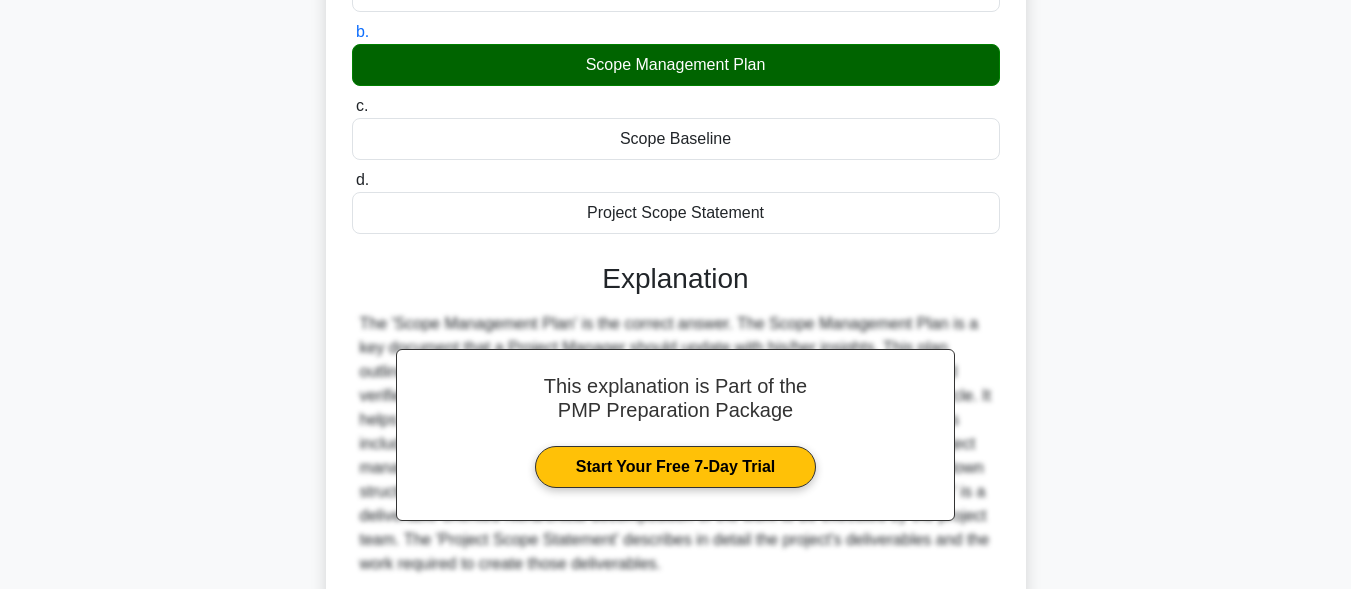 scroll, scrollTop: 491, scrollLeft: 0, axis: vertical 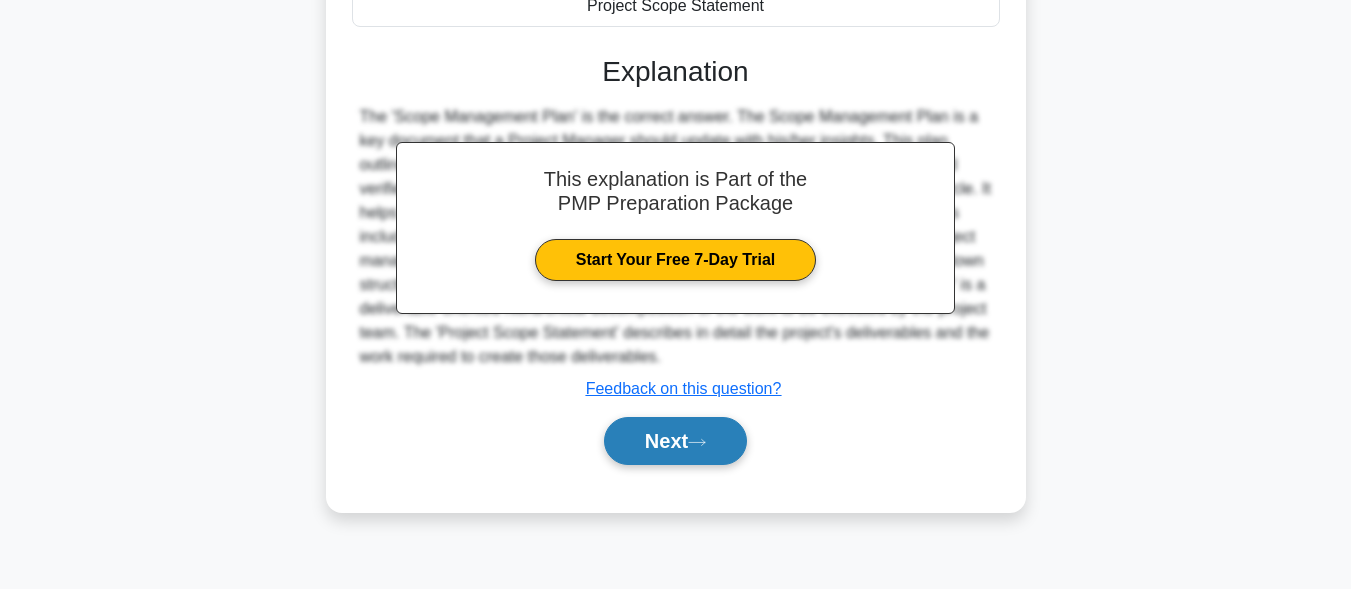 click on "Next" at bounding box center (675, 441) 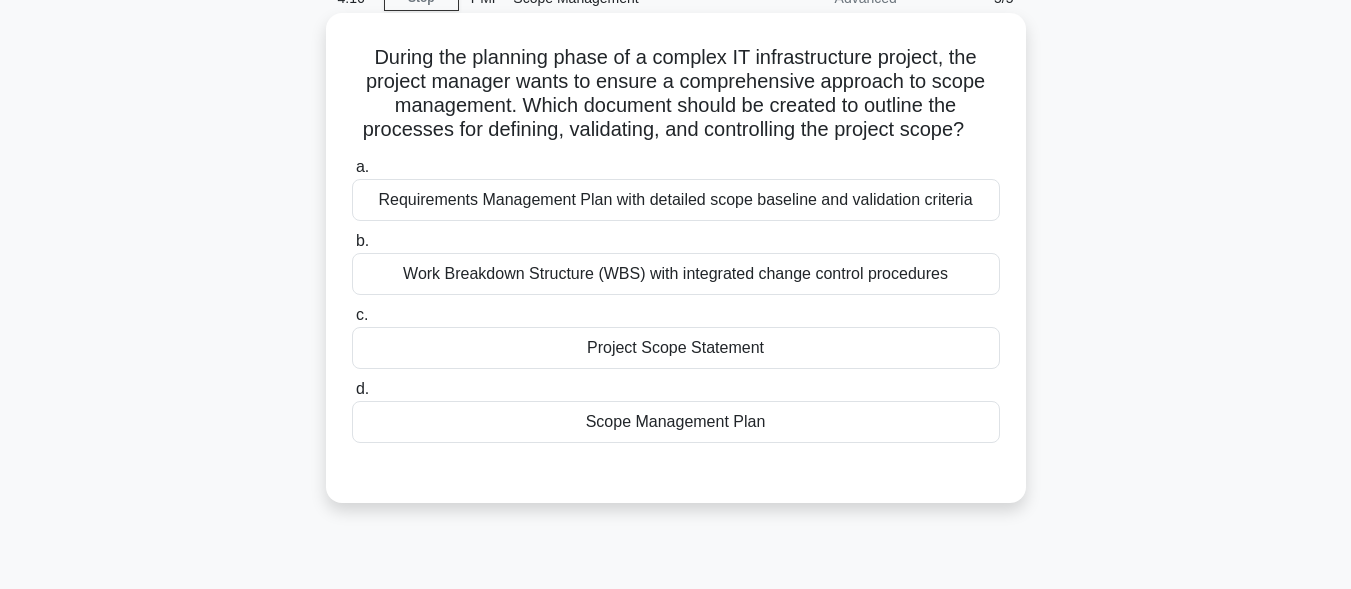 scroll, scrollTop: 91, scrollLeft: 0, axis: vertical 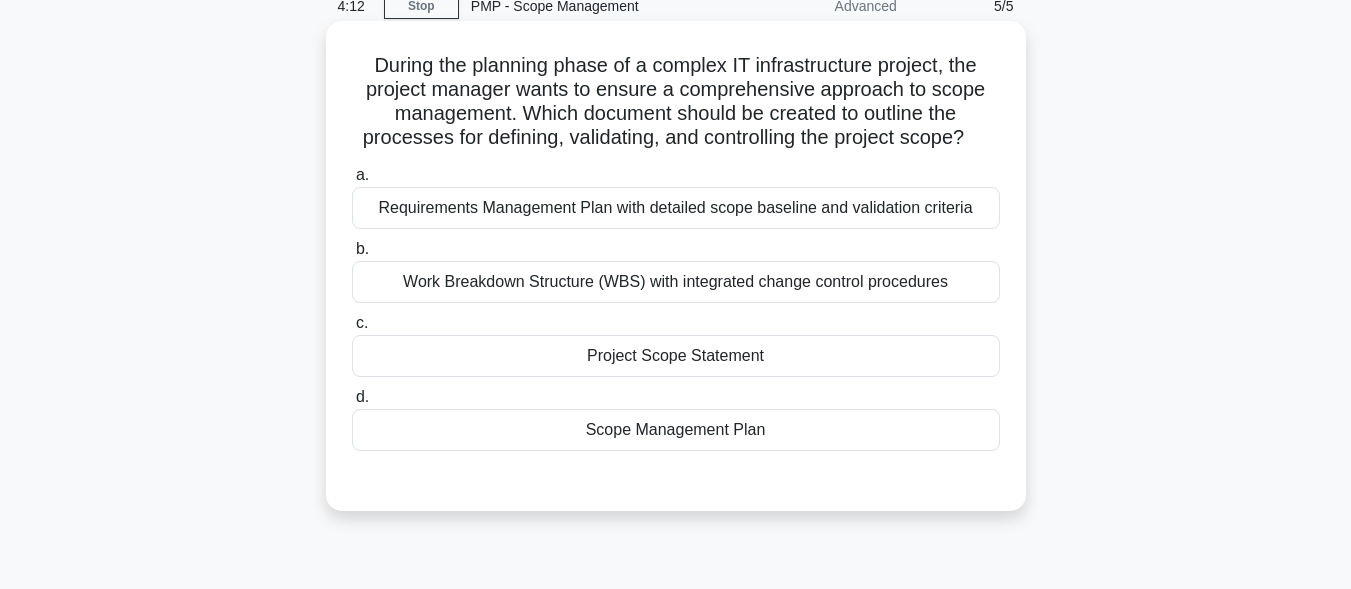 click on "Work Breakdown Structure (WBS) with integrated change control procedures" at bounding box center (676, 282) 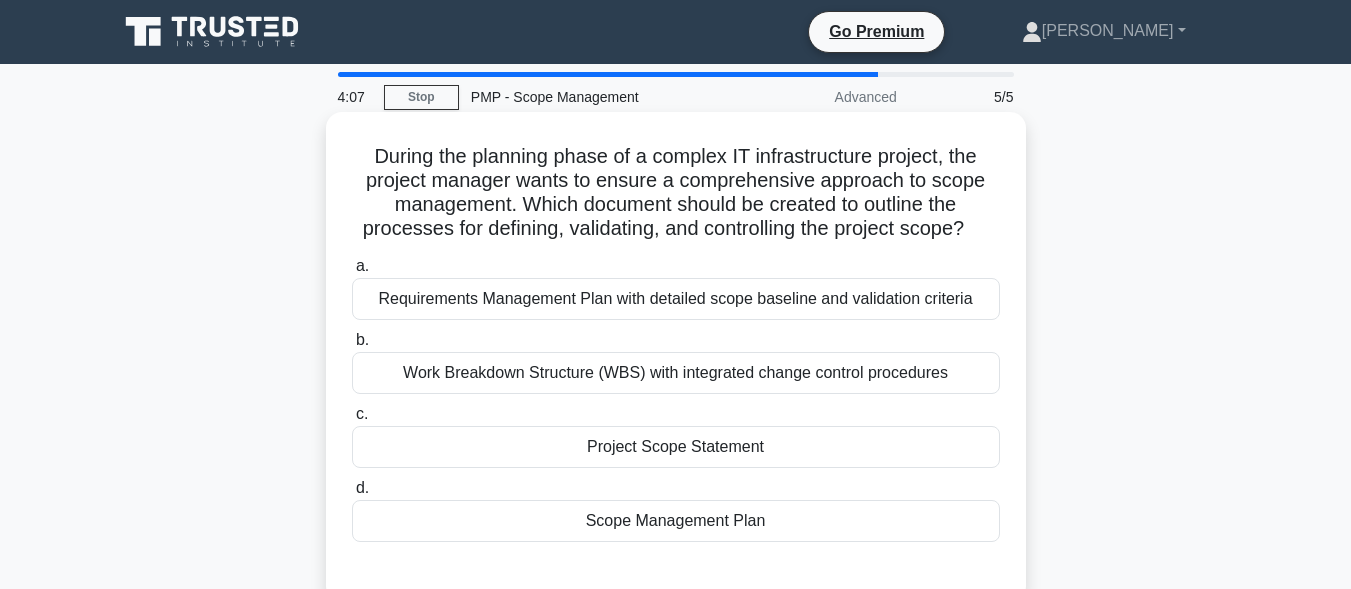 scroll, scrollTop: 91, scrollLeft: 0, axis: vertical 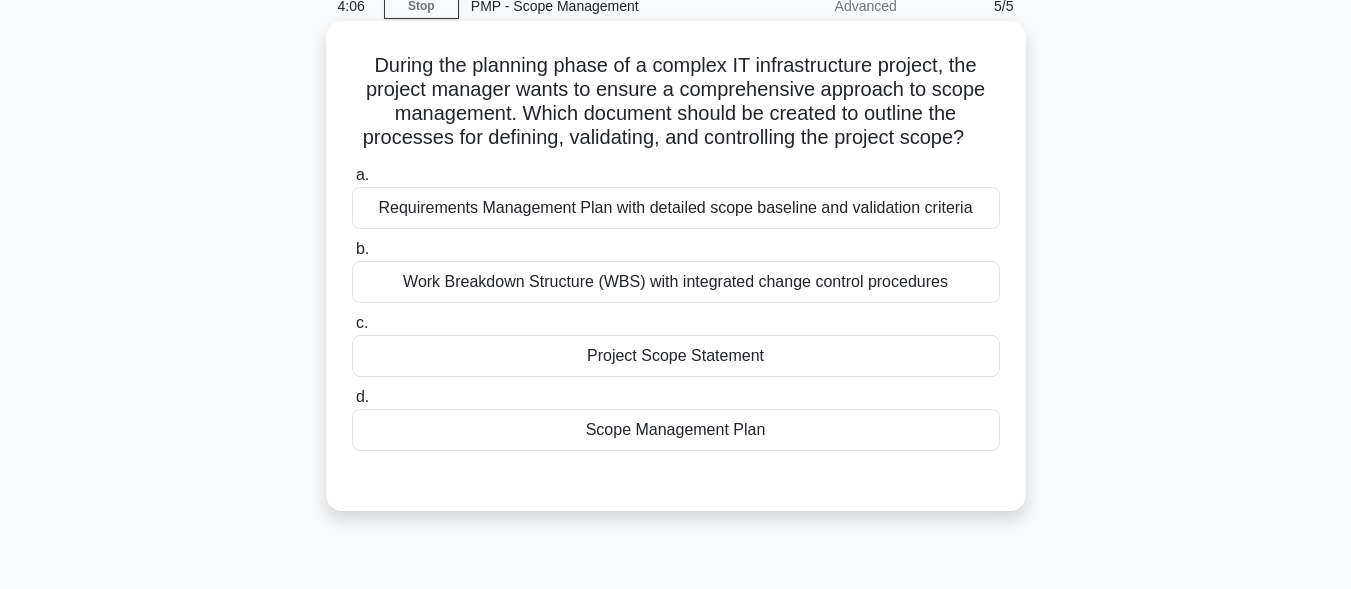 click on "Scope Management Plan" at bounding box center [676, 430] 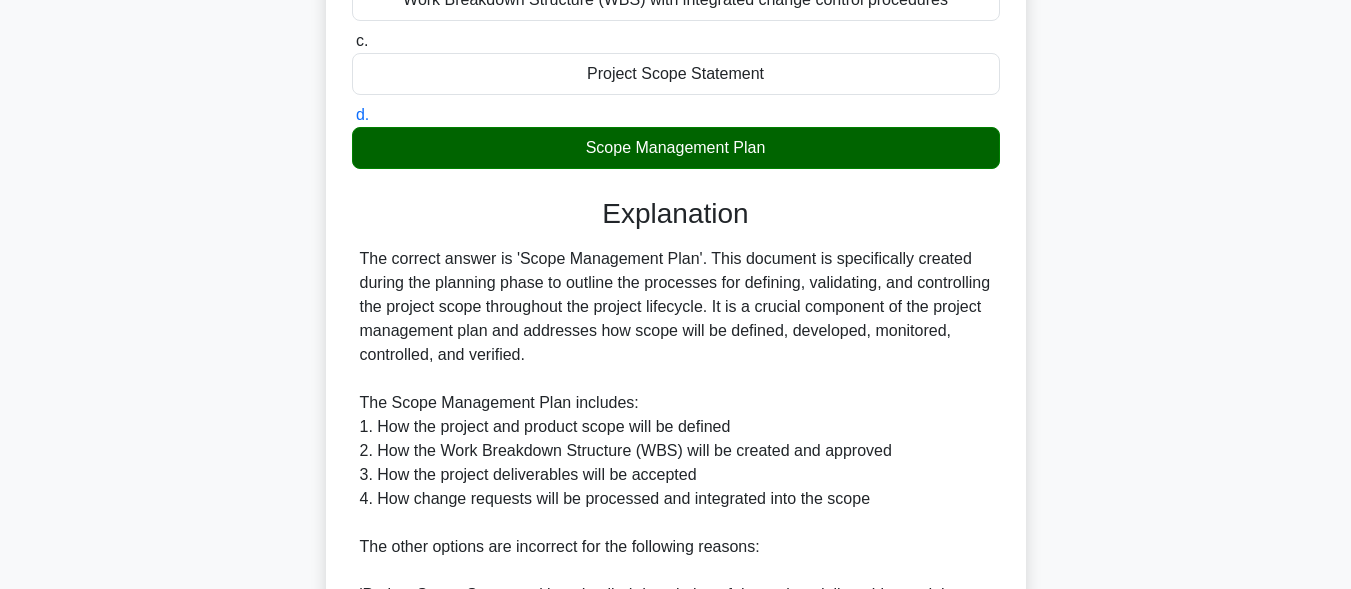 scroll, scrollTop: 791, scrollLeft: 0, axis: vertical 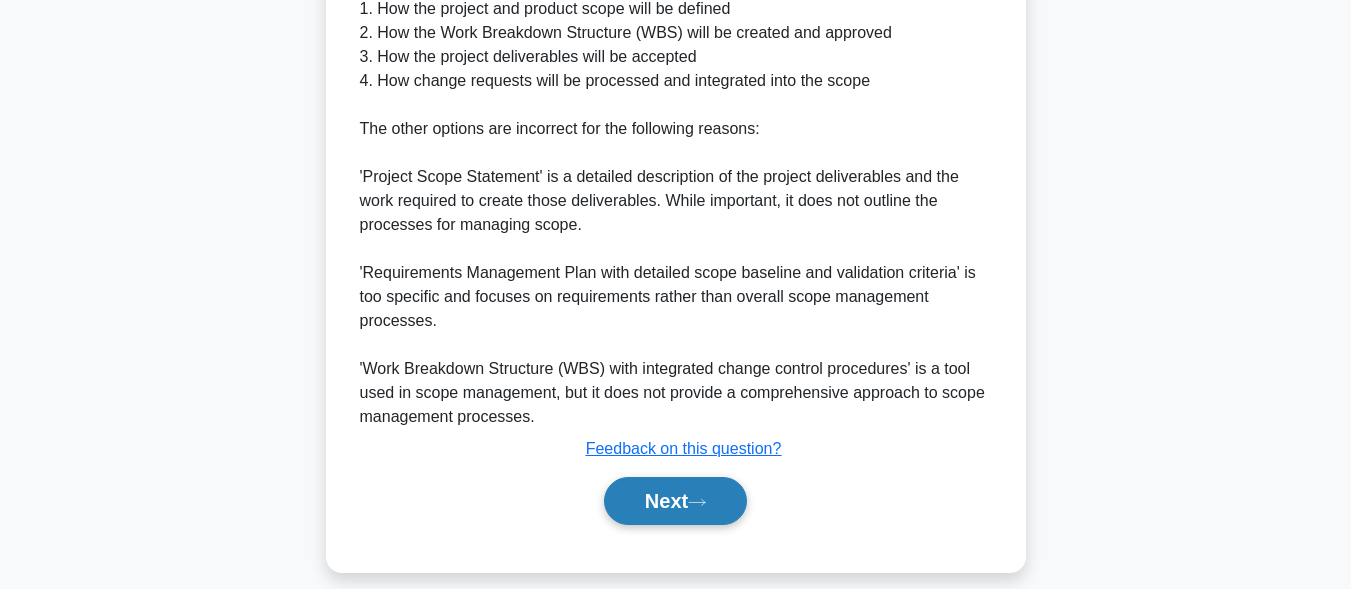 click on "Next" at bounding box center (675, 501) 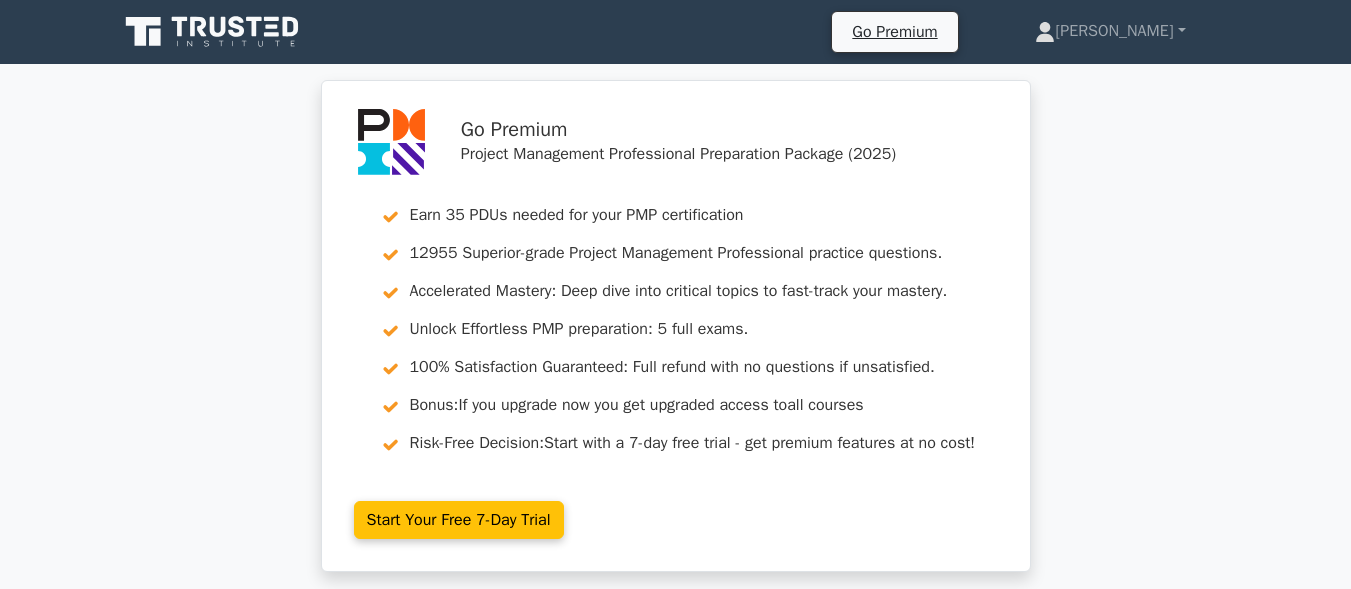 scroll, scrollTop: 0, scrollLeft: 0, axis: both 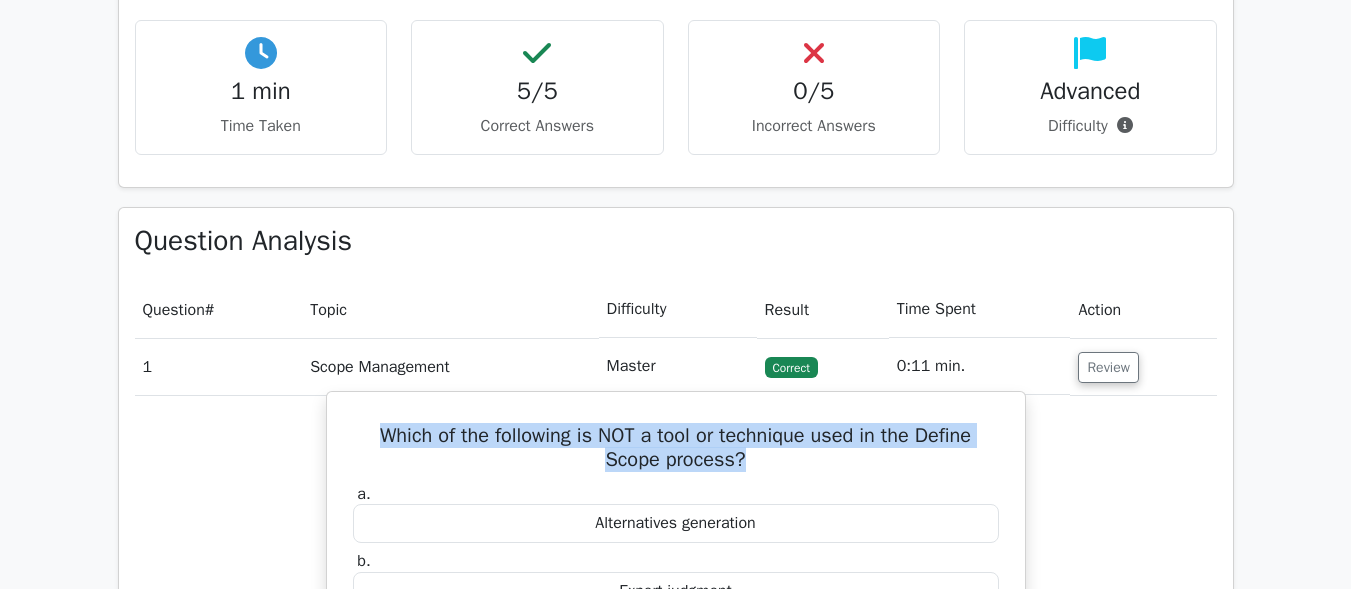 drag, startPoint x: 369, startPoint y: 438, endPoint x: 798, endPoint y: 474, distance: 430.50784 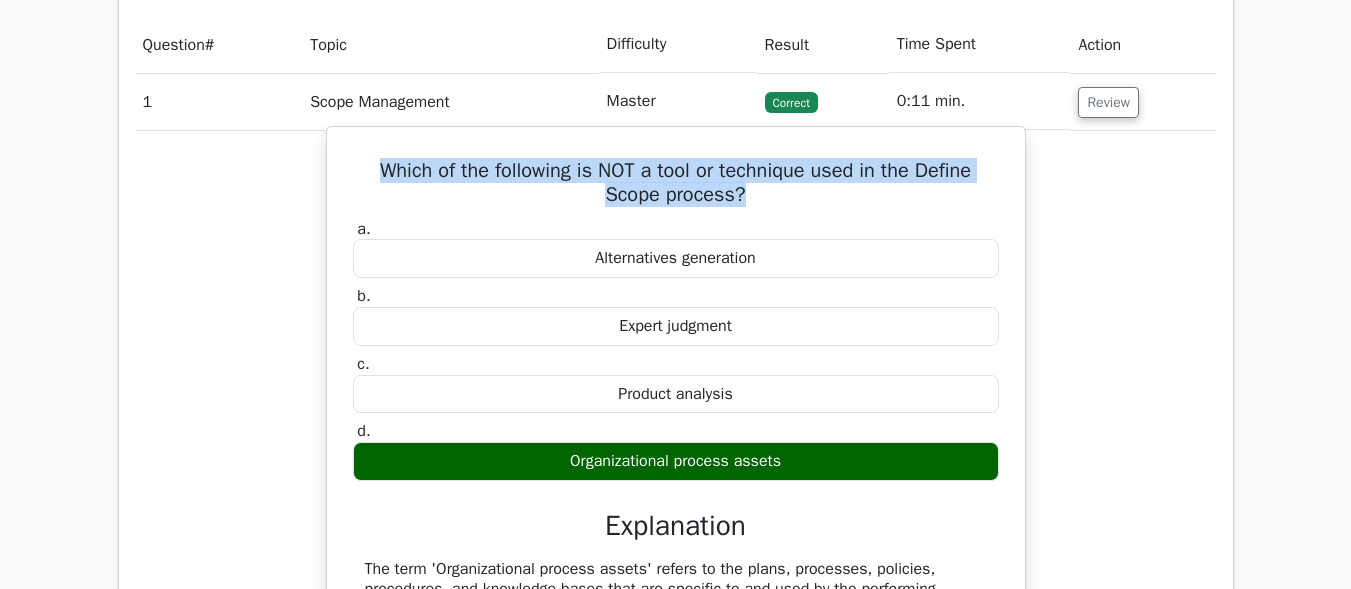 scroll, scrollTop: 1500, scrollLeft: 0, axis: vertical 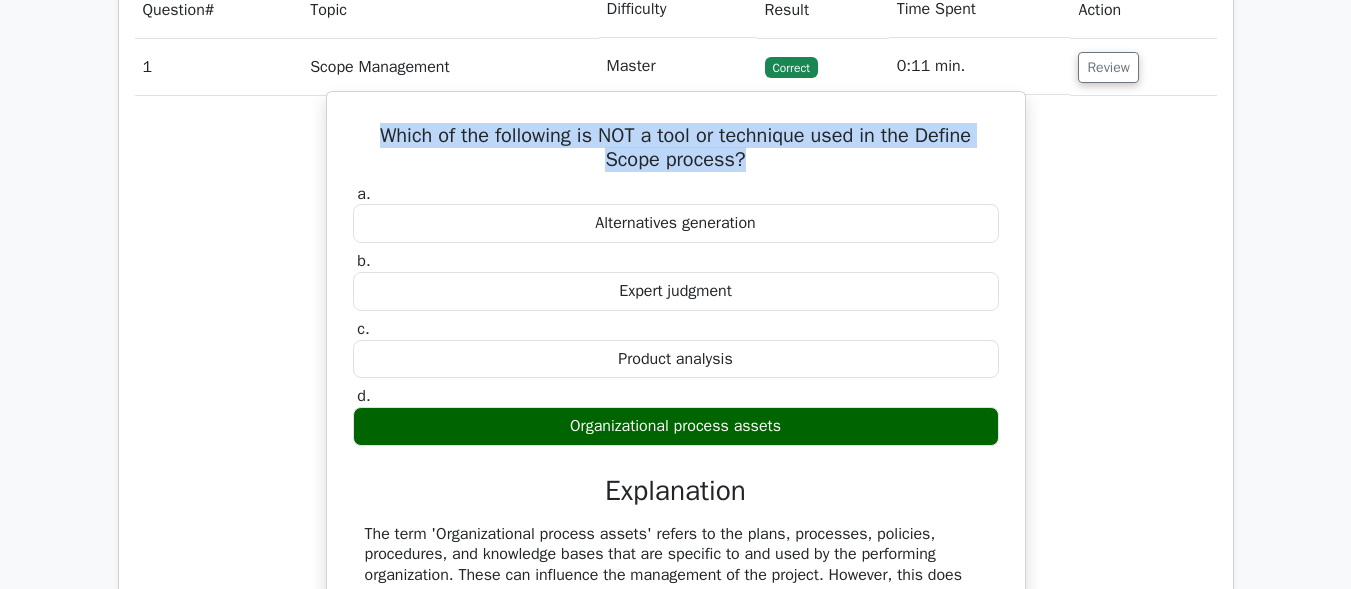 drag, startPoint x: 791, startPoint y: 415, endPoint x: 589, endPoint y: 413, distance: 202.0099 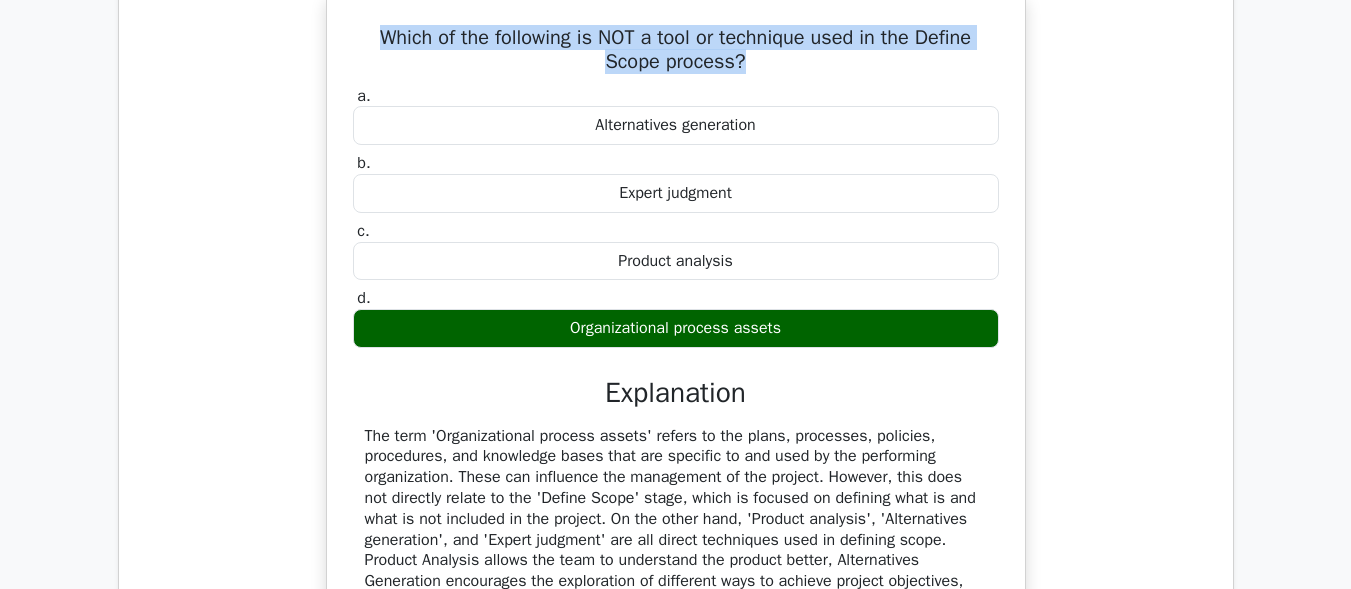 scroll, scrollTop: 2100, scrollLeft: 0, axis: vertical 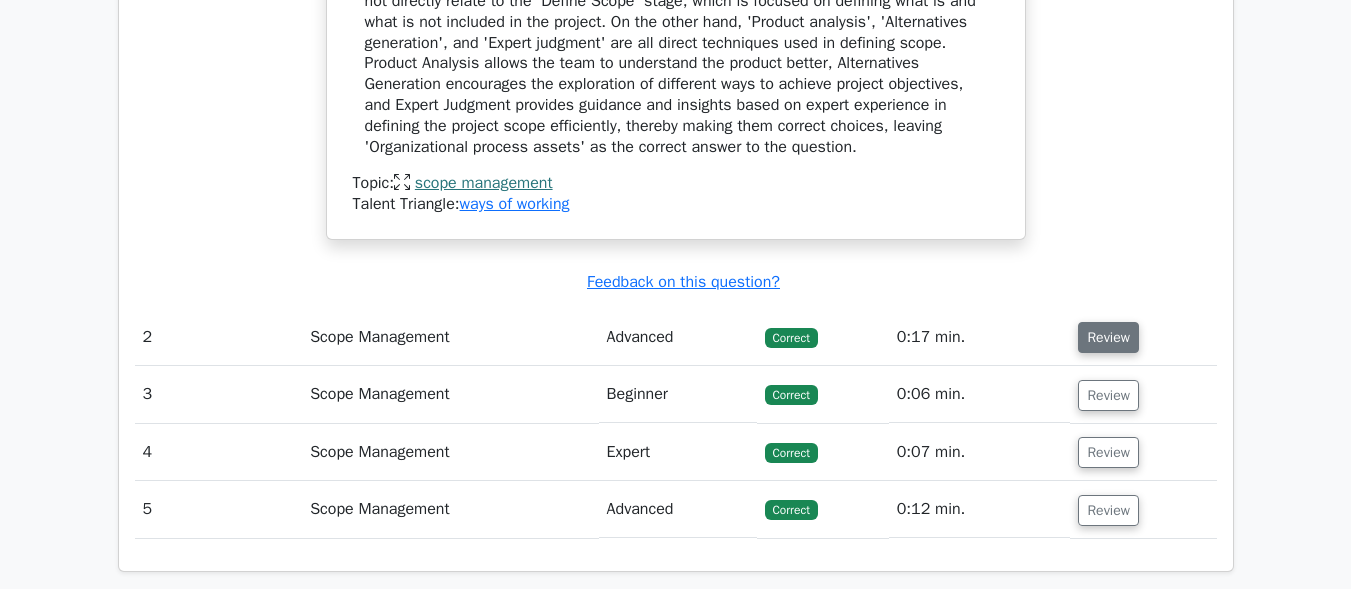 click on "Review" at bounding box center (1108, 337) 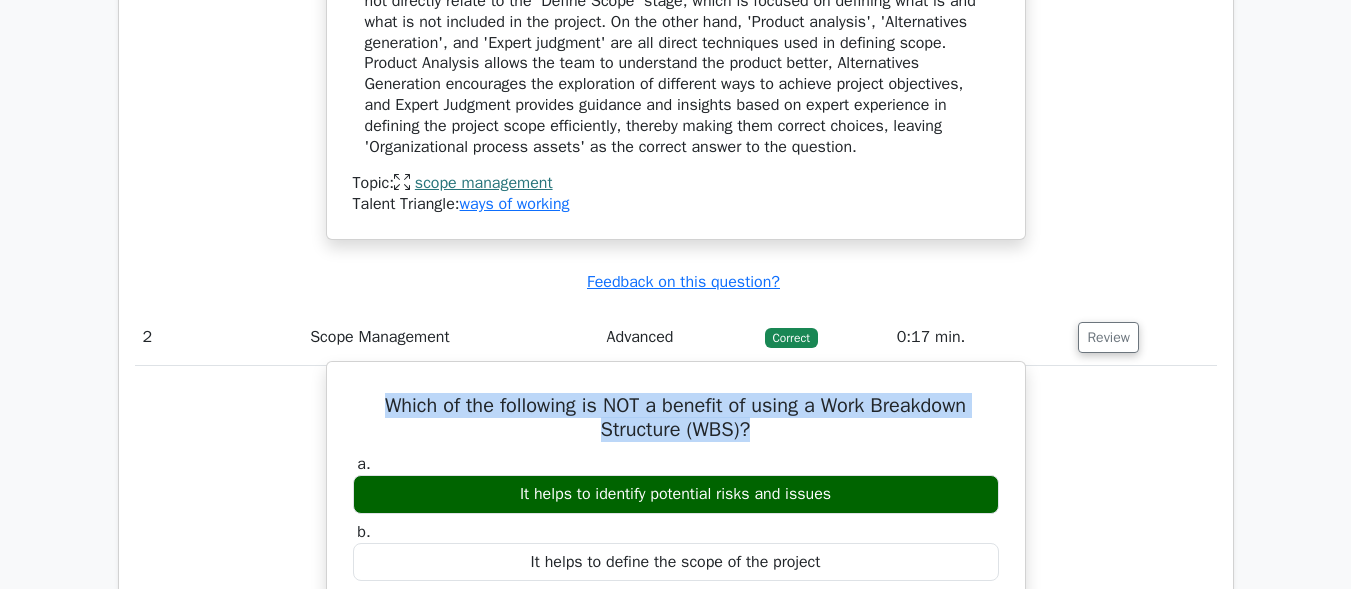 drag, startPoint x: 371, startPoint y: 406, endPoint x: 762, endPoint y: 428, distance: 391.61844 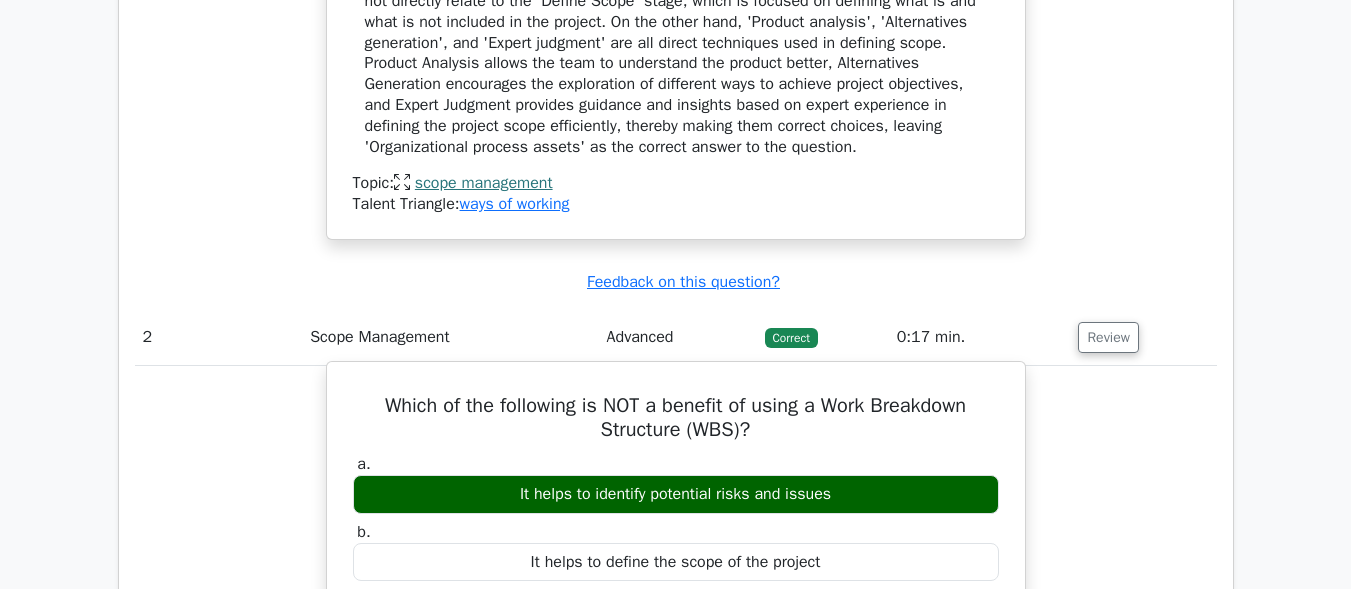 drag, startPoint x: 653, startPoint y: 431, endPoint x: 662, endPoint y: 446, distance: 17.492855 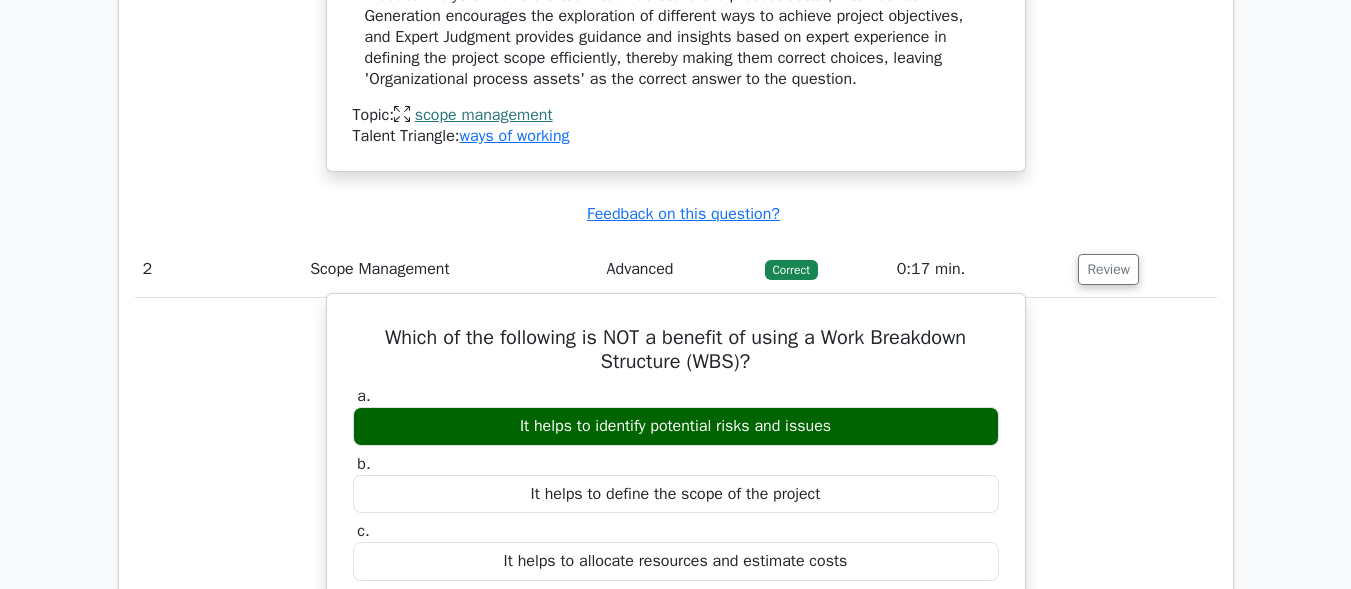 scroll, scrollTop: 2200, scrollLeft: 0, axis: vertical 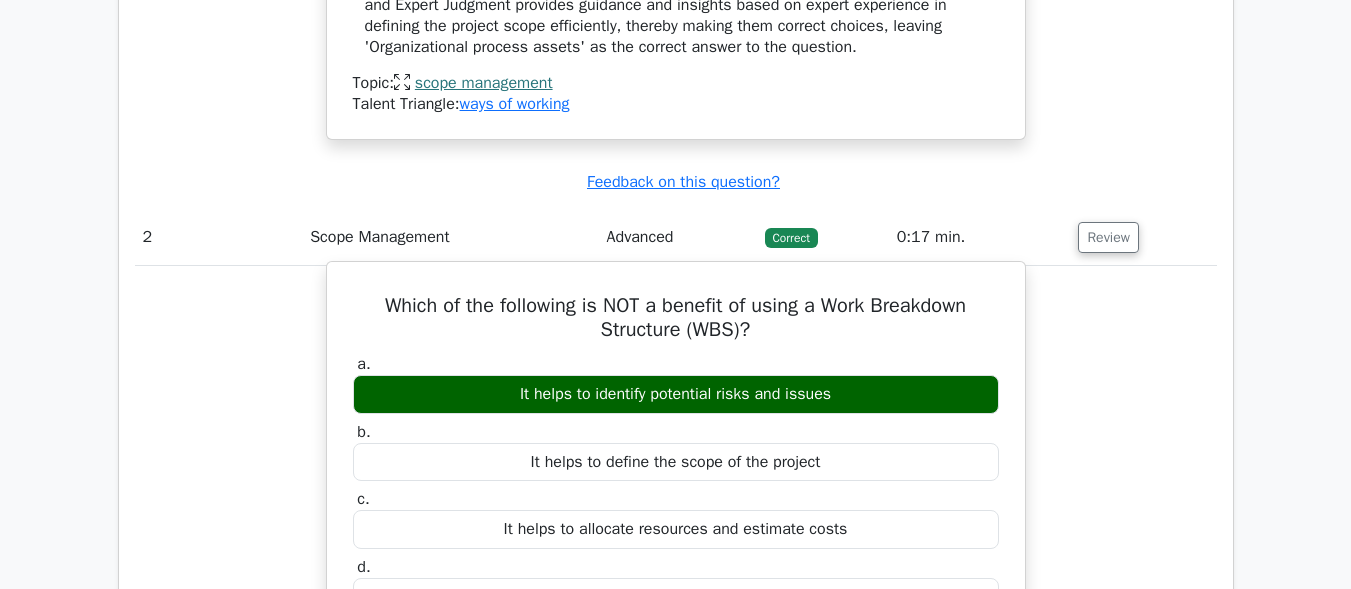 drag, startPoint x: 662, startPoint y: 446, endPoint x: 527, endPoint y: 471, distance: 137.2953 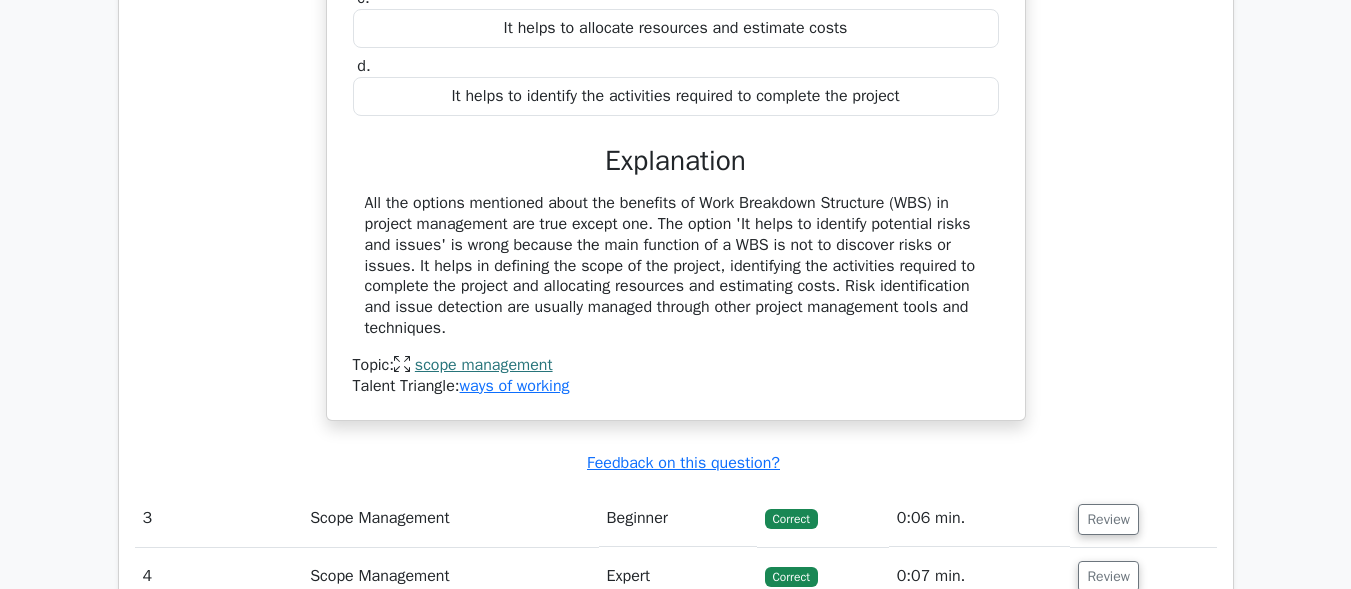 scroll, scrollTop: 2700, scrollLeft: 0, axis: vertical 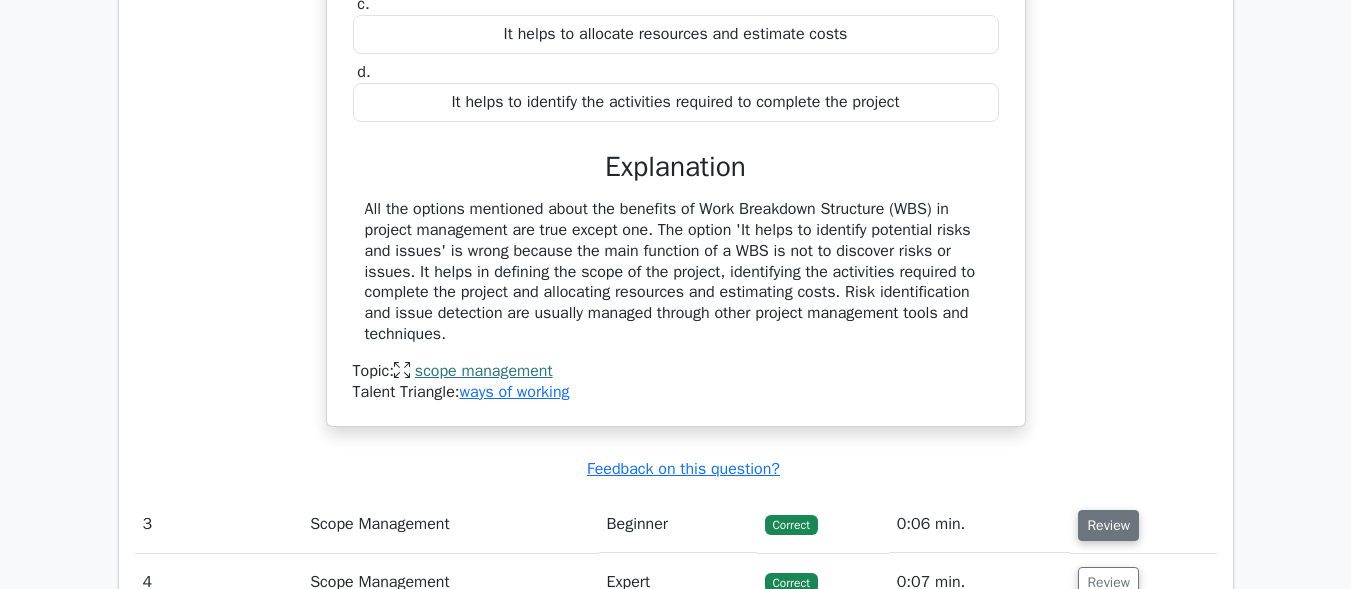 click on "Review" at bounding box center (1108, 525) 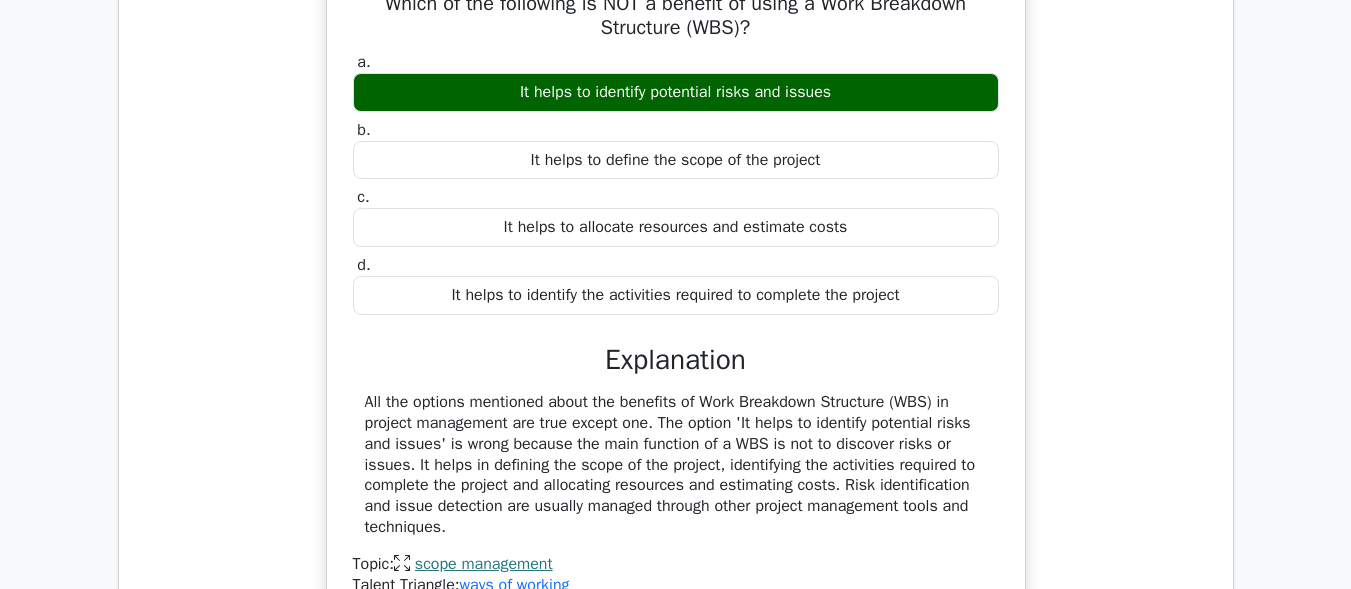 scroll, scrollTop: 2400, scrollLeft: 0, axis: vertical 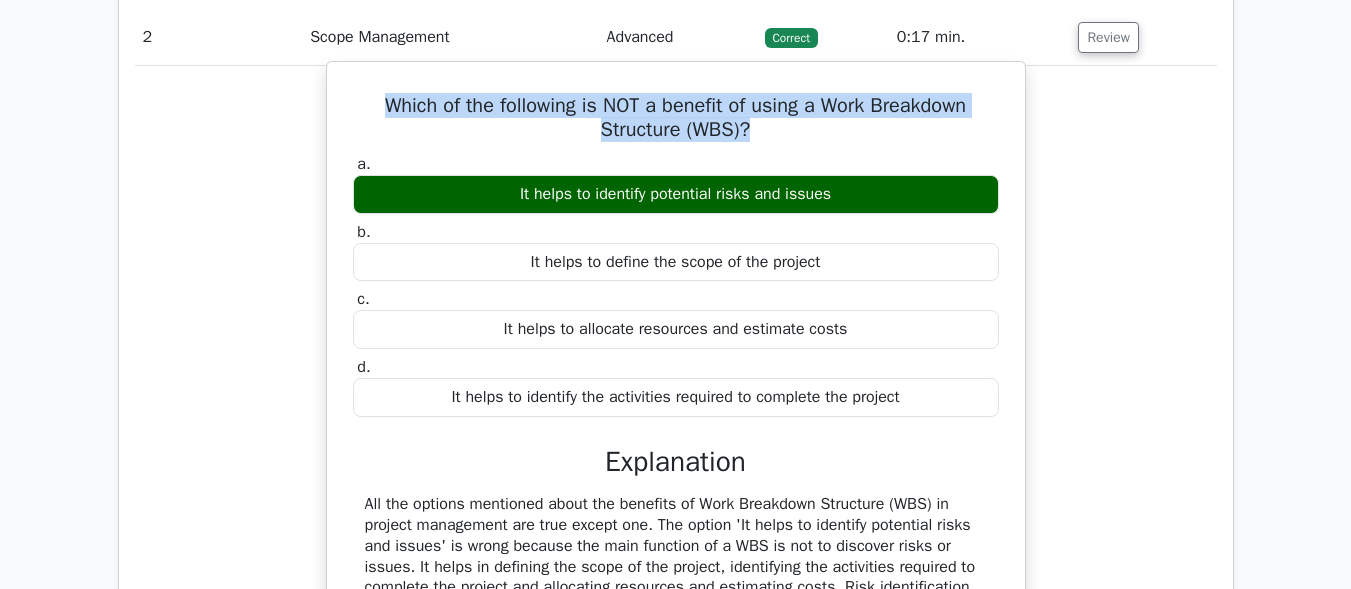 drag, startPoint x: 763, startPoint y: 130, endPoint x: 354, endPoint y: 89, distance: 411.04987 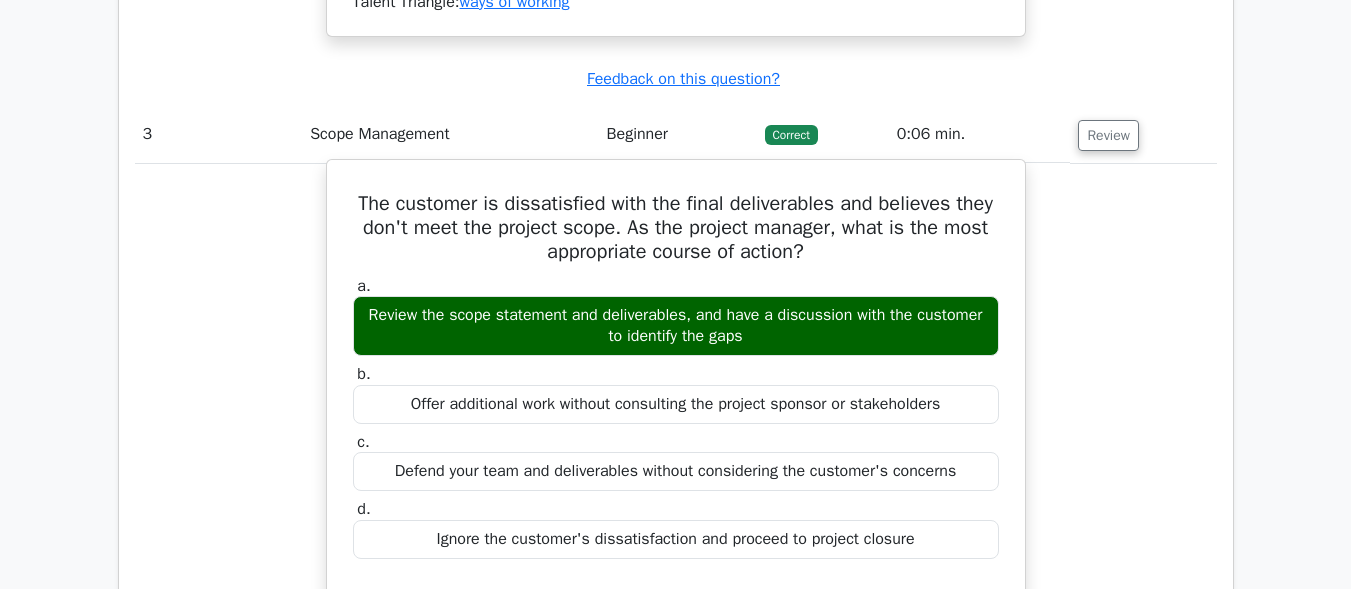 scroll, scrollTop: 3100, scrollLeft: 0, axis: vertical 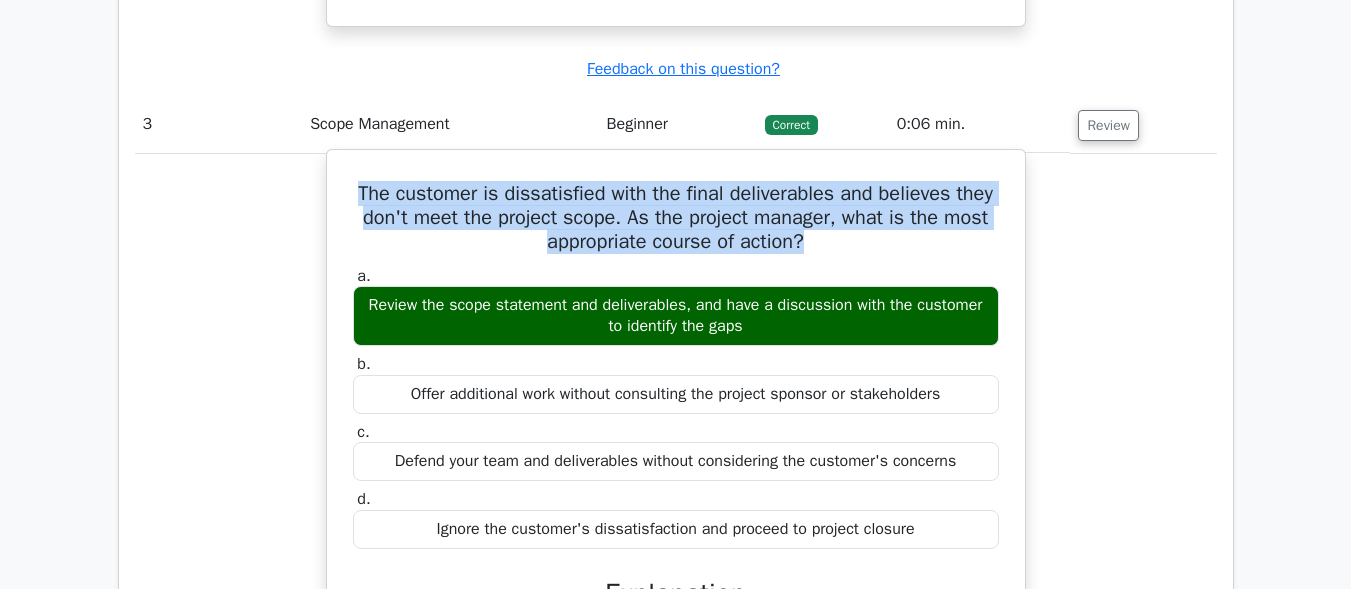 drag, startPoint x: 858, startPoint y: 244, endPoint x: 356, endPoint y: 196, distance: 504.2896 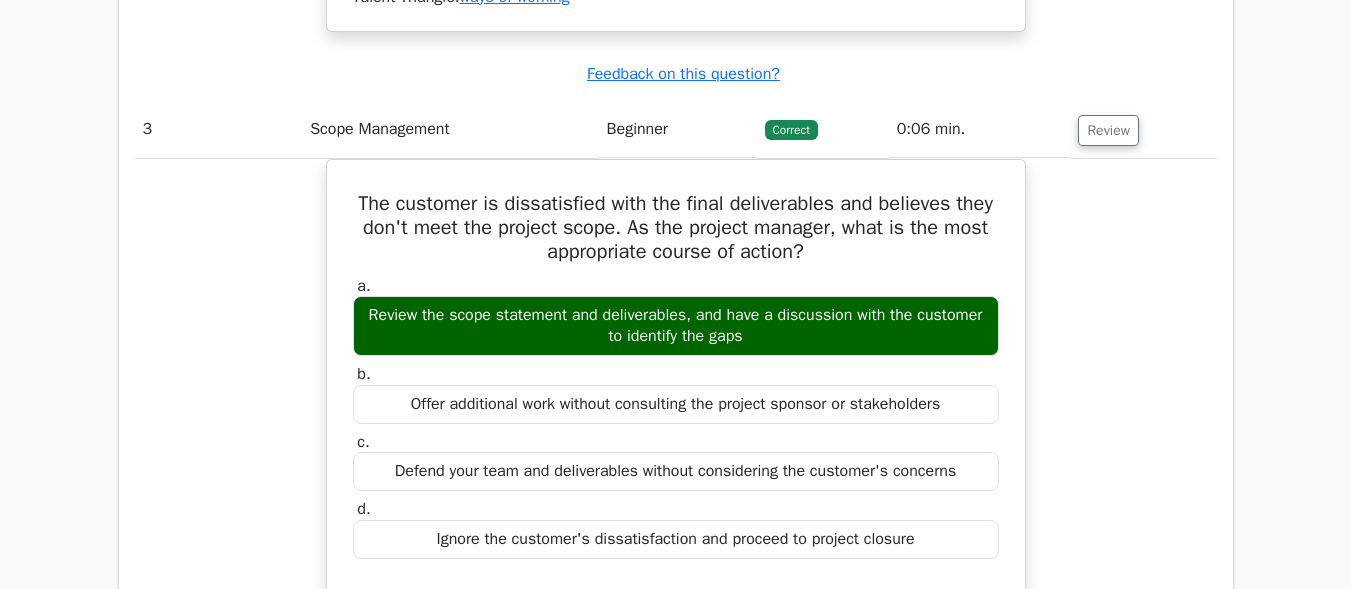 click on "Go Premium
Jami" at bounding box center (675, -468) 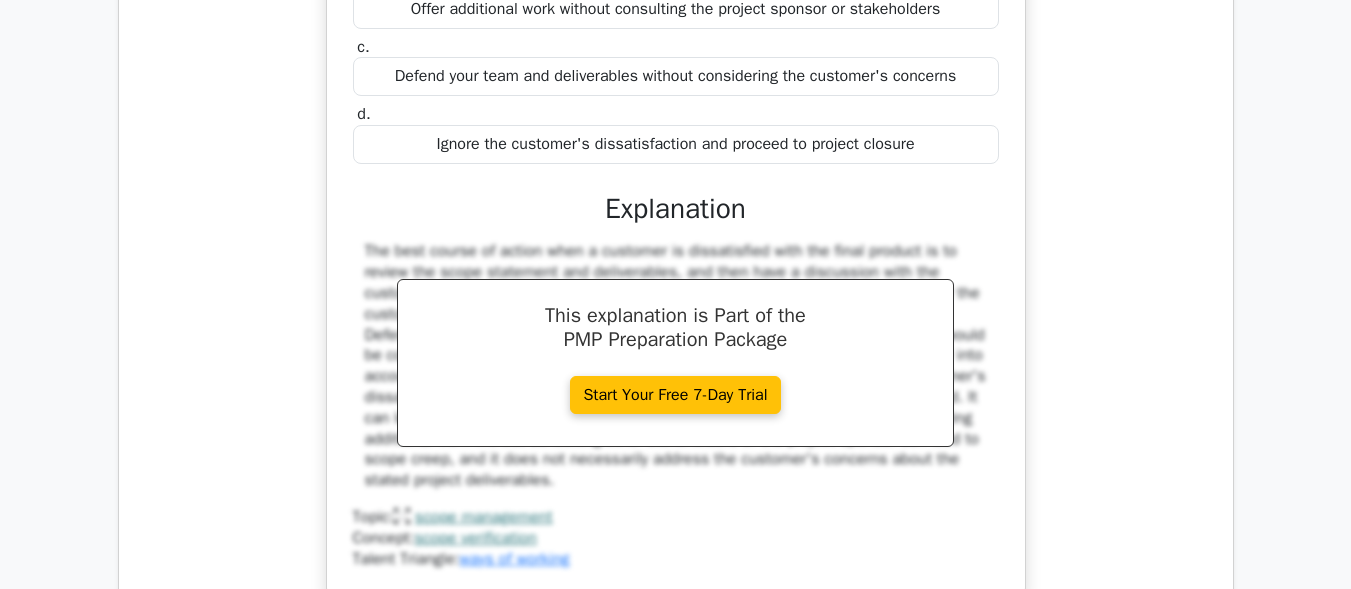 scroll, scrollTop: 3900, scrollLeft: 0, axis: vertical 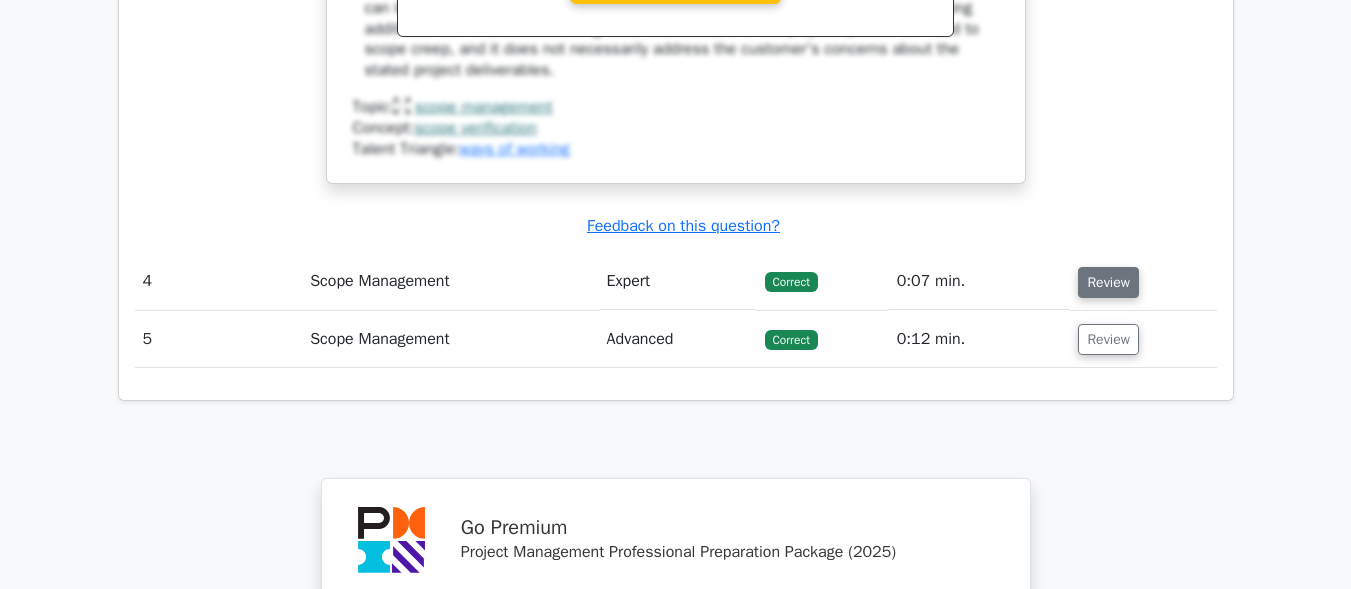 click on "Review" at bounding box center (1108, 282) 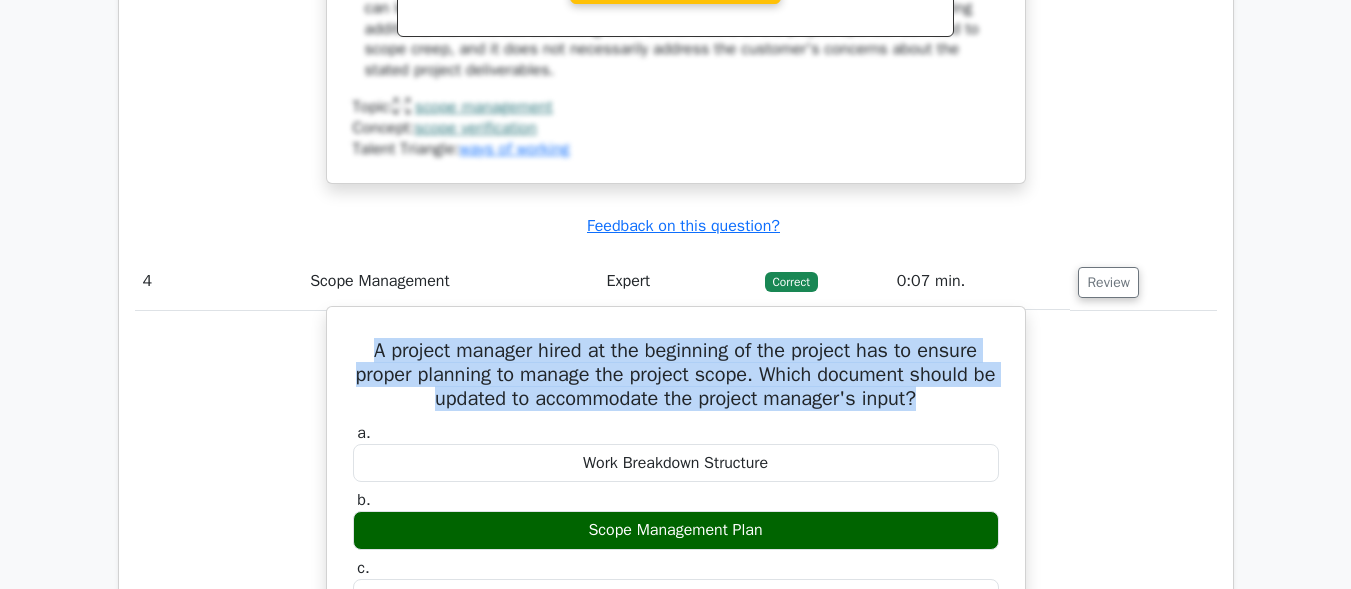 drag, startPoint x: 361, startPoint y: 351, endPoint x: 940, endPoint y: 410, distance: 581.9983 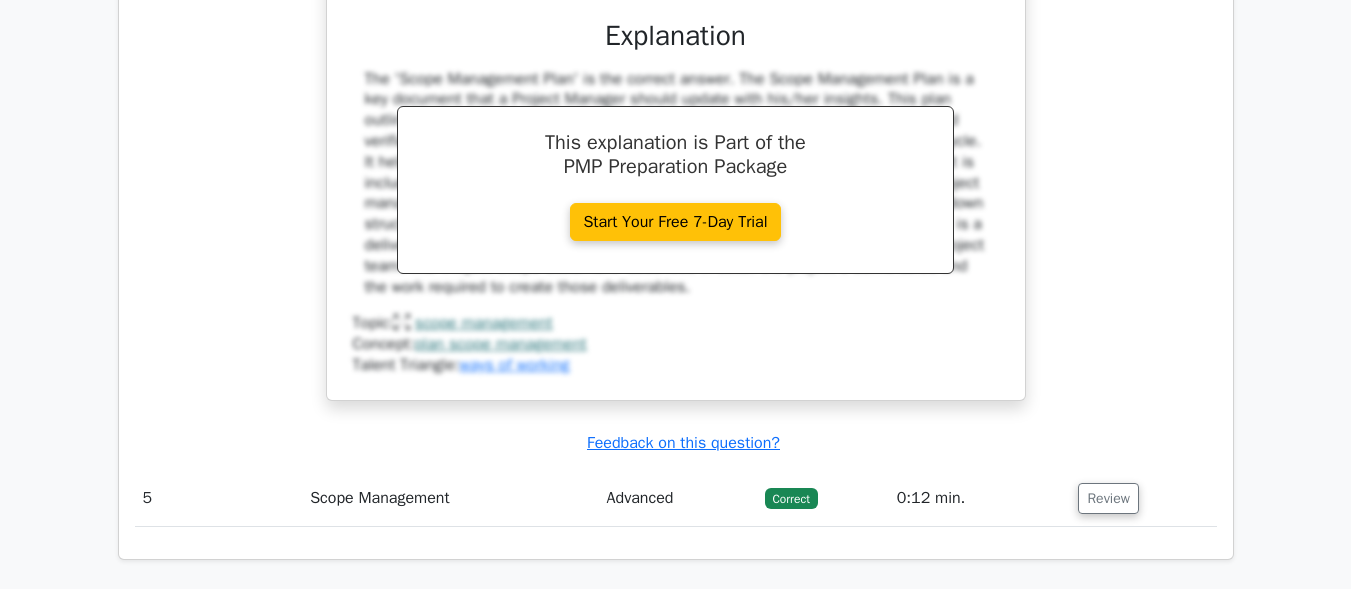 scroll, scrollTop: 4600, scrollLeft: 0, axis: vertical 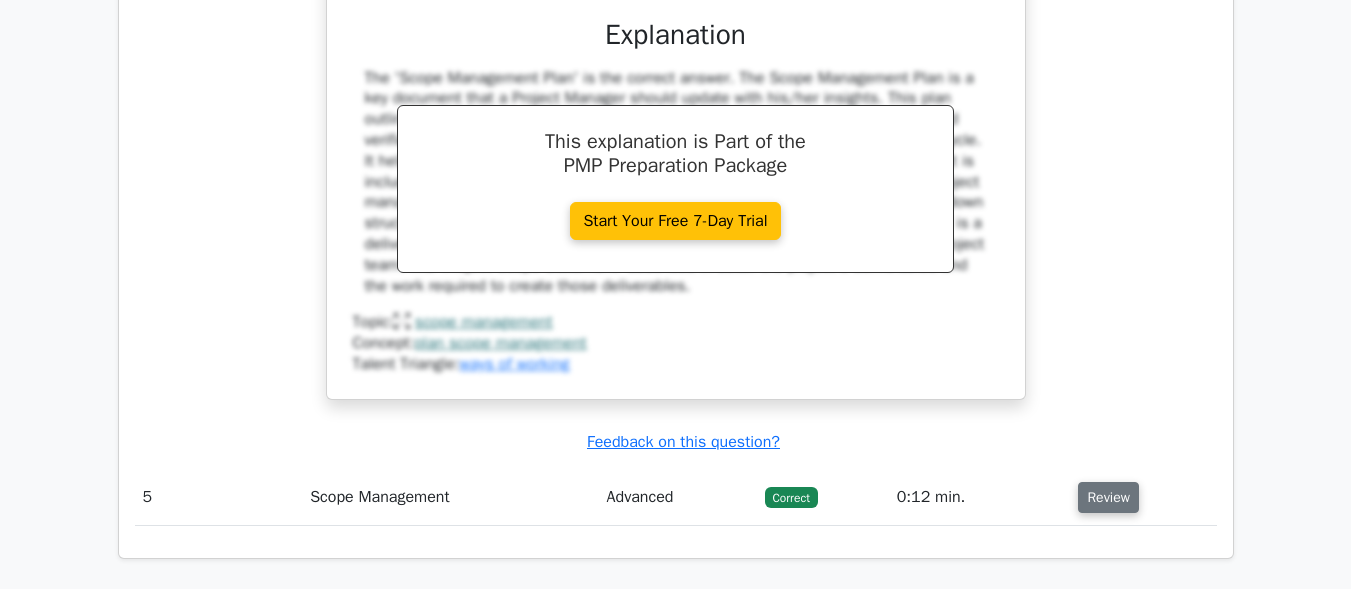 click on "Review" at bounding box center [1108, 497] 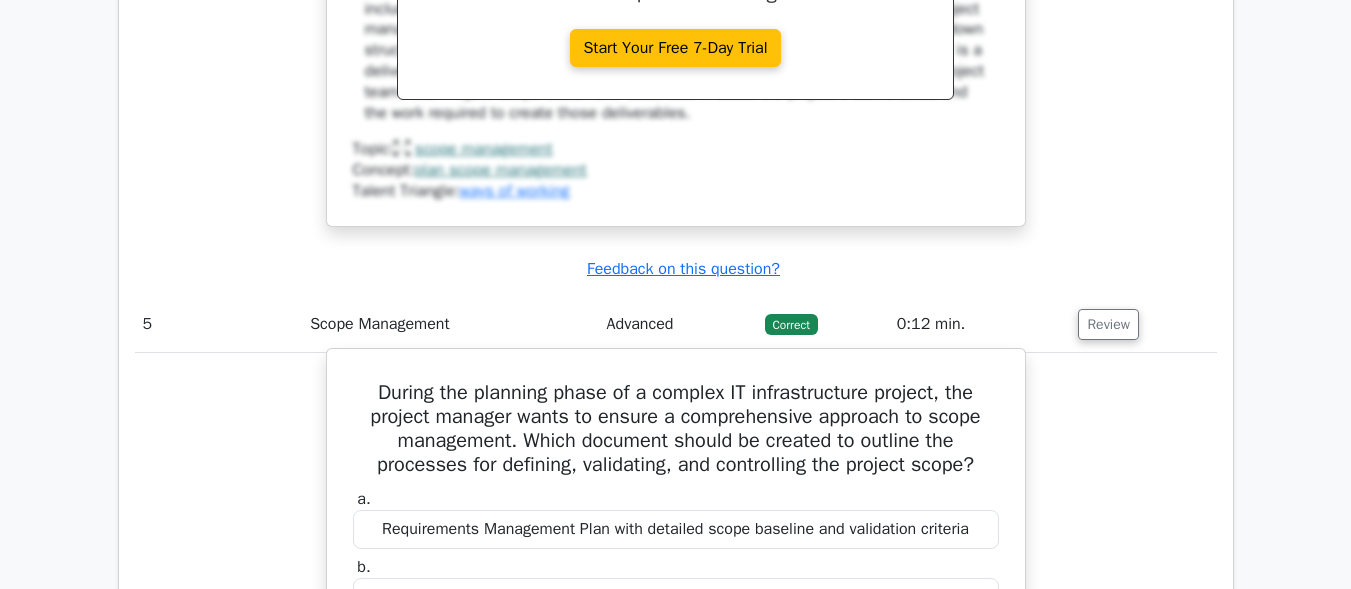 scroll, scrollTop: 4800, scrollLeft: 0, axis: vertical 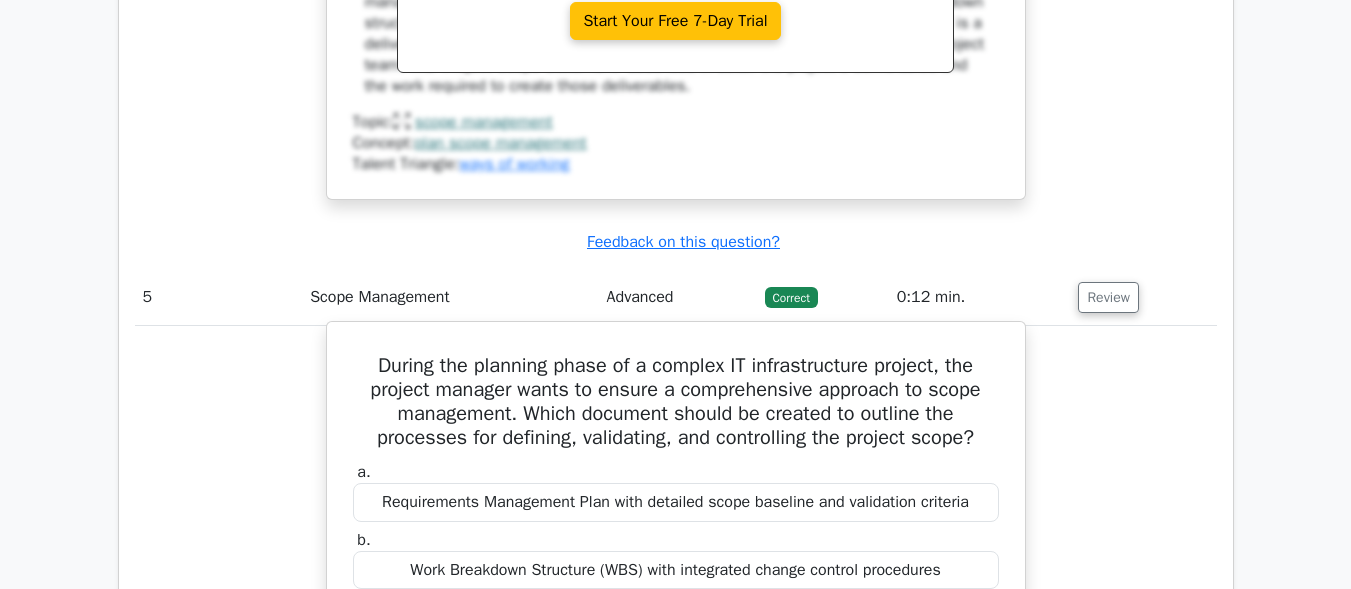 click on "During the planning phase of a complex IT infrastructure project, the project manager wants to ensure a comprehensive approach to scope management. Which document should be created to outline the processes for defining, validating, and controlling the project scope?" at bounding box center (676, 402) 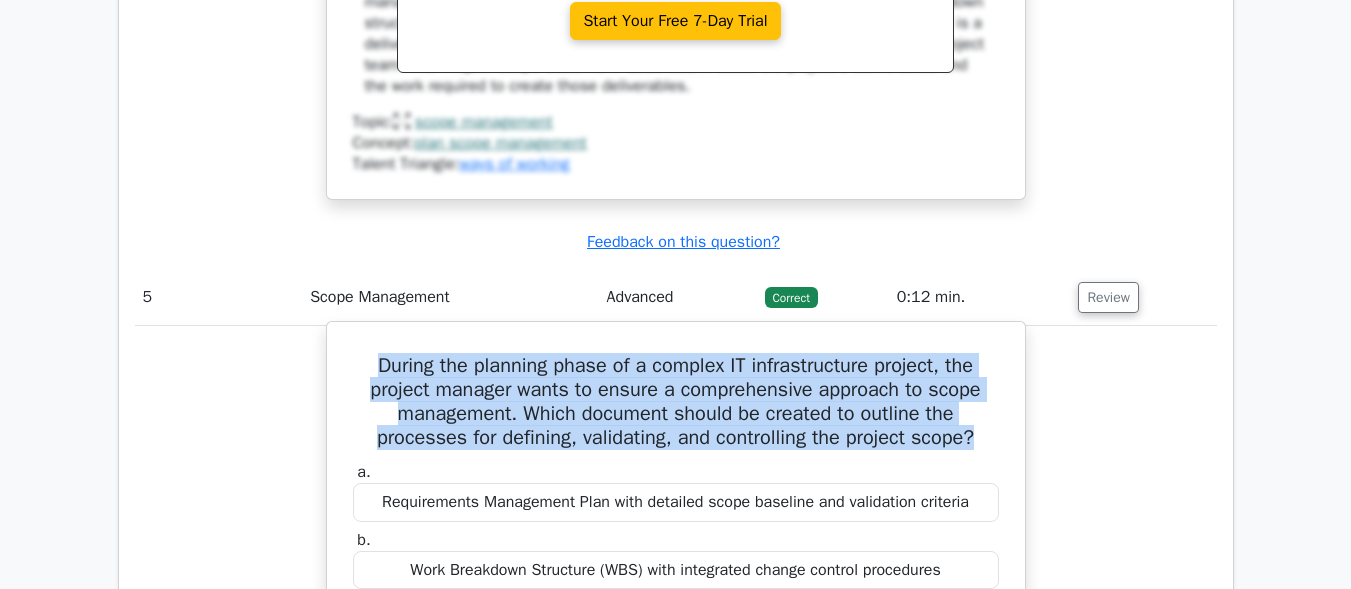 drag, startPoint x: 988, startPoint y: 440, endPoint x: 347, endPoint y: 351, distance: 647.1491 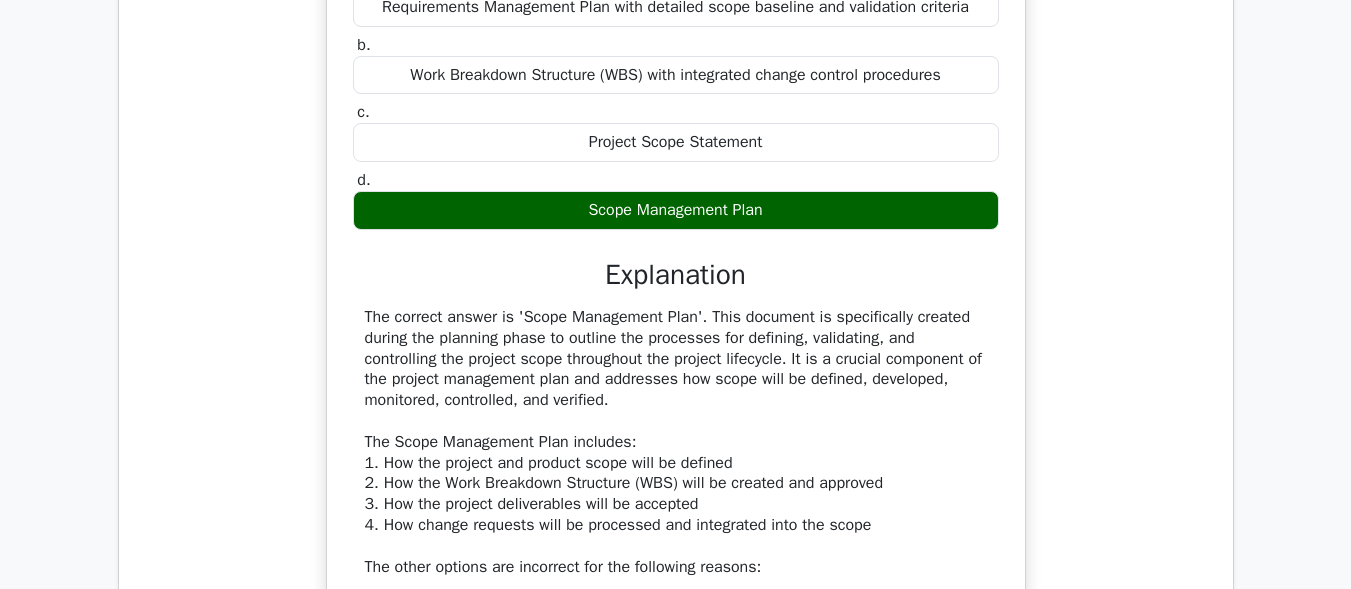 scroll, scrollTop: 5300, scrollLeft: 0, axis: vertical 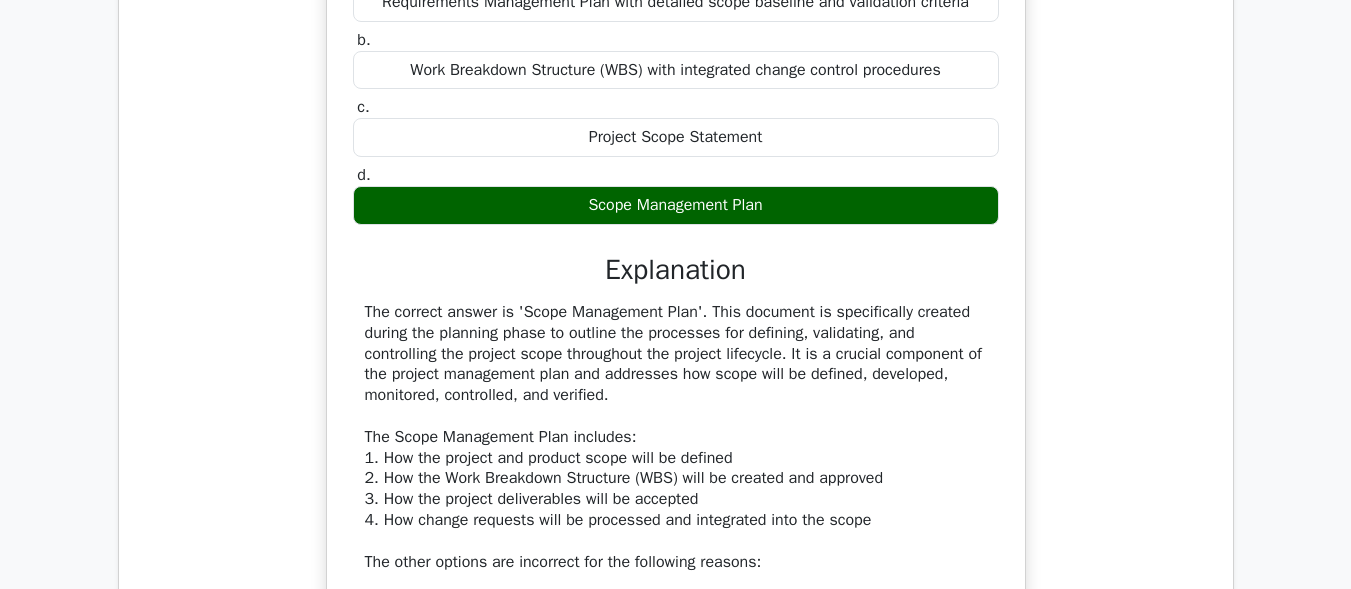 drag, startPoint x: 772, startPoint y: 214, endPoint x: 569, endPoint y: 188, distance: 204.65825 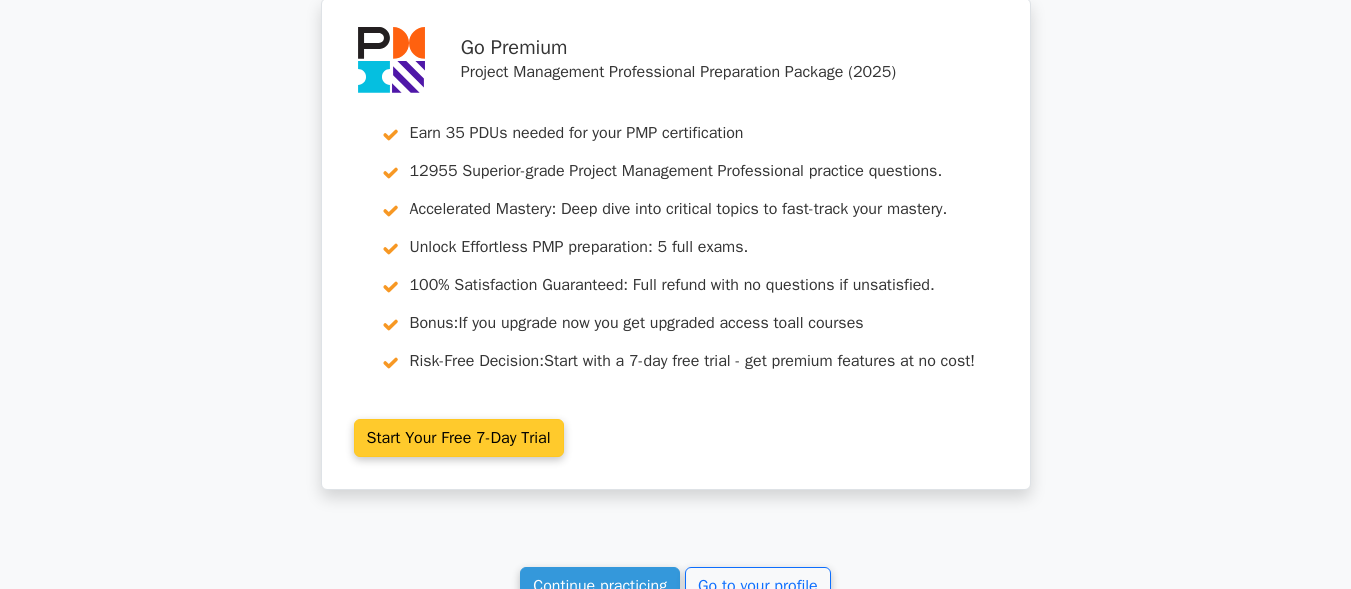 scroll, scrollTop: 6722, scrollLeft: 0, axis: vertical 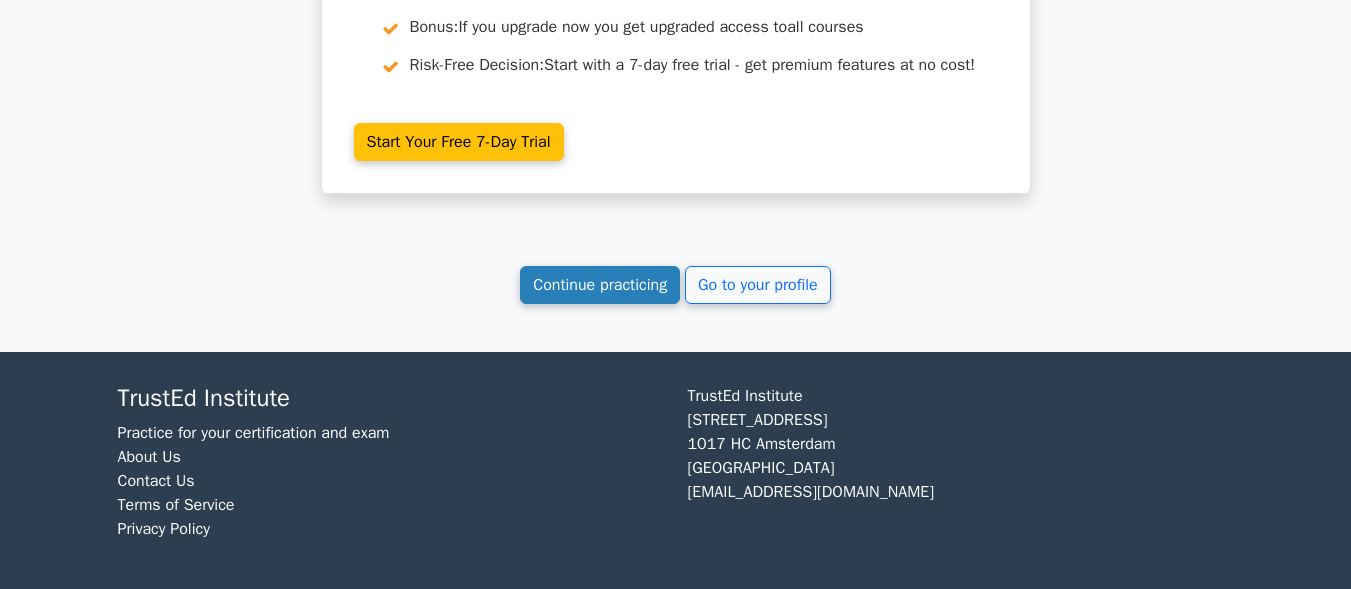 click on "Continue practicing" at bounding box center (600, 285) 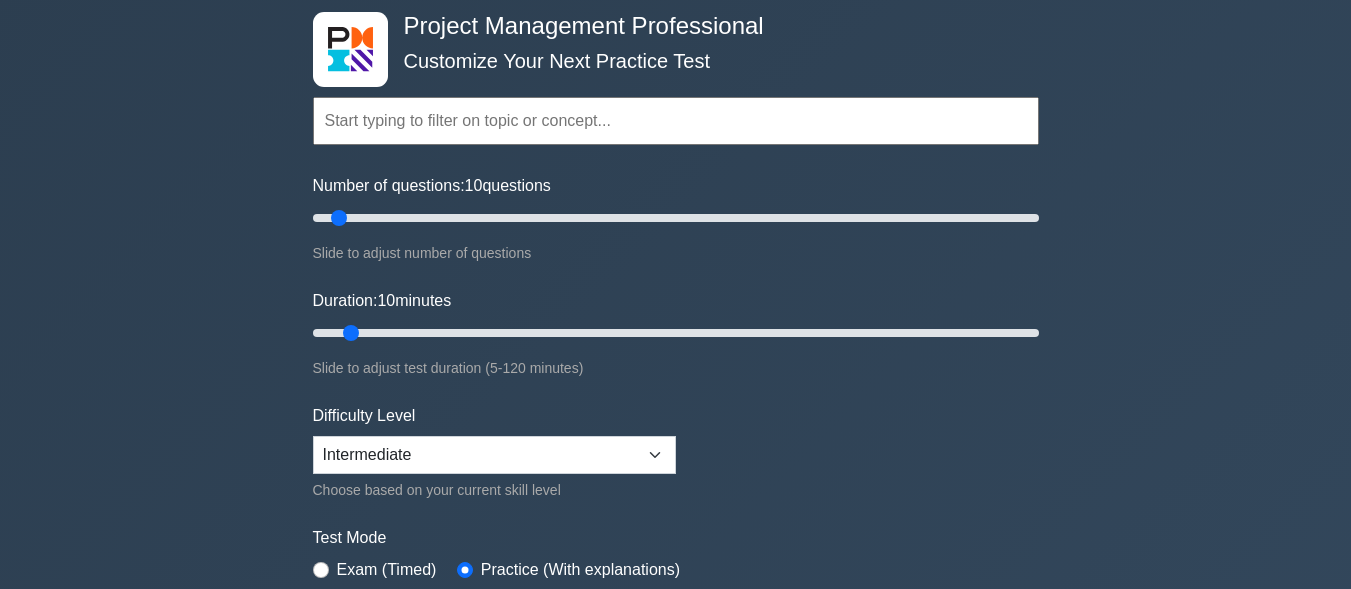 scroll, scrollTop: 0, scrollLeft: 0, axis: both 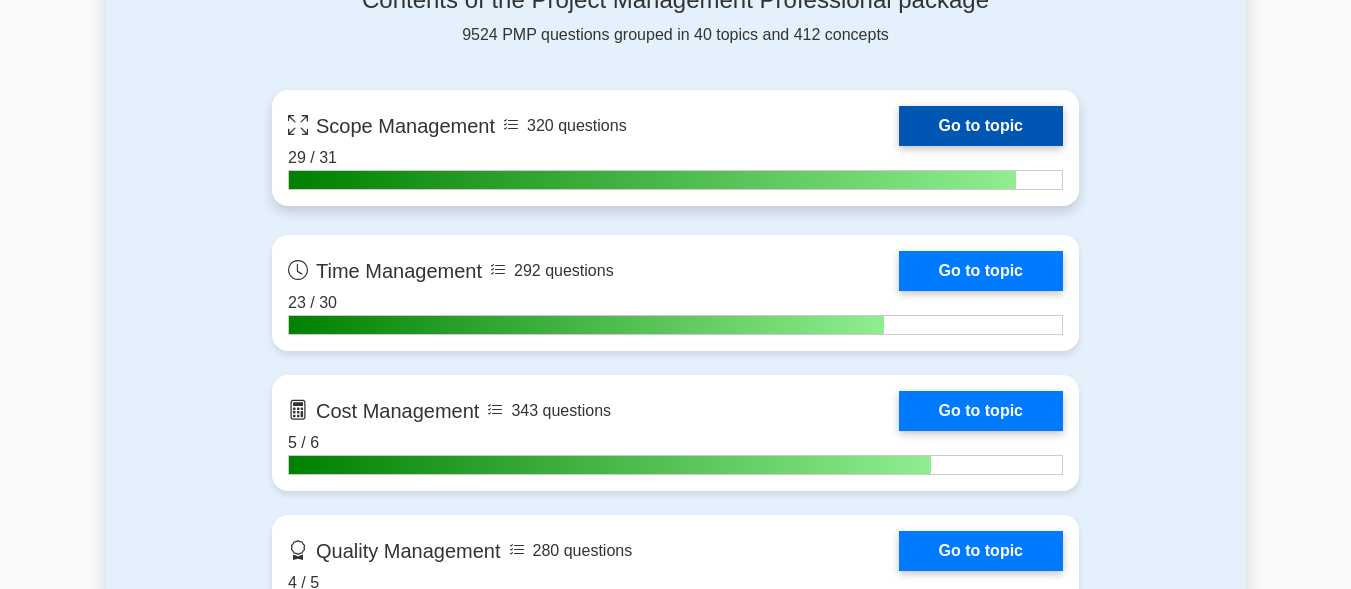 click on "Go to topic" at bounding box center (981, 126) 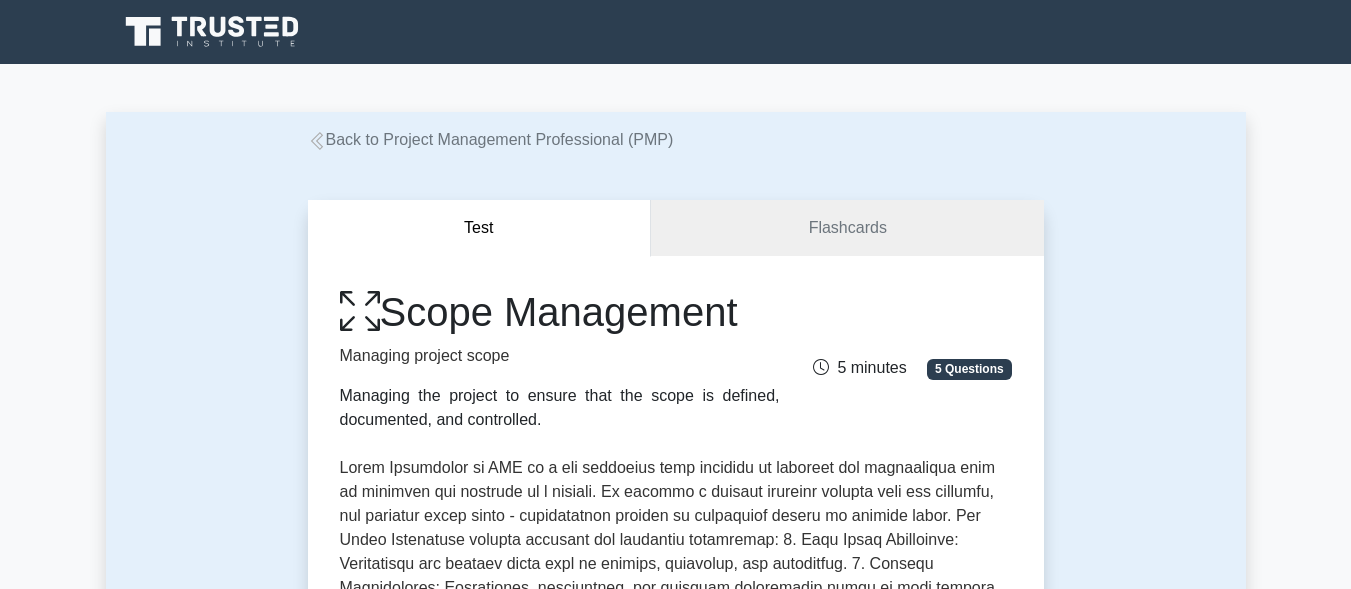 scroll, scrollTop: 0, scrollLeft: 0, axis: both 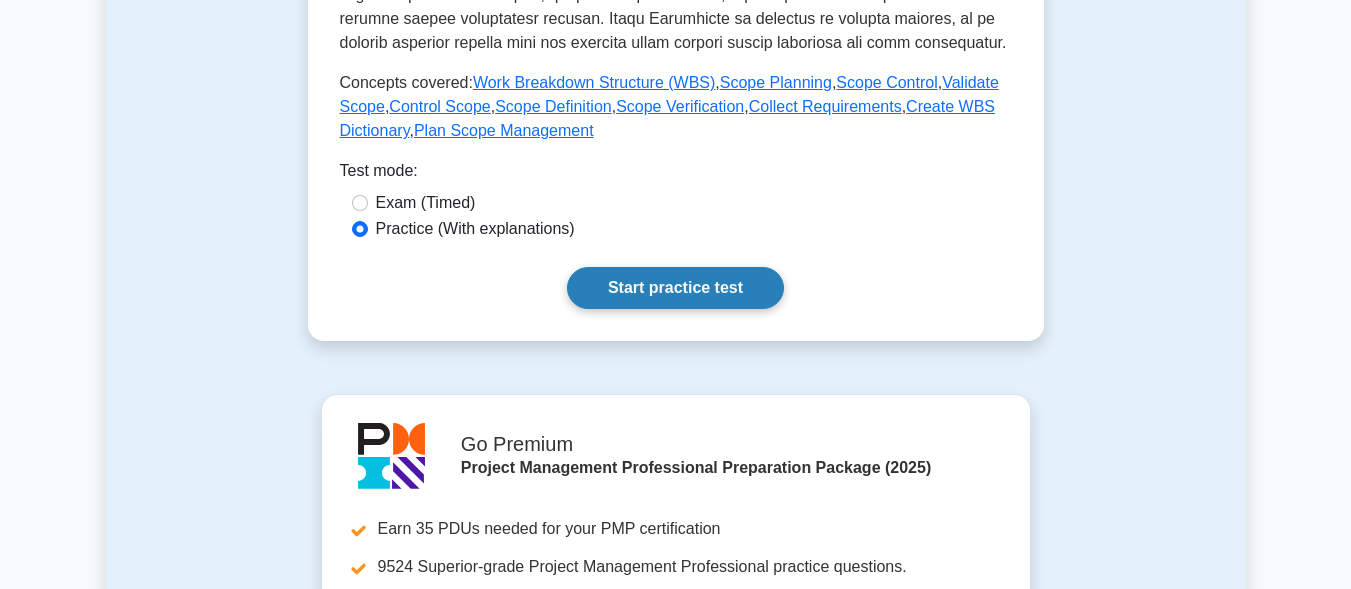 click on "Start practice test" at bounding box center [675, 288] 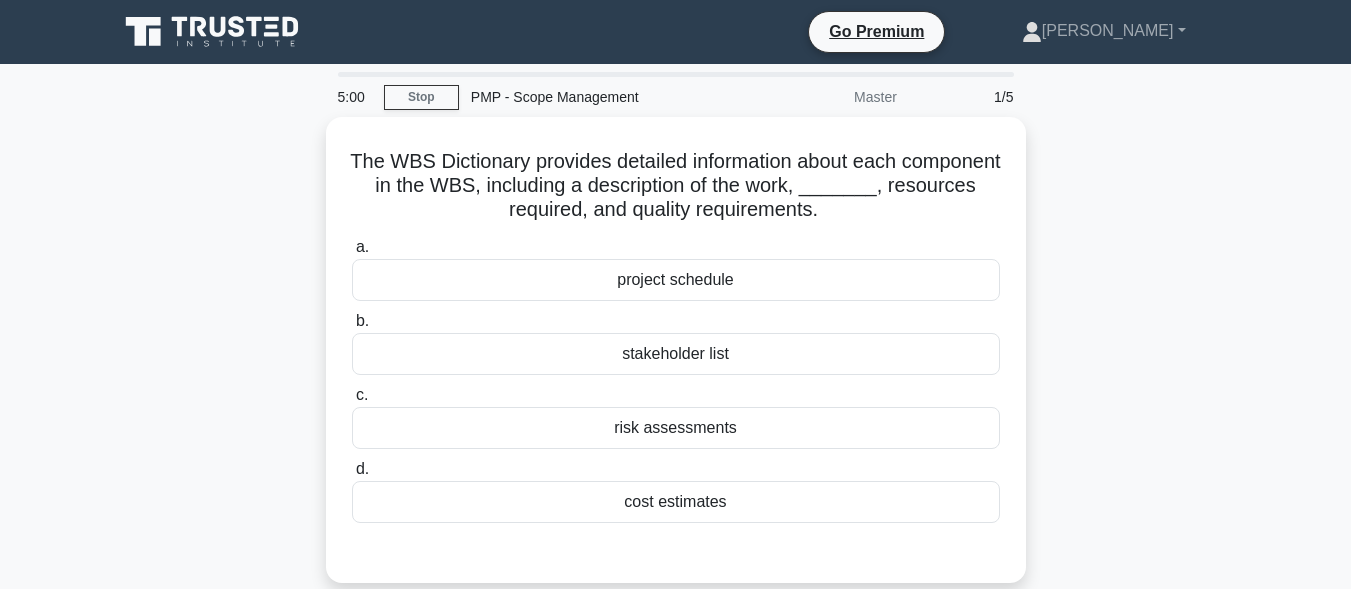 scroll, scrollTop: 0, scrollLeft: 0, axis: both 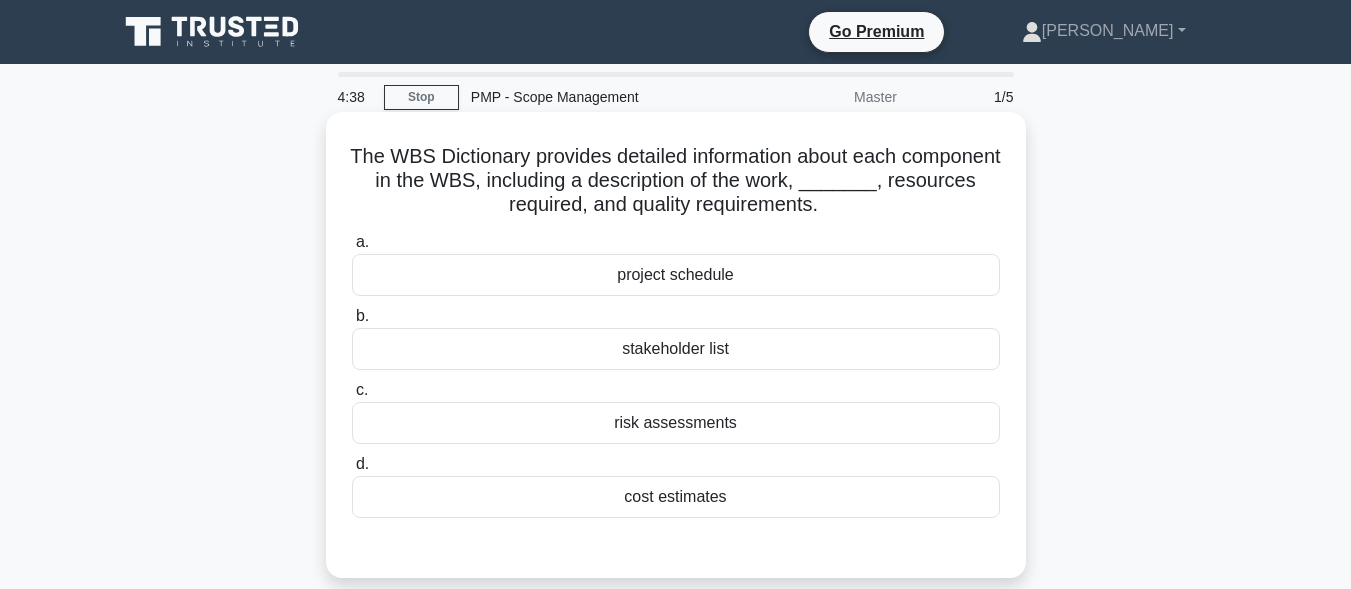 drag, startPoint x: 648, startPoint y: 336, endPoint x: 645, endPoint y: 347, distance: 11.401754 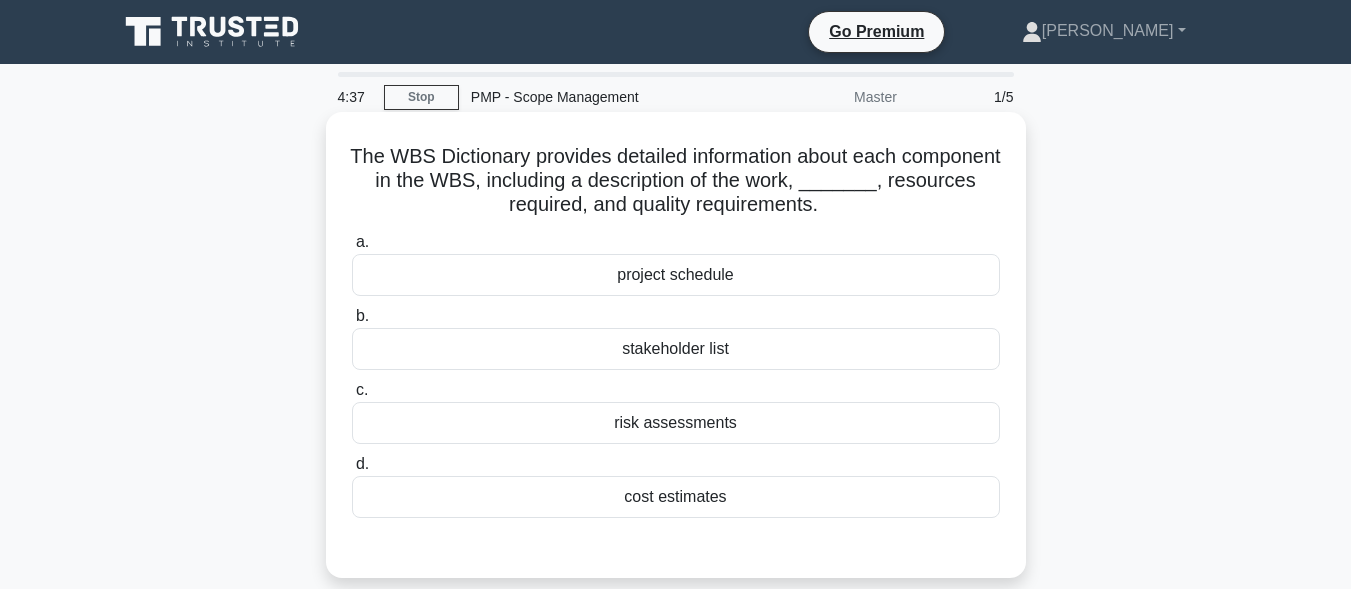 click on "stakeholder list" at bounding box center (676, 349) 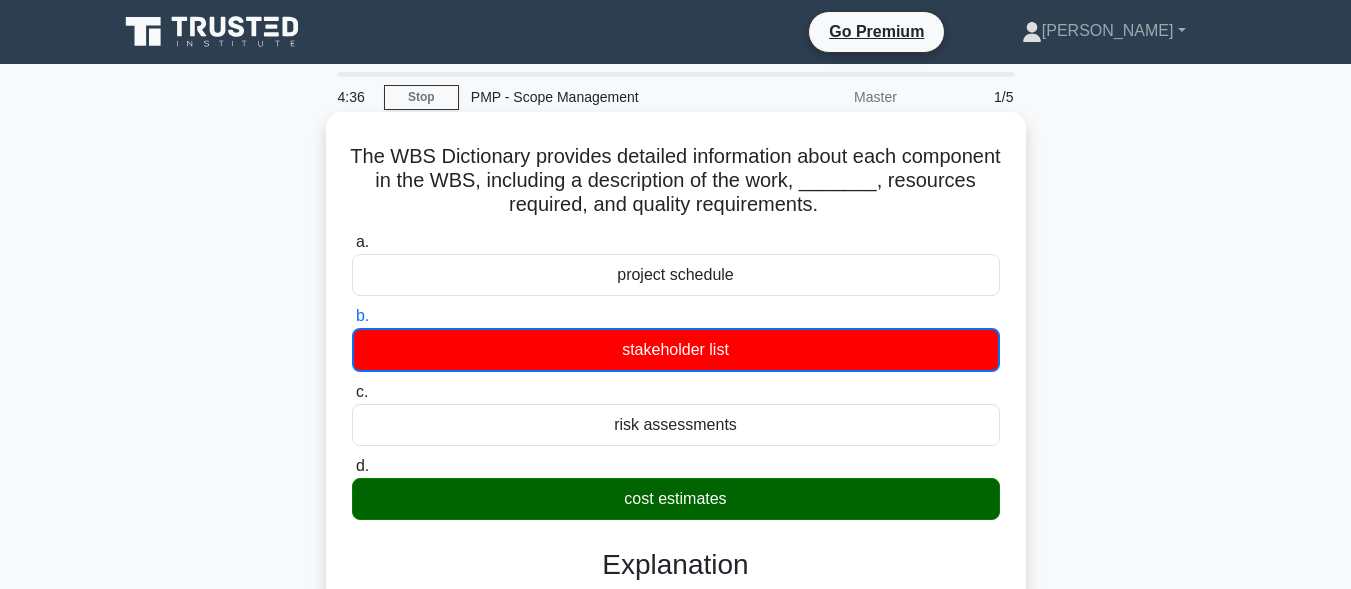 click on "project schedule" at bounding box center [676, 275] 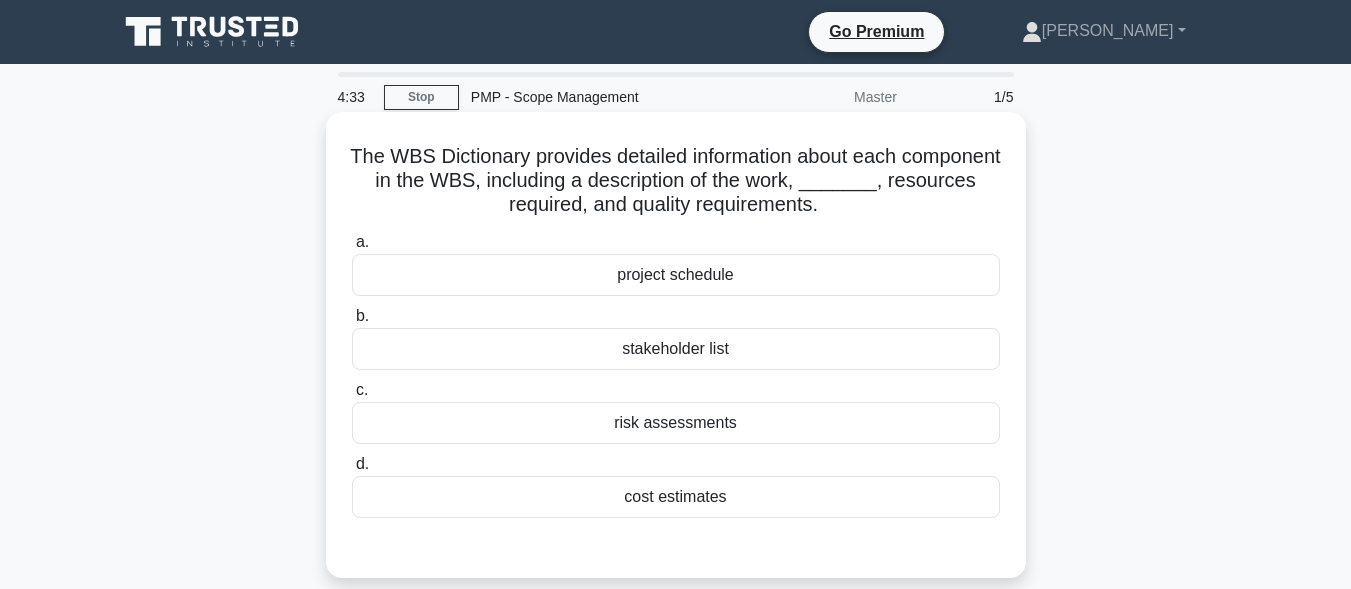 scroll, scrollTop: 0, scrollLeft: 0, axis: both 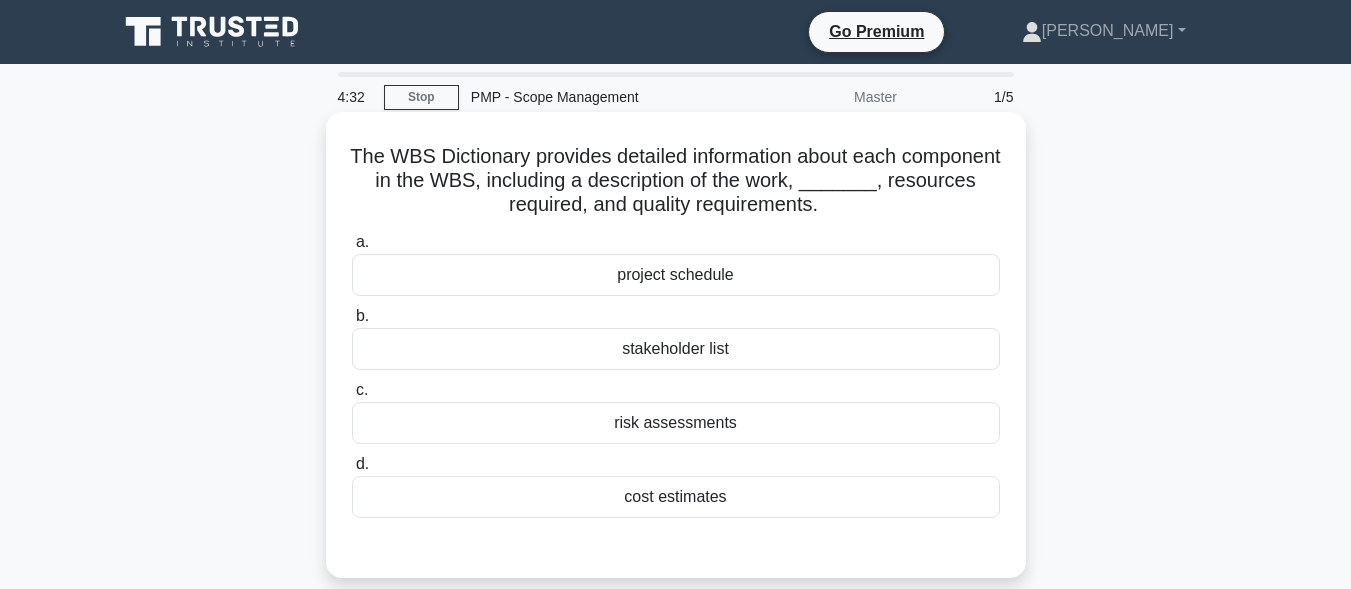 click on "cost estimates" at bounding box center (676, 497) 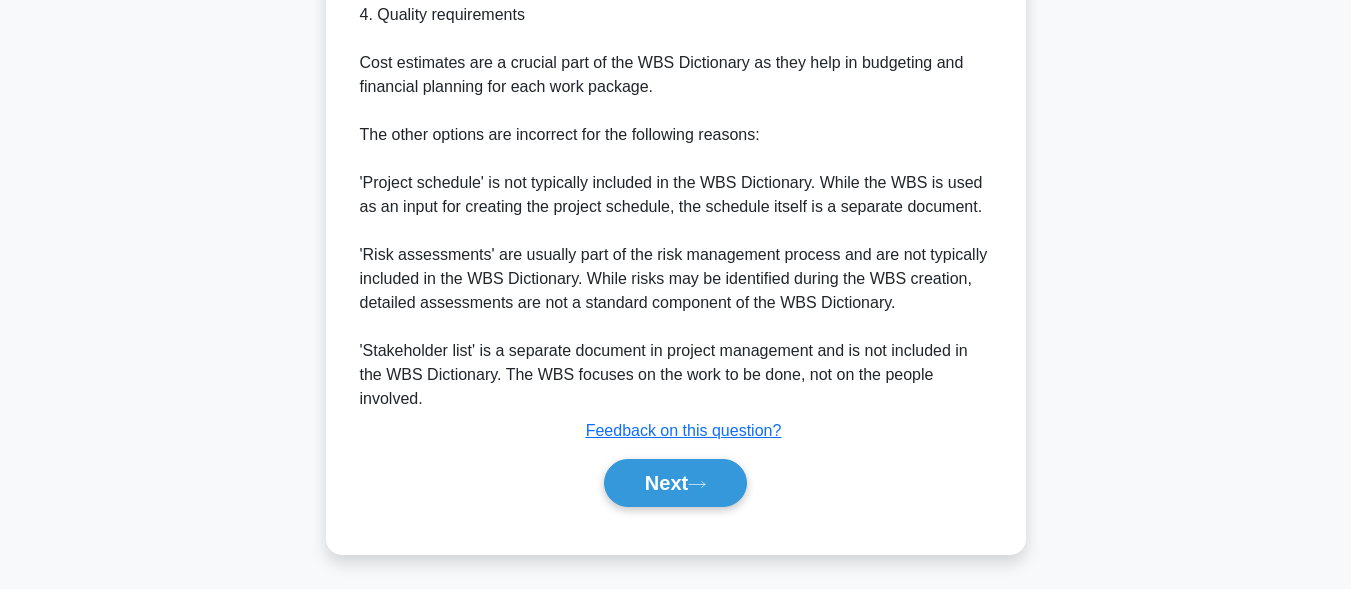 scroll, scrollTop: 813, scrollLeft: 0, axis: vertical 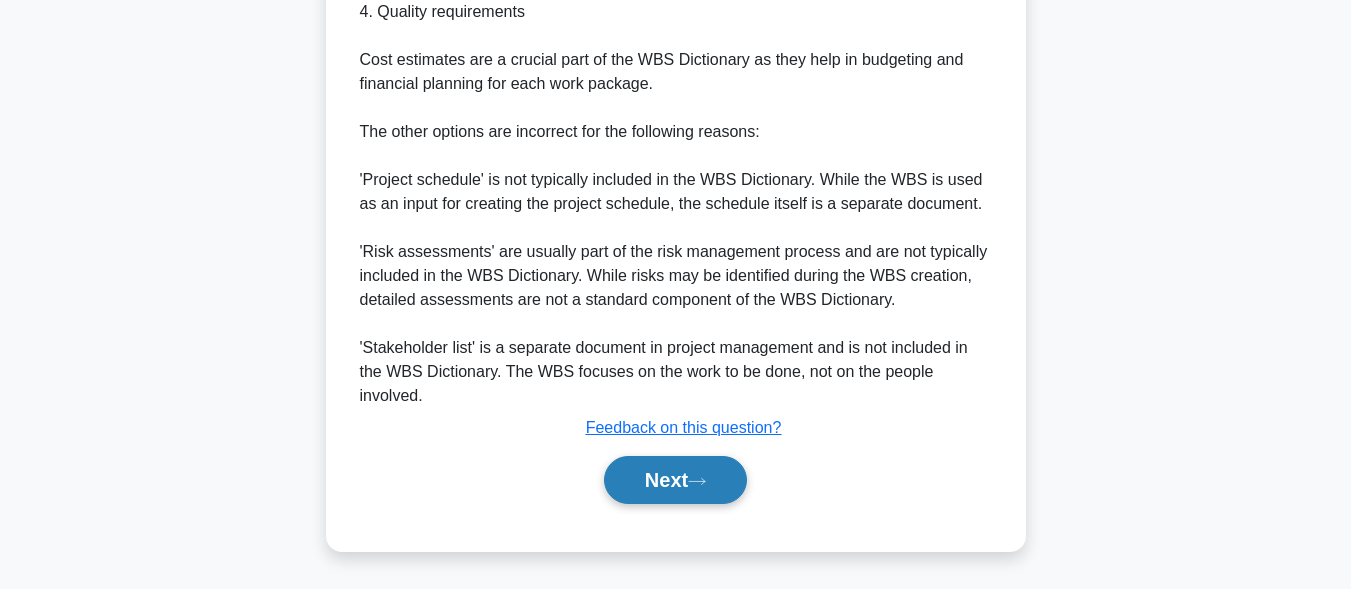 click on "Next" at bounding box center (675, 480) 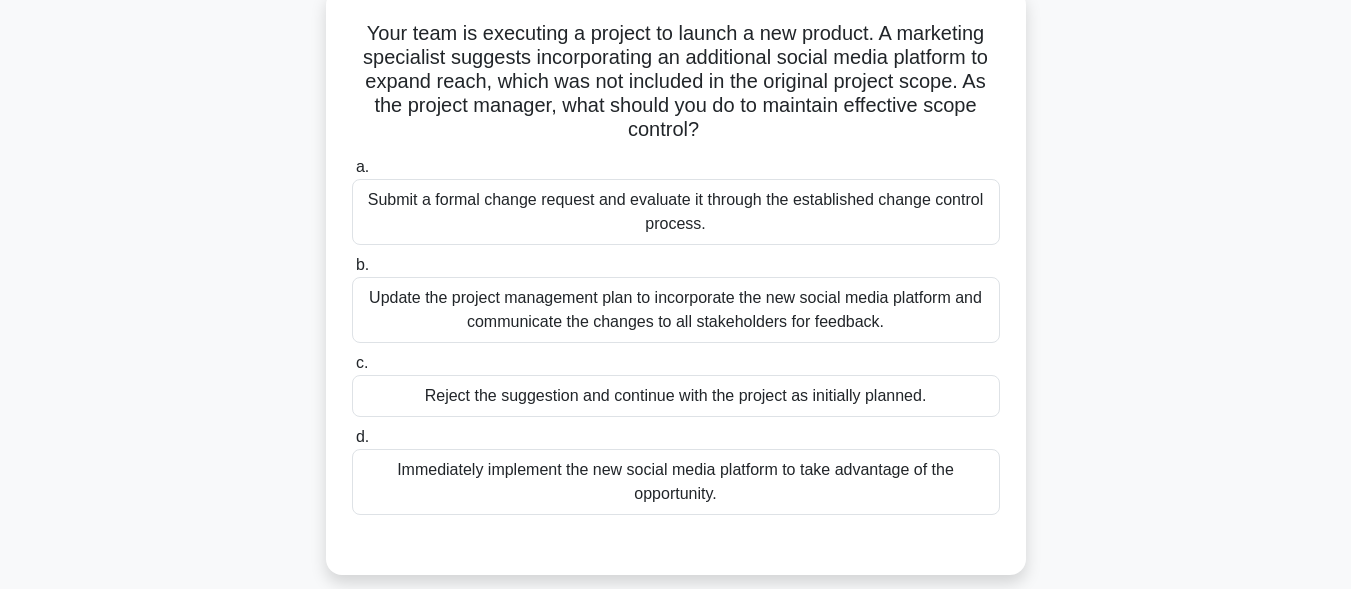 scroll, scrollTop: 91, scrollLeft: 0, axis: vertical 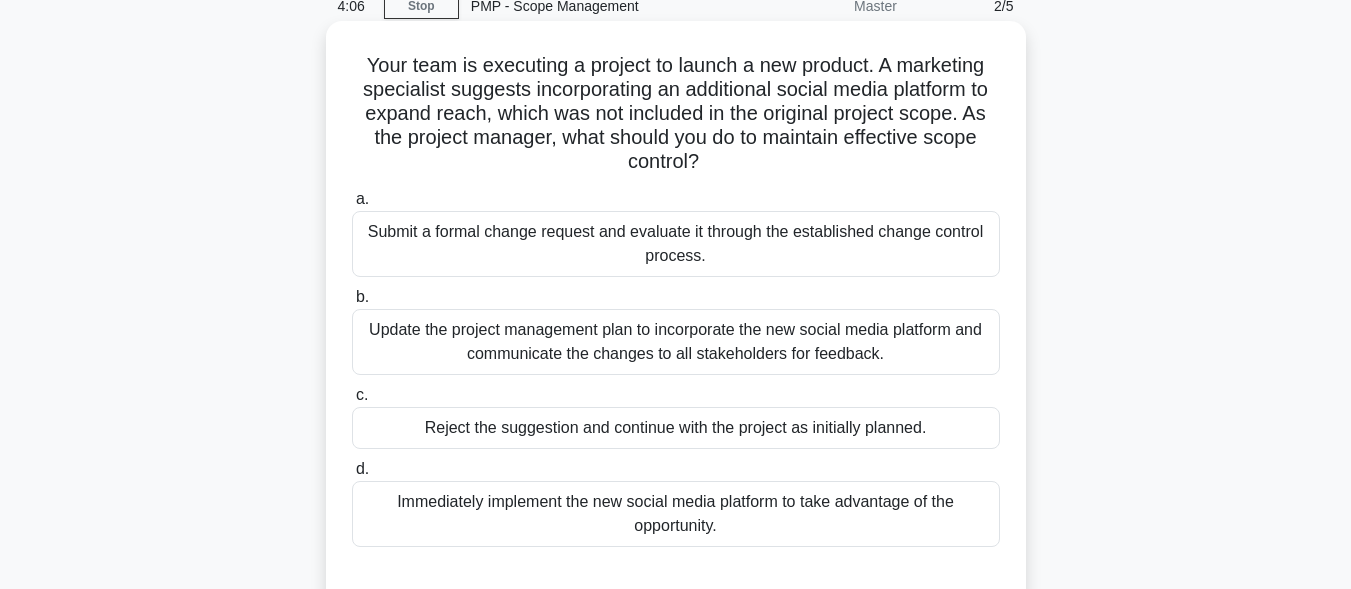 click on "Update the project management plan to incorporate the new social media platform and communicate the changes to all stakeholders for feedback." at bounding box center (676, 342) 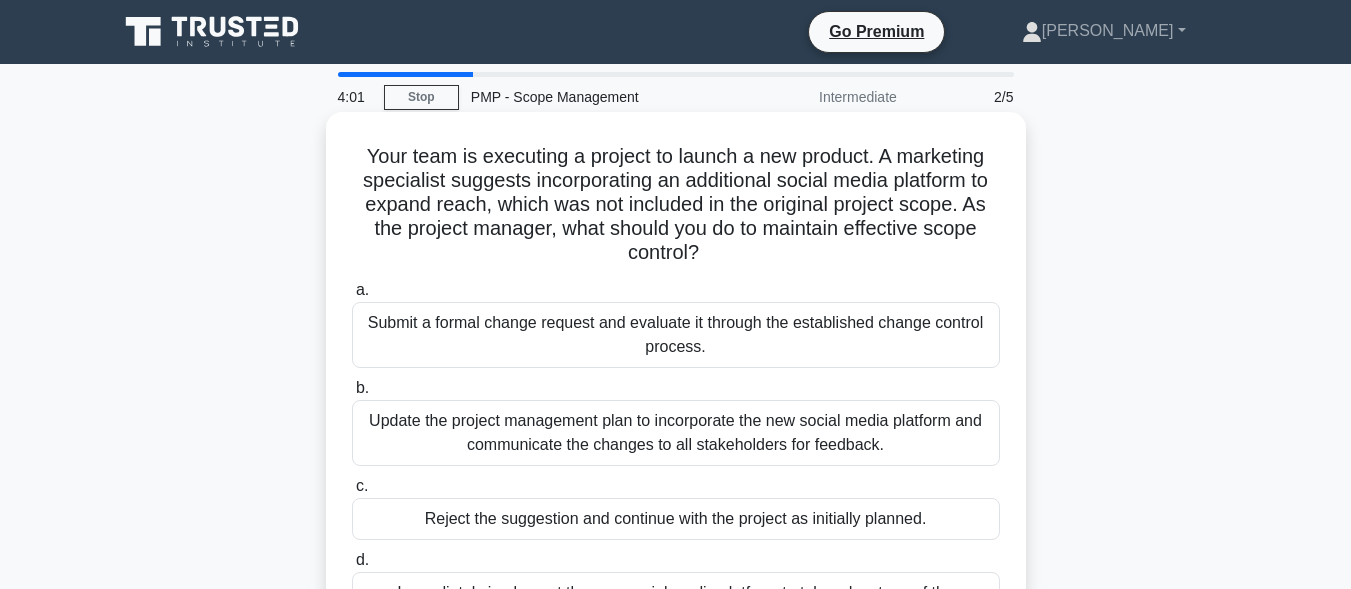 scroll, scrollTop: 91, scrollLeft: 0, axis: vertical 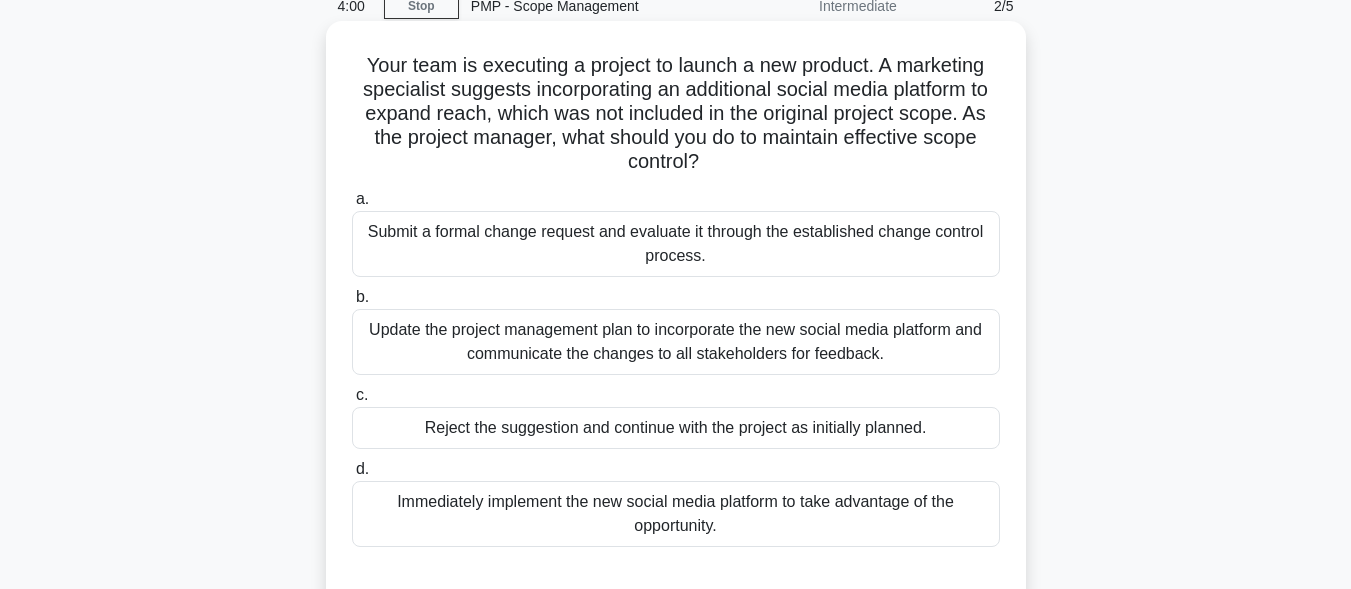click on "Submit a formal change request and evaluate it through the established change control process." at bounding box center (676, 244) 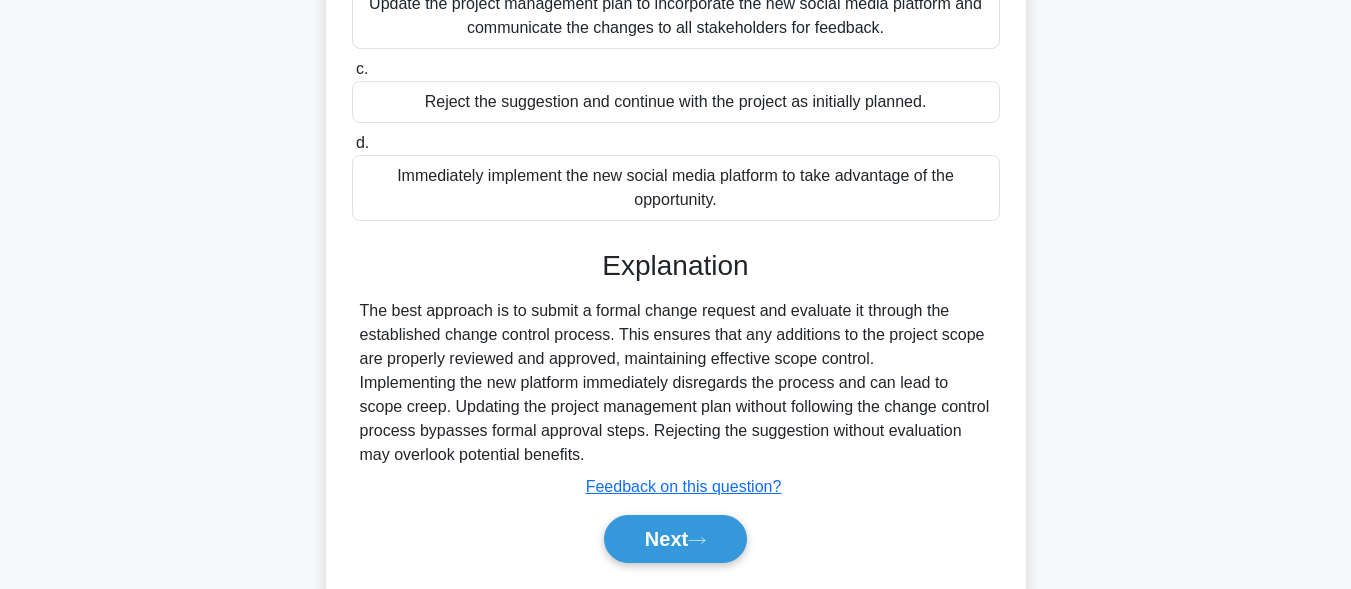 scroll, scrollTop: 491, scrollLeft: 0, axis: vertical 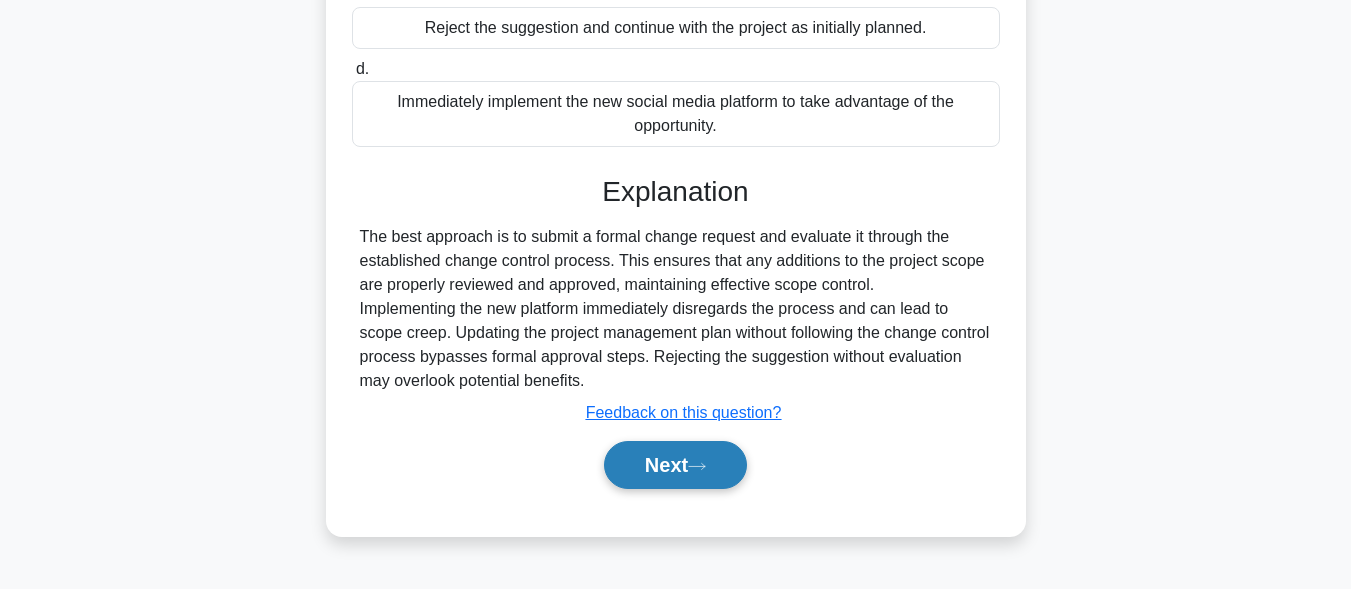 click on "Next" at bounding box center (675, 465) 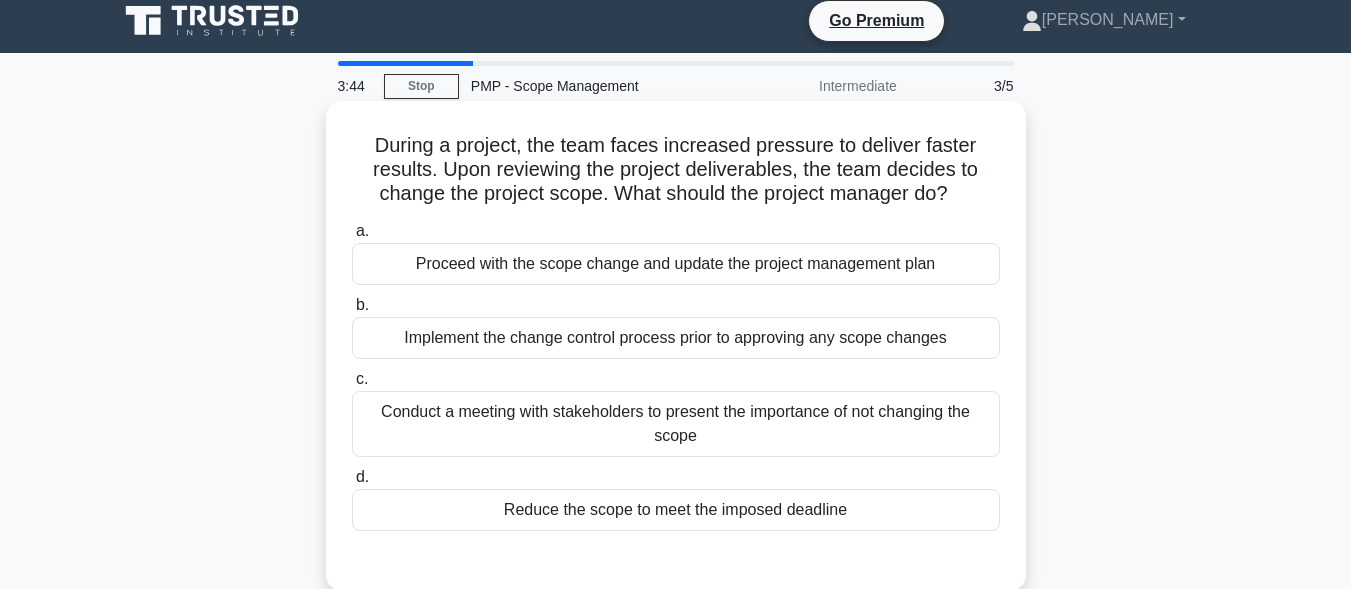 scroll, scrollTop: 0, scrollLeft: 0, axis: both 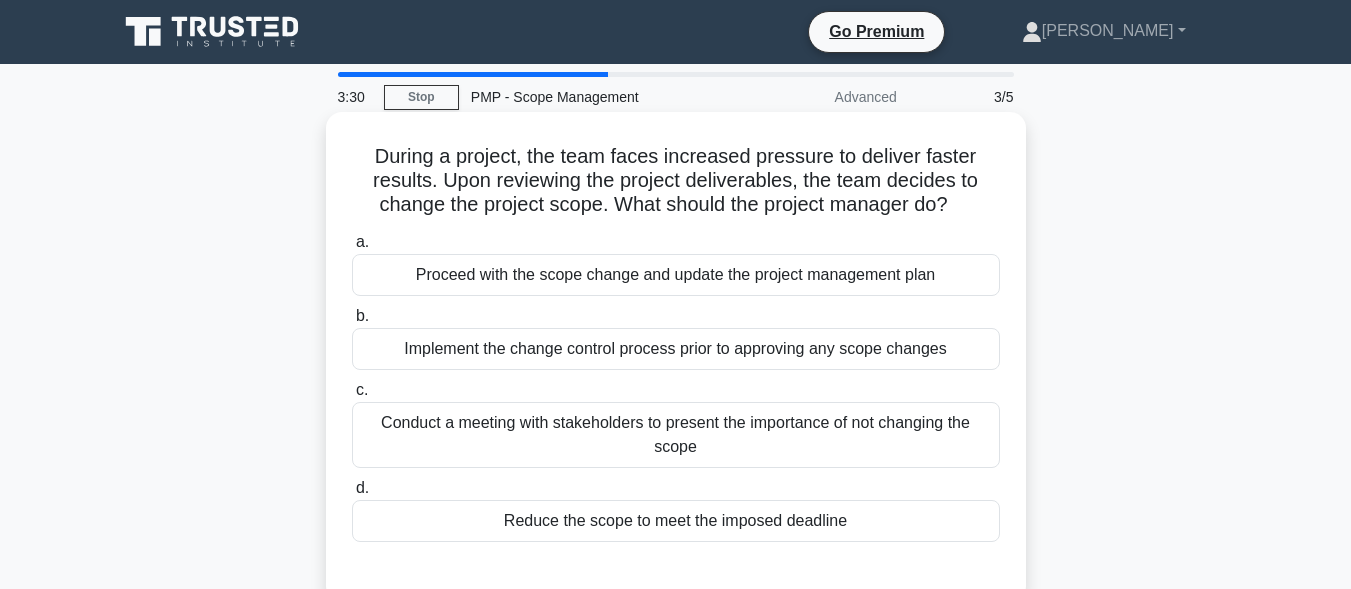 click on "Implement the change control process prior to approving any scope changes" at bounding box center (676, 349) 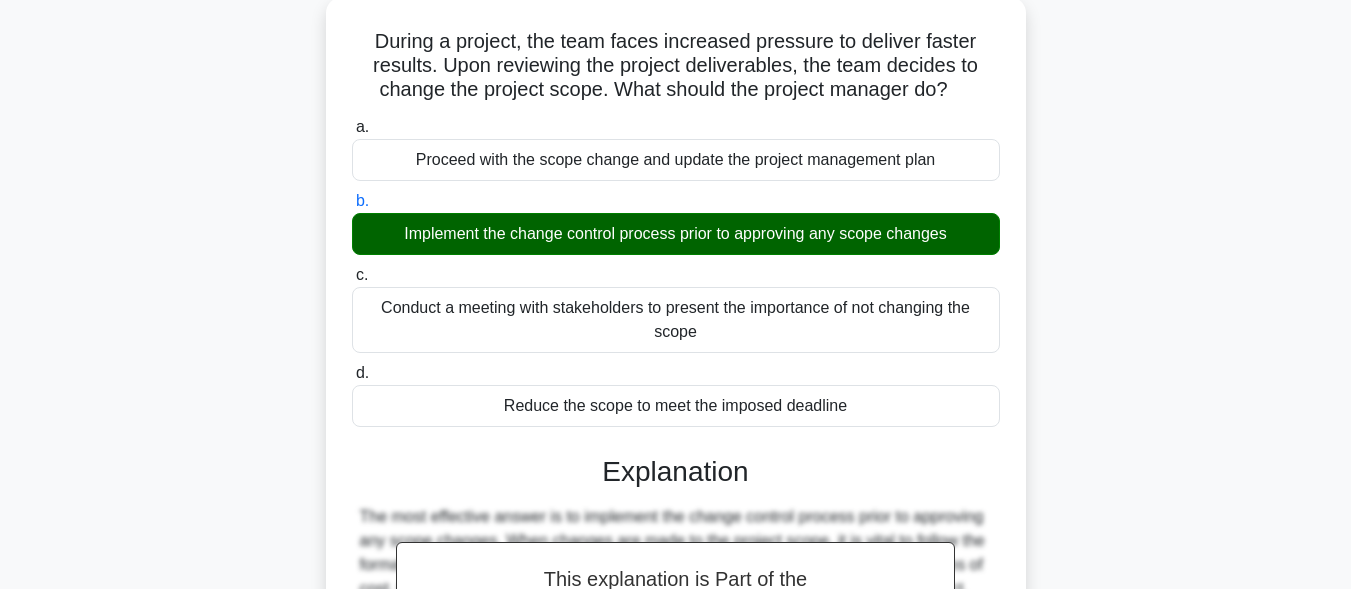 scroll, scrollTop: 501, scrollLeft: 0, axis: vertical 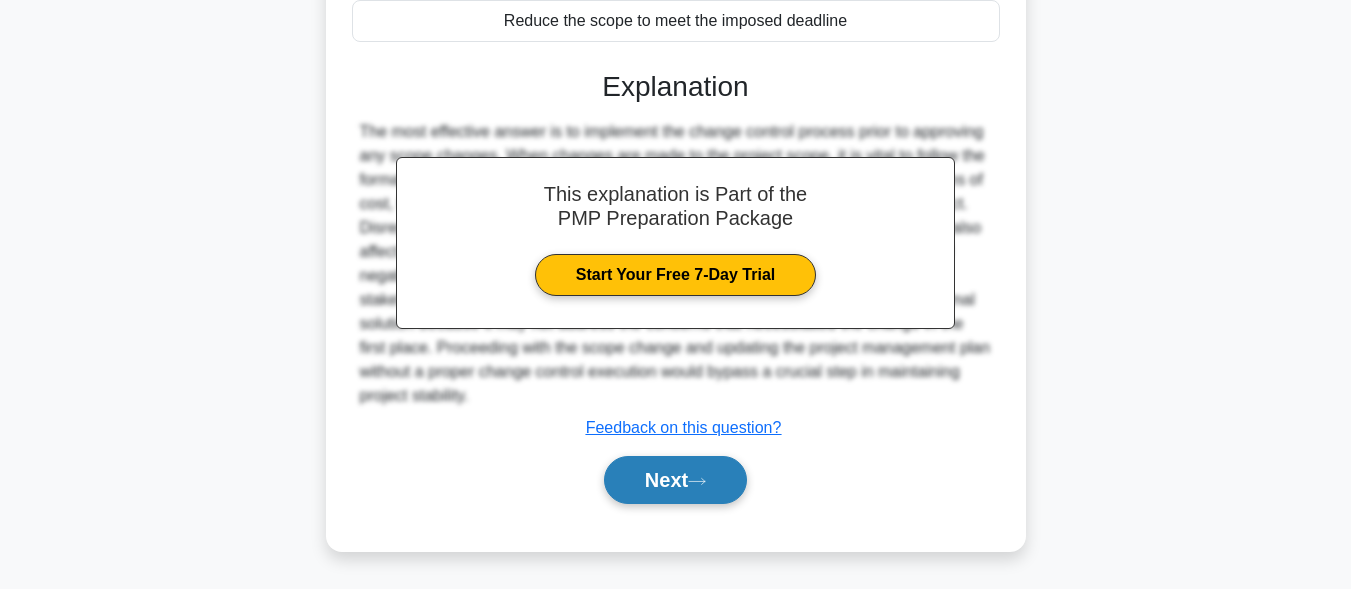 click on "Next" at bounding box center (675, 480) 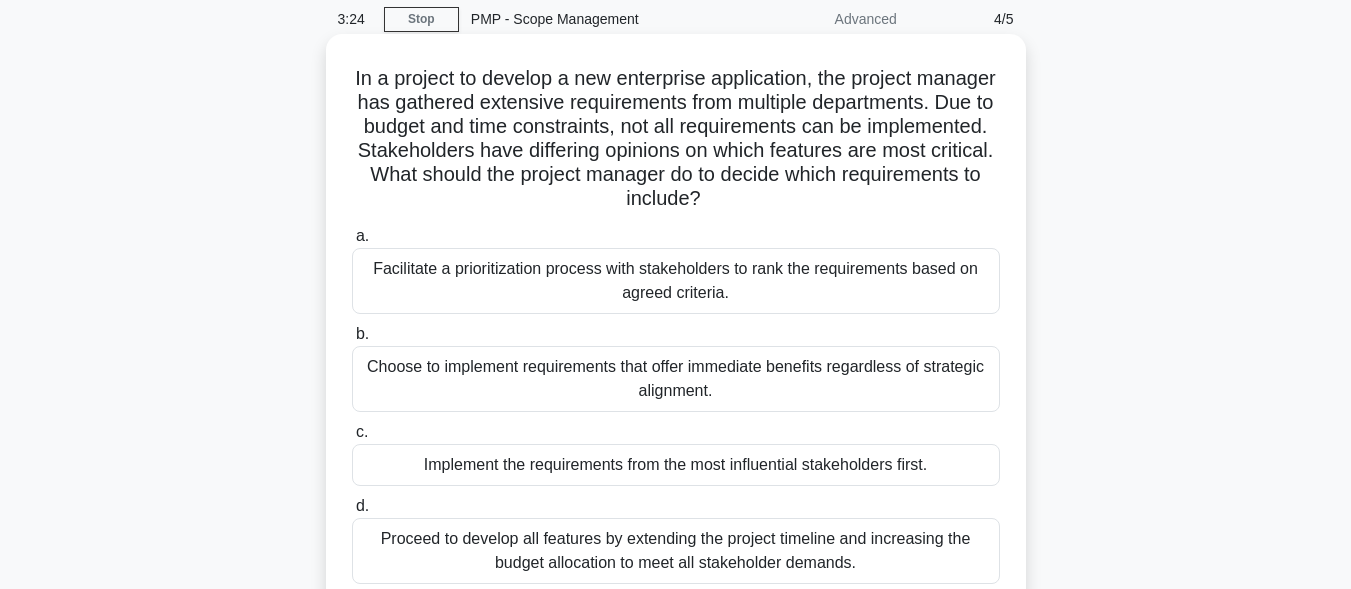 scroll, scrollTop: 0, scrollLeft: 0, axis: both 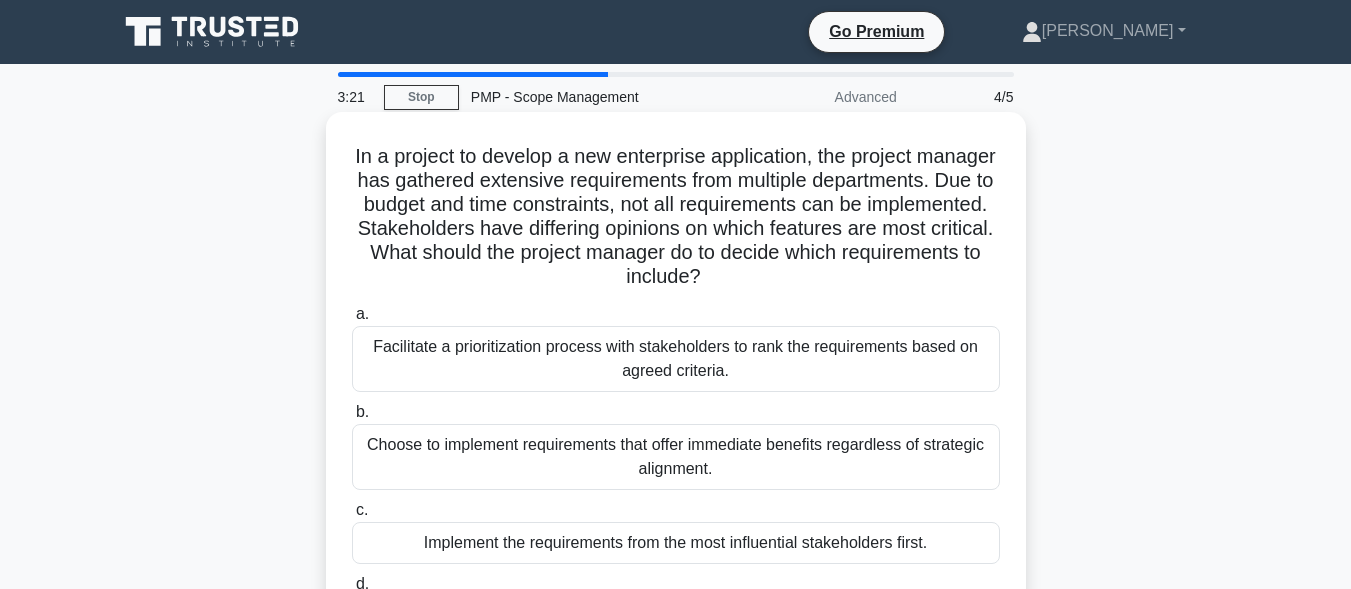 click on "Choose to implement requirements that offer immediate benefits regardless of strategic alignment." at bounding box center (676, 457) 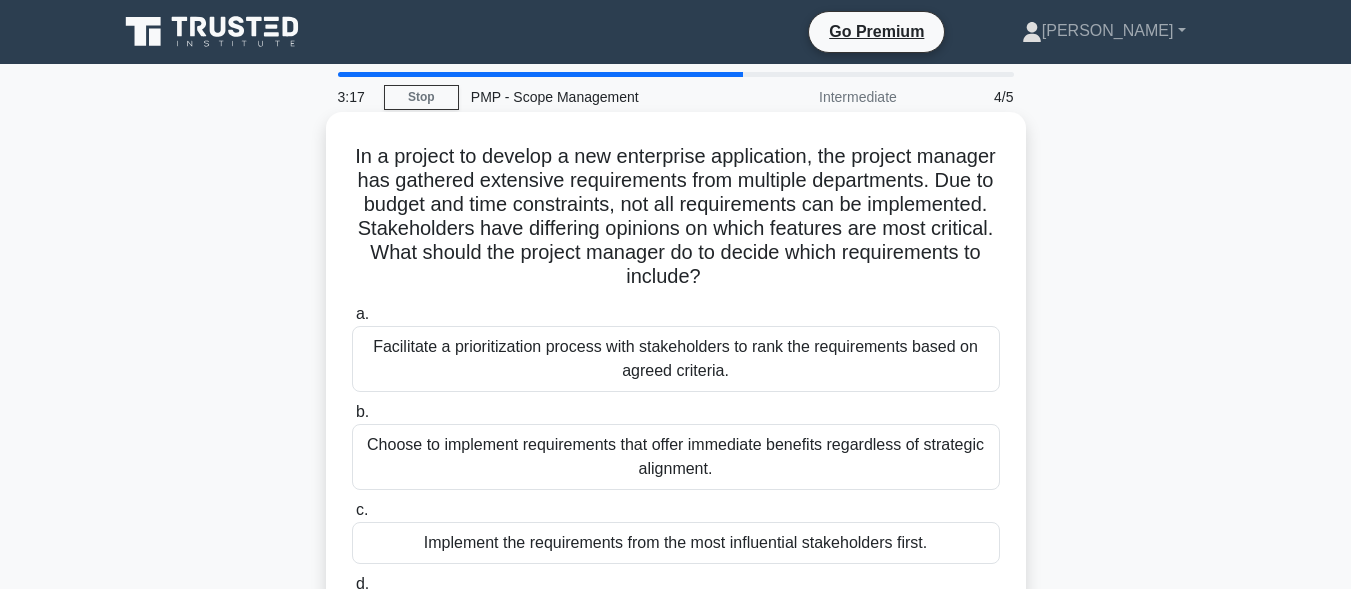 scroll, scrollTop: 0, scrollLeft: 0, axis: both 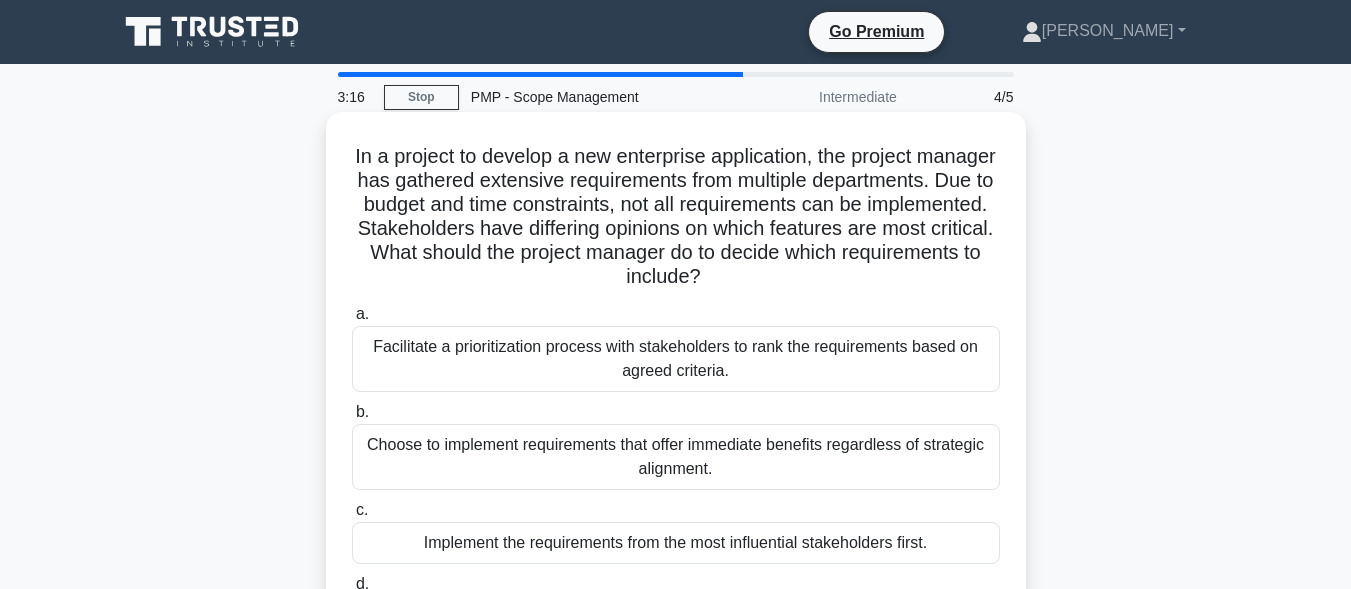click on "Facilitate a prioritization process with stakeholders to rank the requirements based on agreed criteria." at bounding box center (676, 359) 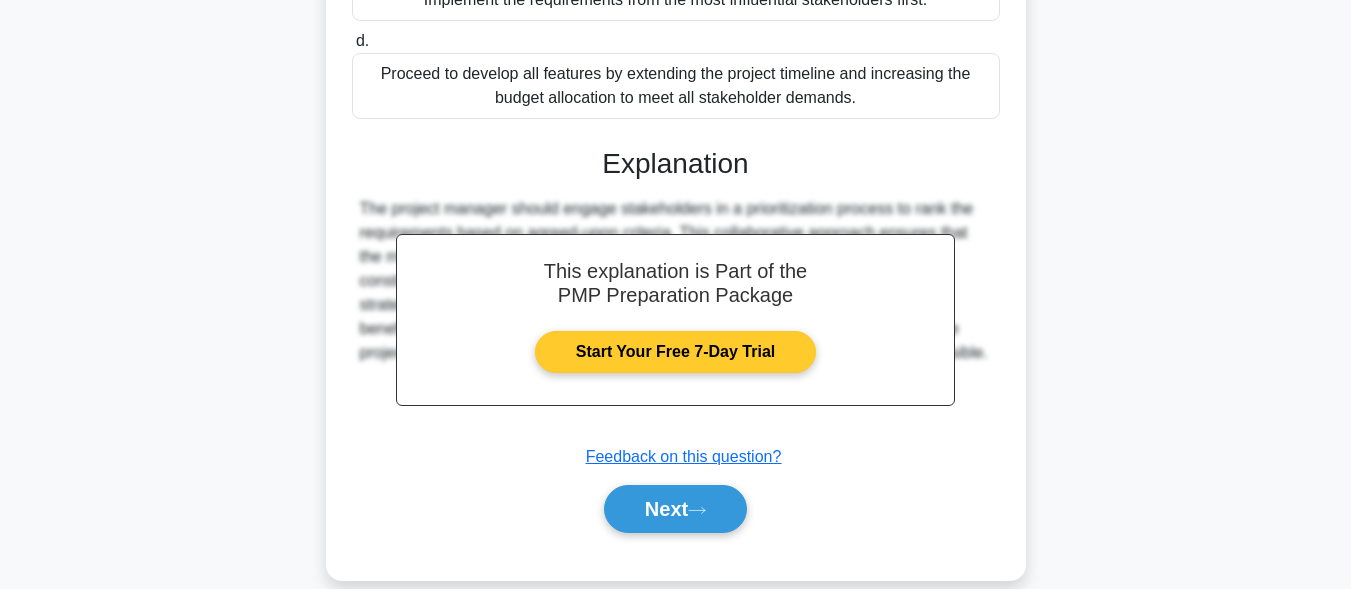 scroll, scrollTop: 573, scrollLeft: 0, axis: vertical 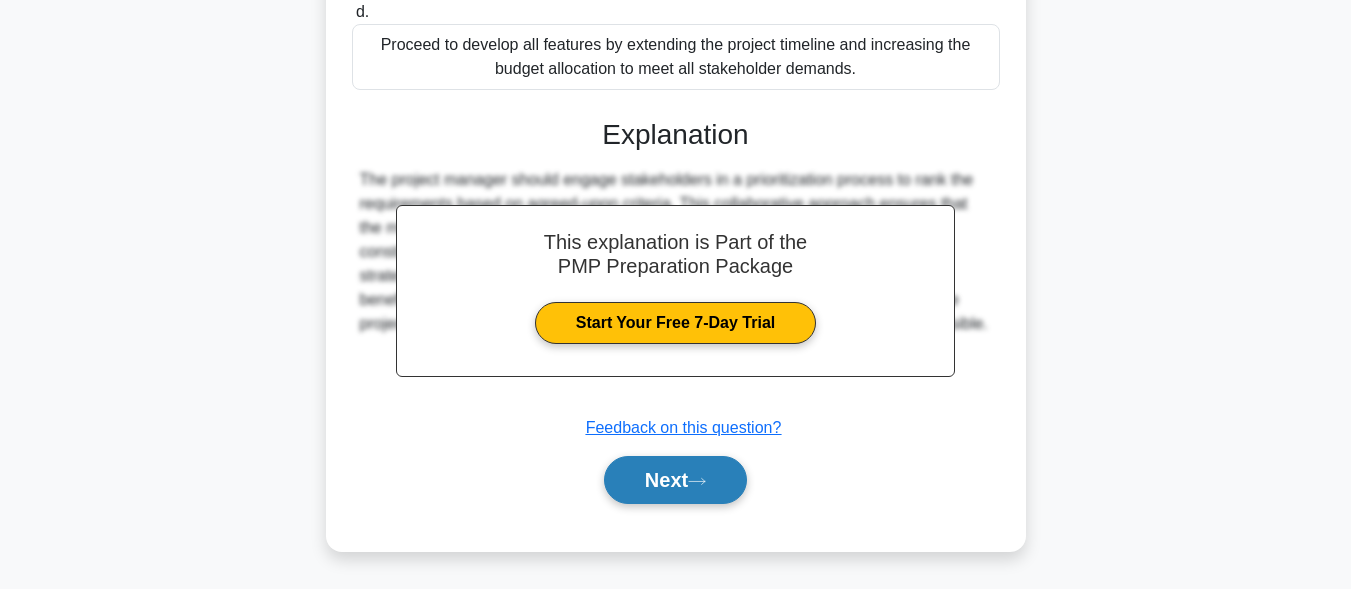 click on "Next" at bounding box center [675, 480] 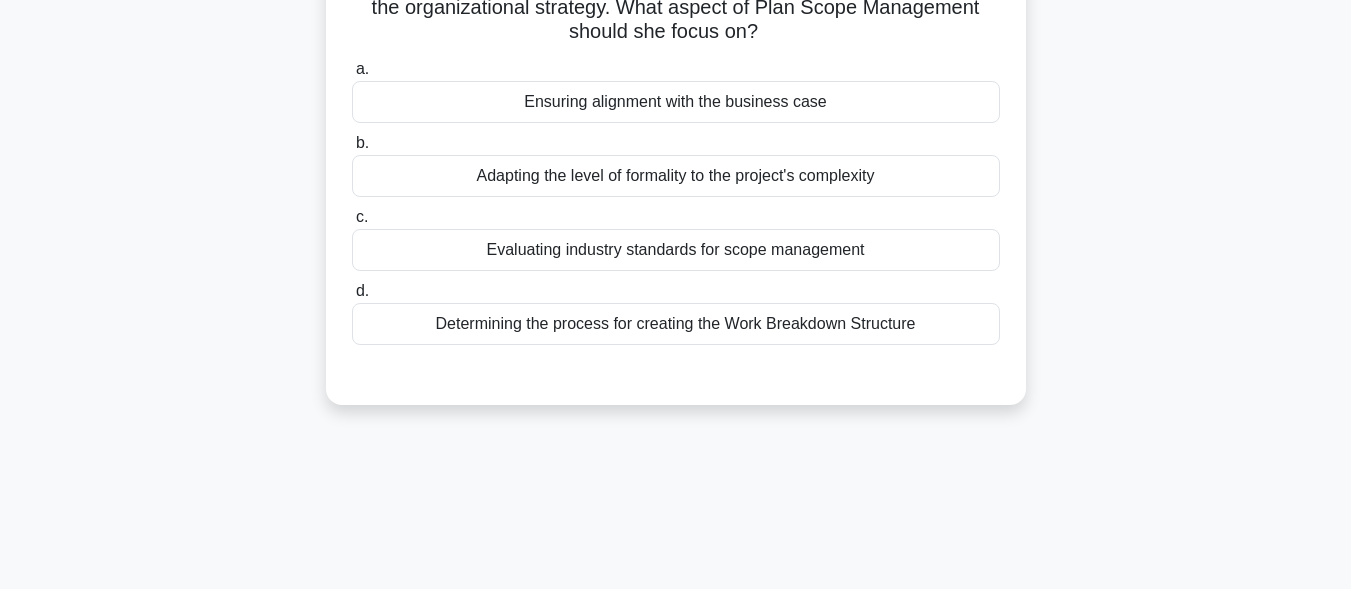 scroll, scrollTop: 191, scrollLeft: 0, axis: vertical 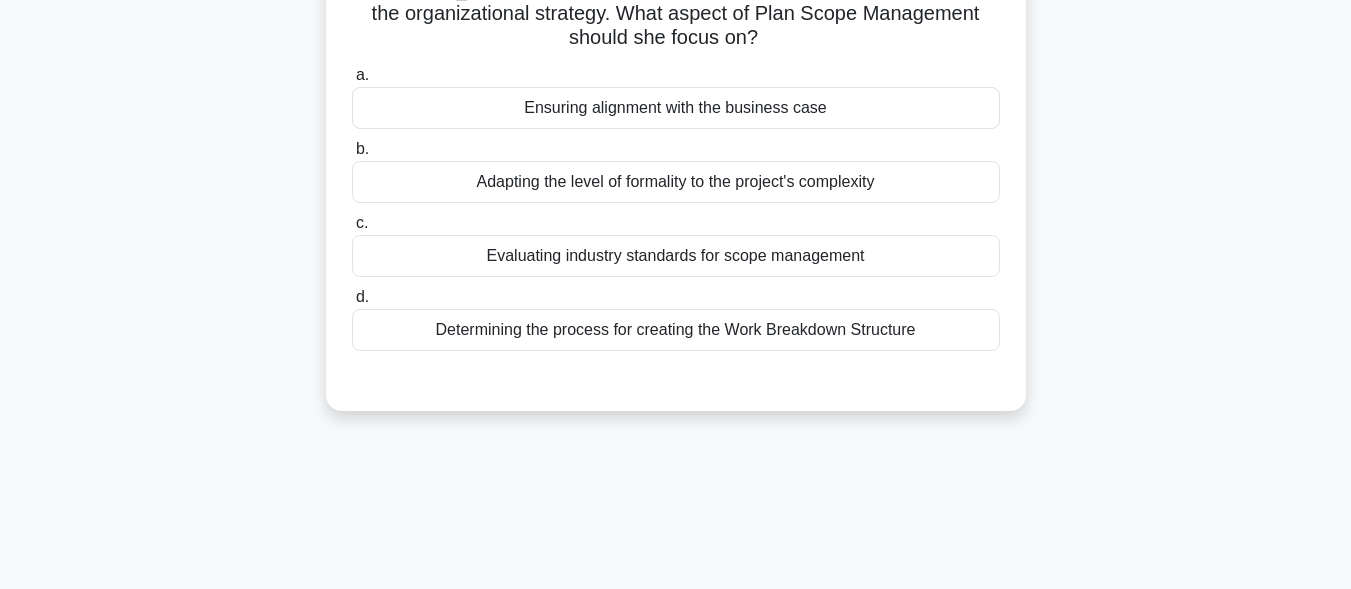 click on "Evaluating industry standards for scope management" at bounding box center (676, 256) 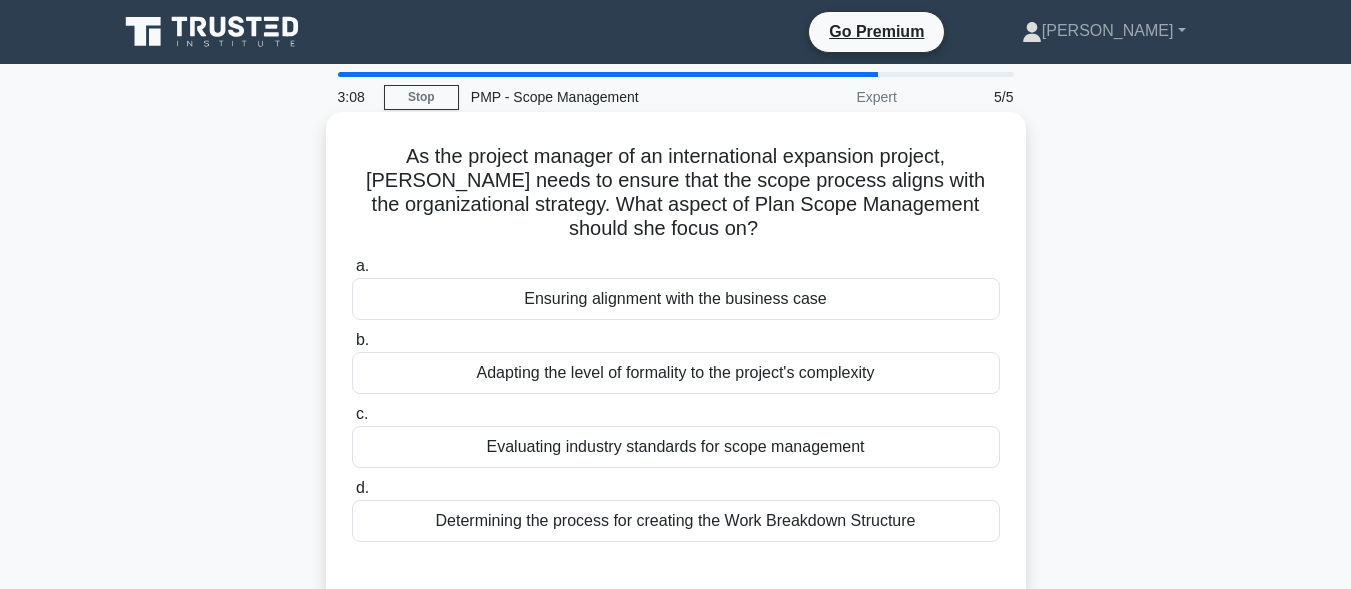 scroll, scrollTop: 191, scrollLeft: 0, axis: vertical 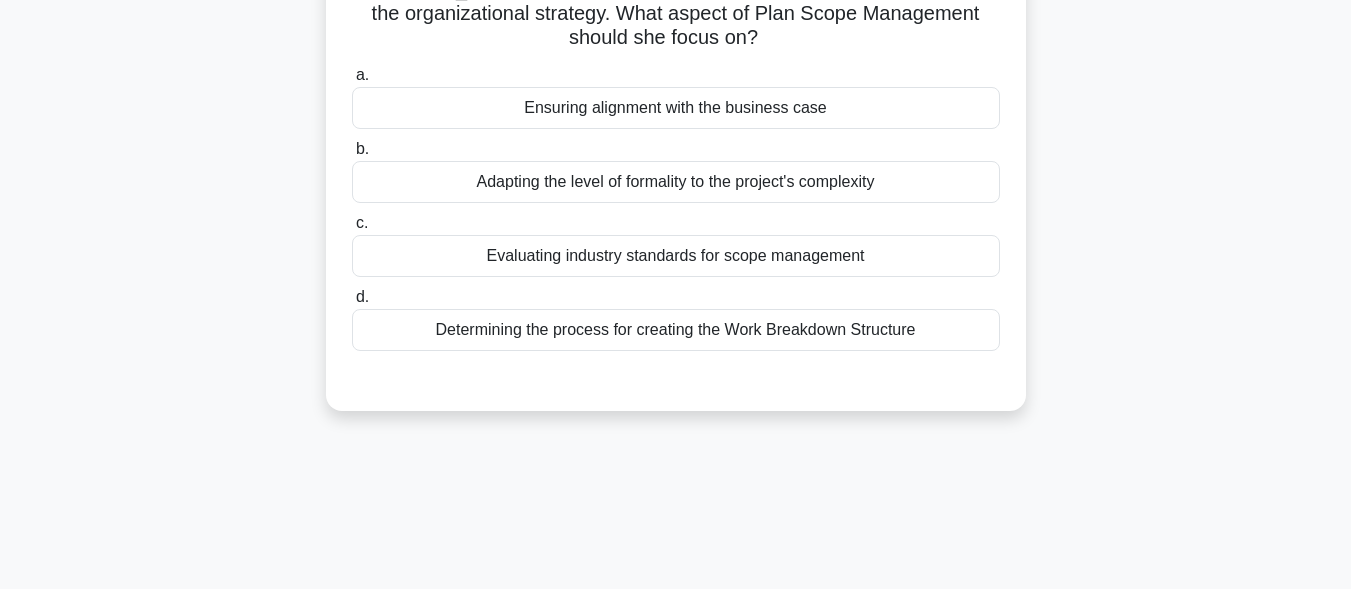 click on "Ensuring alignment with the business case" at bounding box center (676, 108) 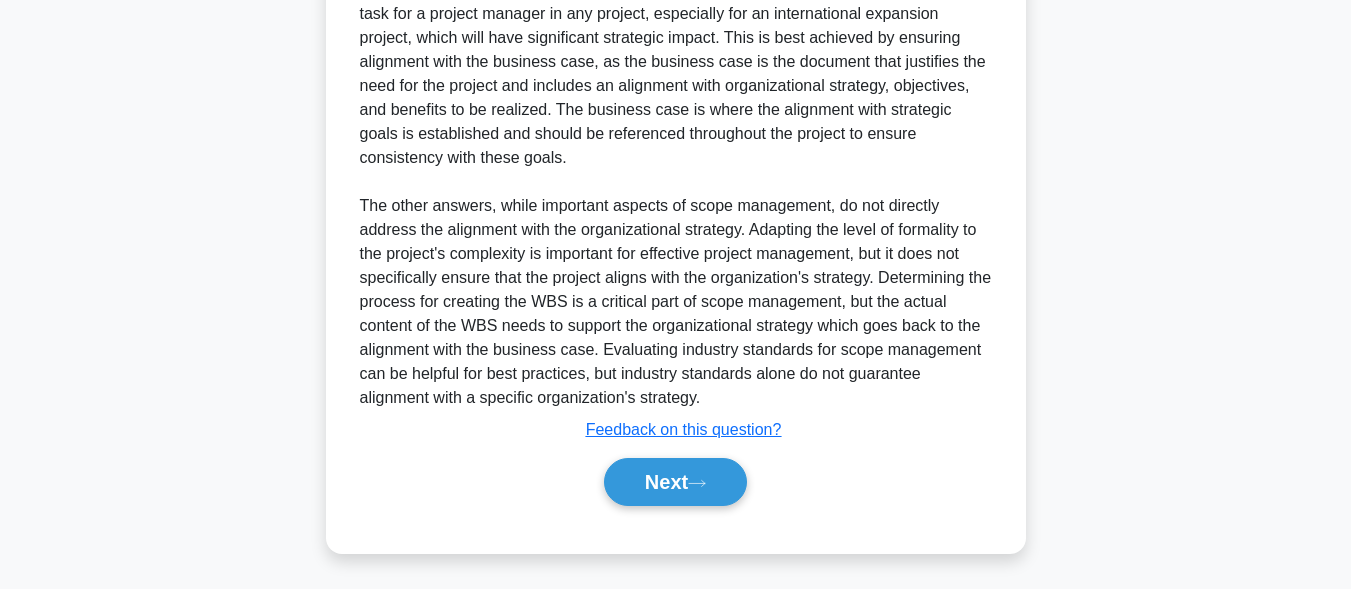 scroll, scrollTop: 645, scrollLeft: 0, axis: vertical 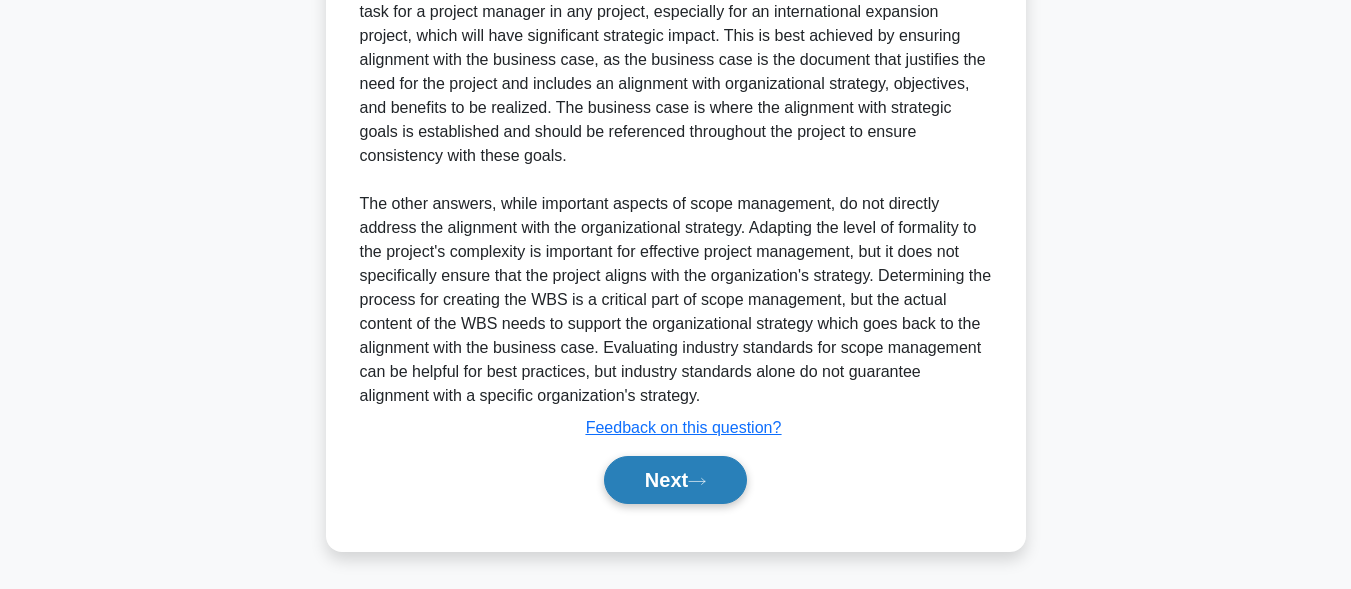 click on "Next" at bounding box center (675, 480) 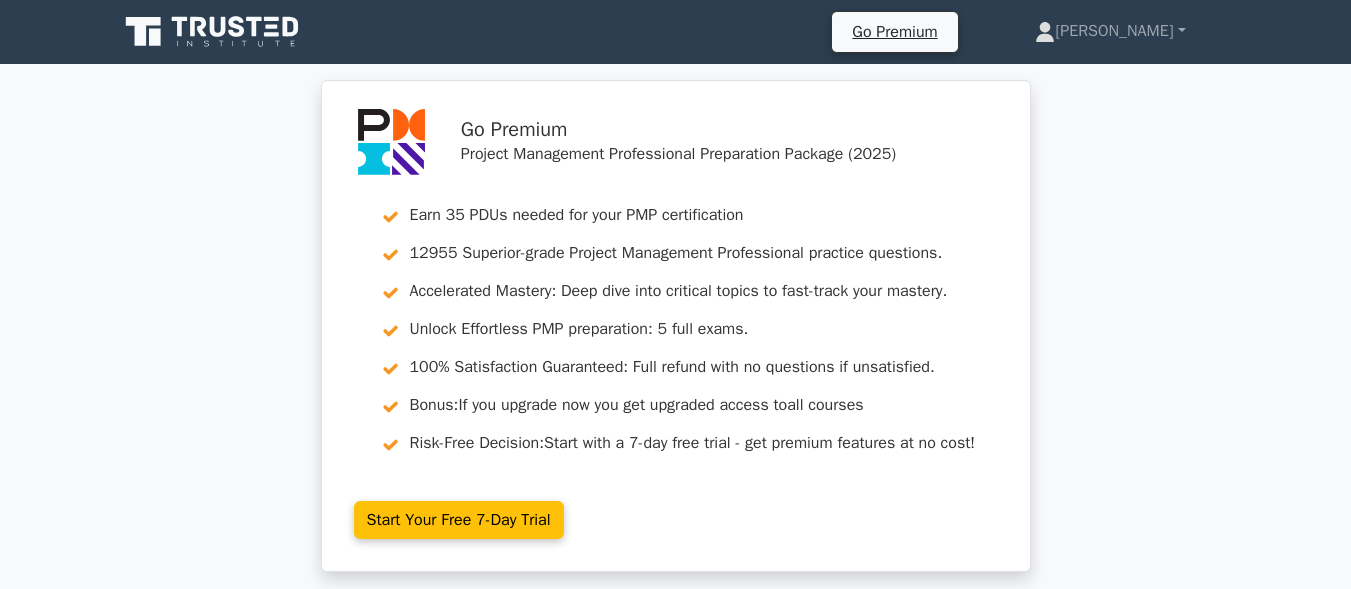scroll, scrollTop: 462, scrollLeft: 0, axis: vertical 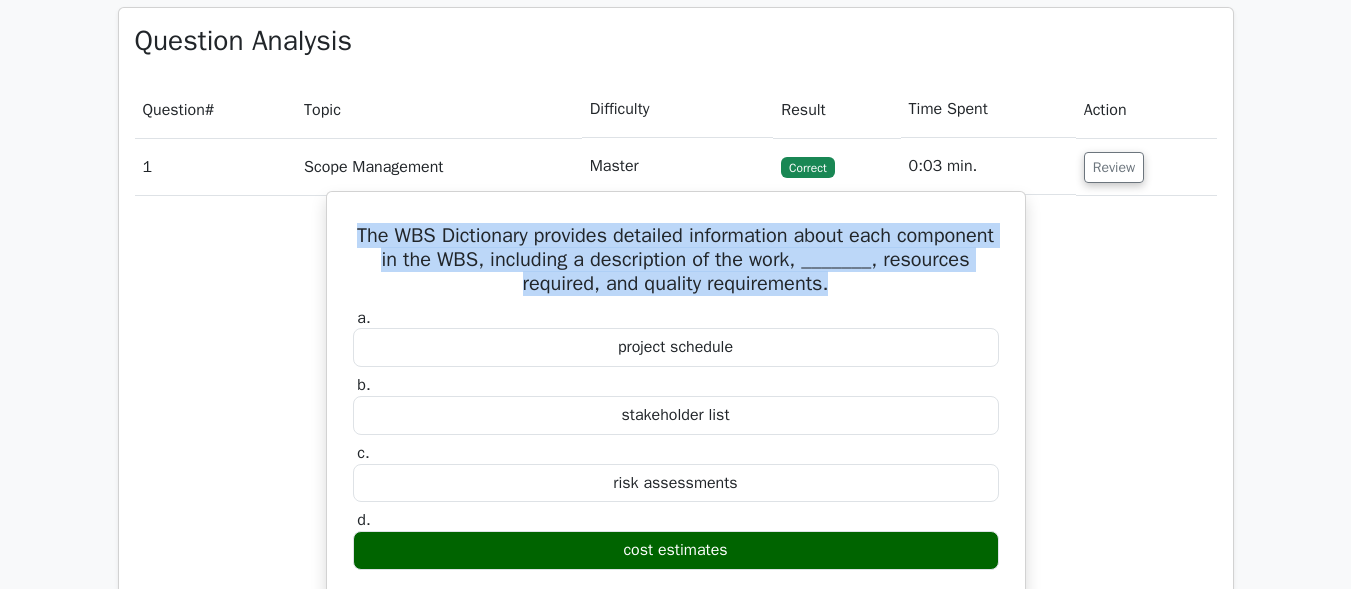 drag, startPoint x: 879, startPoint y: 287, endPoint x: 393, endPoint y: 232, distance: 489.10223 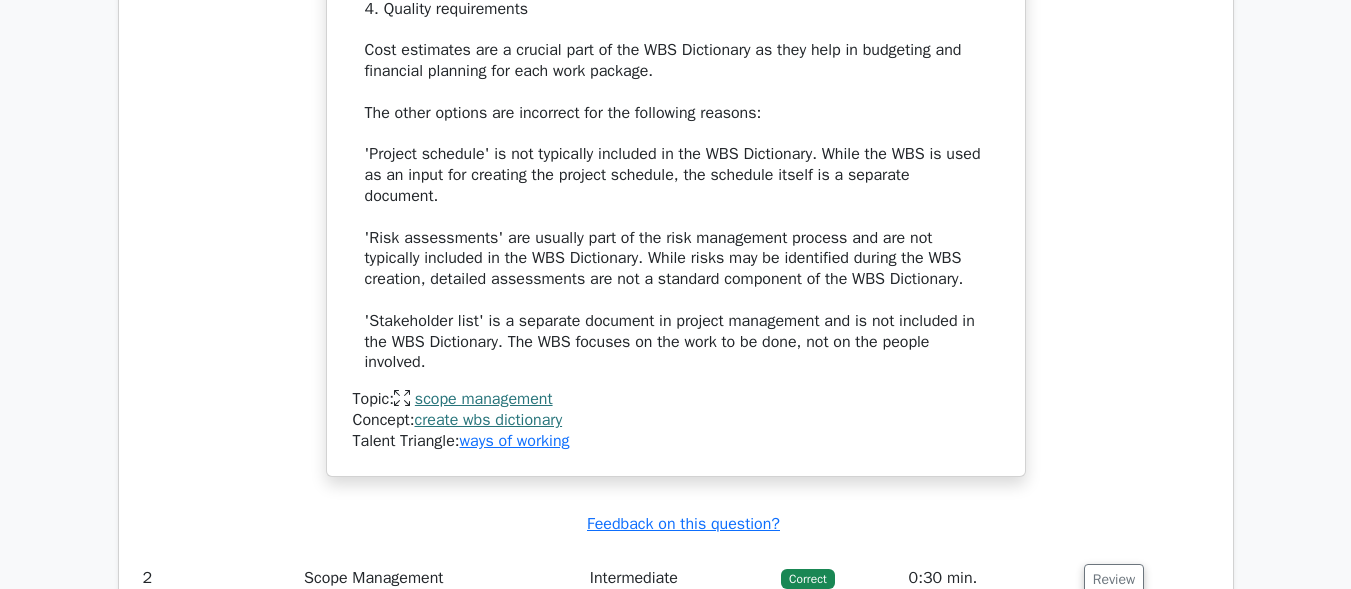 scroll, scrollTop: 2300, scrollLeft: 0, axis: vertical 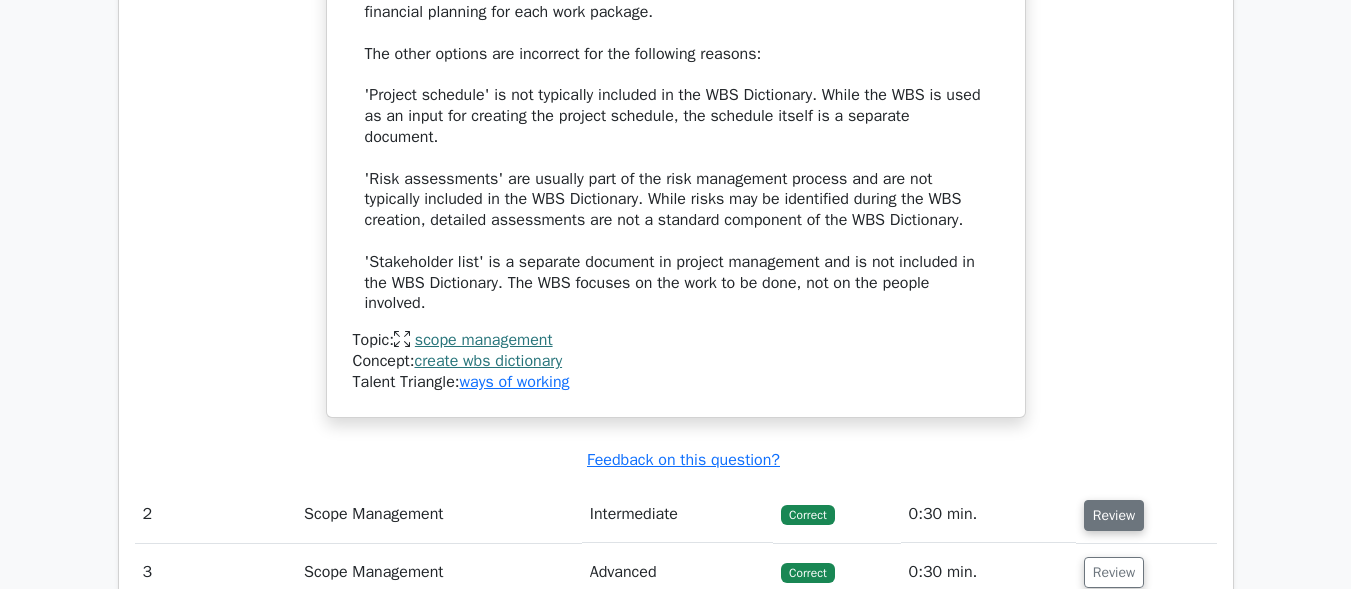 click on "Review" at bounding box center [1114, 515] 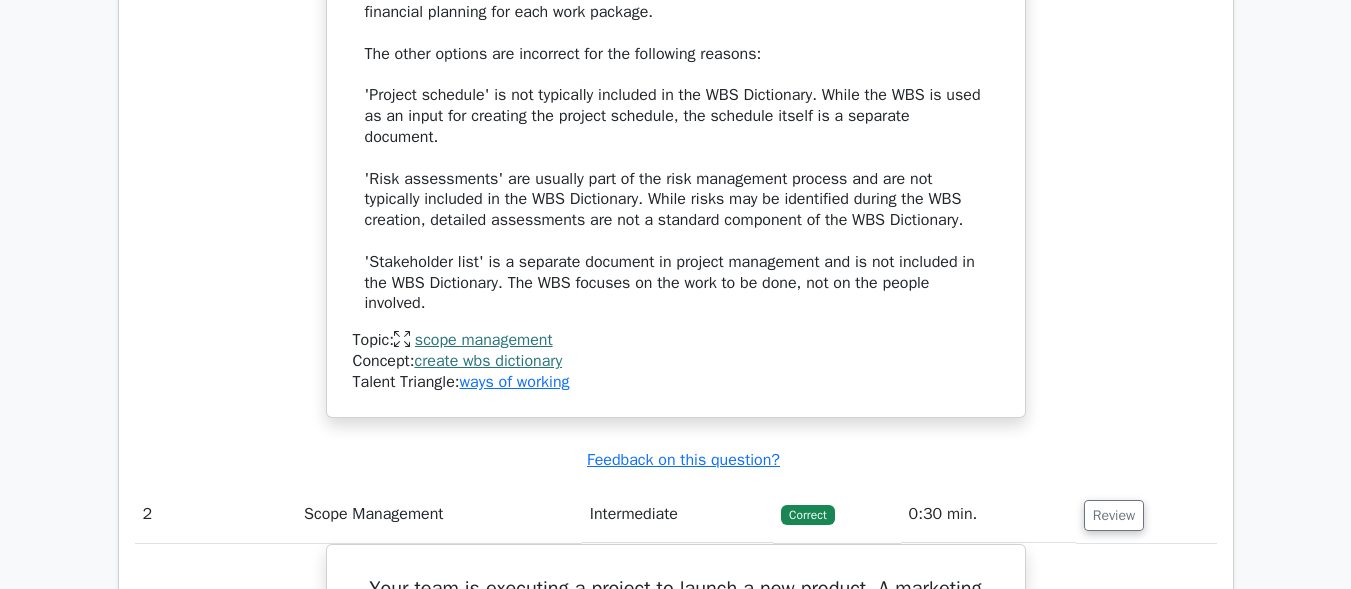 type 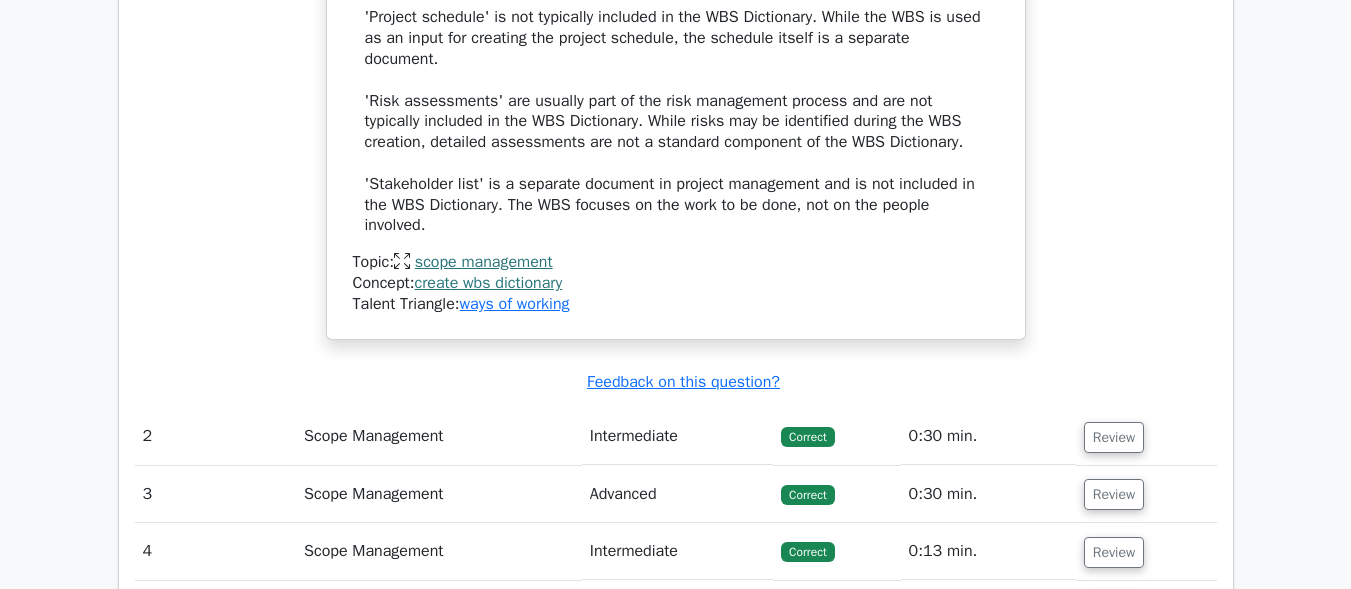 scroll, scrollTop: 2500, scrollLeft: 0, axis: vertical 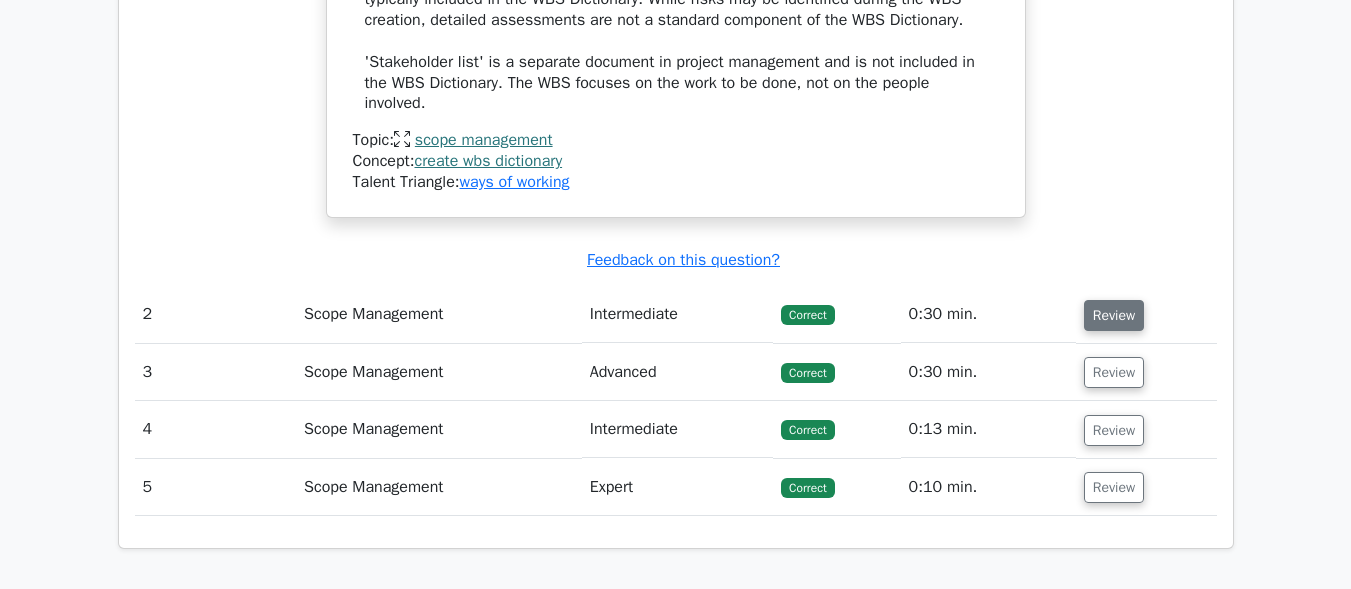 click on "Review" at bounding box center (1114, 315) 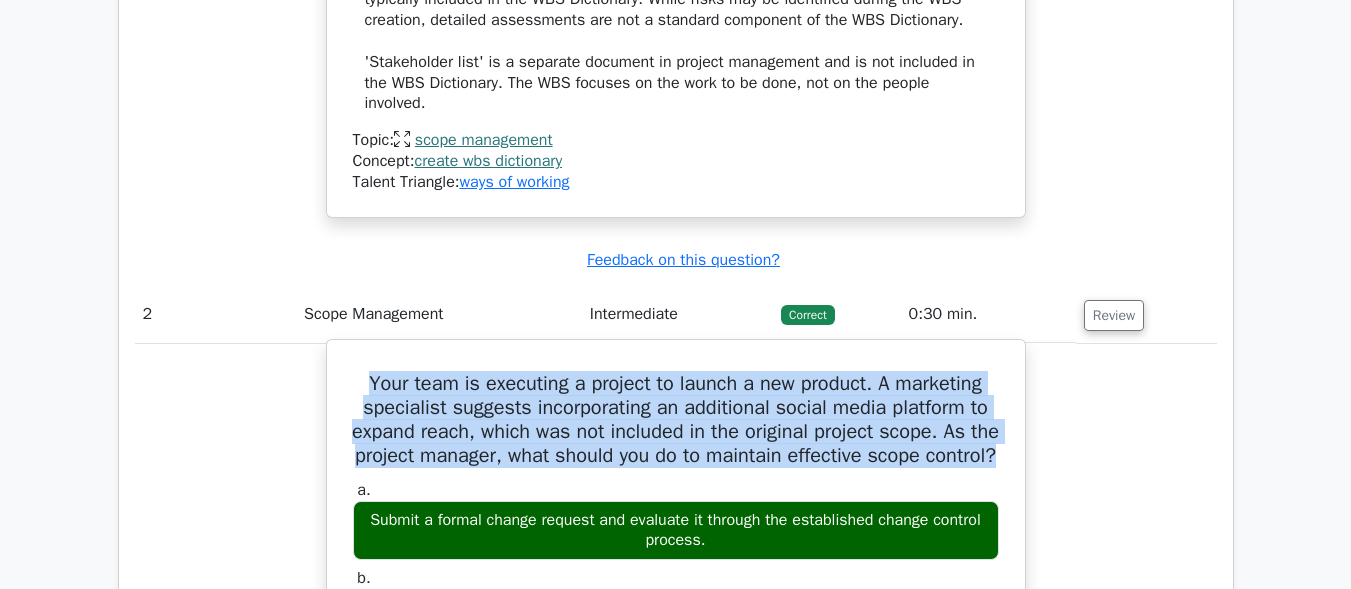 drag, startPoint x: 715, startPoint y: 458, endPoint x: 358, endPoint y: 366, distance: 368.66382 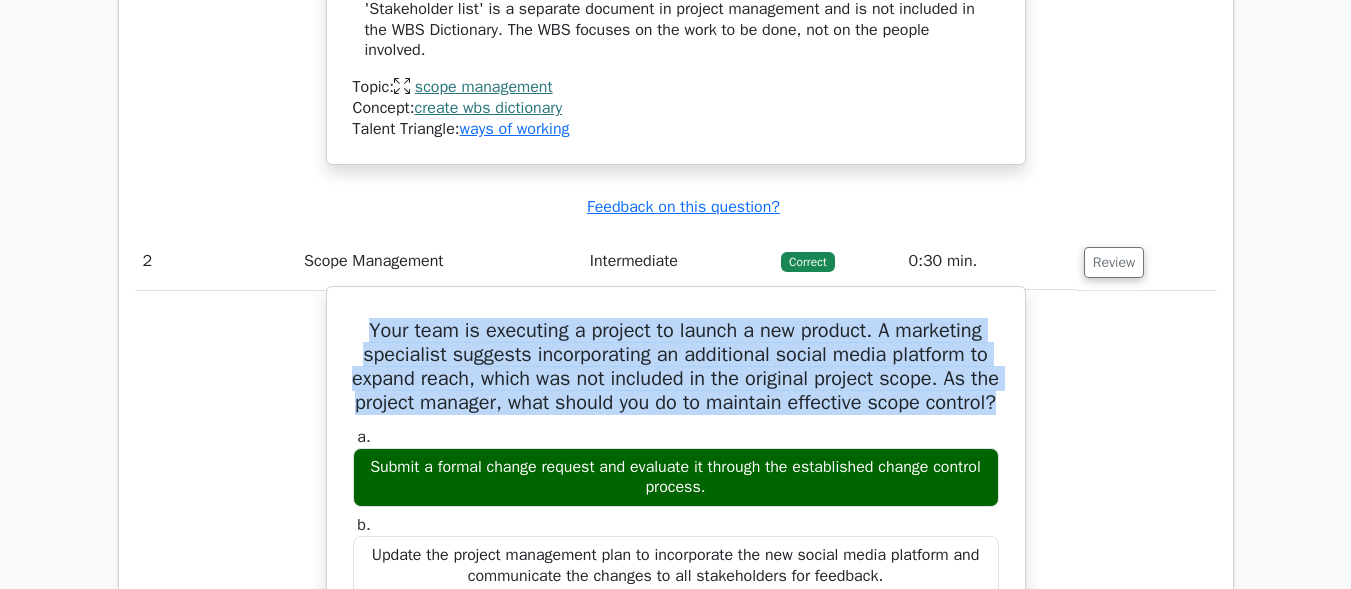 scroll, scrollTop: 2600, scrollLeft: 0, axis: vertical 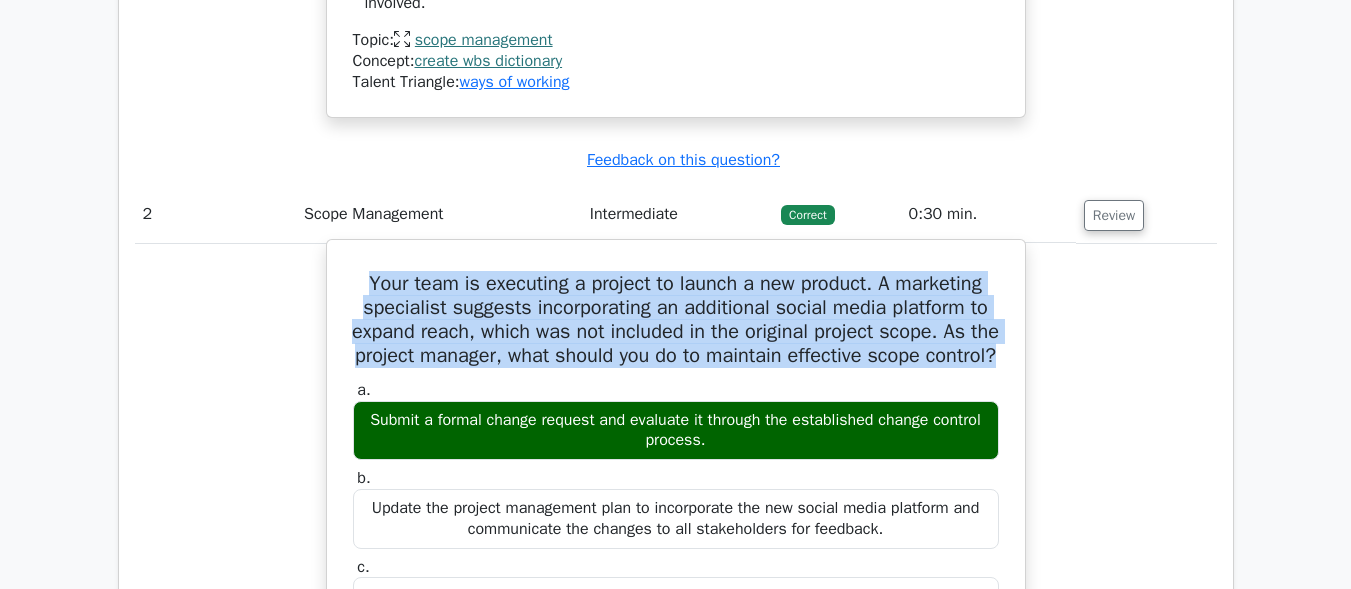 drag, startPoint x: 733, startPoint y: 444, endPoint x: 384, endPoint y: 416, distance: 350.1214 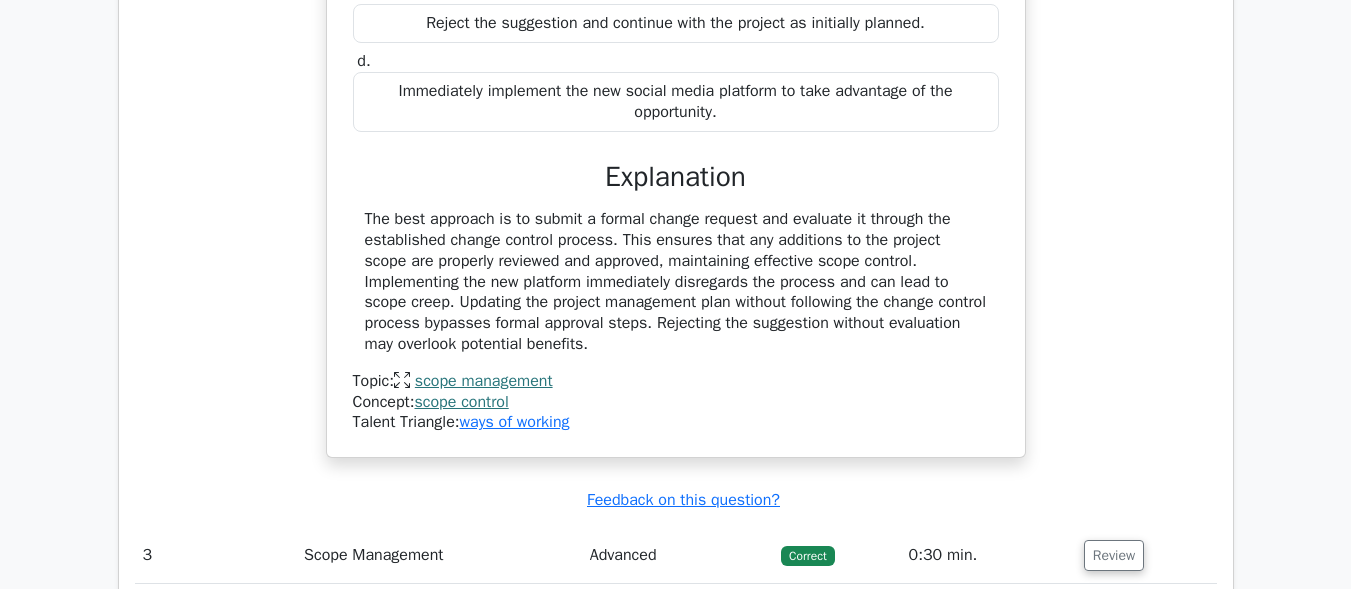 scroll, scrollTop: 3200, scrollLeft: 0, axis: vertical 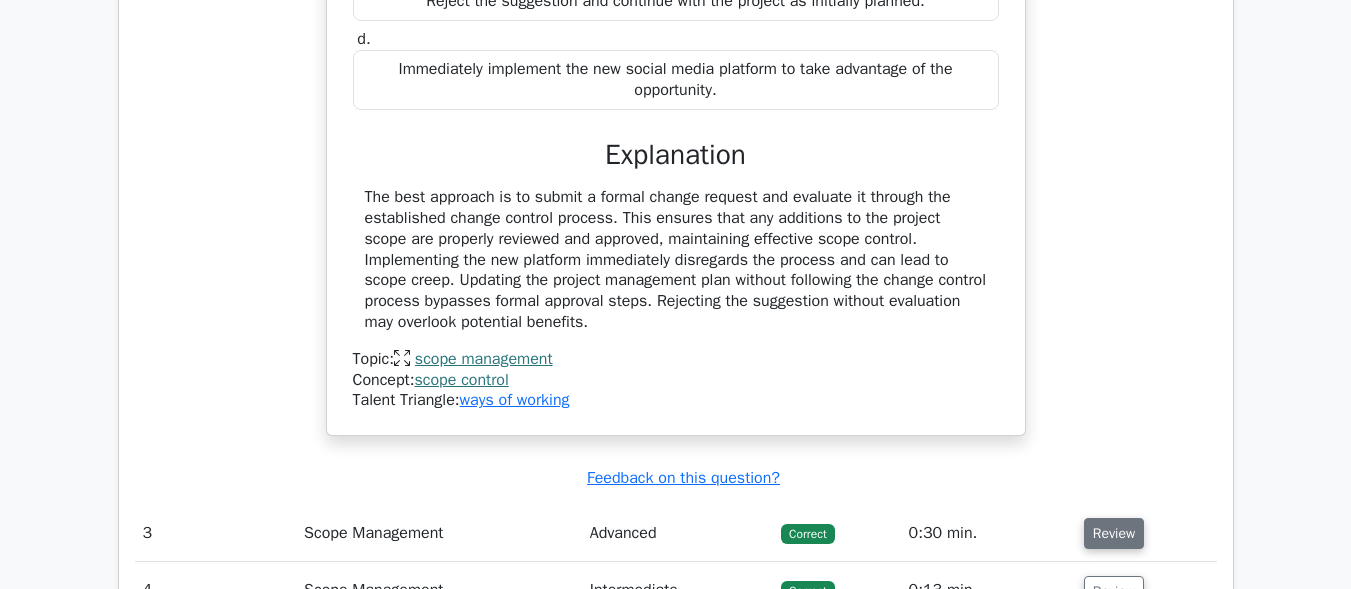 click on "Review" at bounding box center (1114, 533) 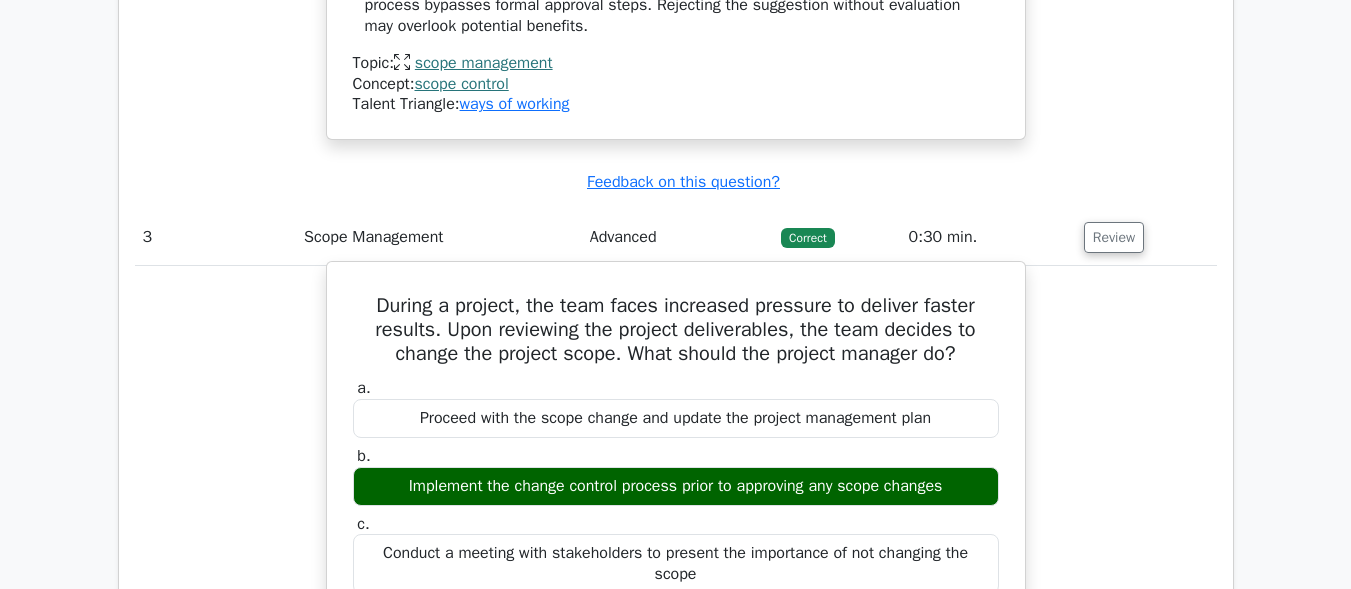 scroll, scrollTop: 3500, scrollLeft: 0, axis: vertical 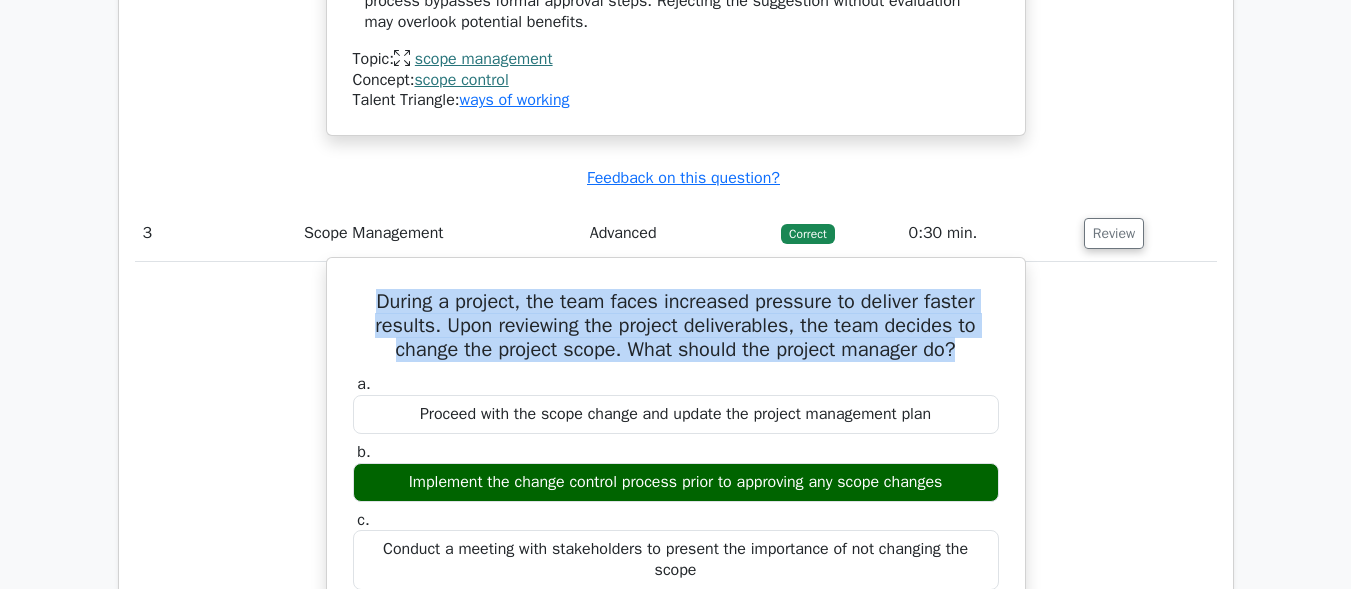drag, startPoint x: 967, startPoint y: 353, endPoint x: 370, endPoint y: 302, distance: 599.17444 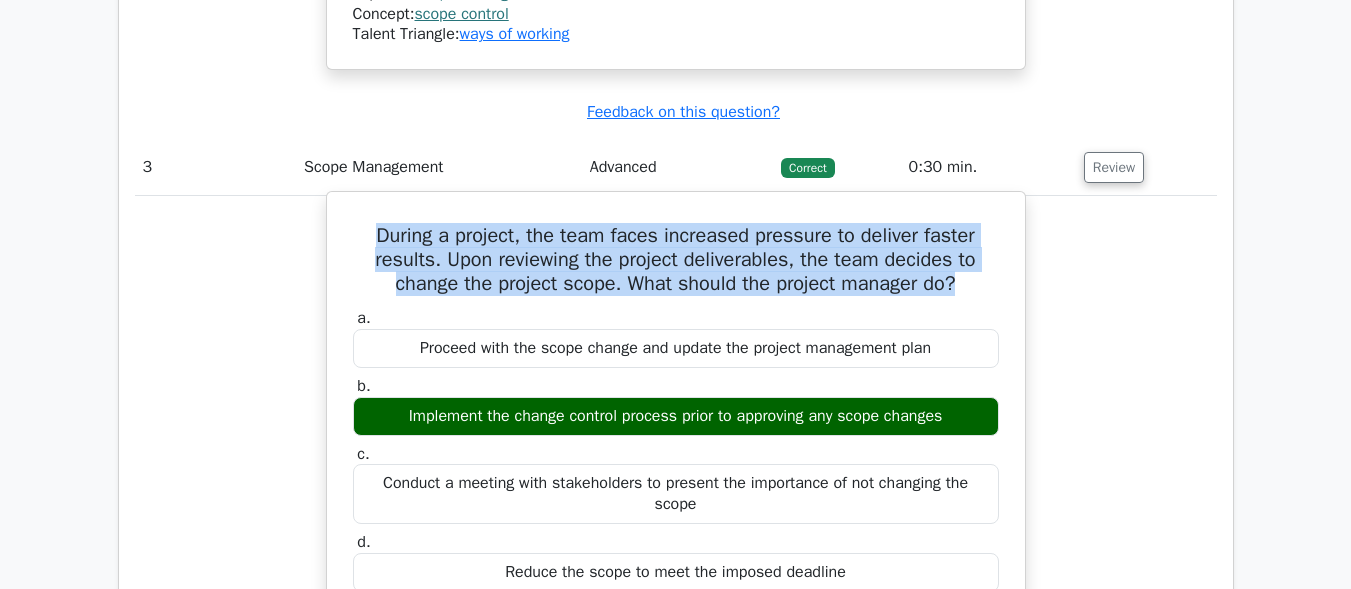 scroll, scrollTop: 3600, scrollLeft: 0, axis: vertical 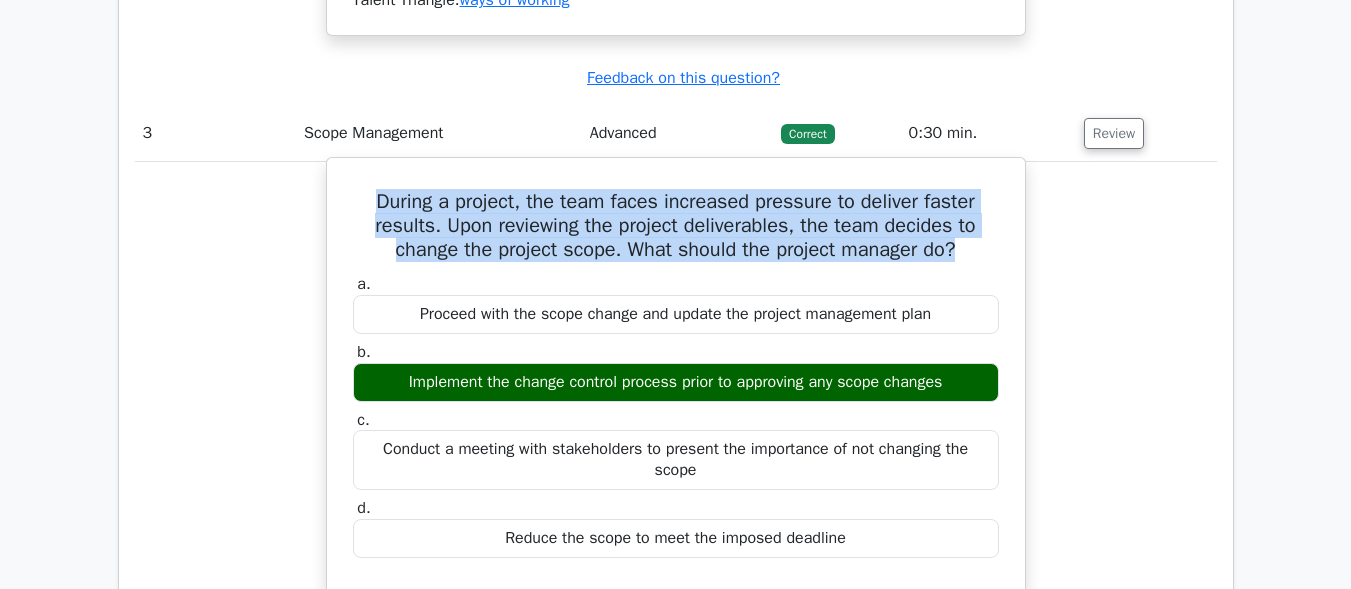 drag, startPoint x: 961, startPoint y: 386, endPoint x: 398, endPoint y: 396, distance: 563.0888 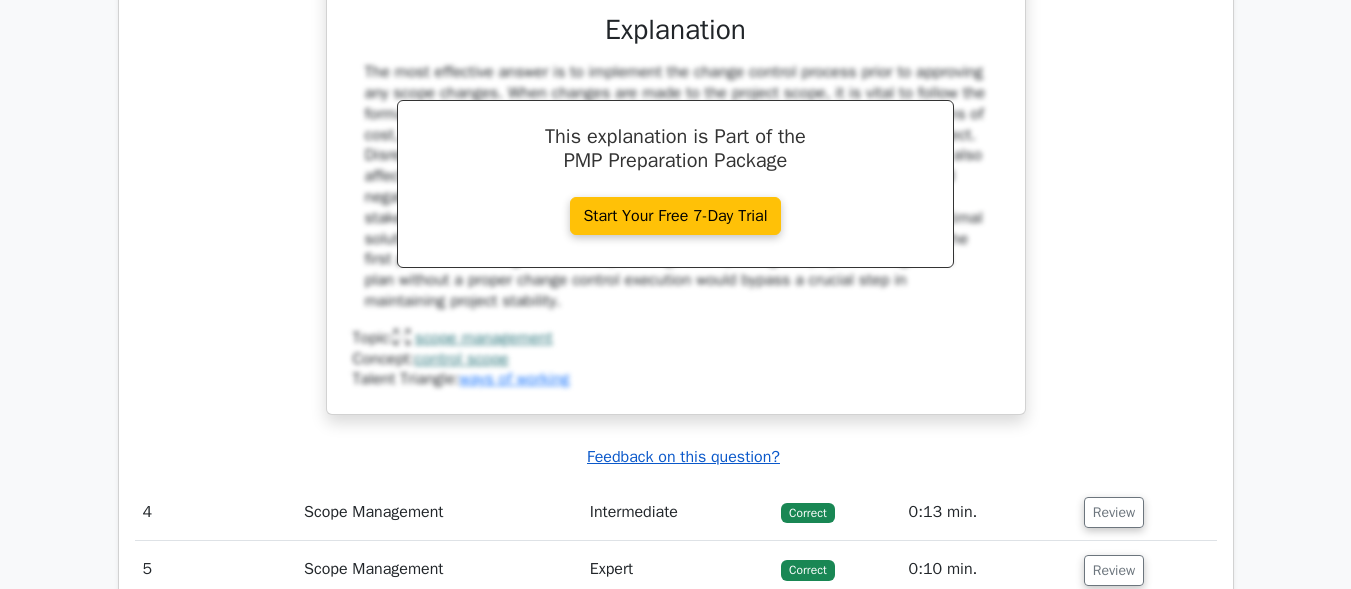 scroll, scrollTop: 4200, scrollLeft: 0, axis: vertical 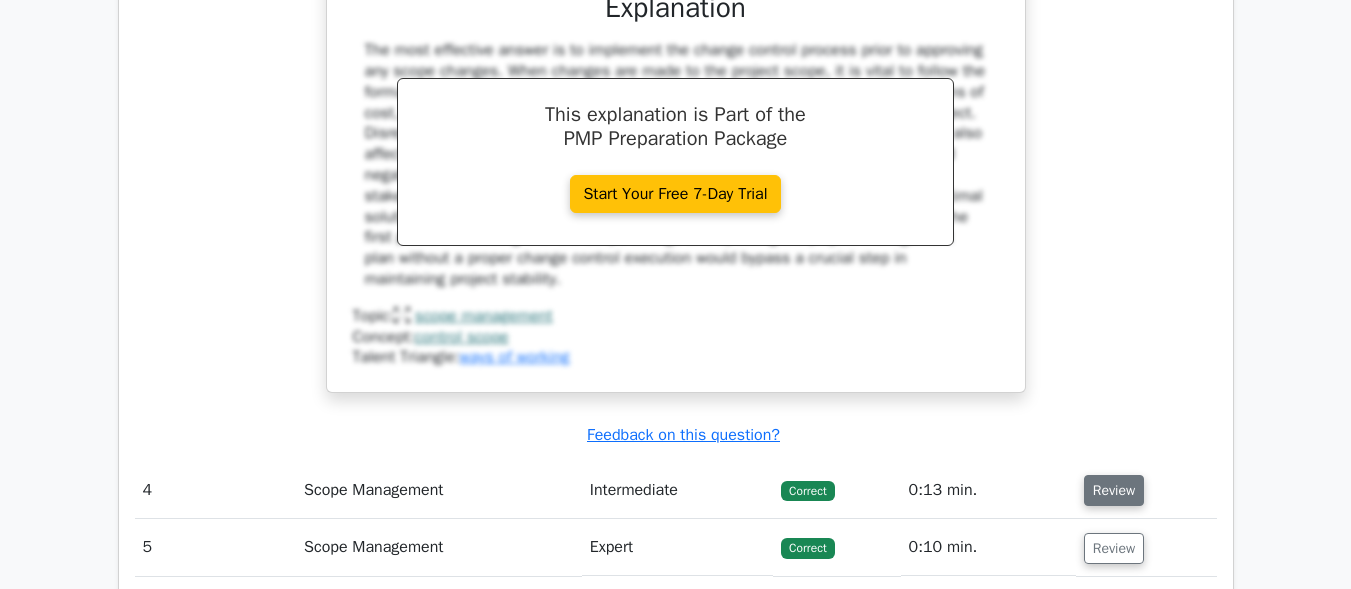 click on "Review" at bounding box center [1114, 490] 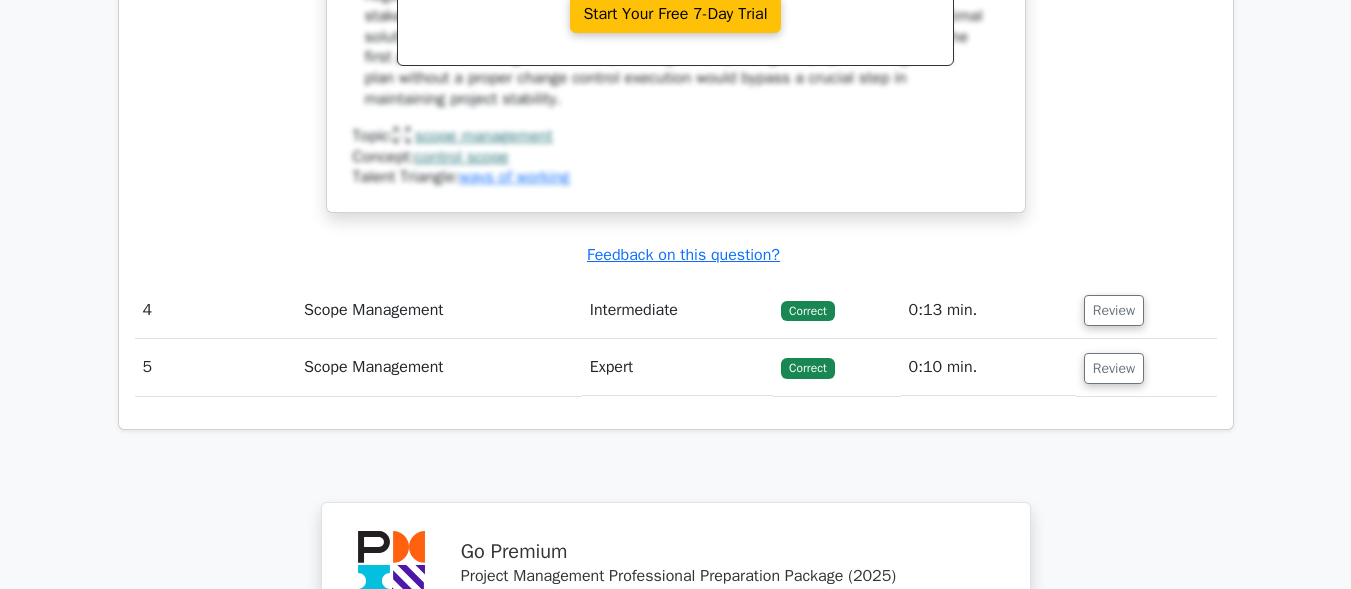 scroll, scrollTop: 4400, scrollLeft: 0, axis: vertical 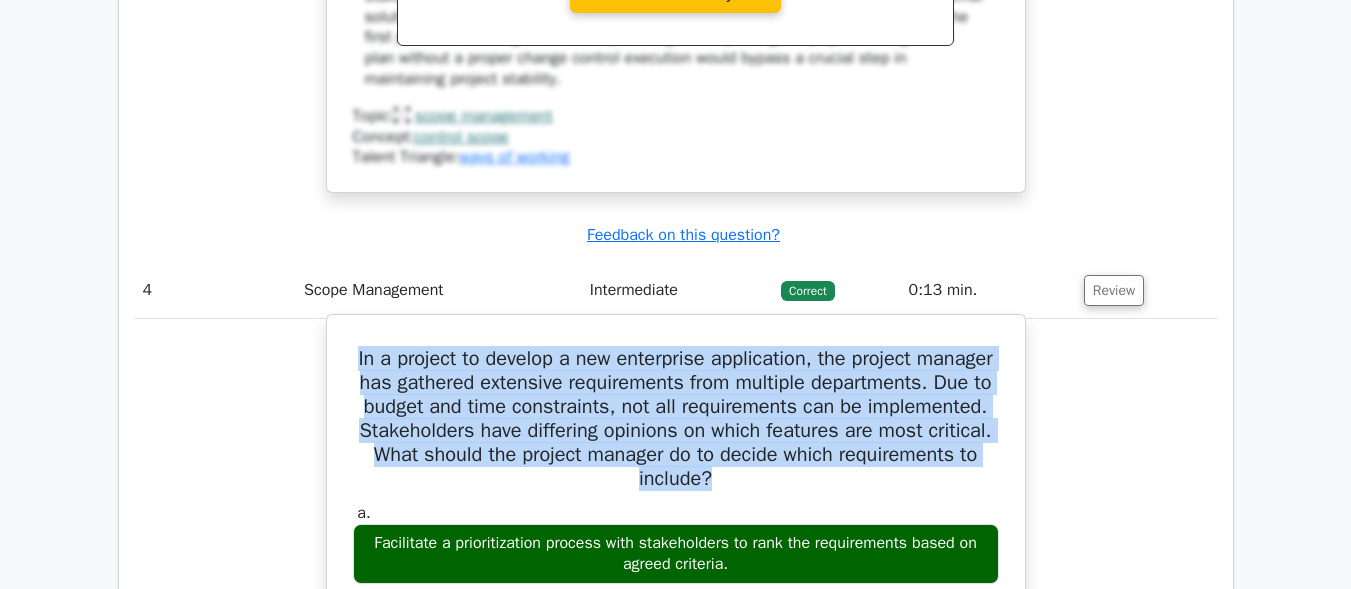 drag, startPoint x: 857, startPoint y: 481, endPoint x: 385, endPoint y: 367, distance: 485.57184 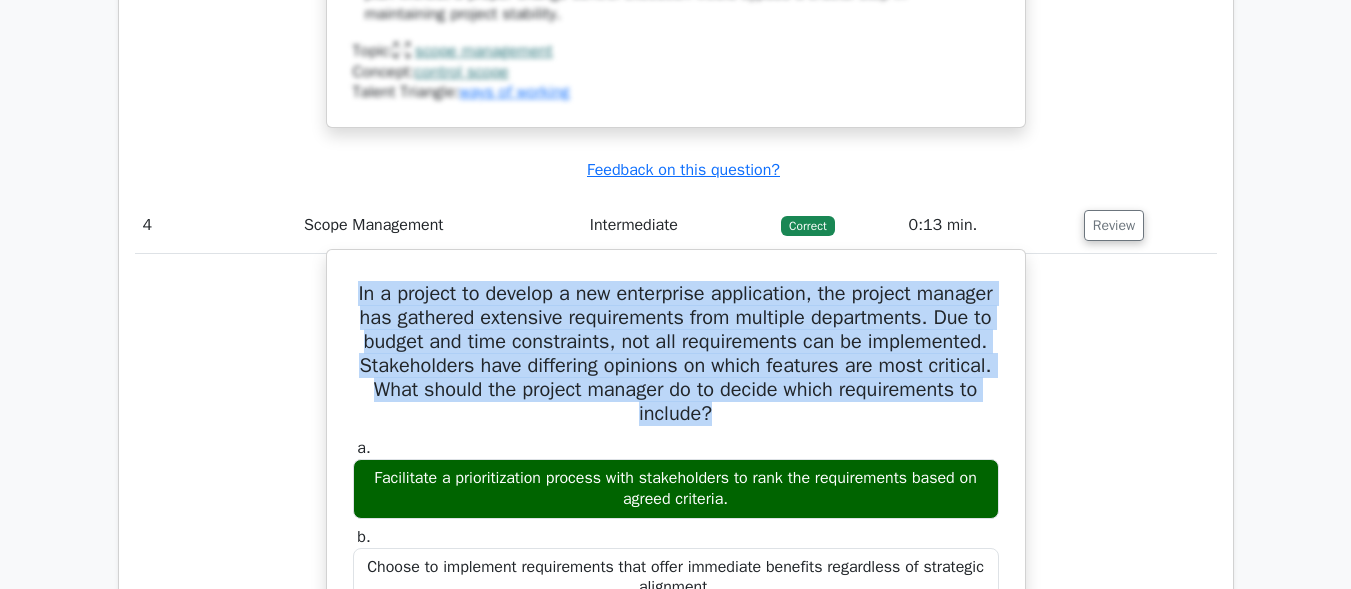 scroll, scrollTop: 4500, scrollLeft: 0, axis: vertical 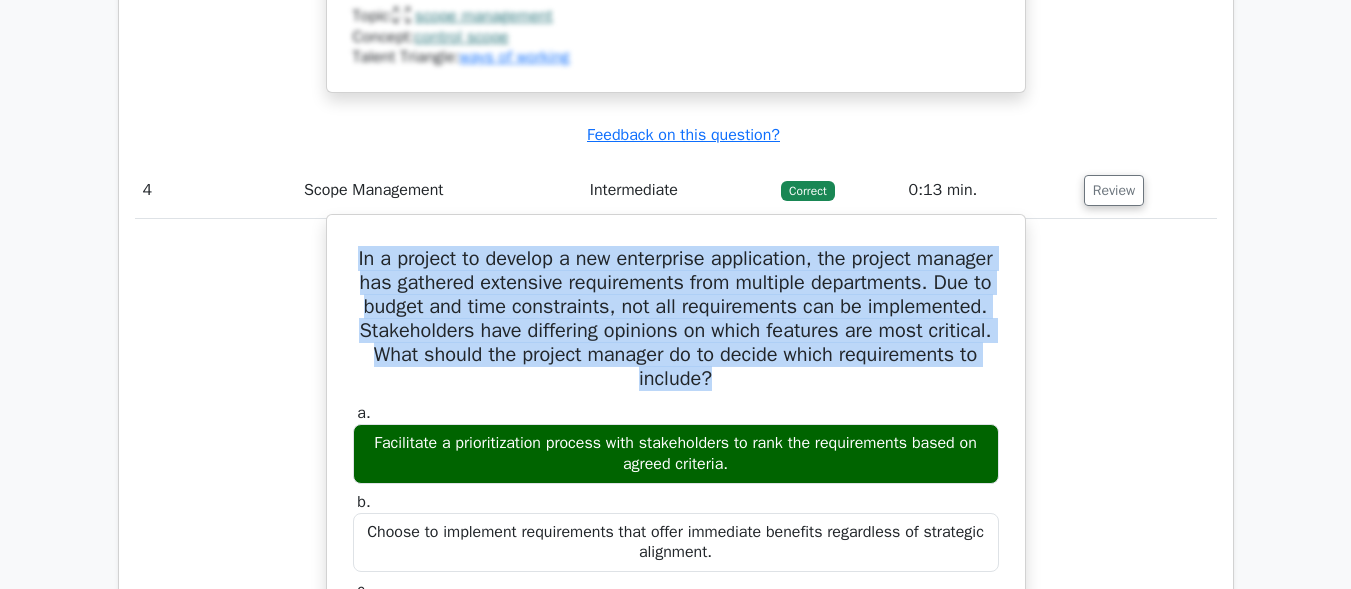 drag, startPoint x: 744, startPoint y: 468, endPoint x: 350, endPoint y: 445, distance: 394.67075 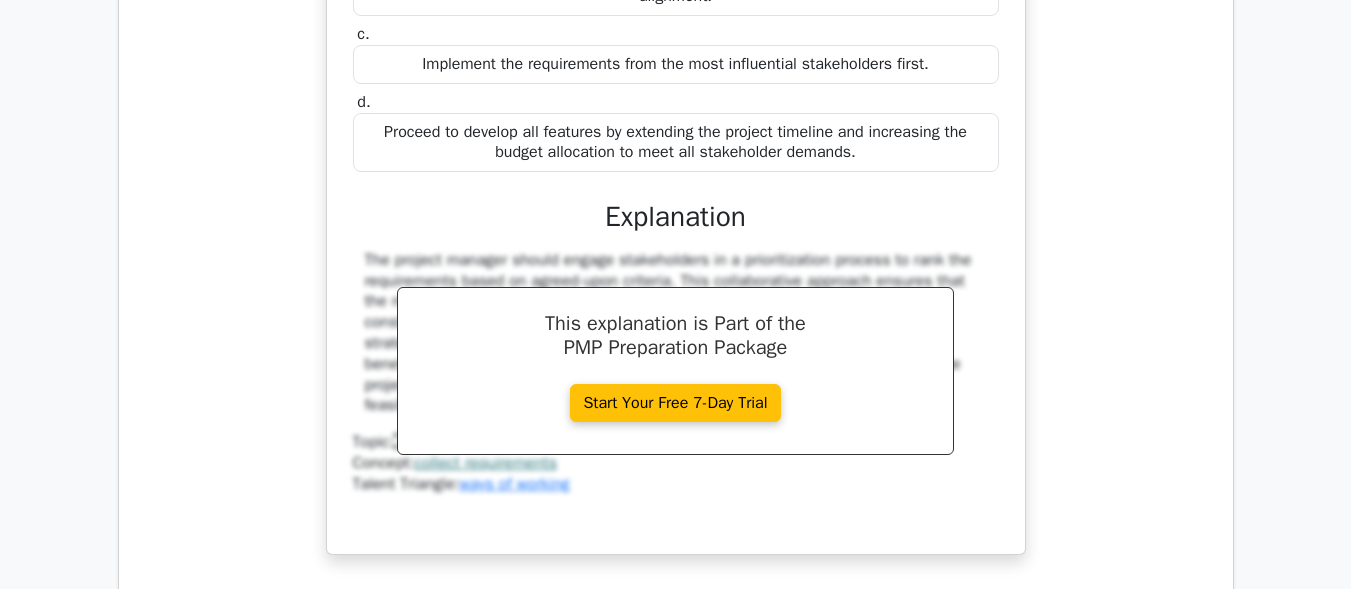 scroll, scrollTop: 5200, scrollLeft: 0, axis: vertical 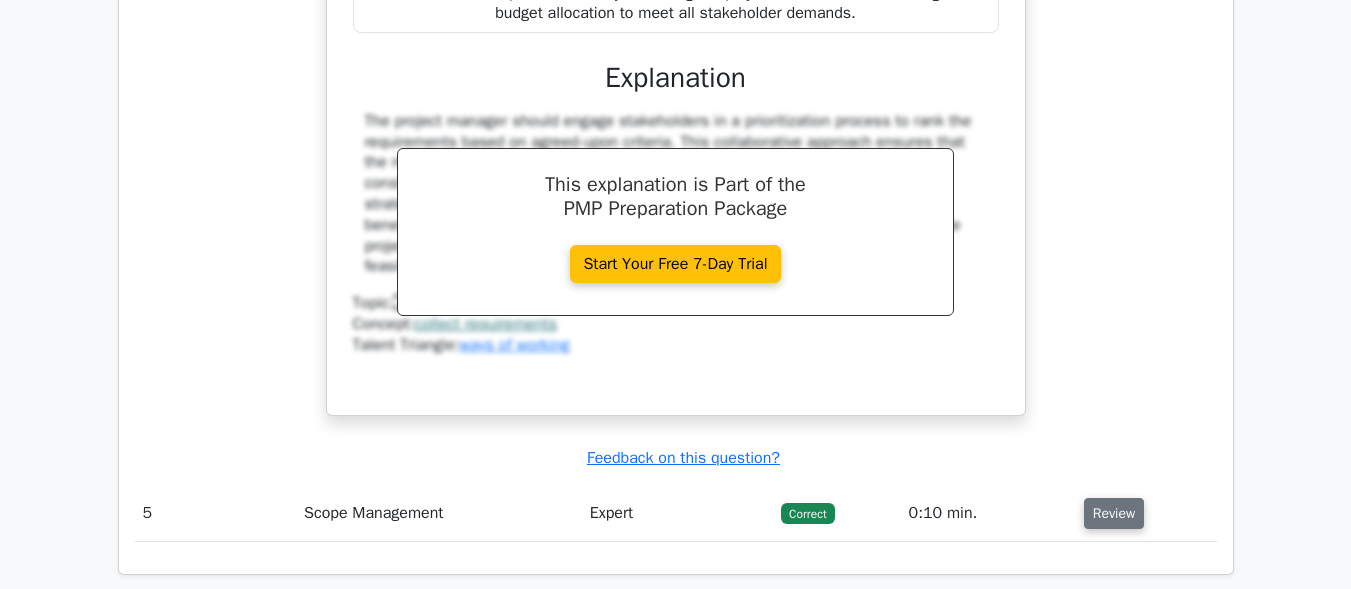 click on "Review" at bounding box center [1114, 513] 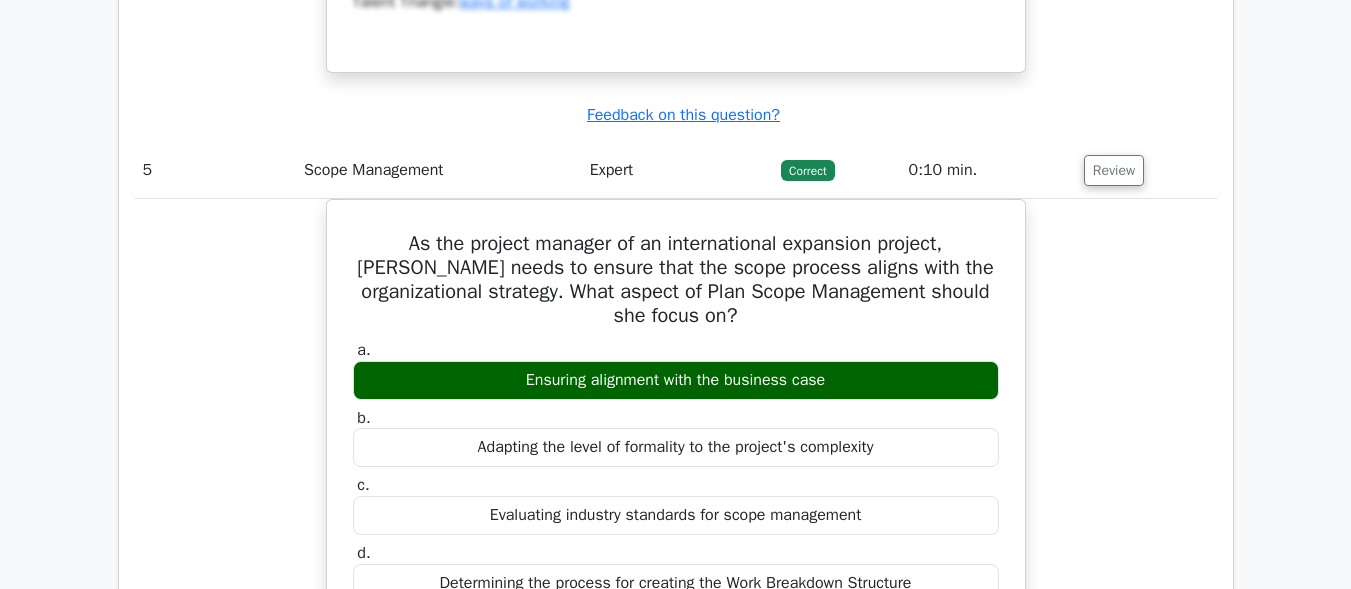 scroll, scrollTop: 5600, scrollLeft: 0, axis: vertical 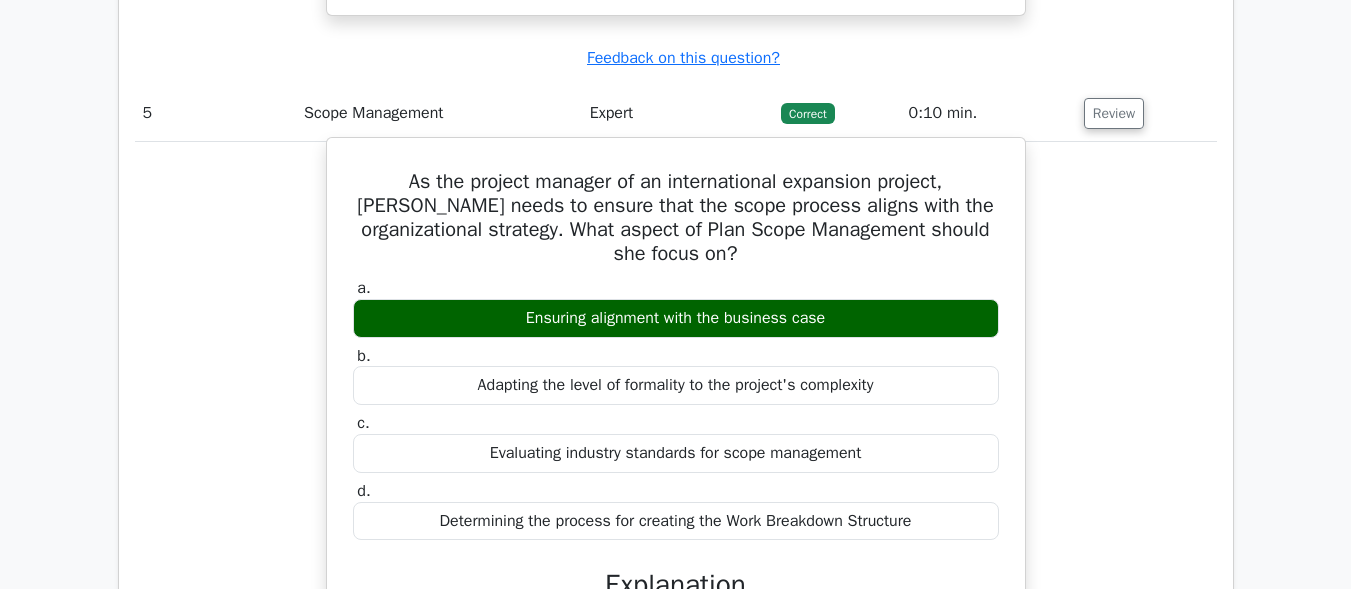 drag, startPoint x: 770, startPoint y: 261, endPoint x: 452, endPoint y: 260, distance: 318.0016 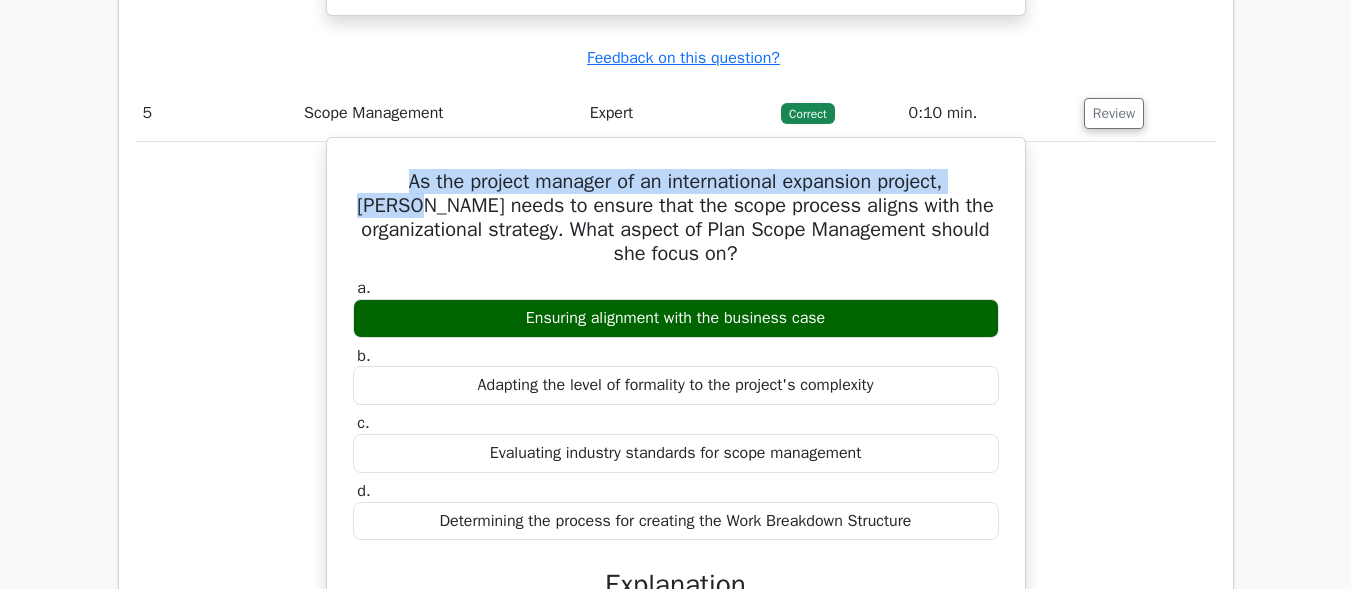 drag, startPoint x: 449, startPoint y: 170, endPoint x: 368, endPoint y: 166, distance: 81.09871 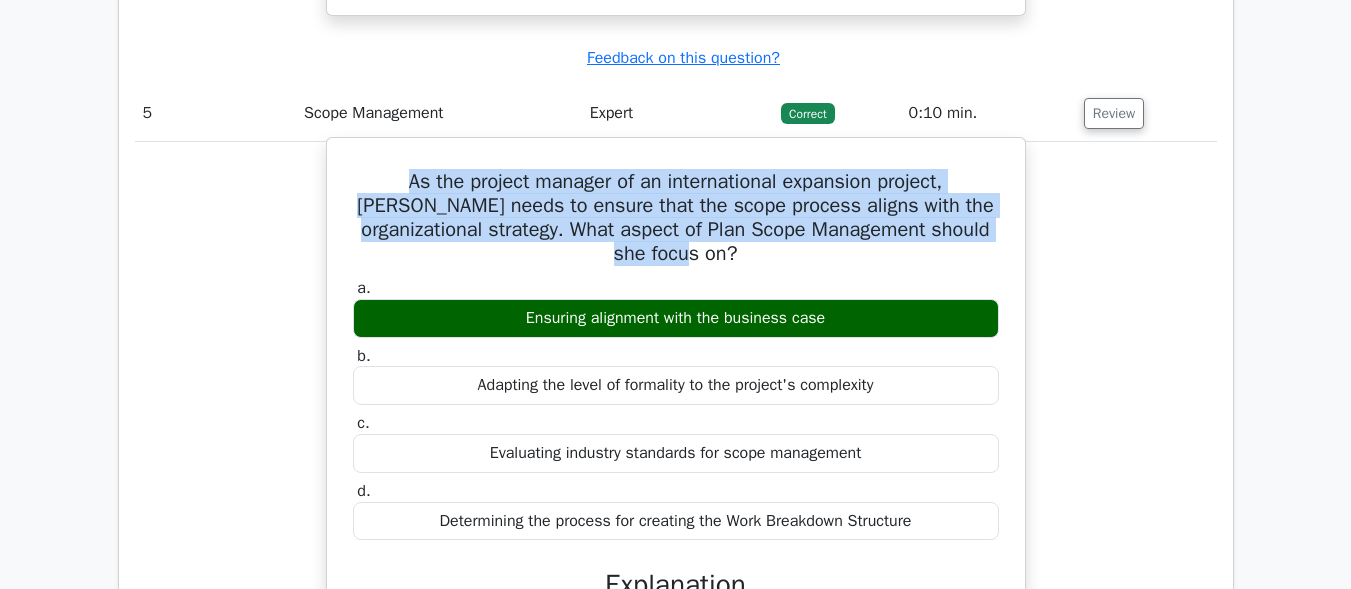 drag, startPoint x: 376, startPoint y: 185, endPoint x: 834, endPoint y: 264, distance: 464.76337 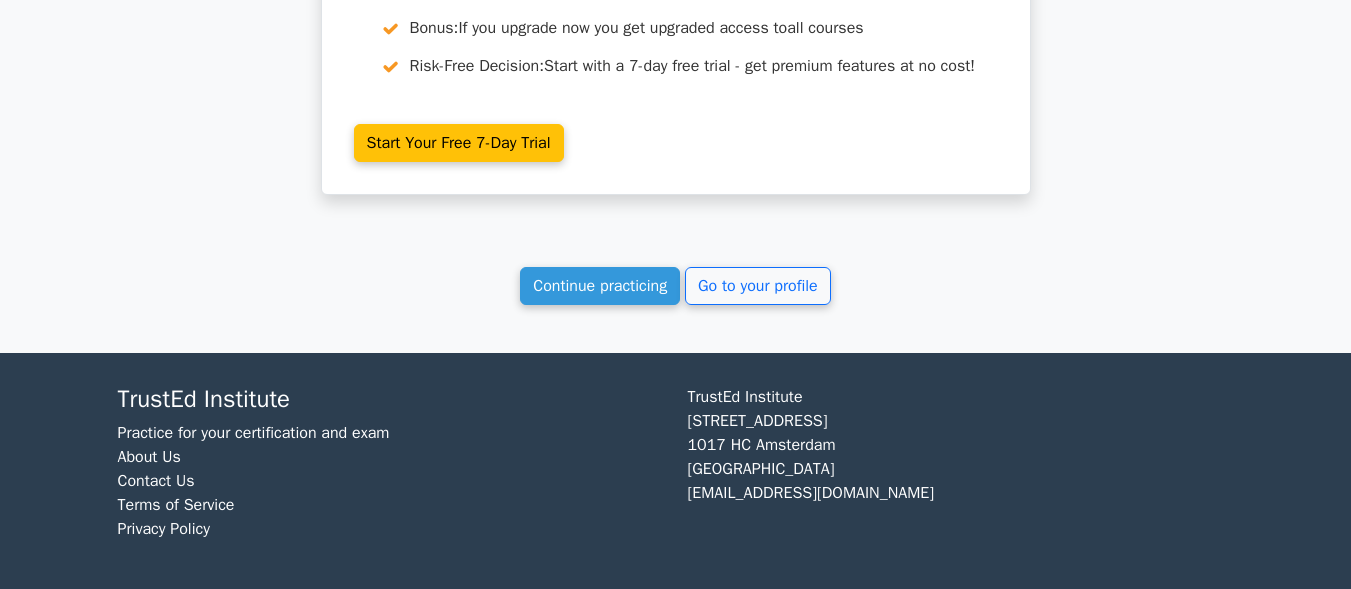 scroll, scrollTop: 7196, scrollLeft: 0, axis: vertical 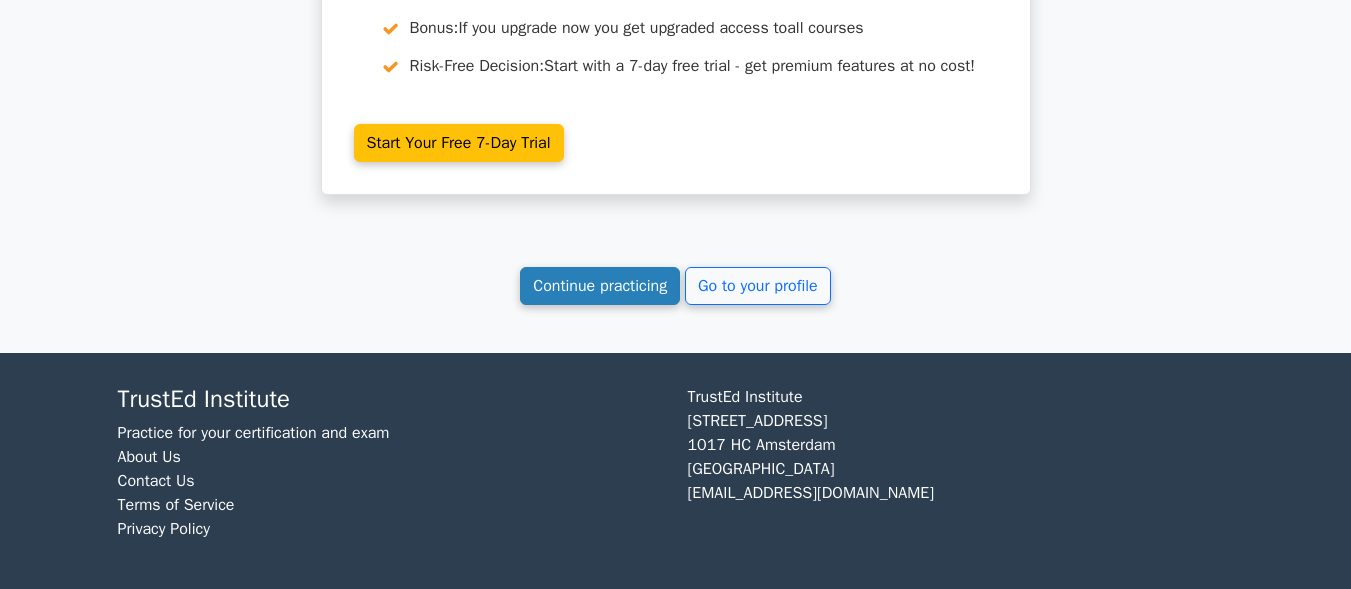 click on "Continue practicing" at bounding box center (600, 286) 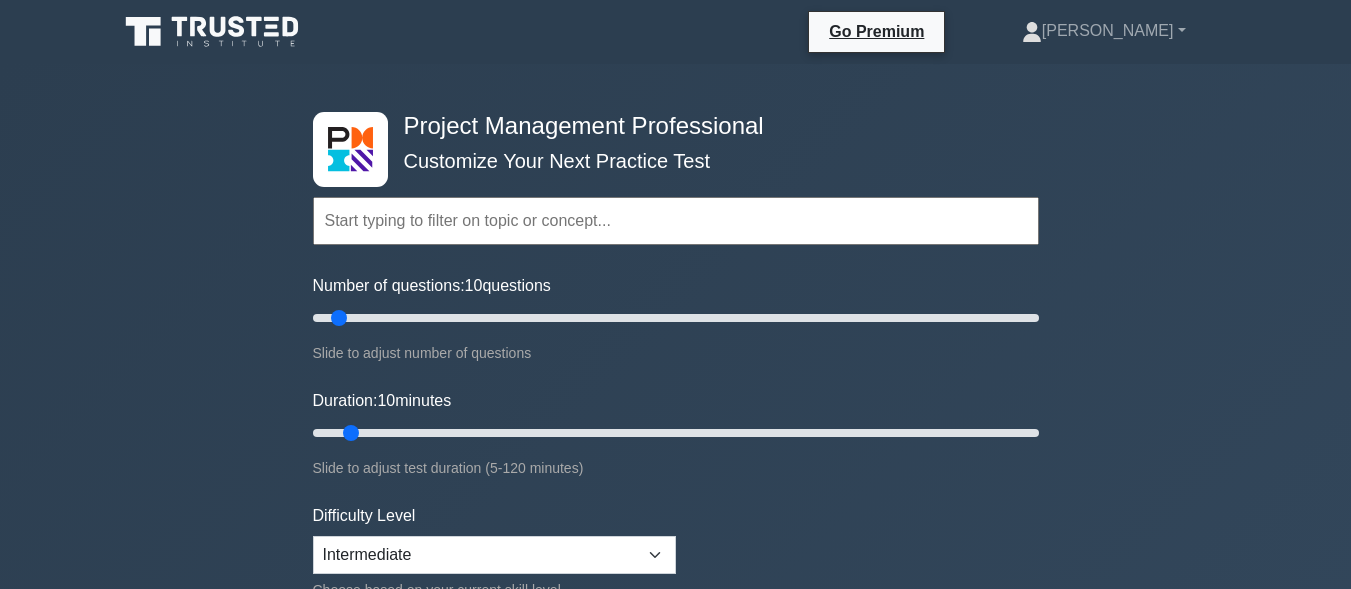 scroll, scrollTop: 443, scrollLeft: 0, axis: vertical 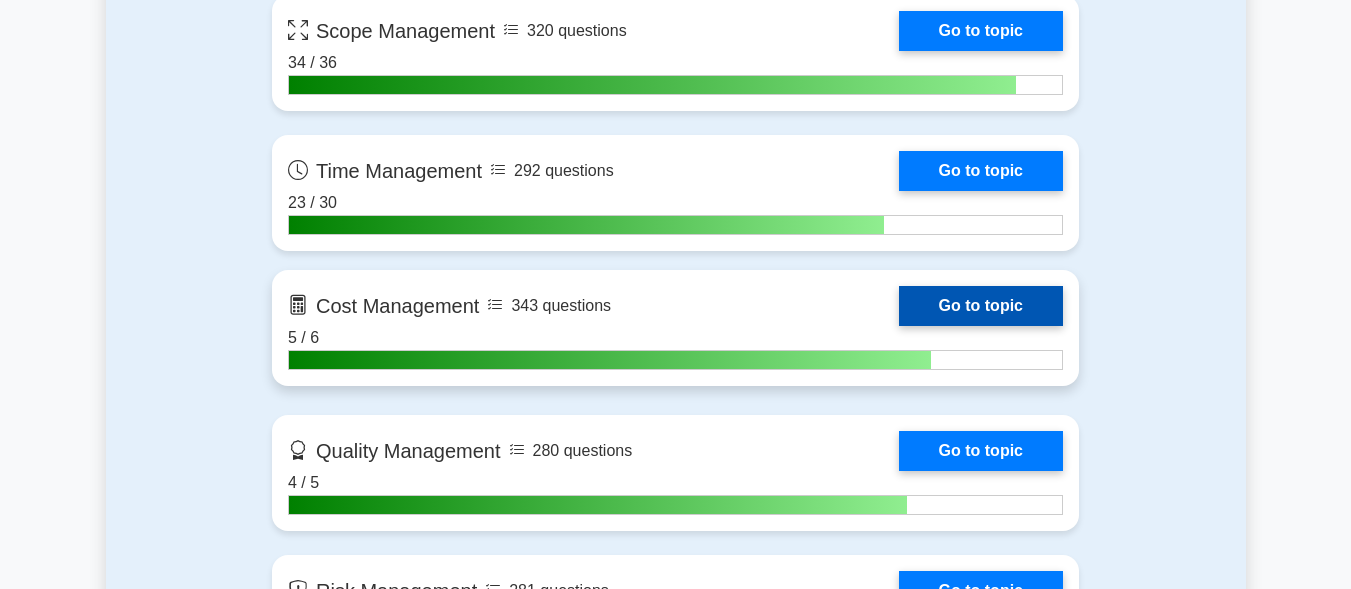 click on "Go to topic" at bounding box center [981, 306] 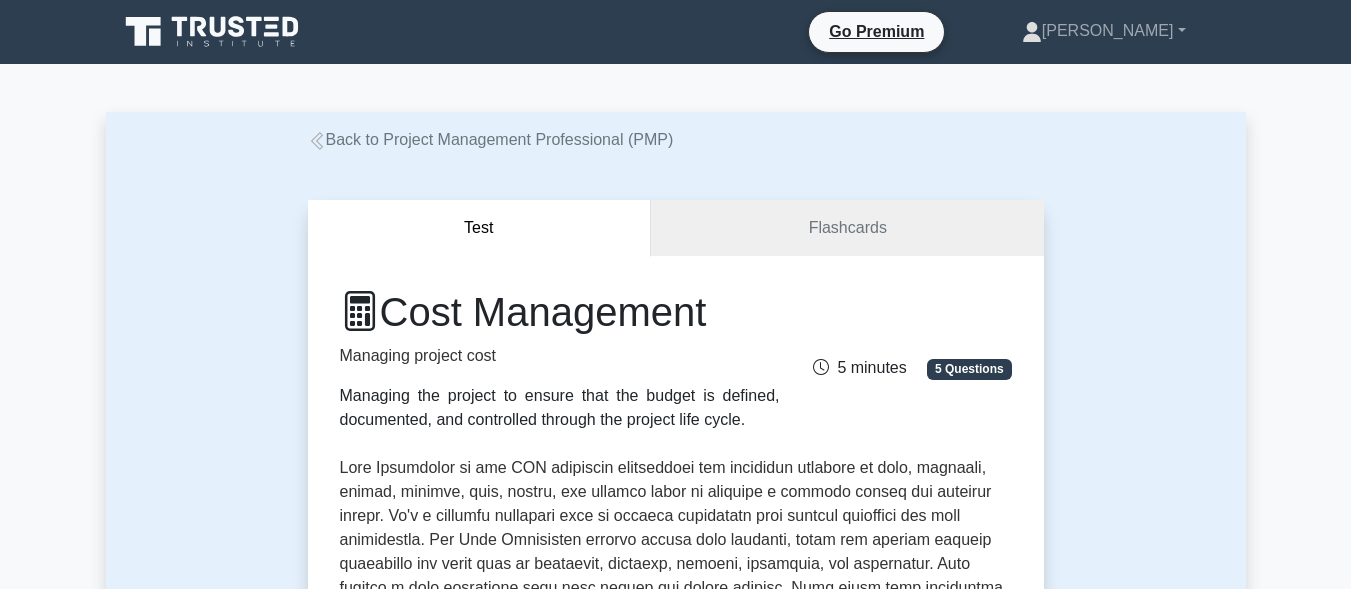 scroll, scrollTop: 0, scrollLeft: 0, axis: both 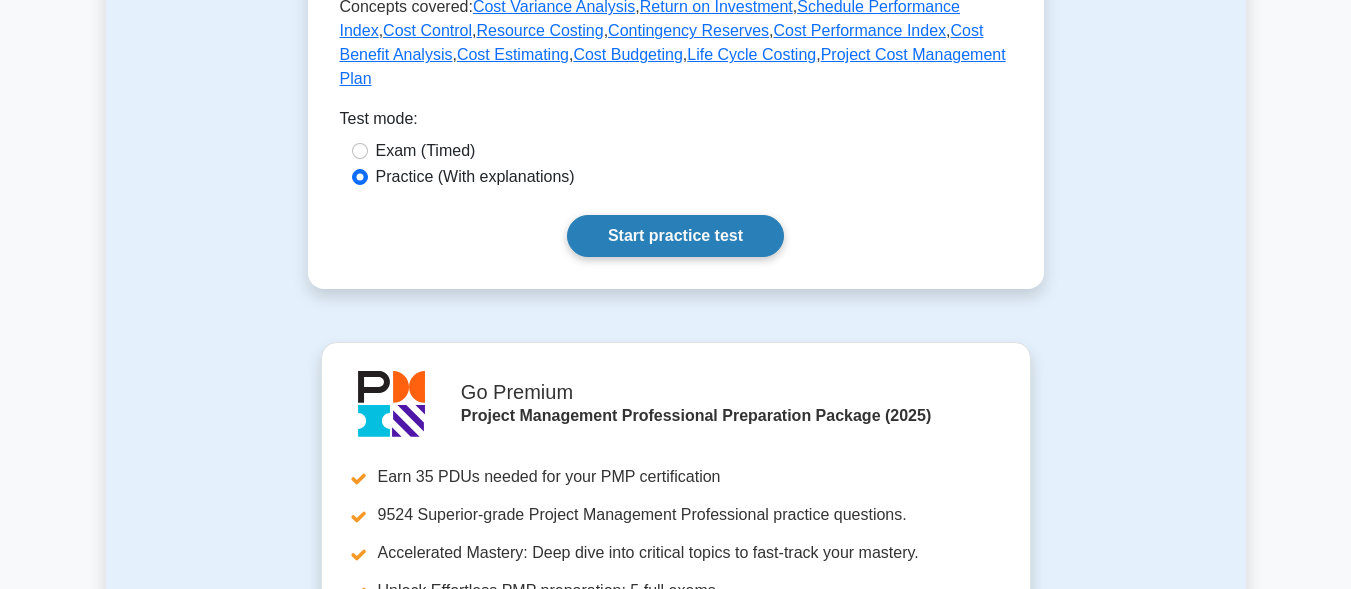 click on "Start practice test" at bounding box center [675, 236] 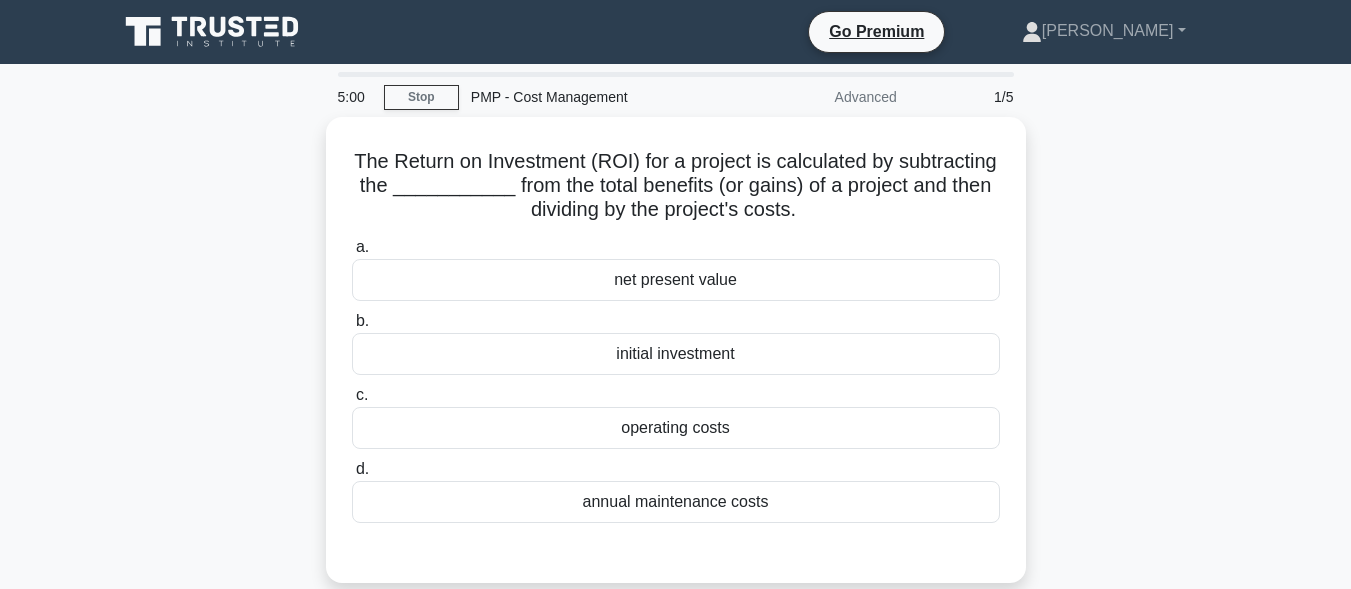 scroll, scrollTop: 0, scrollLeft: 0, axis: both 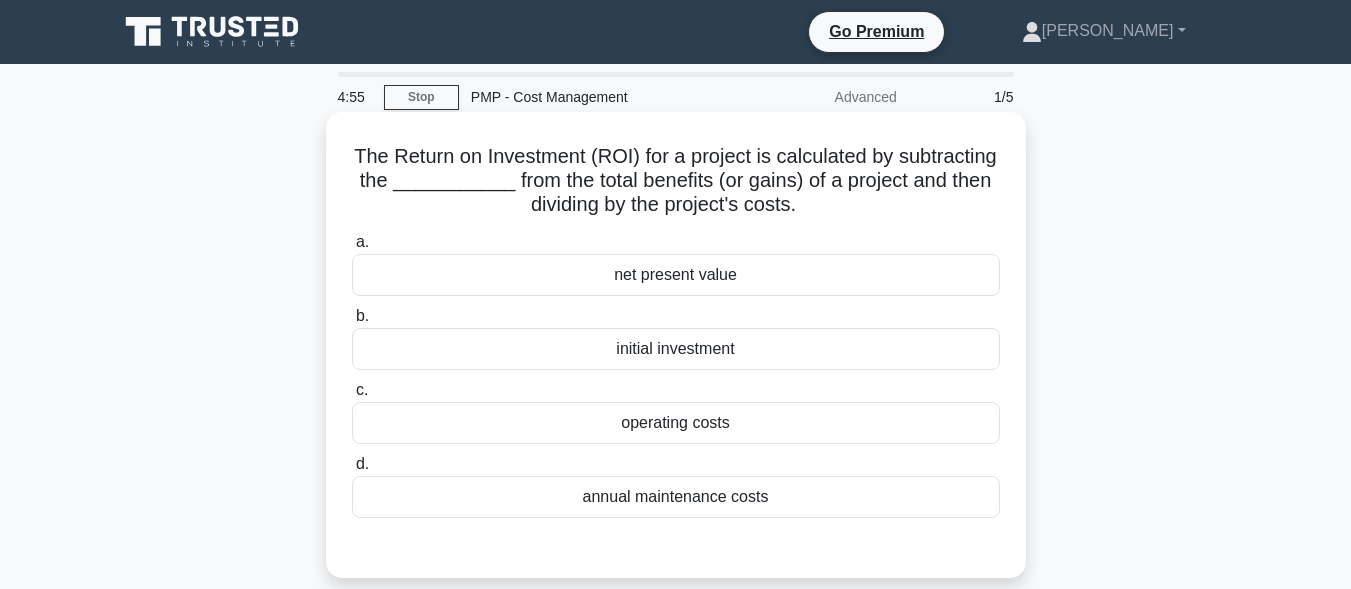 click on "initial investment" at bounding box center [676, 349] 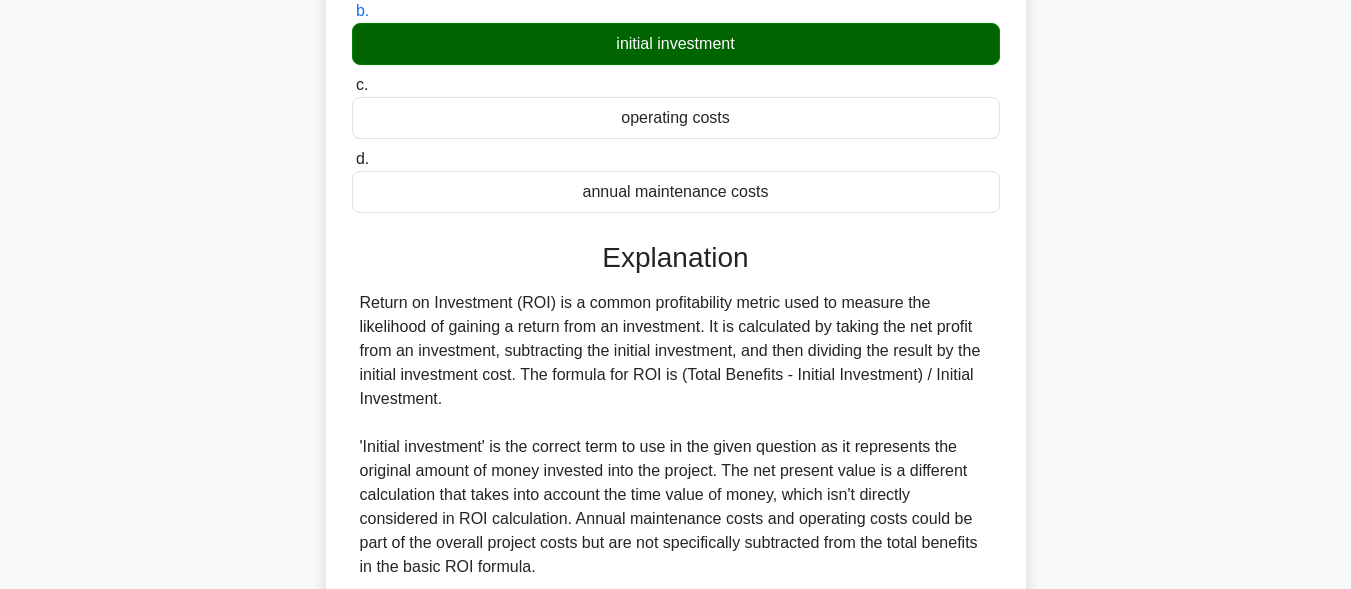 scroll, scrollTop: 491, scrollLeft: 0, axis: vertical 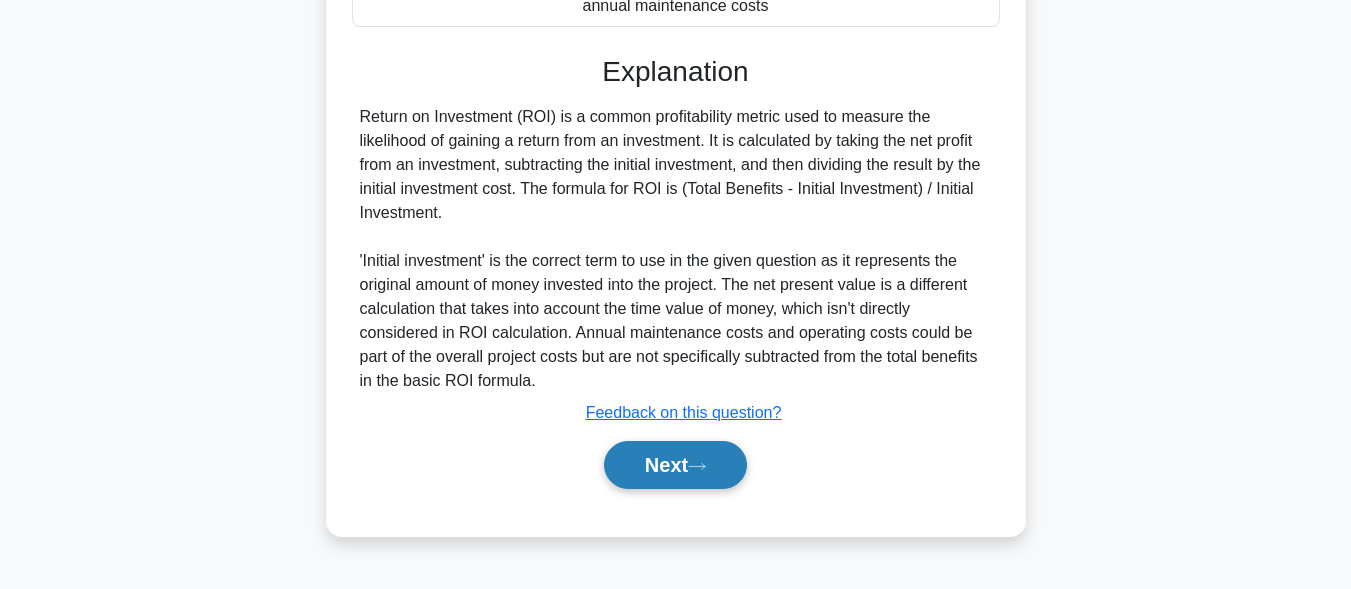 click 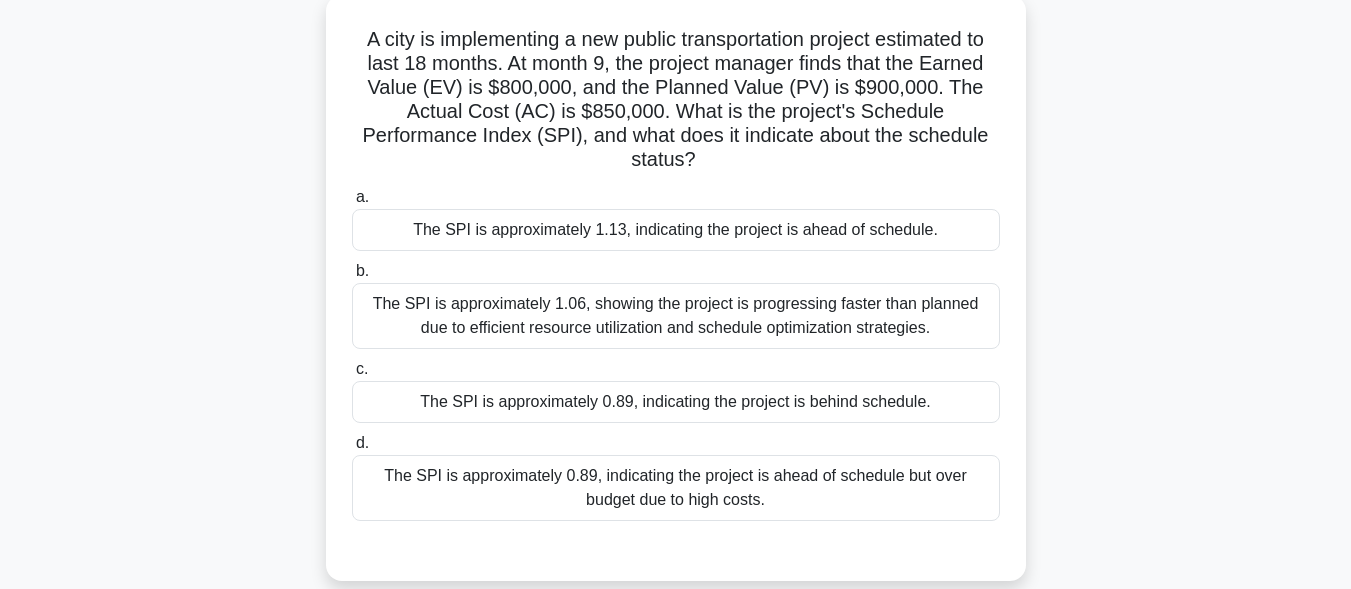 scroll, scrollTop: 91, scrollLeft: 0, axis: vertical 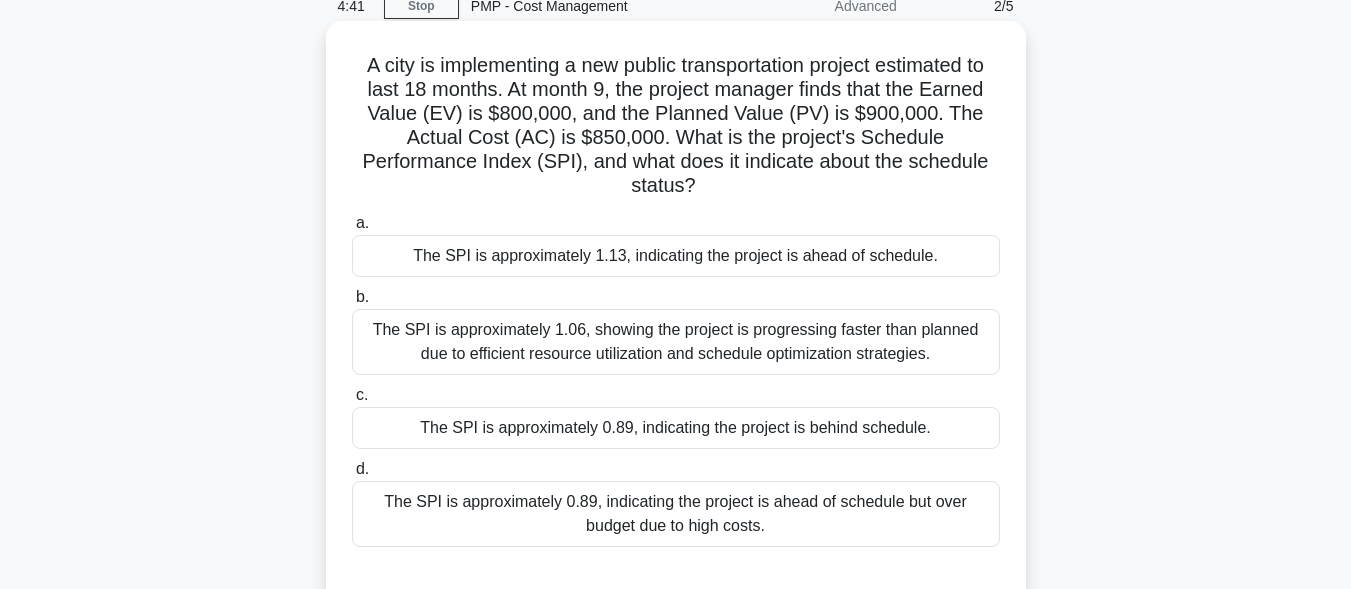 click on "The SPI is approximately 0.89, indicating the project is behind schedule." at bounding box center [676, 428] 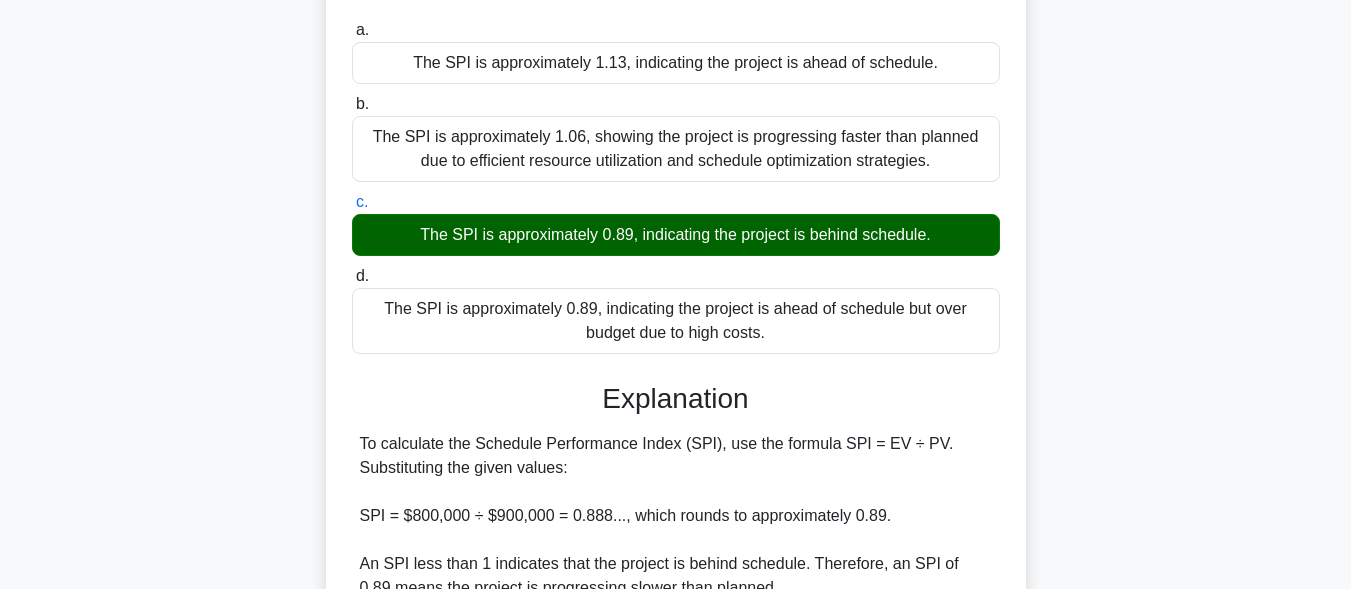 scroll, scrollTop: 491, scrollLeft: 0, axis: vertical 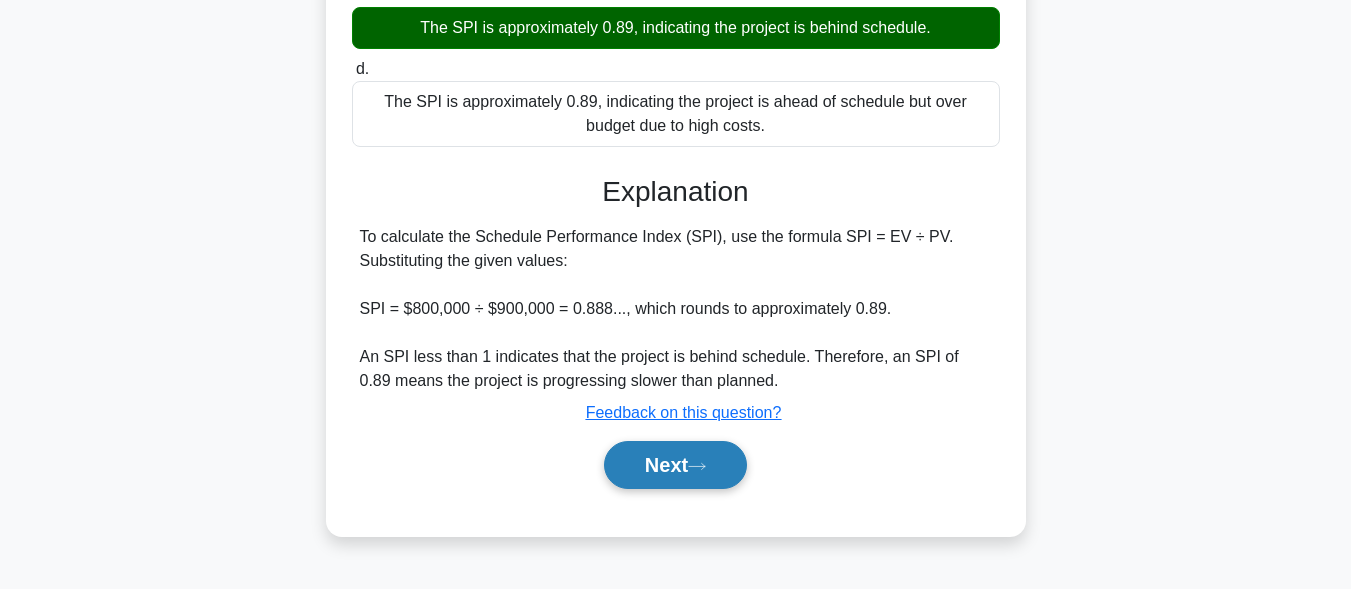 click on "Next" at bounding box center [675, 465] 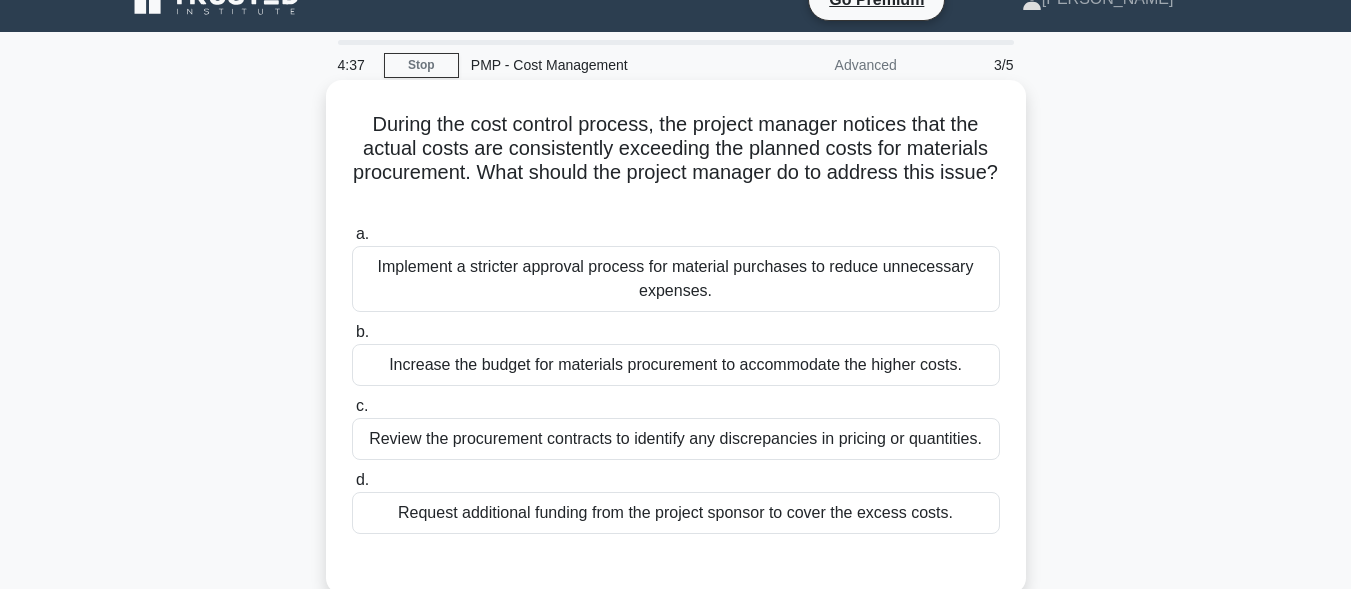 scroll, scrollTop: 0, scrollLeft: 0, axis: both 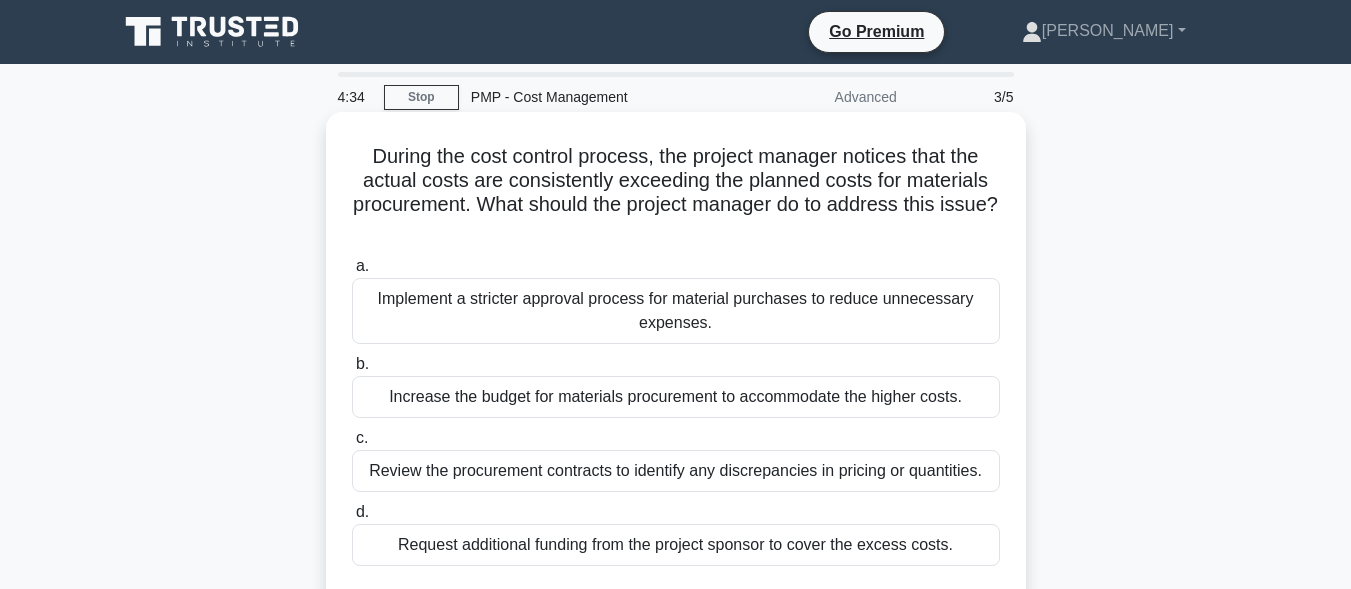 click on "Increase the budget for materials procurement to accommodate the higher costs." at bounding box center (676, 397) 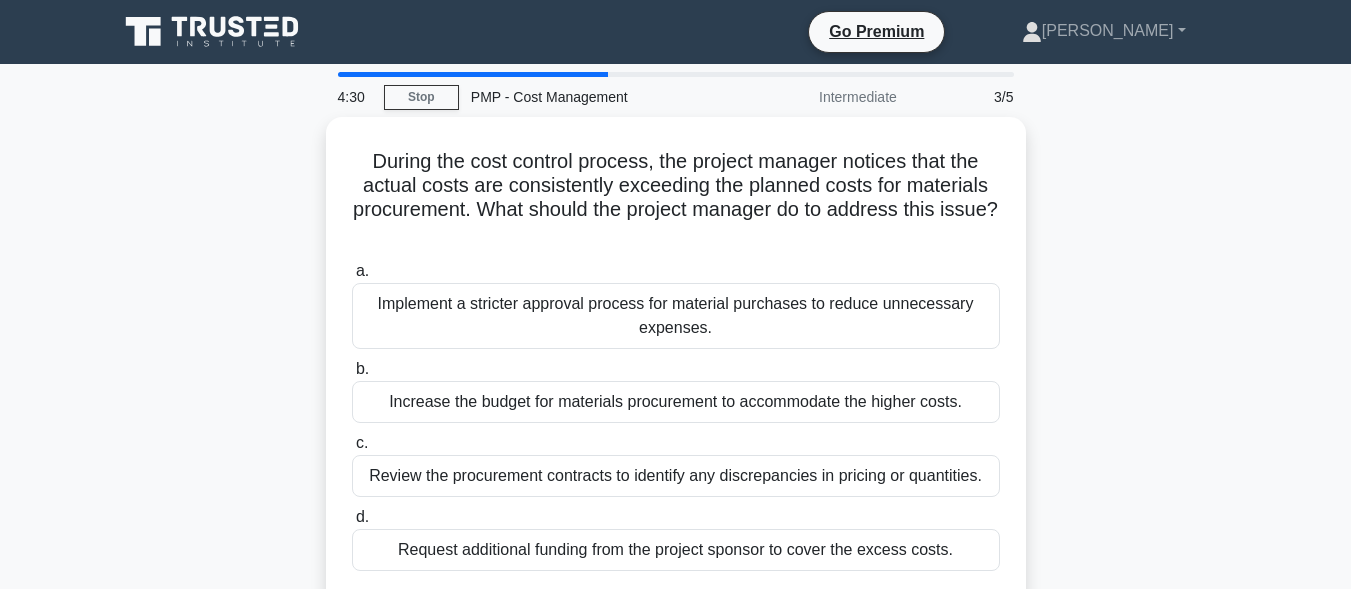 scroll, scrollTop: 0, scrollLeft: 0, axis: both 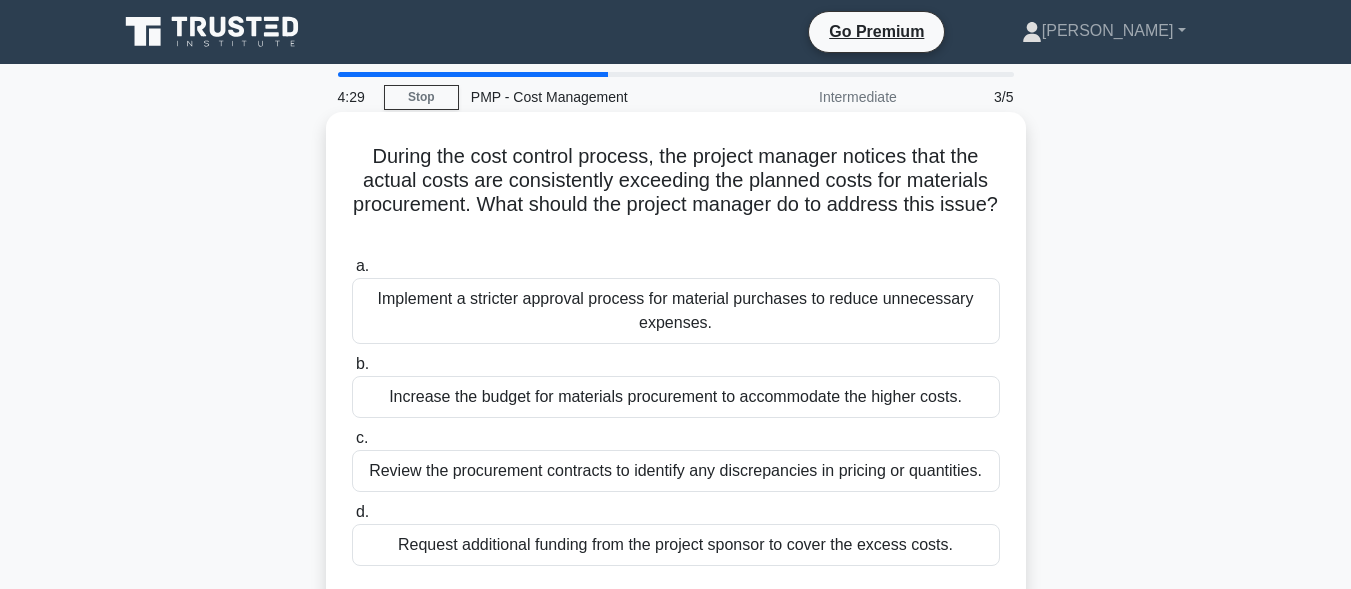 click on "Review the procurement contracts to identify any discrepancies in pricing or quantities." at bounding box center [676, 471] 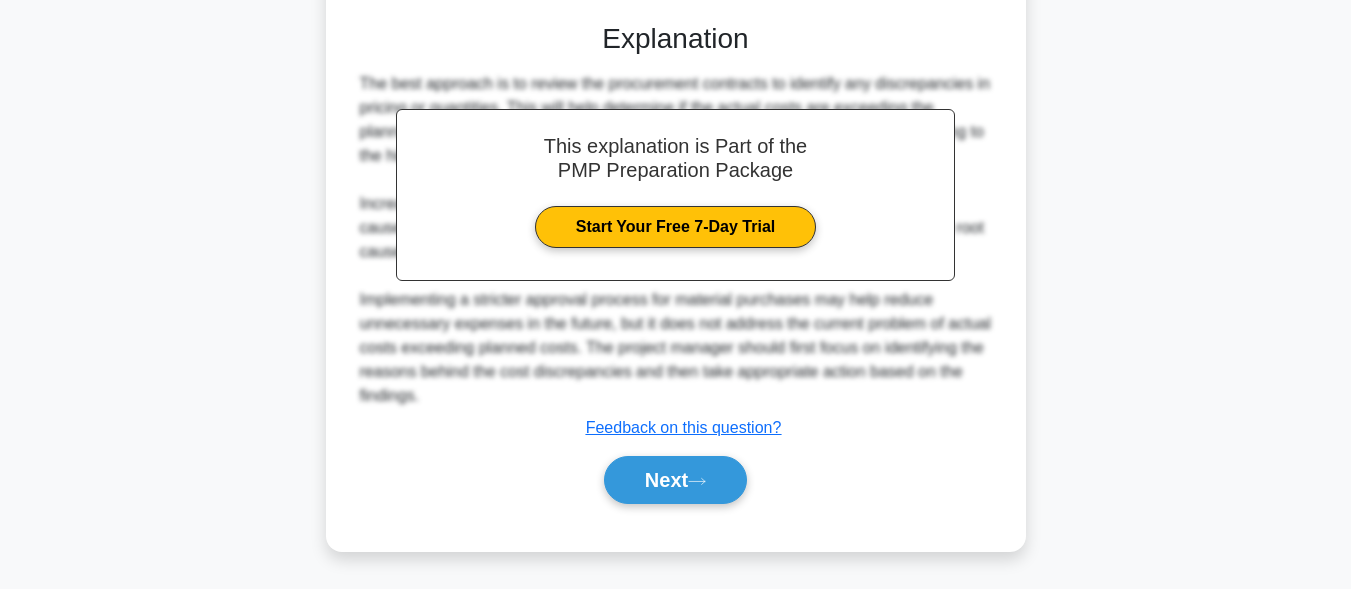 scroll, scrollTop: 597, scrollLeft: 0, axis: vertical 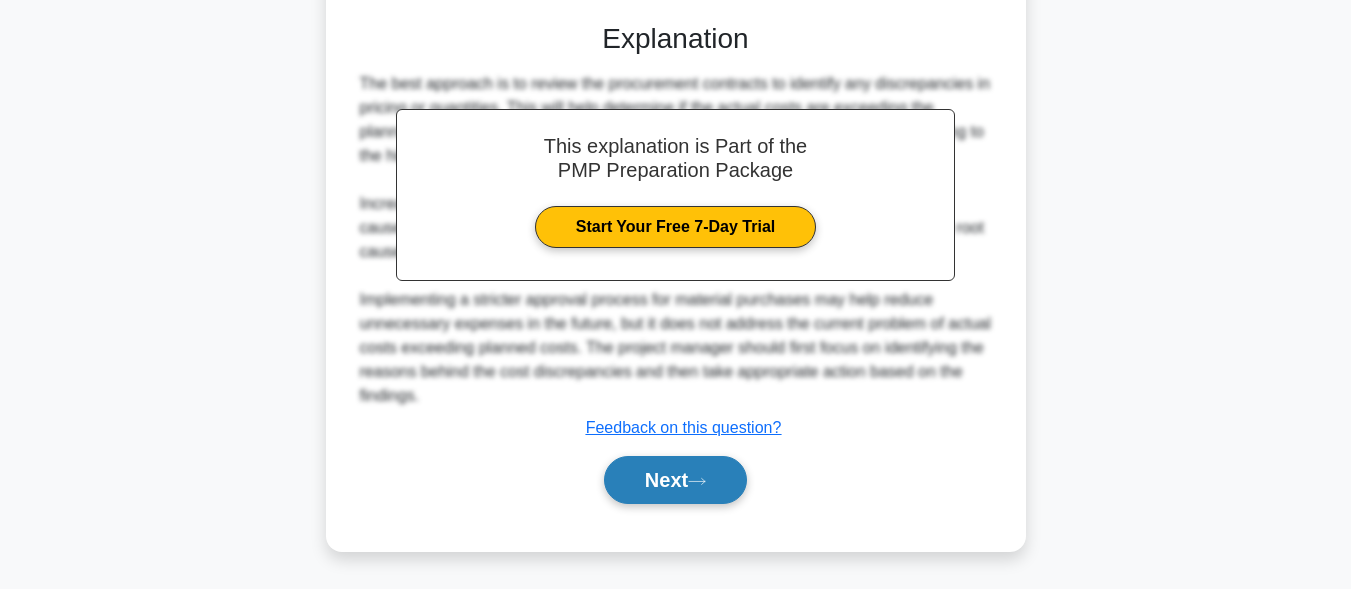 click on "Next" at bounding box center [675, 480] 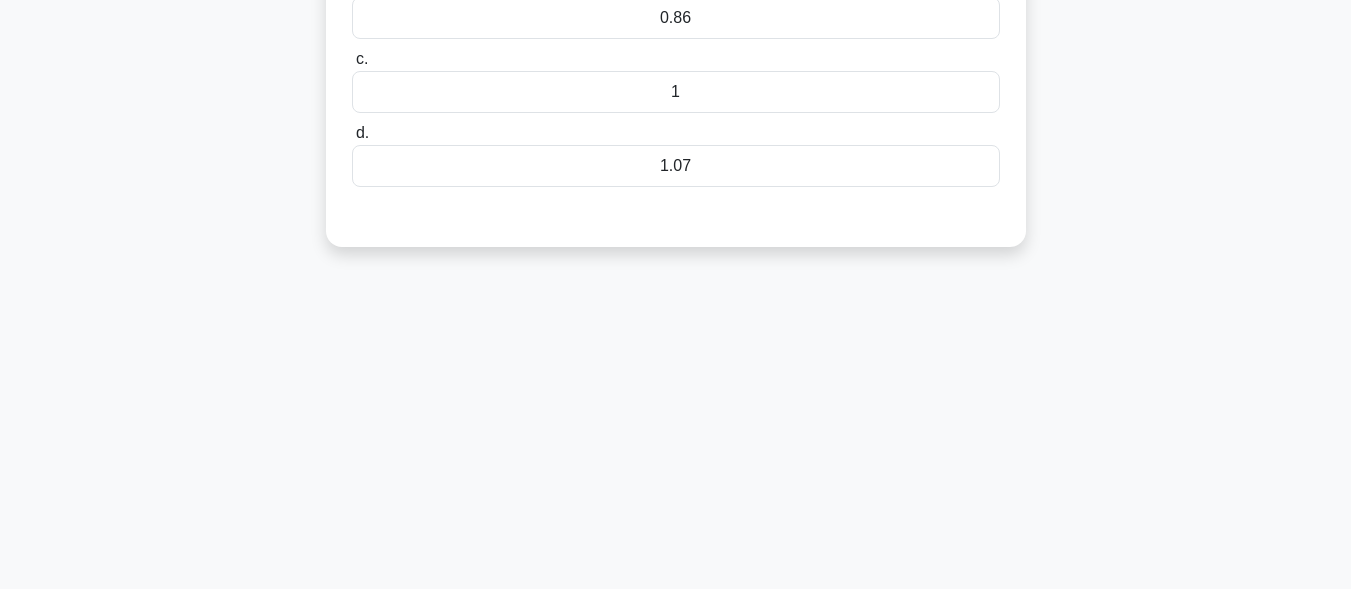 scroll, scrollTop: 91, scrollLeft: 0, axis: vertical 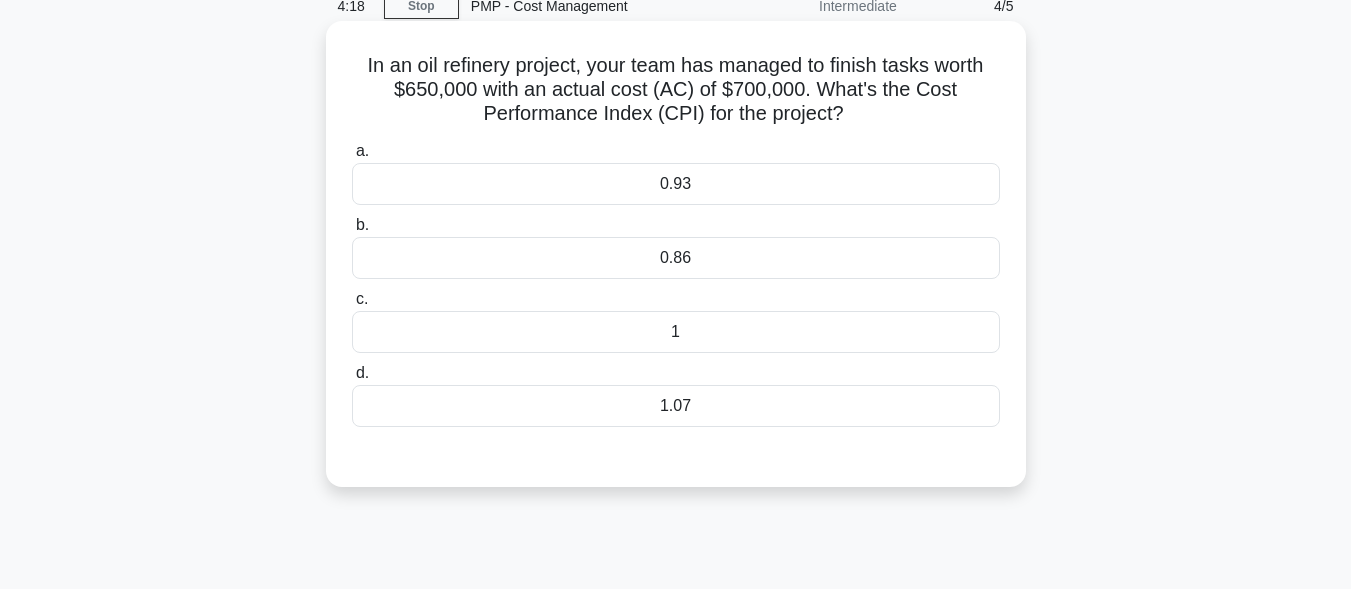 click on "0.86" at bounding box center [676, 258] 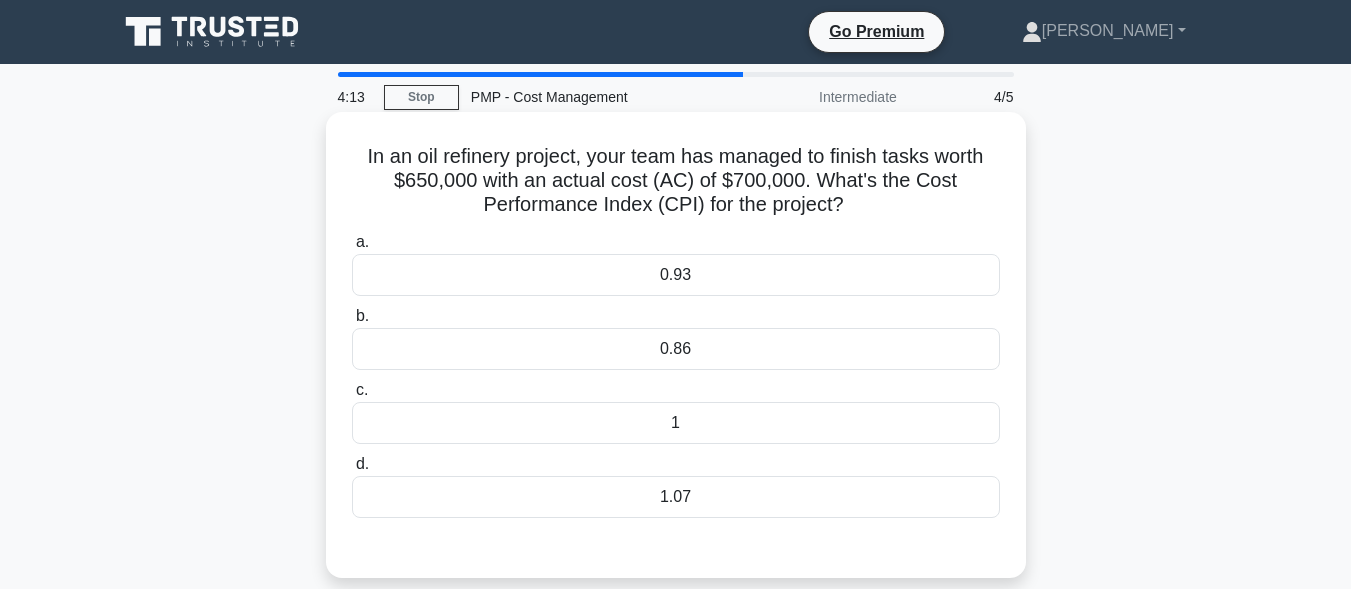scroll, scrollTop: 91, scrollLeft: 0, axis: vertical 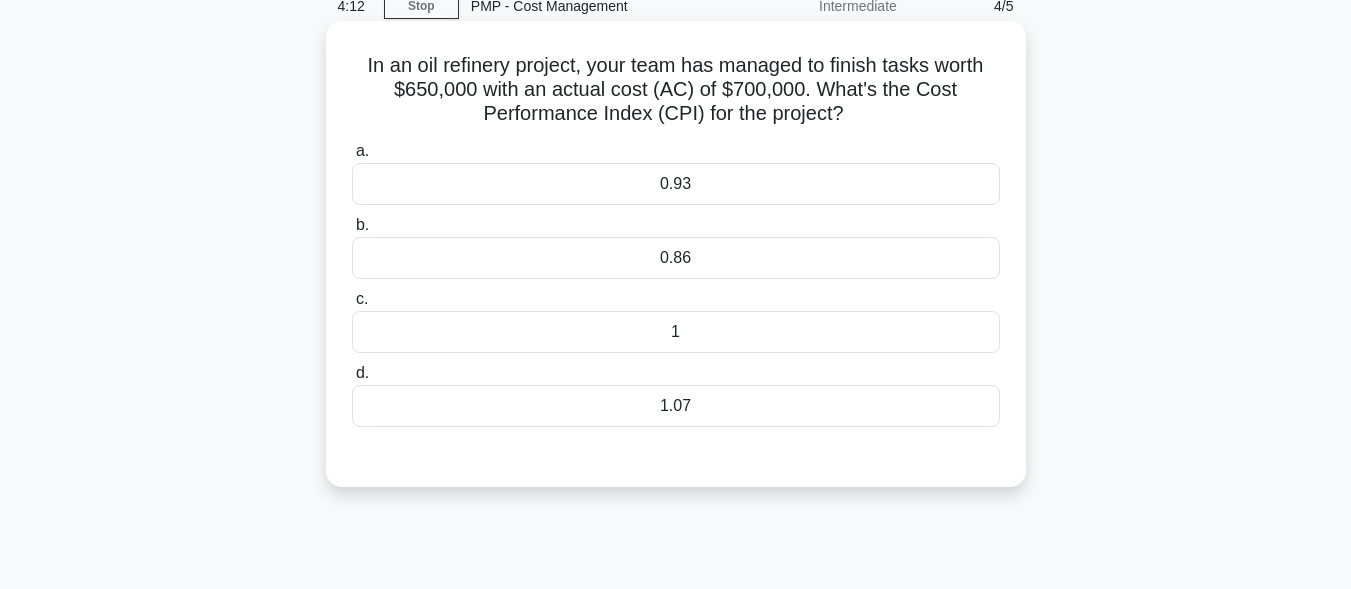 click on "0.93" at bounding box center [676, 184] 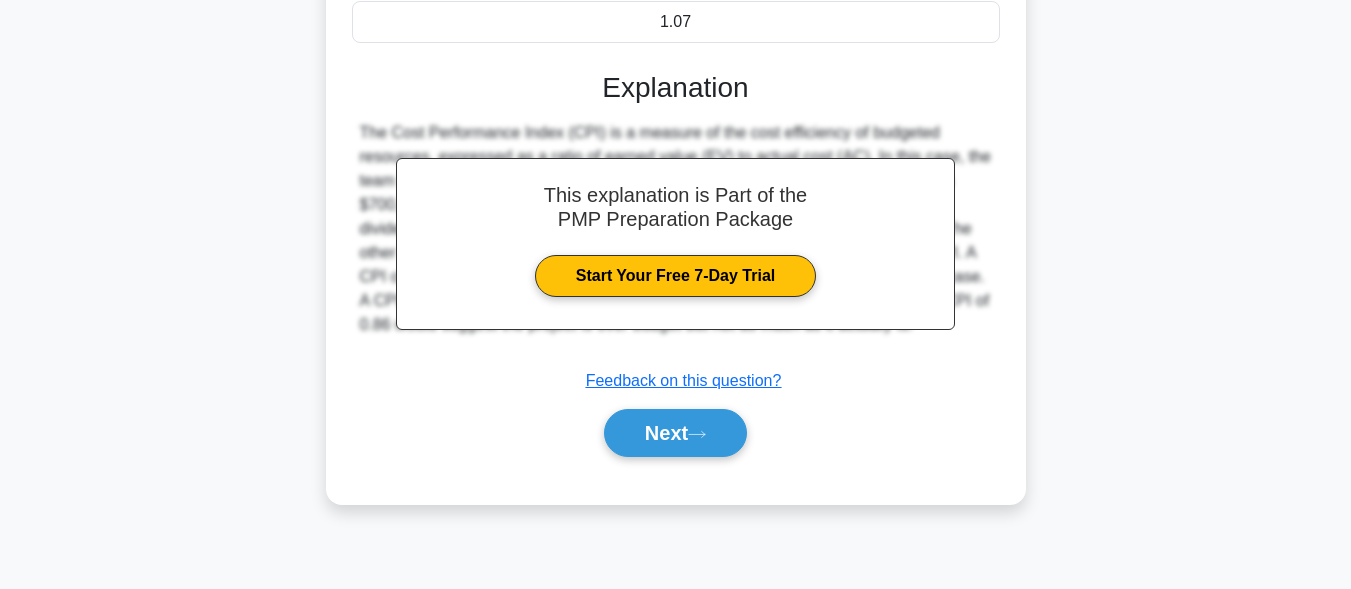 scroll, scrollTop: 491, scrollLeft: 0, axis: vertical 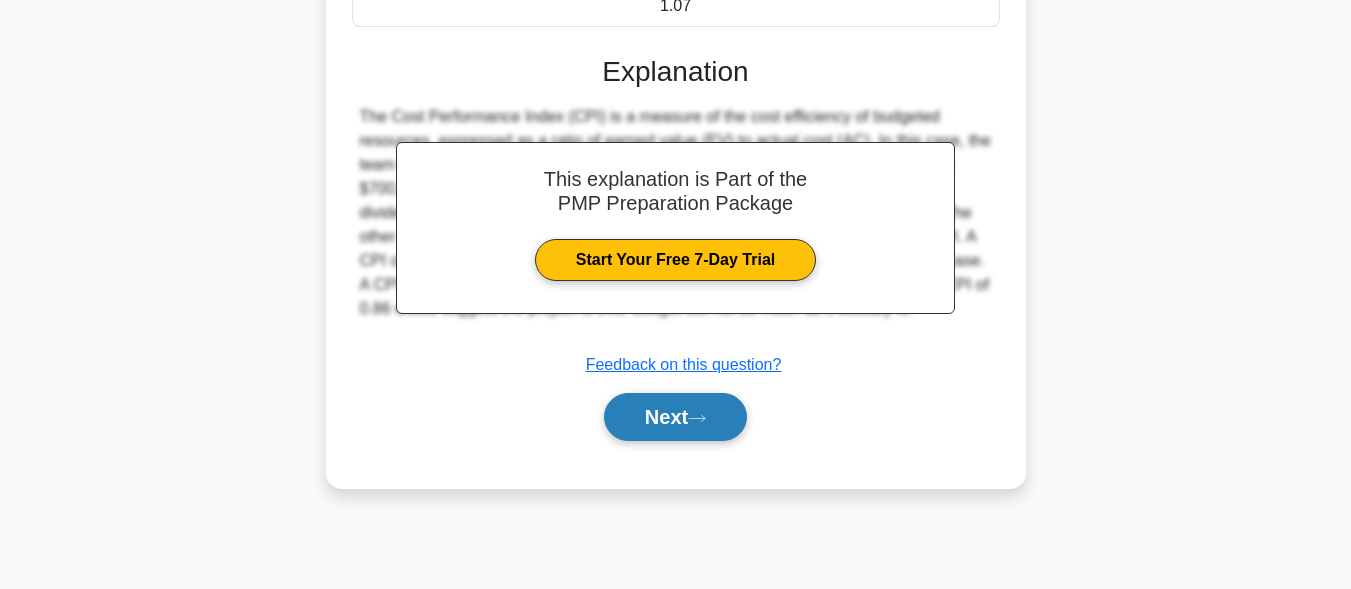 click on "Next" at bounding box center (675, 417) 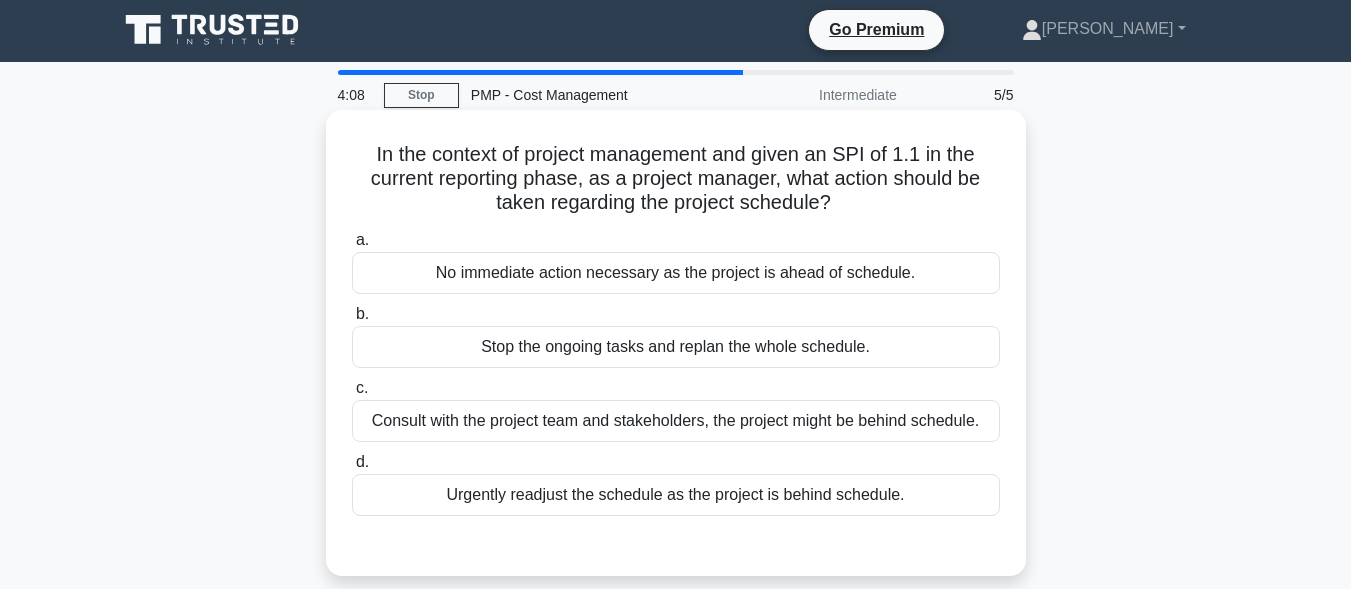 scroll, scrollTop: 0, scrollLeft: 0, axis: both 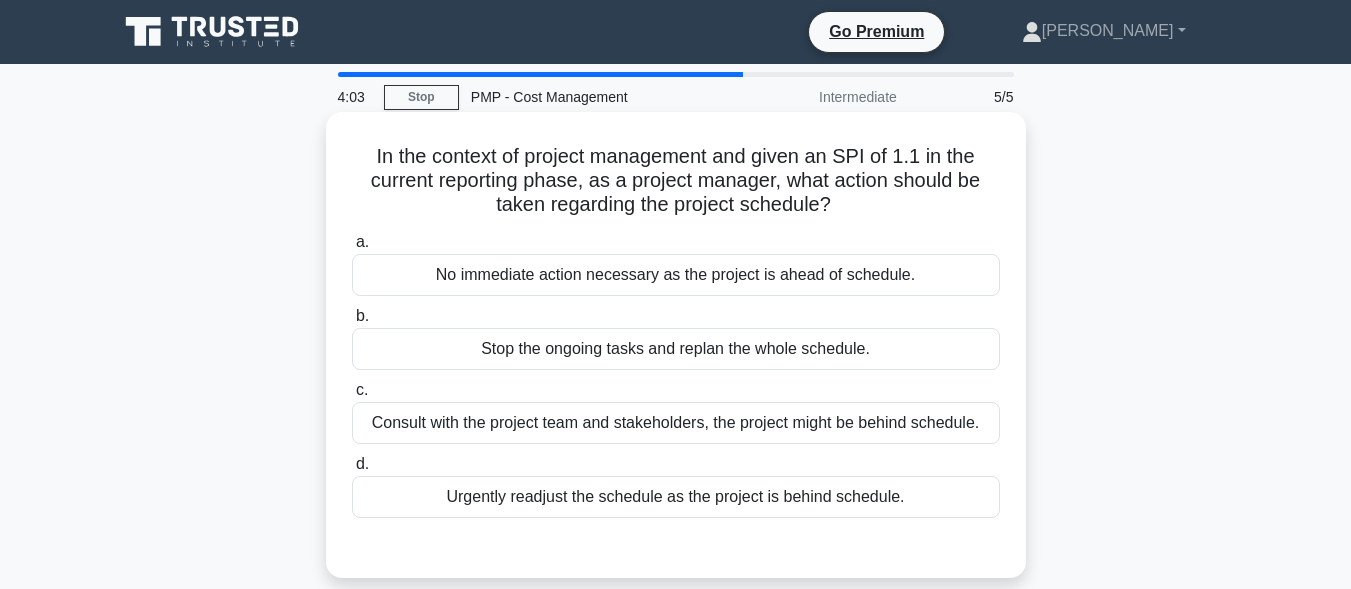 click on "Consult with the project team and stakeholders, the project might be behind schedule." at bounding box center [676, 423] 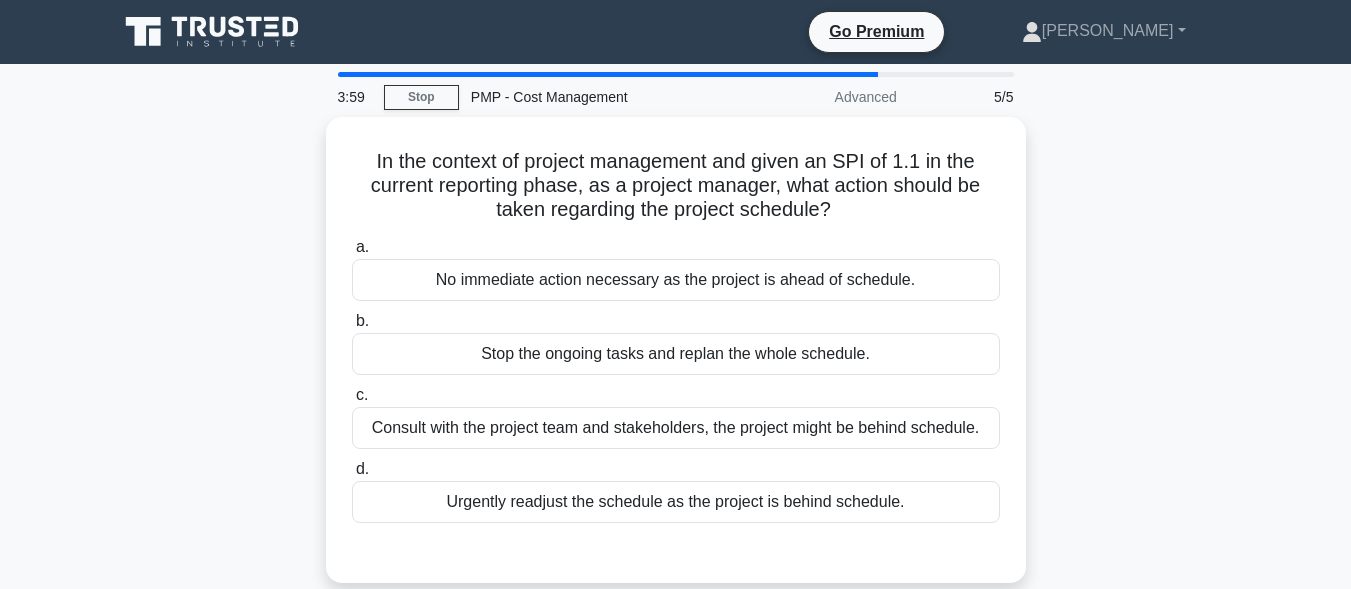 scroll, scrollTop: 0, scrollLeft: 0, axis: both 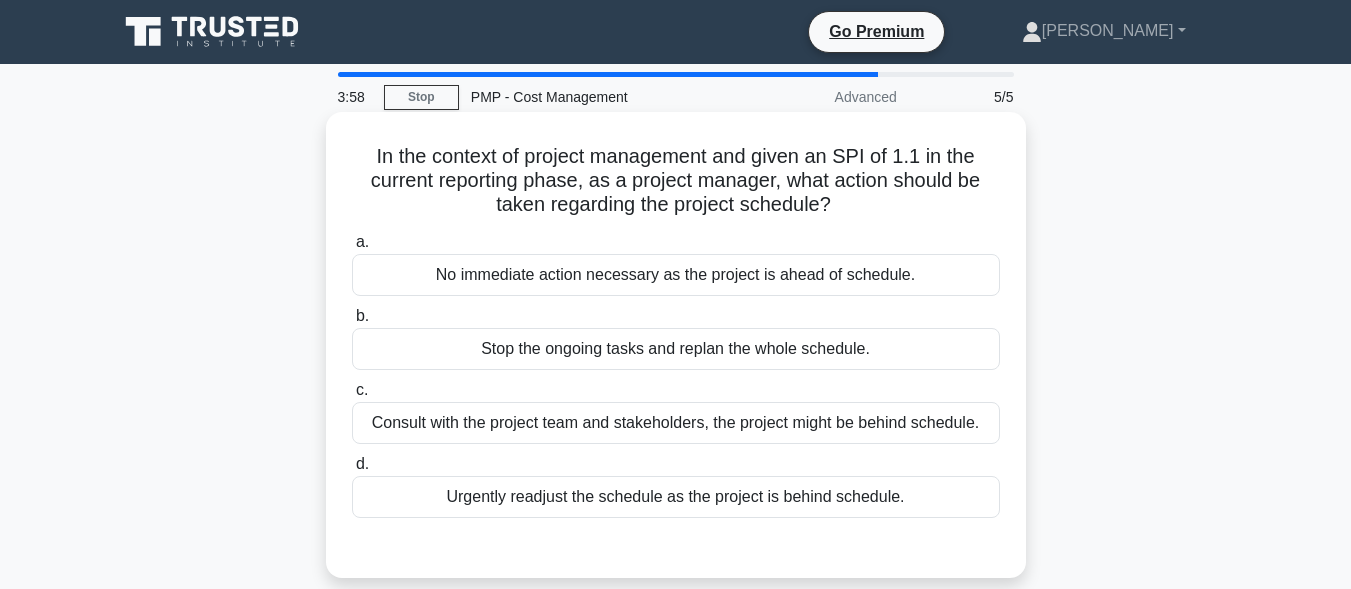click on "No immediate action necessary as the project is ahead of schedule." at bounding box center (676, 275) 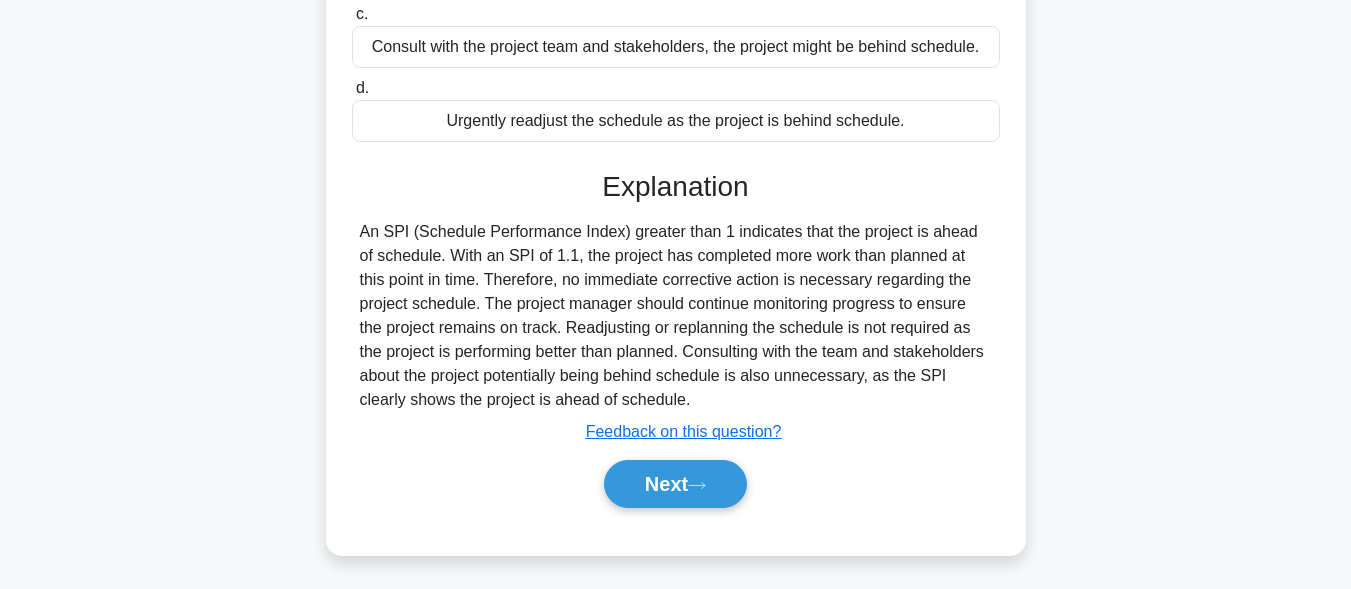scroll, scrollTop: 491, scrollLeft: 0, axis: vertical 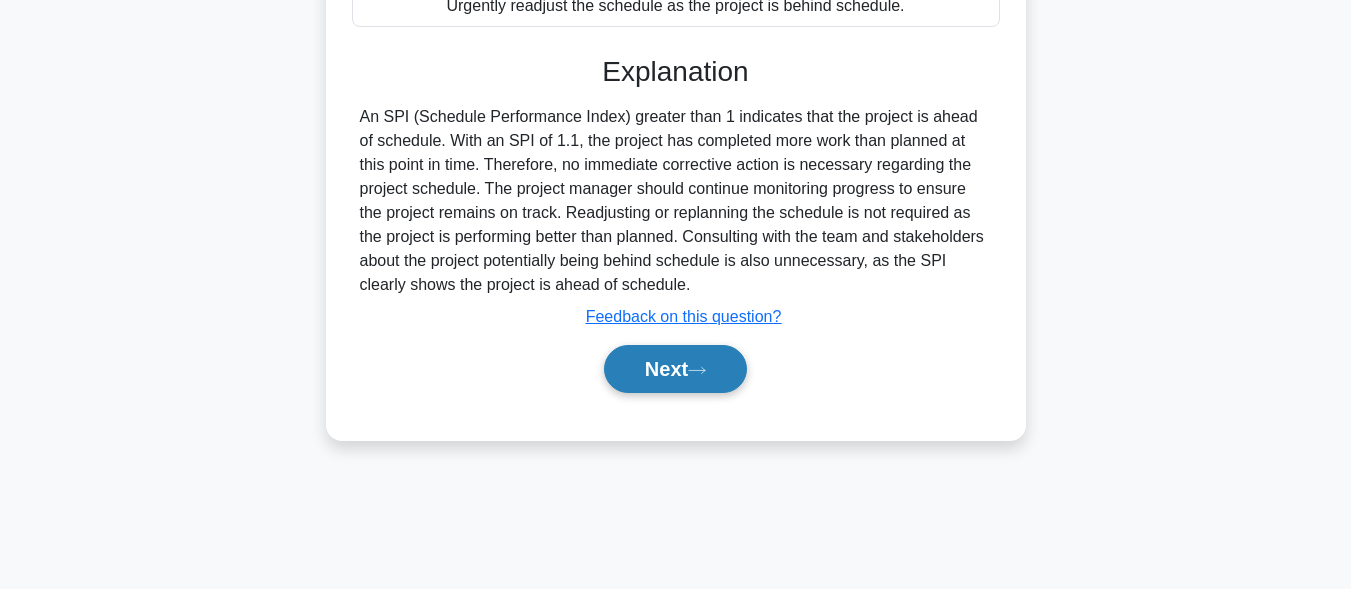 click on "Next" at bounding box center (675, 369) 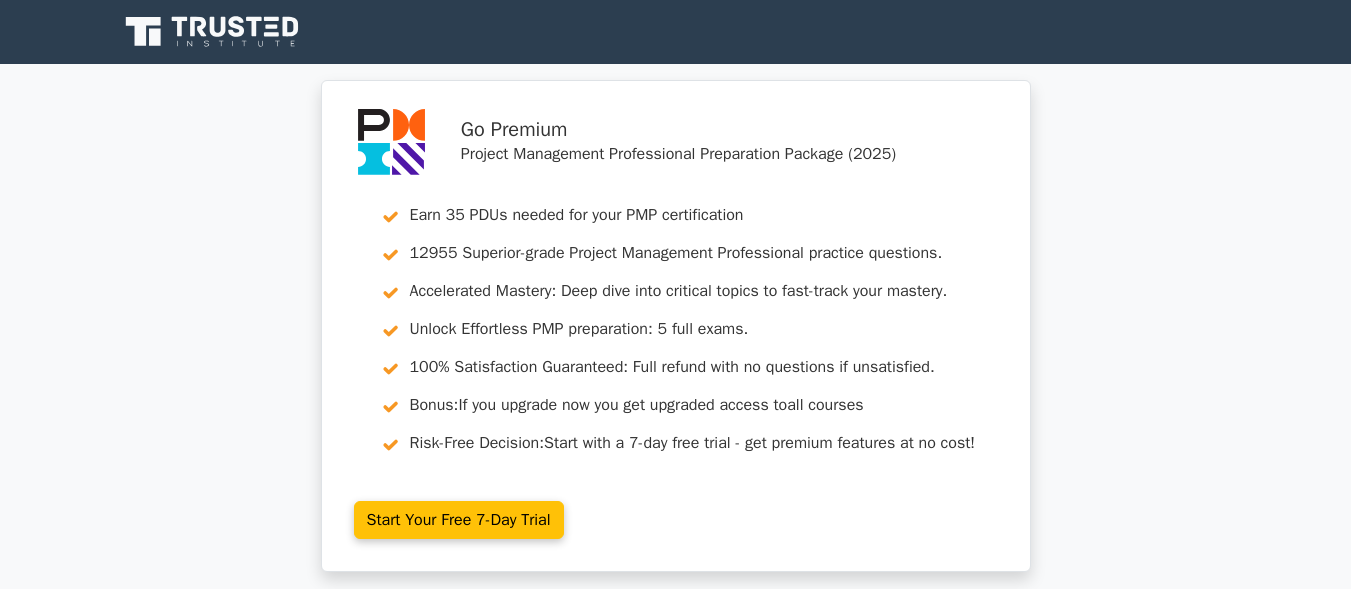 scroll, scrollTop: 0, scrollLeft: 0, axis: both 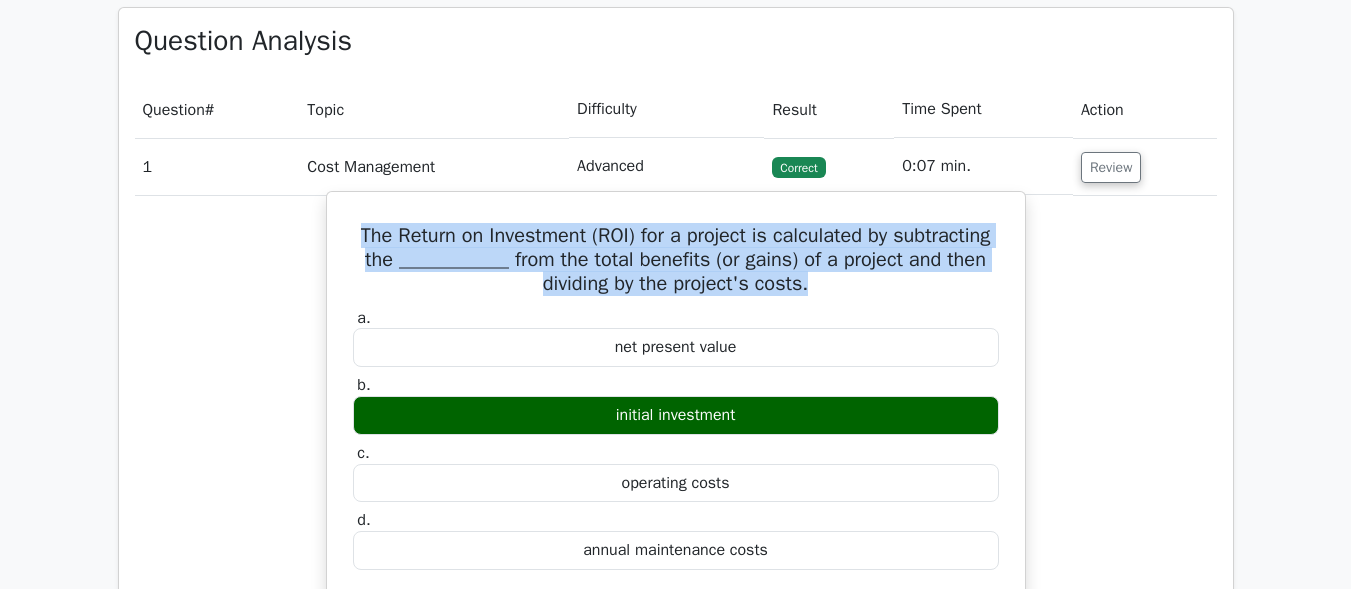 drag, startPoint x: 401, startPoint y: 239, endPoint x: 861, endPoint y: 293, distance: 463.15872 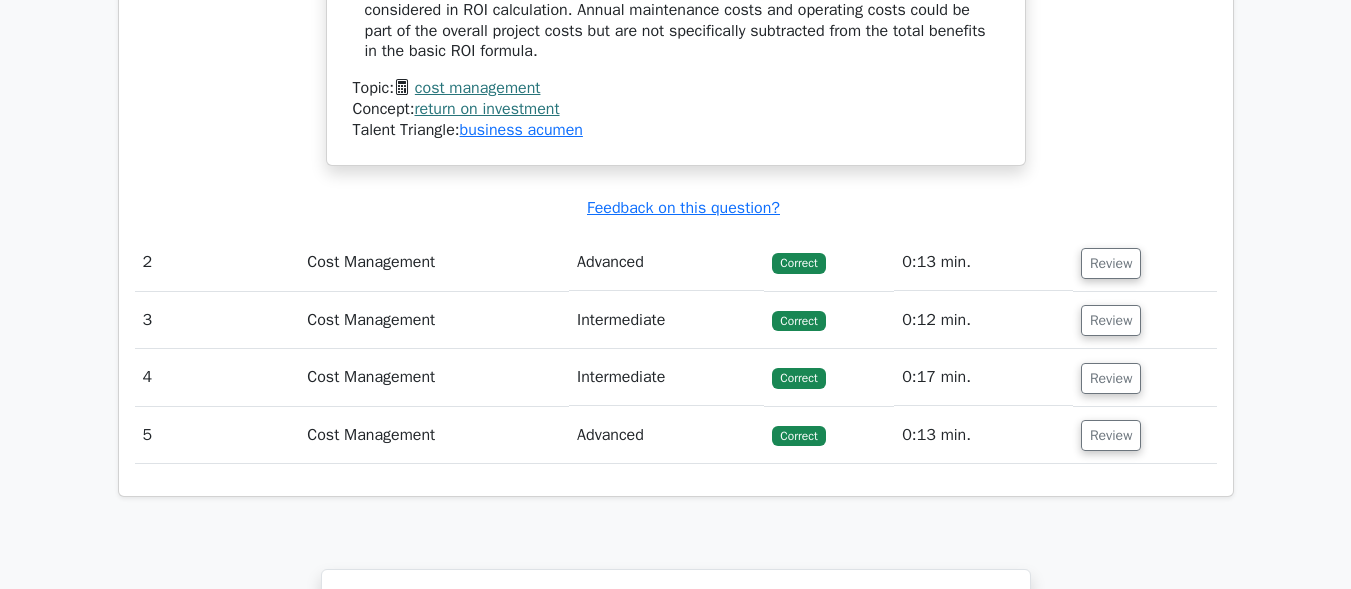 scroll, scrollTop: 2300, scrollLeft: 0, axis: vertical 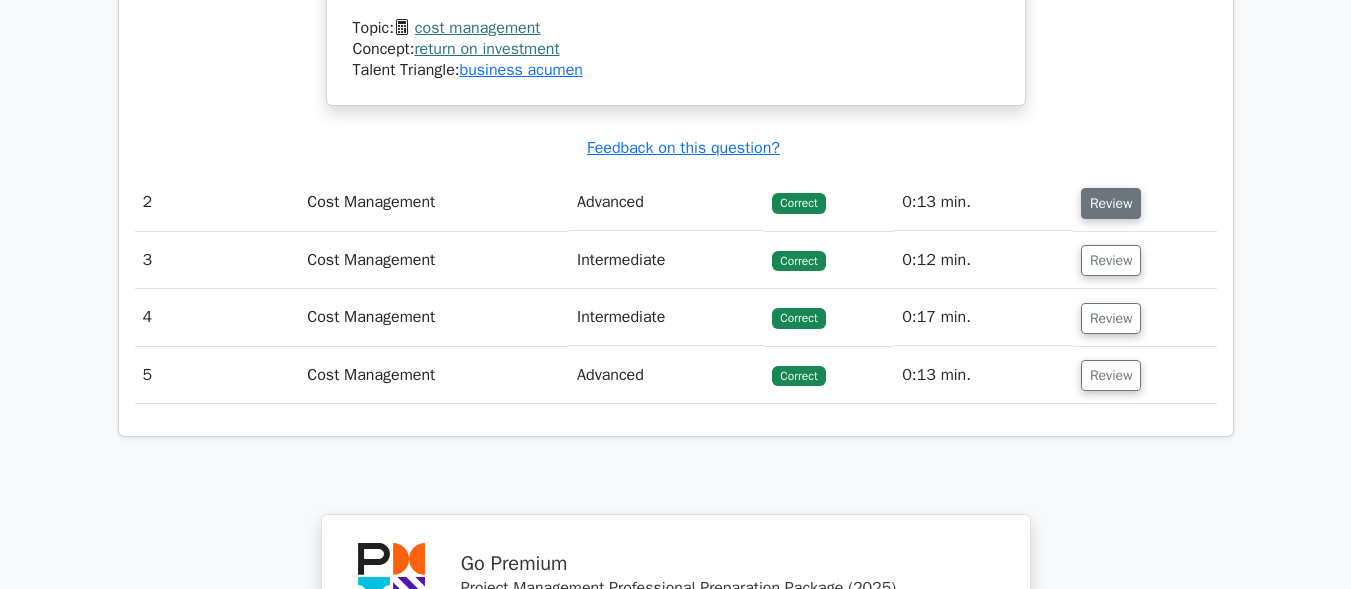 click on "Review" at bounding box center [1111, 203] 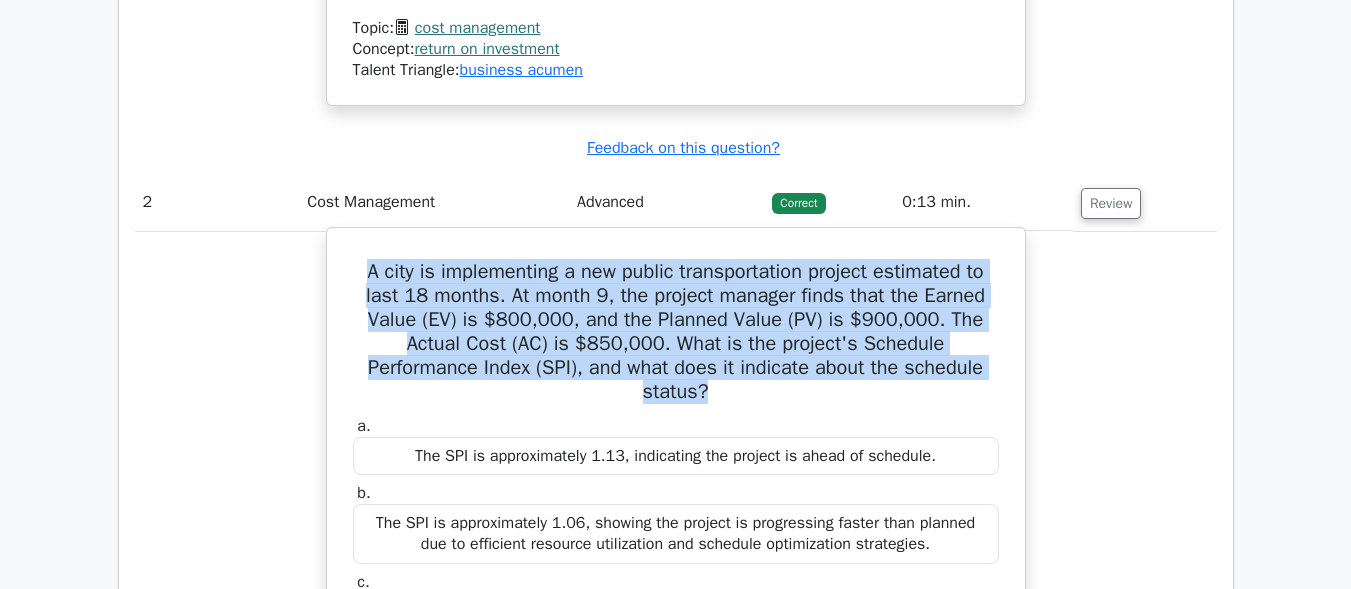 drag, startPoint x: 712, startPoint y: 393, endPoint x: 342, endPoint y: 274, distance: 388.66568 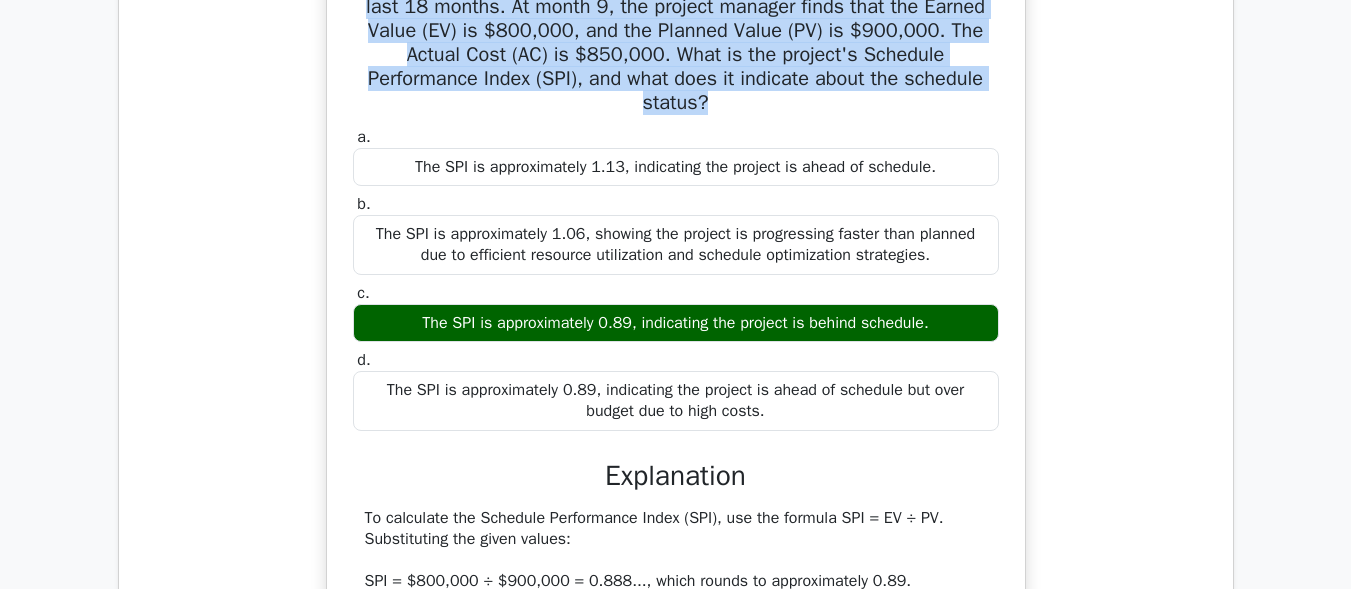 scroll, scrollTop: 2600, scrollLeft: 0, axis: vertical 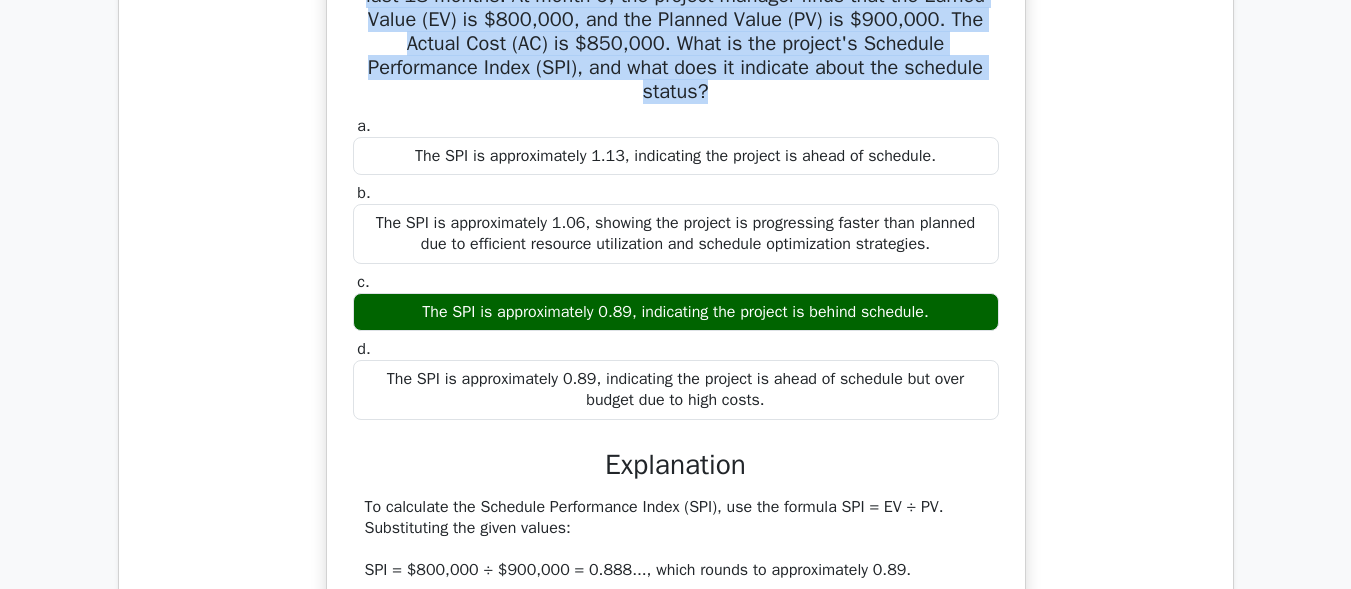 drag, startPoint x: 951, startPoint y: 317, endPoint x: 417, endPoint y: 315, distance: 534.0037 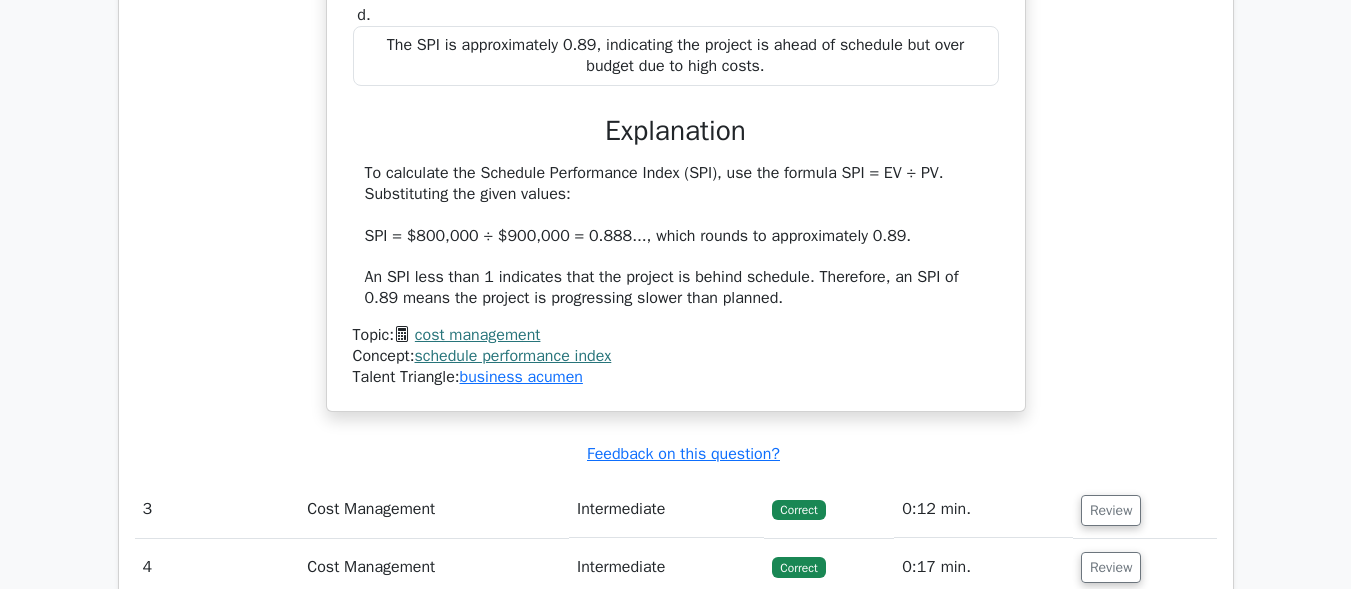 scroll, scrollTop: 3000, scrollLeft: 0, axis: vertical 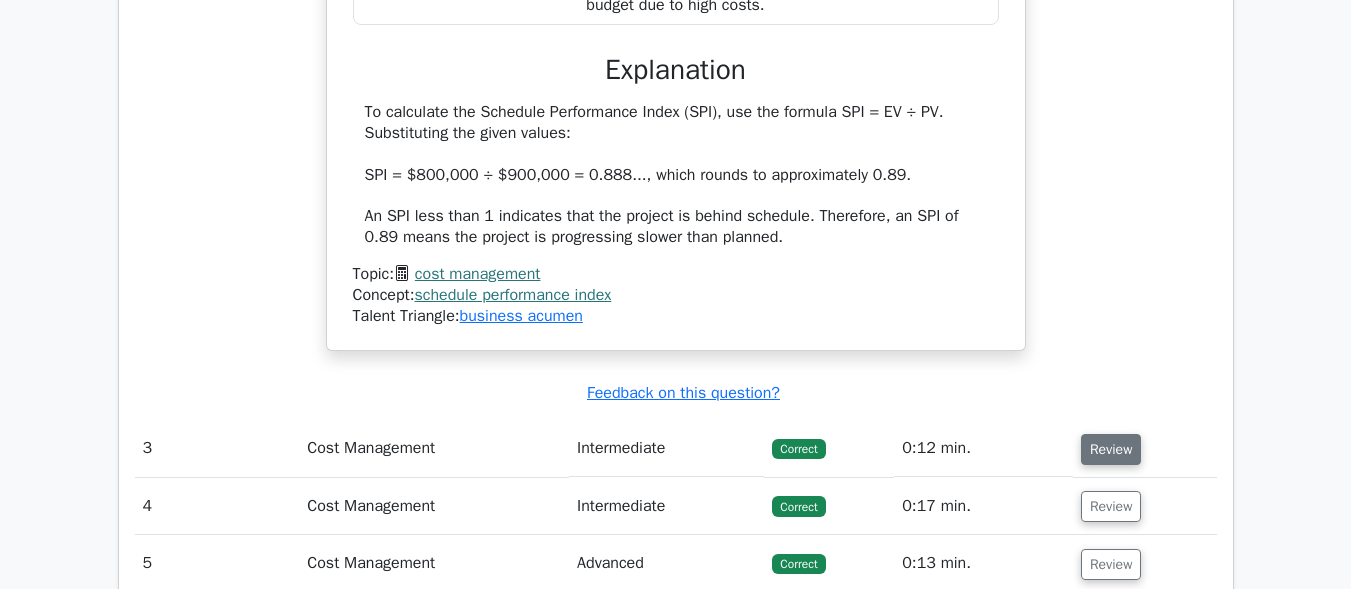 click on "Review" at bounding box center (1111, 449) 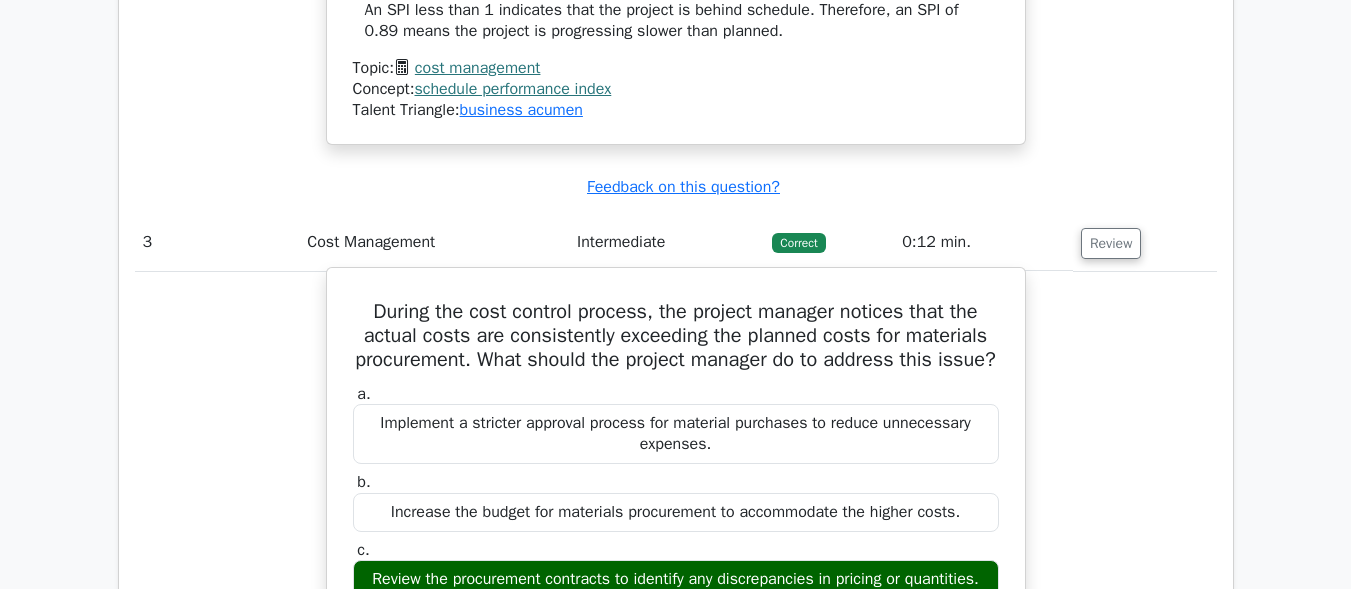 scroll, scrollTop: 3300, scrollLeft: 0, axis: vertical 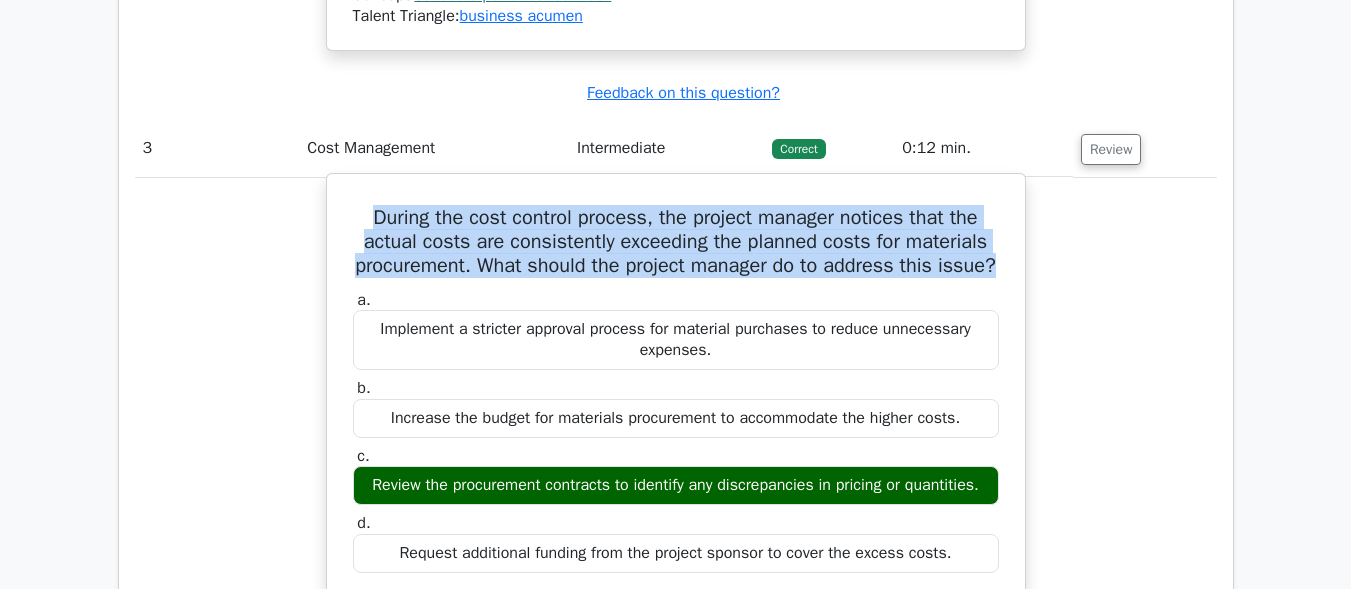 drag, startPoint x: 708, startPoint y: 288, endPoint x: 343, endPoint y: 210, distance: 373.2412 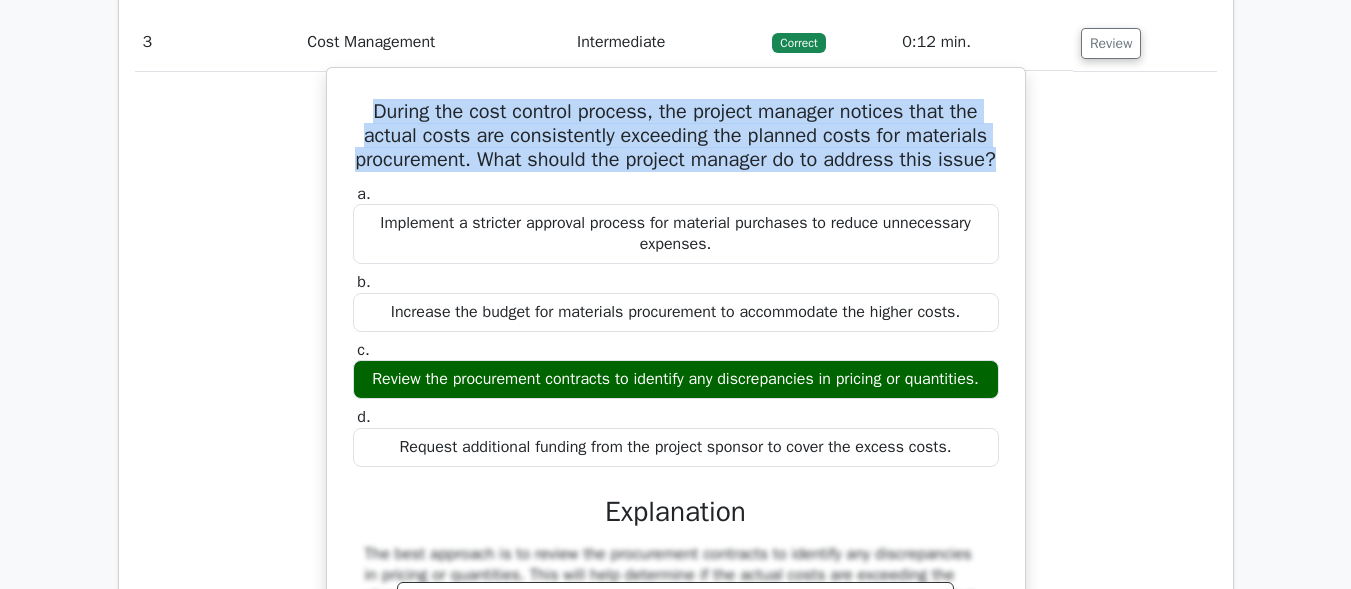 scroll, scrollTop: 3500, scrollLeft: 0, axis: vertical 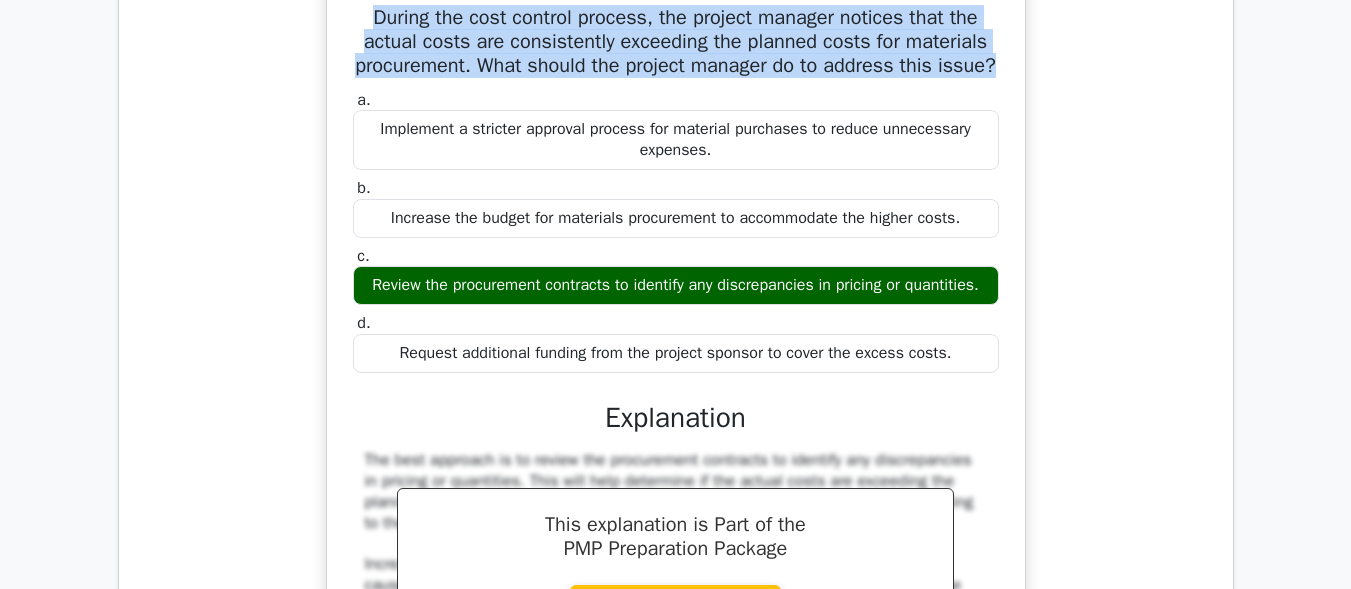 drag, startPoint x: 722, startPoint y: 334, endPoint x: 387, endPoint y: 306, distance: 336.16812 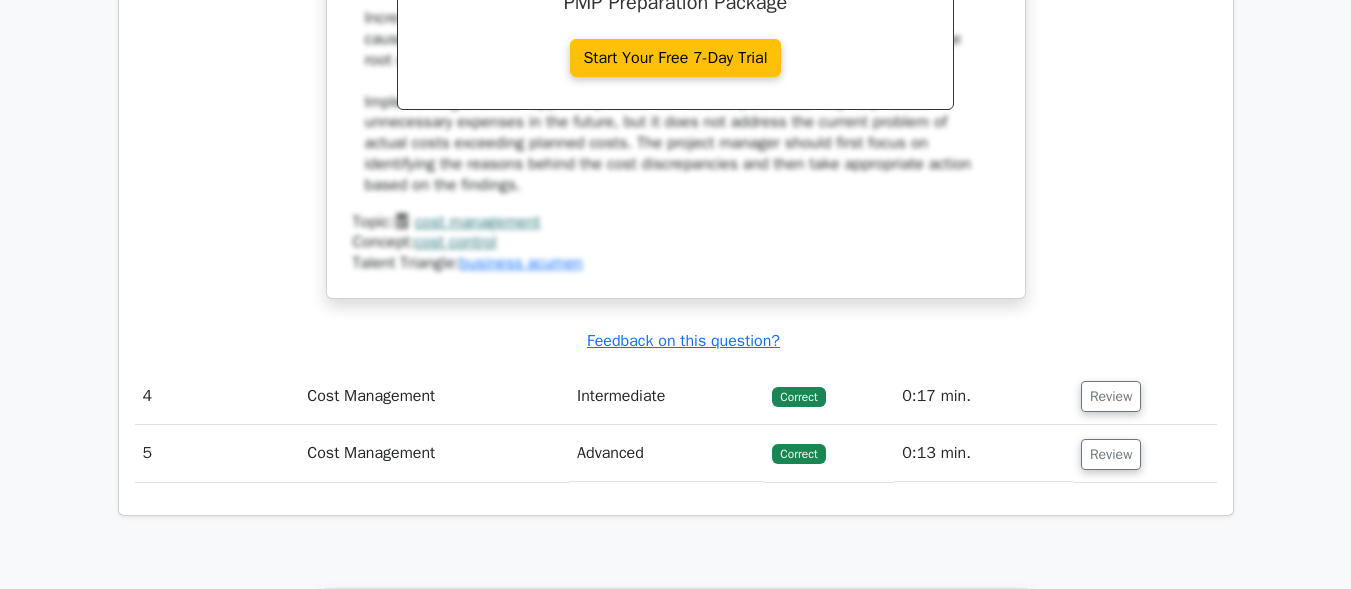 scroll, scrollTop: 4100, scrollLeft: 0, axis: vertical 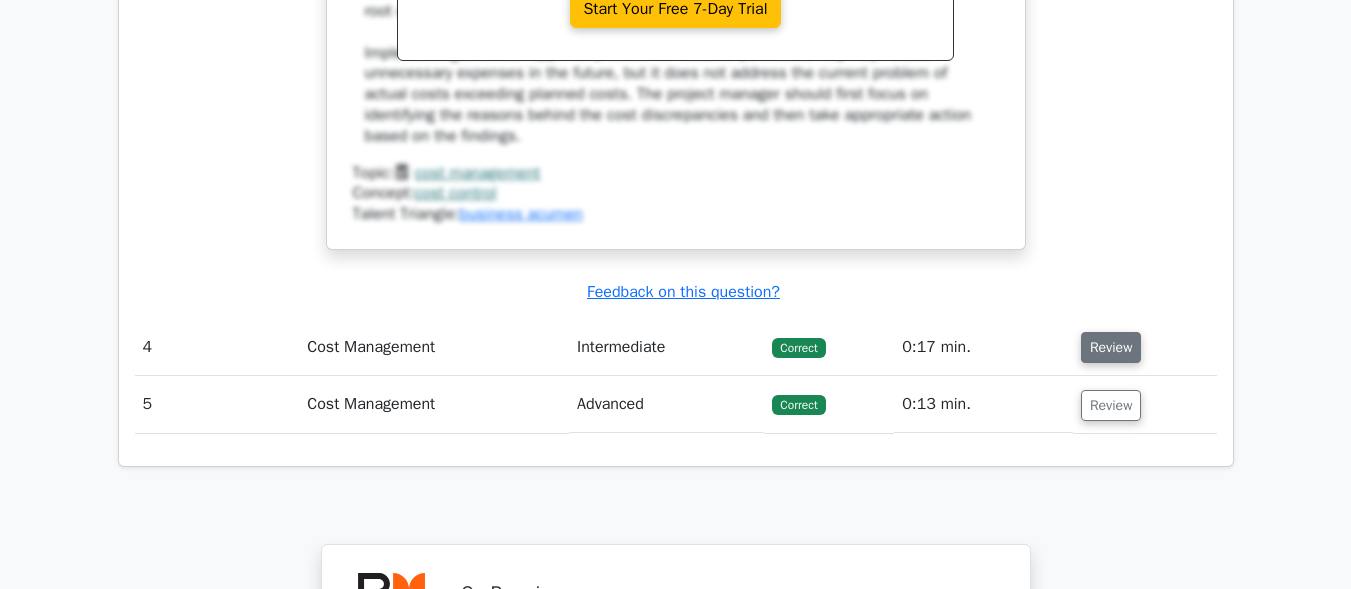 click on "Review" at bounding box center (1111, 347) 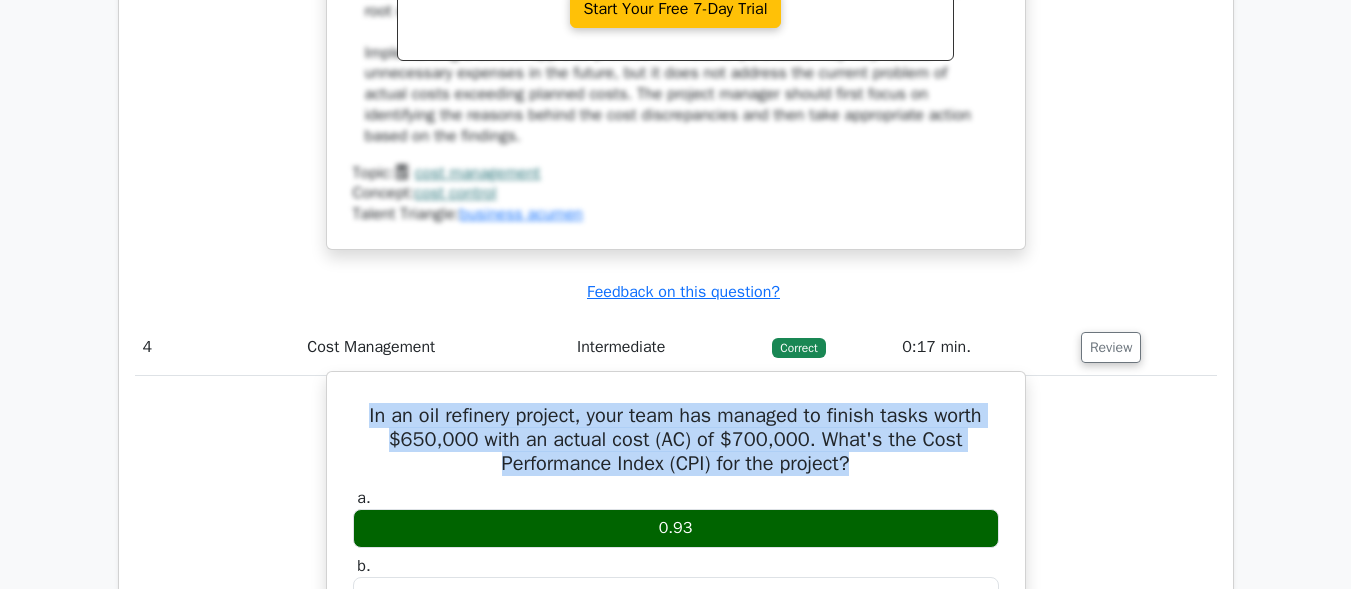 drag, startPoint x: 872, startPoint y: 512, endPoint x: 346, endPoint y: 469, distance: 527.7547 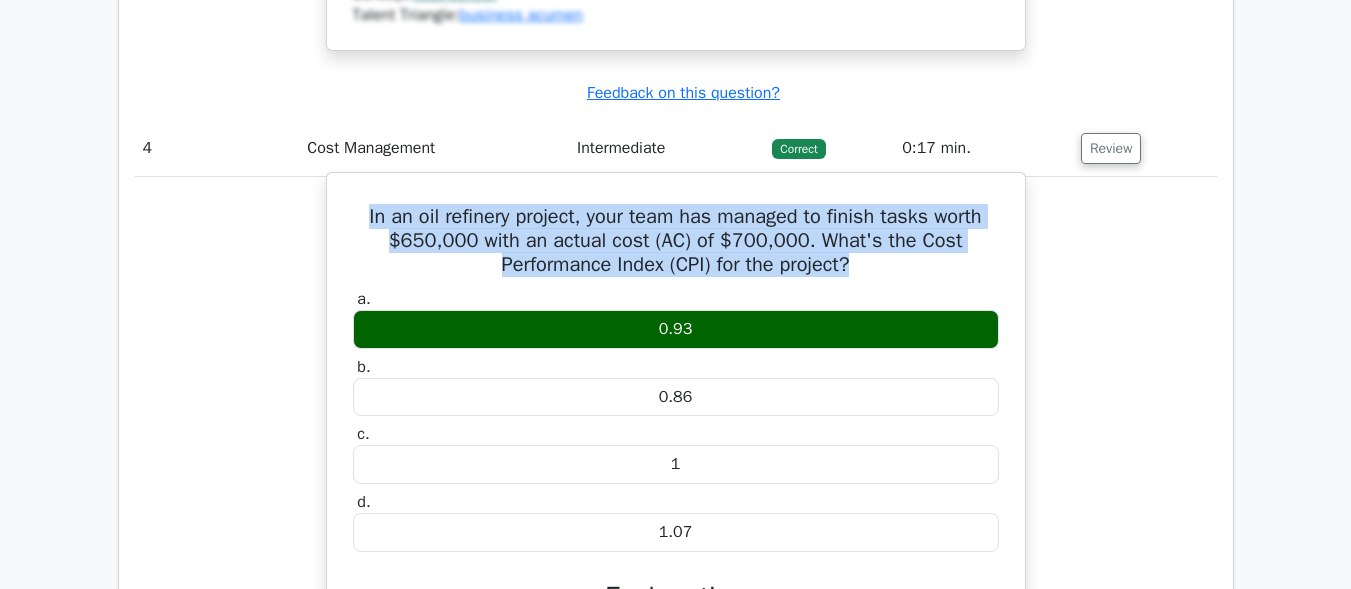 scroll, scrollTop: 4300, scrollLeft: 0, axis: vertical 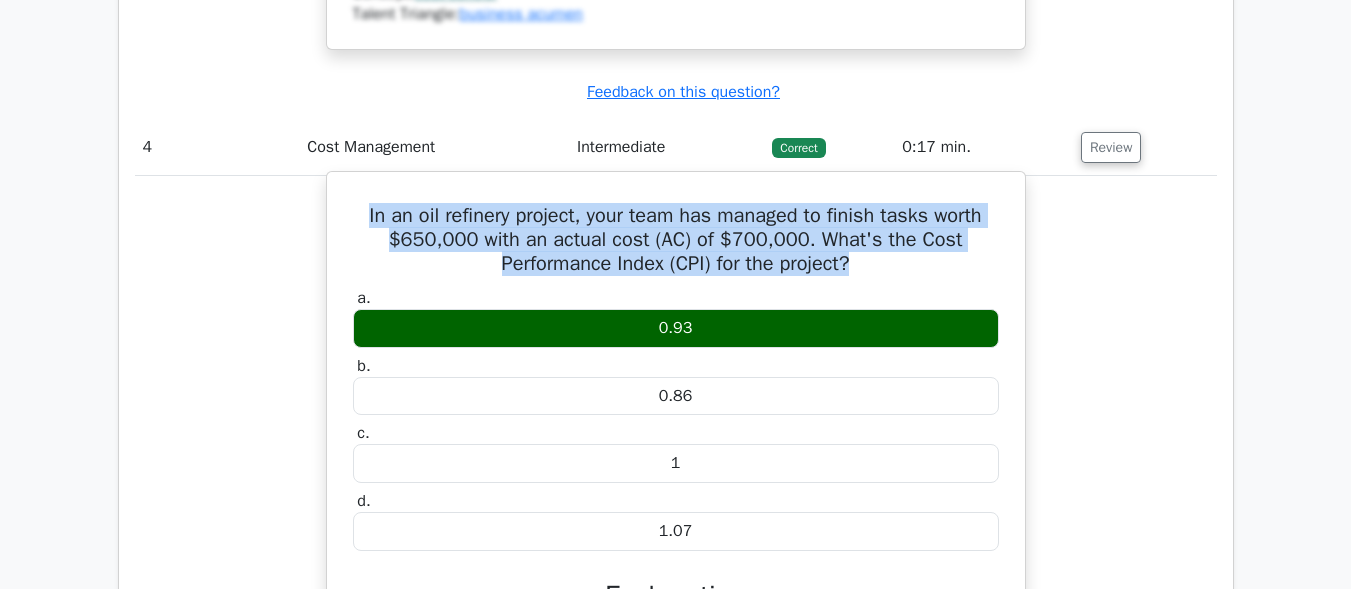 drag, startPoint x: 737, startPoint y: 368, endPoint x: 596, endPoint y: 368, distance: 141 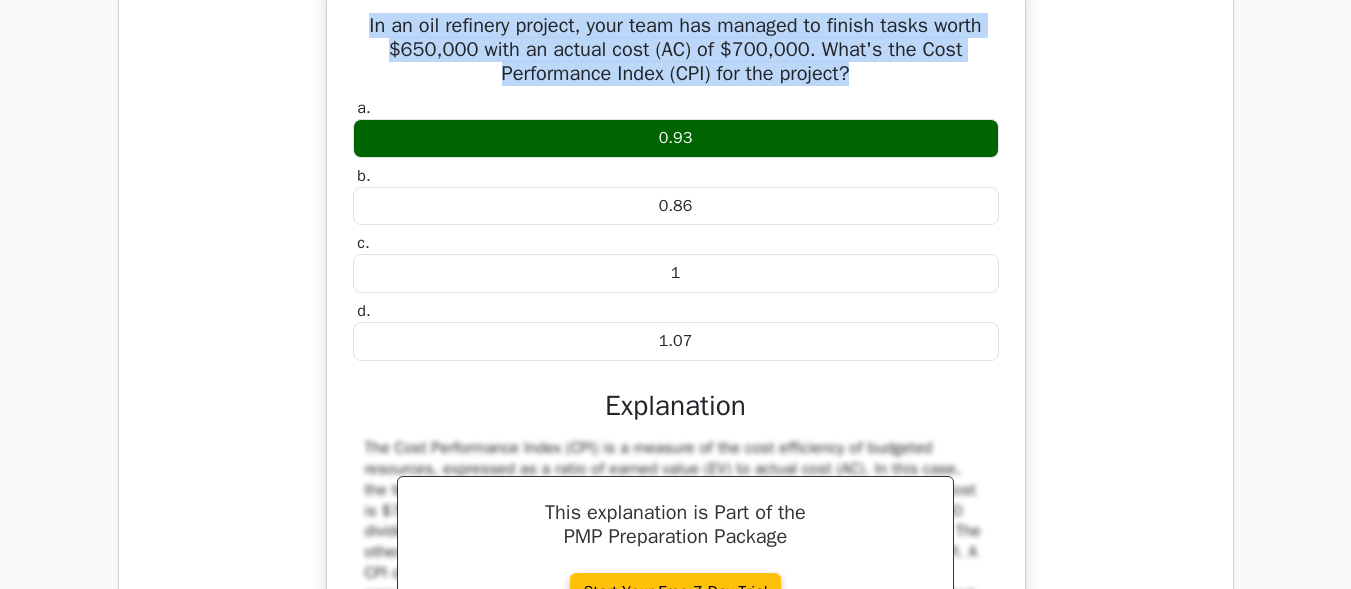 scroll, scrollTop: 4900, scrollLeft: 0, axis: vertical 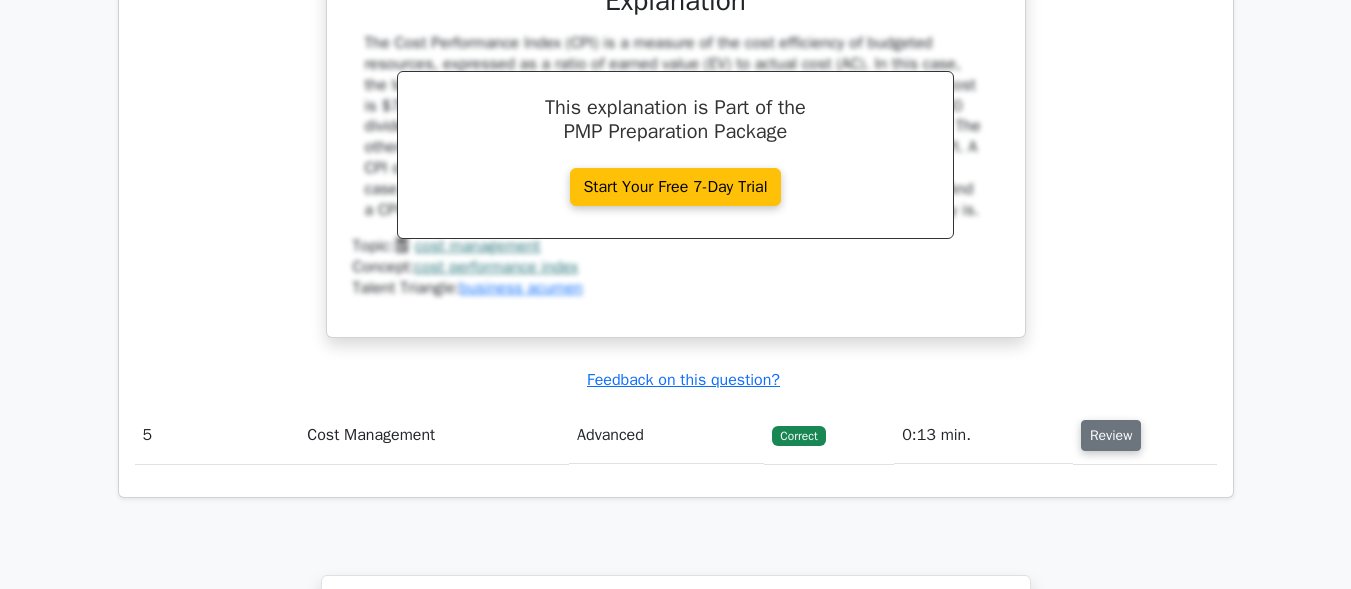 click on "Review" at bounding box center [1111, 435] 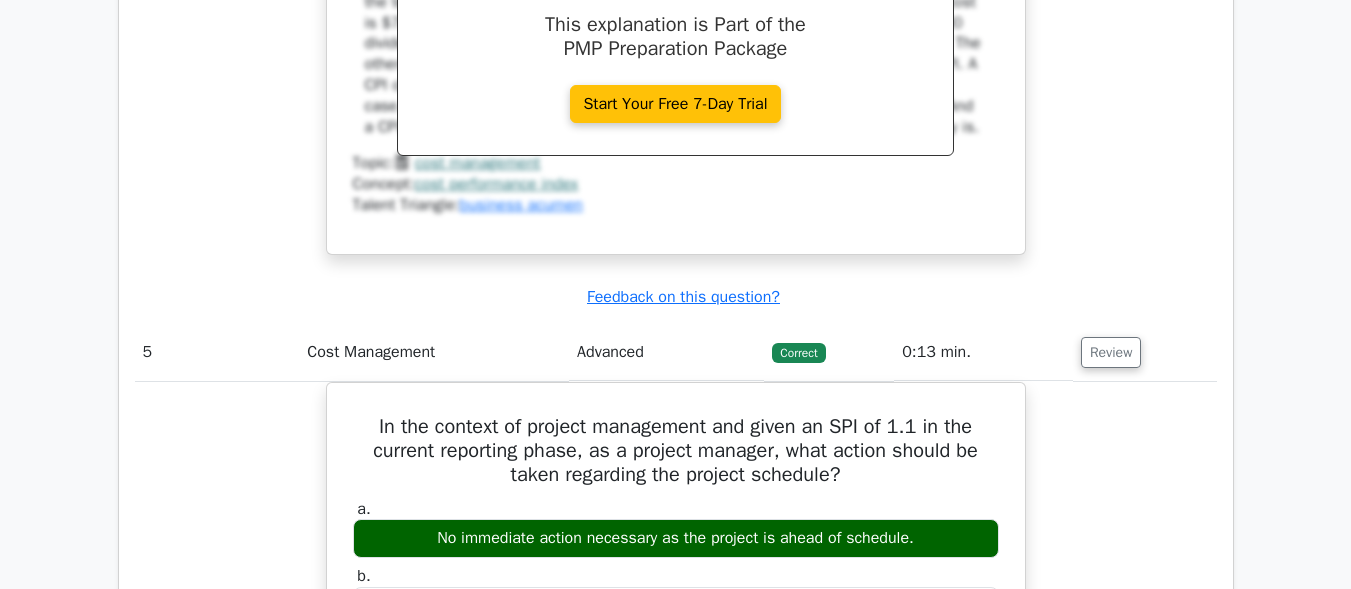 scroll, scrollTop: 5100, scrollLeft: 0, axis: vertical 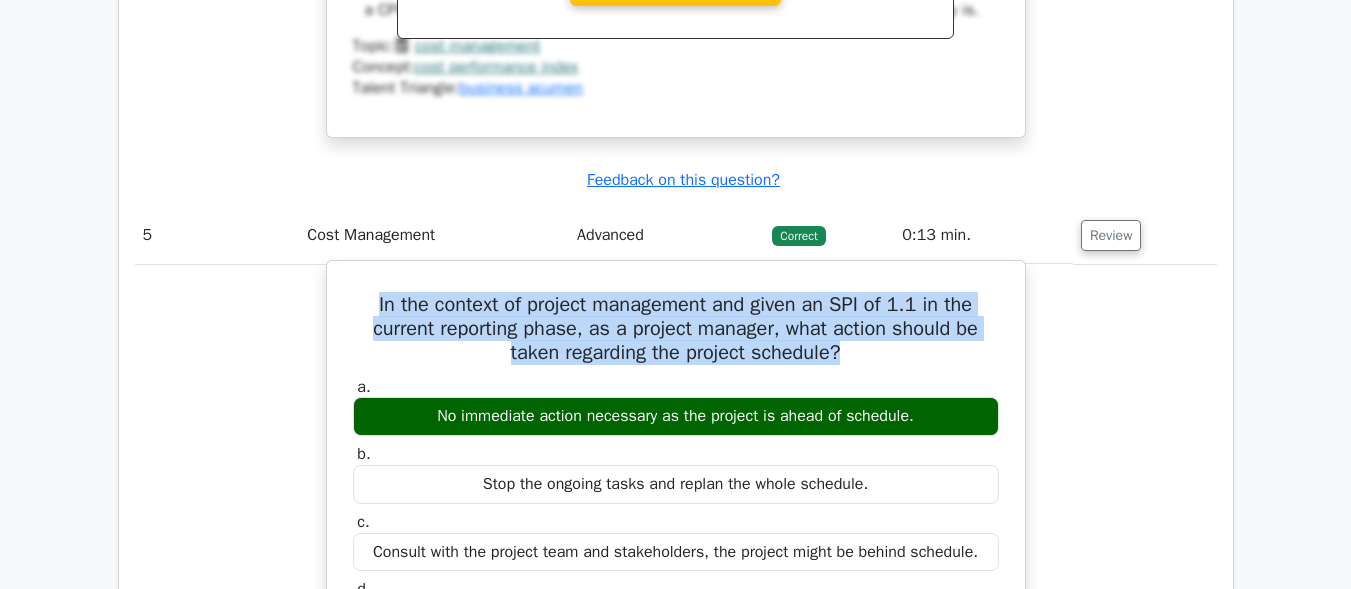 drag, startPoint x: 855, startPoint y: 395, endPoint x: 362, endPoint y: 335, distance: 496.6377 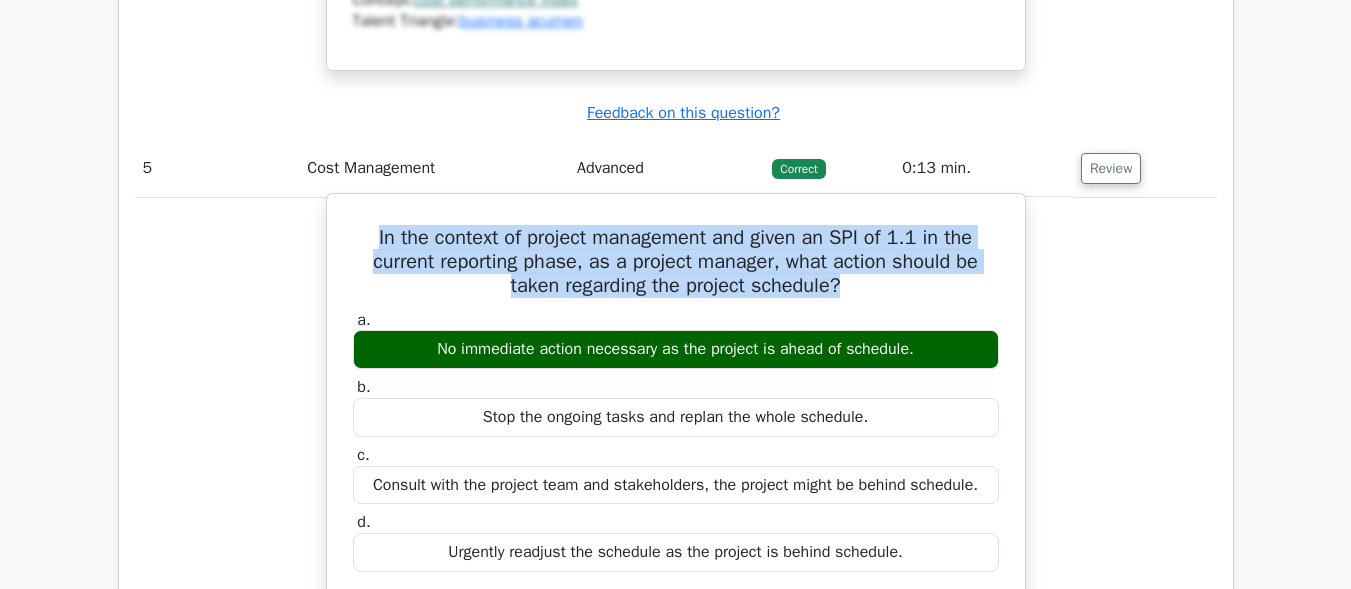 scroll, scrollTop: 5200, scrollLeft: 0, axis: vertical 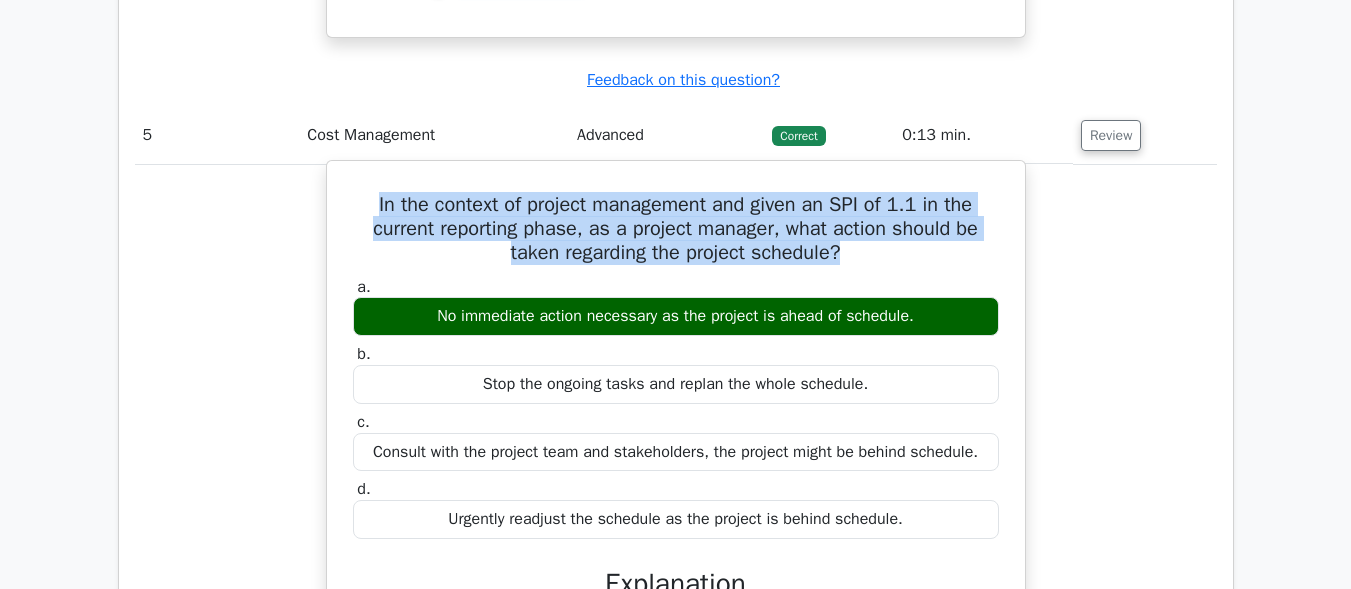 drag, startPoint x: 934, startPoint y: 355, endPoint x: 397, endPoint y: 362, distance: 537.0456 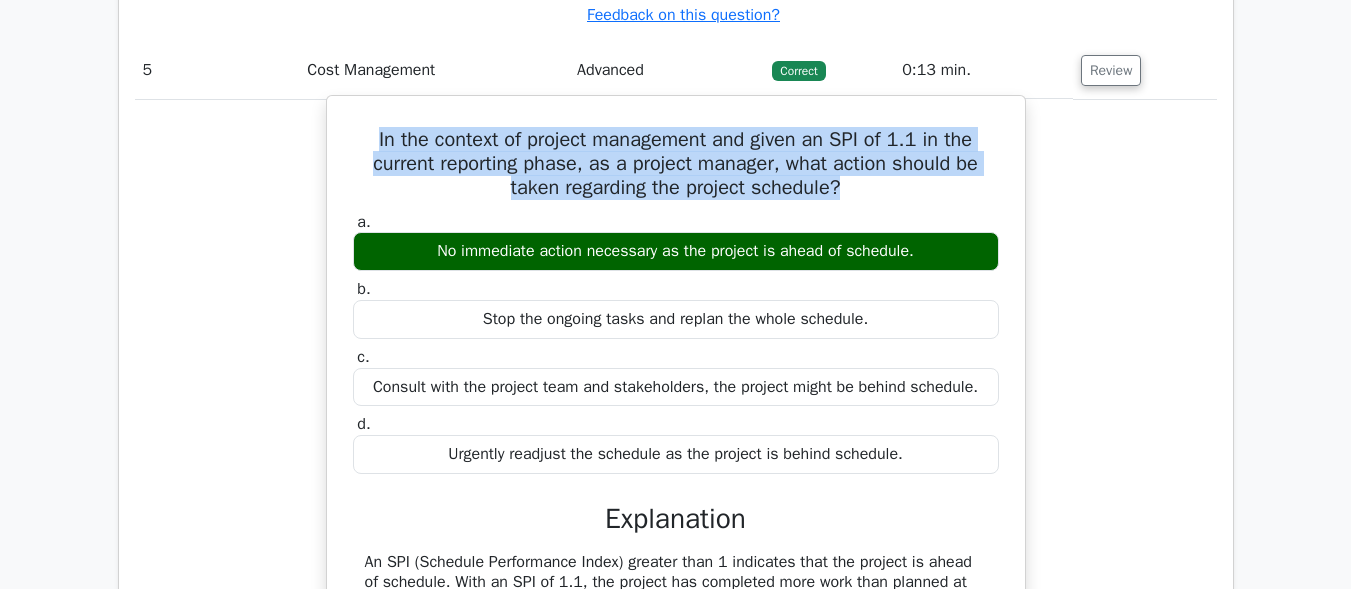 scroll, scrollTop: 5300, scrollLeft: 0, axis: vertical 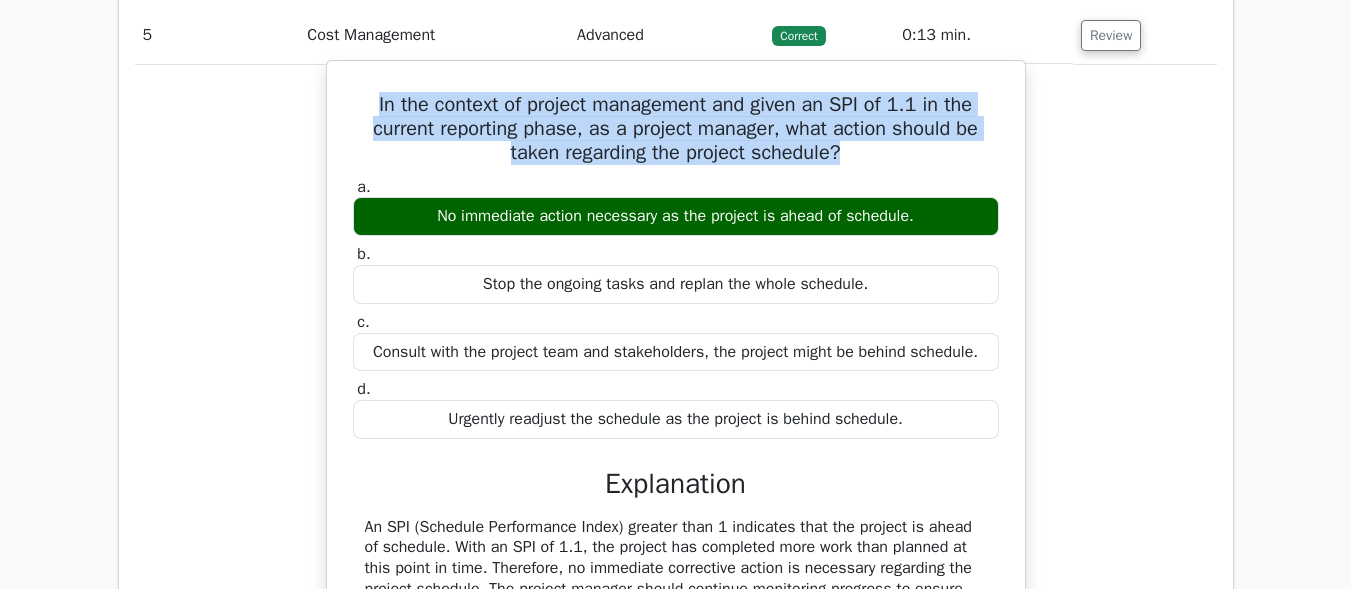 drag, startPoint x: 459, startPoint y: 357, endPoint x: 438, endPoint y: 260, distance: 99.24717 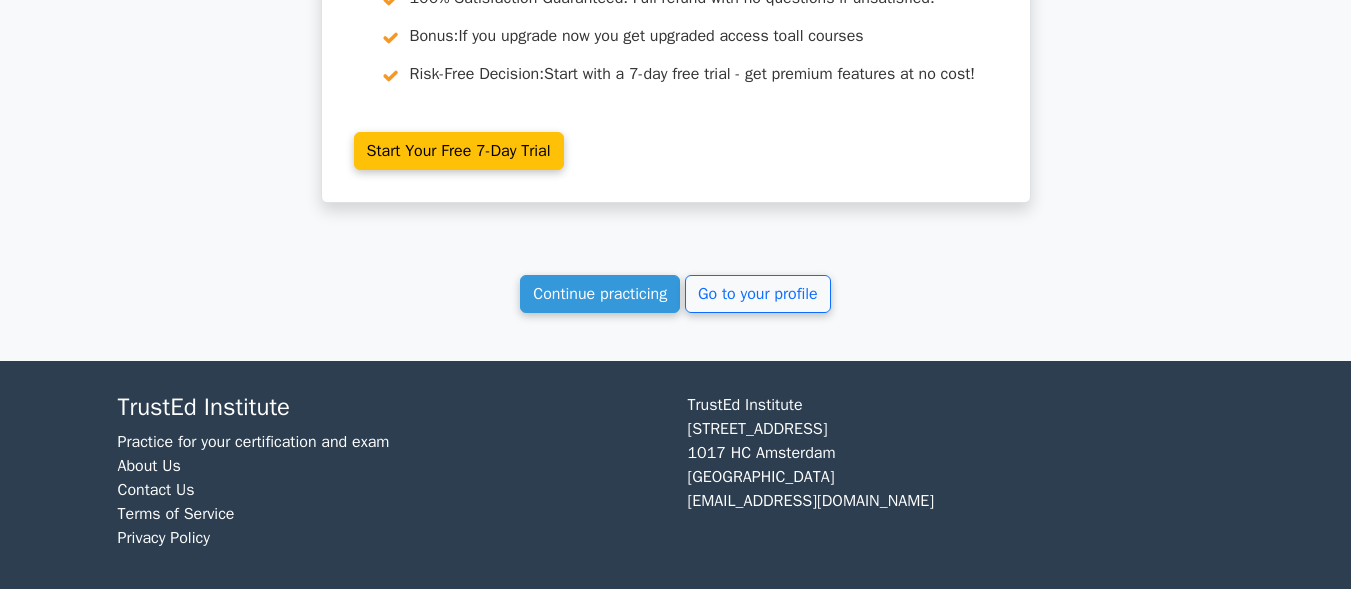 scroll, scrollTop: 6628, scrollLeft: 0, axis: vertical 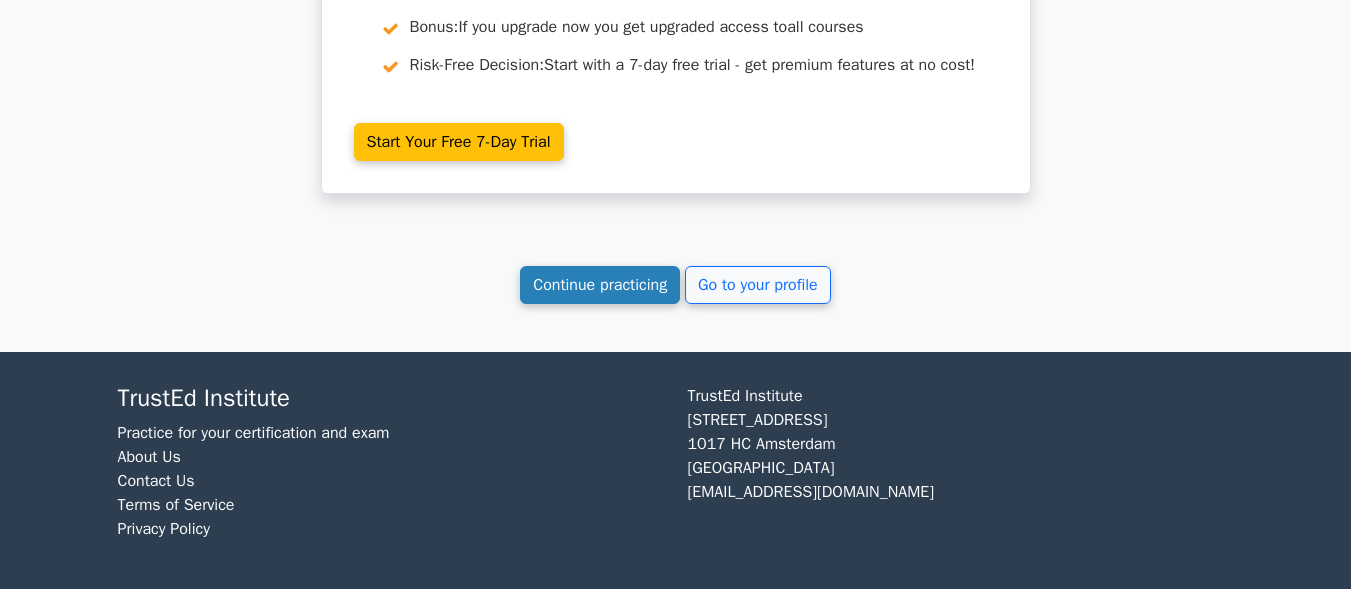 click on "Continue practicing" at bounding box center (600, 285) 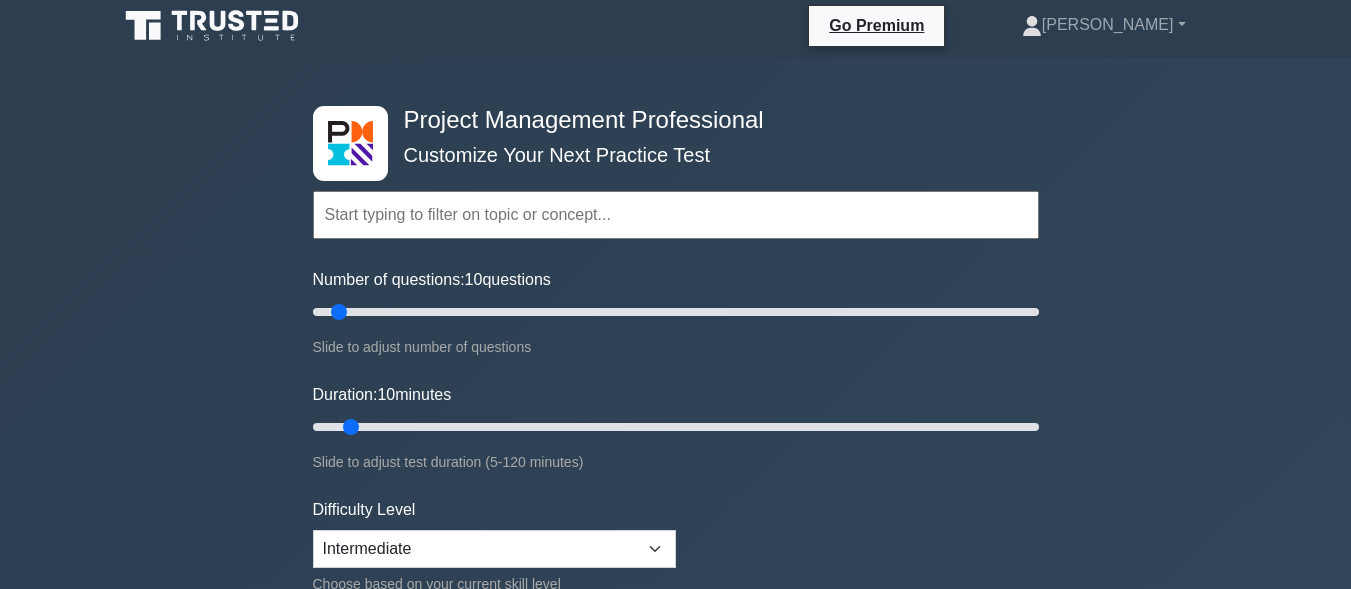 scroll, scrollTop: 0, scrollLeft: 0, axis: both 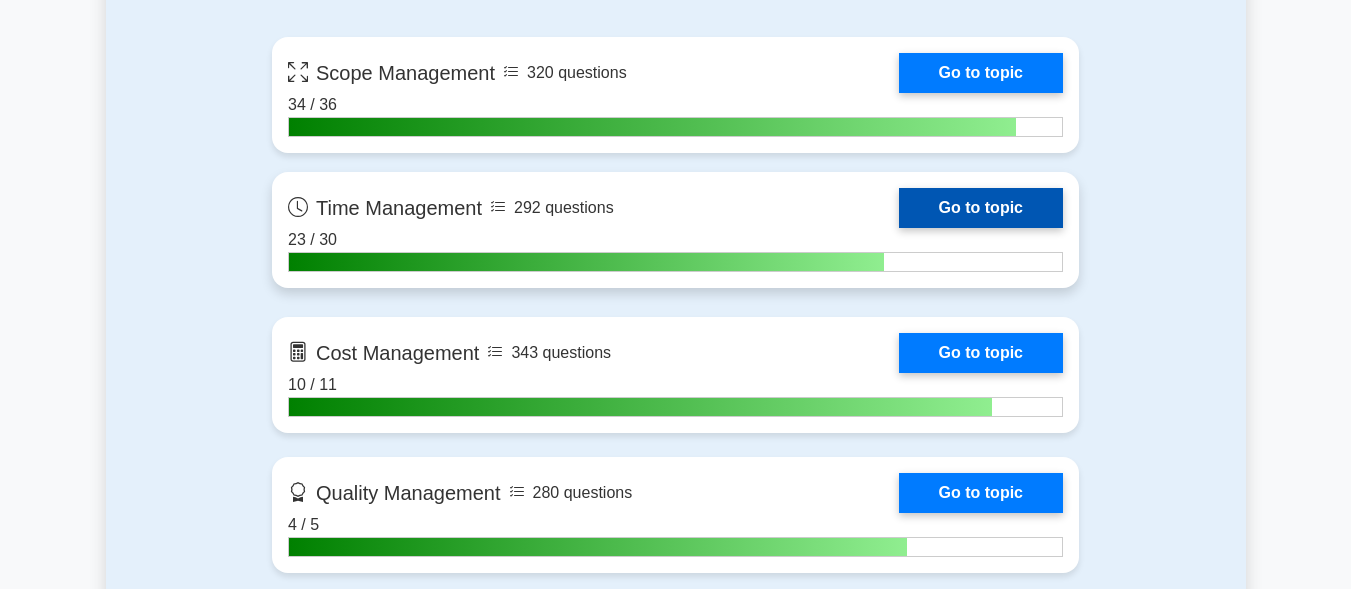 click on "Go to topic" at bounding box center (981, 208) 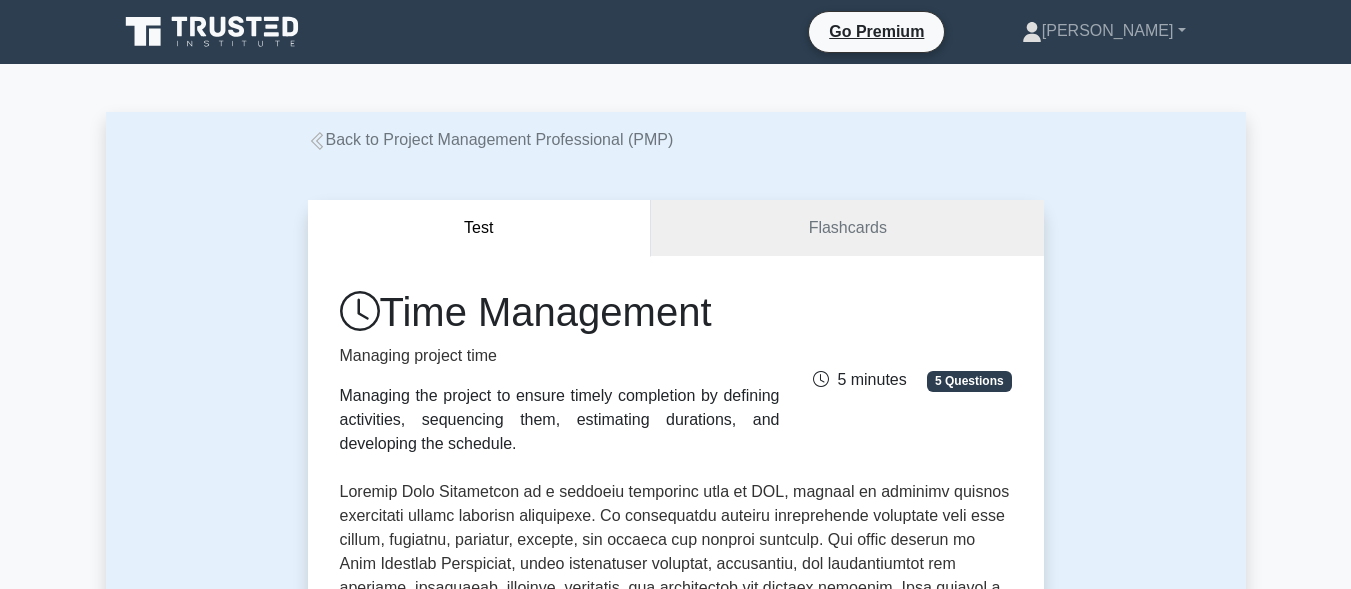 scroll, scrollTop: 0, scrollLeft: 0, axis: both 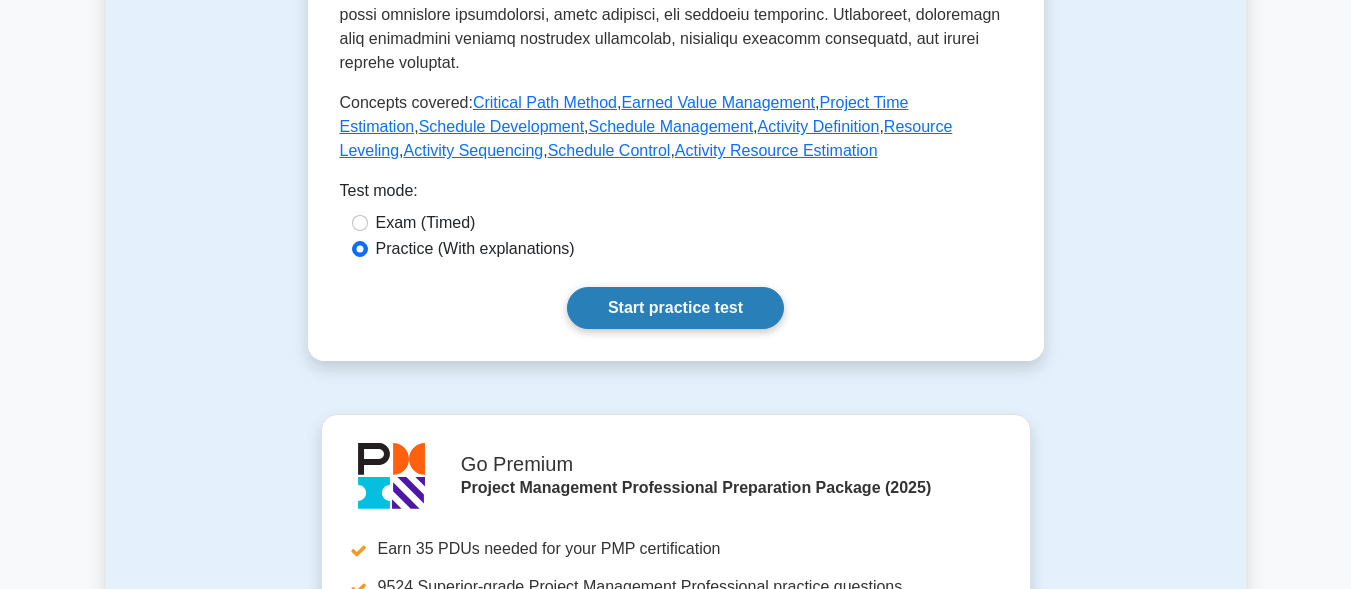 click on "Start practice test" at bounding box center (675, 308) 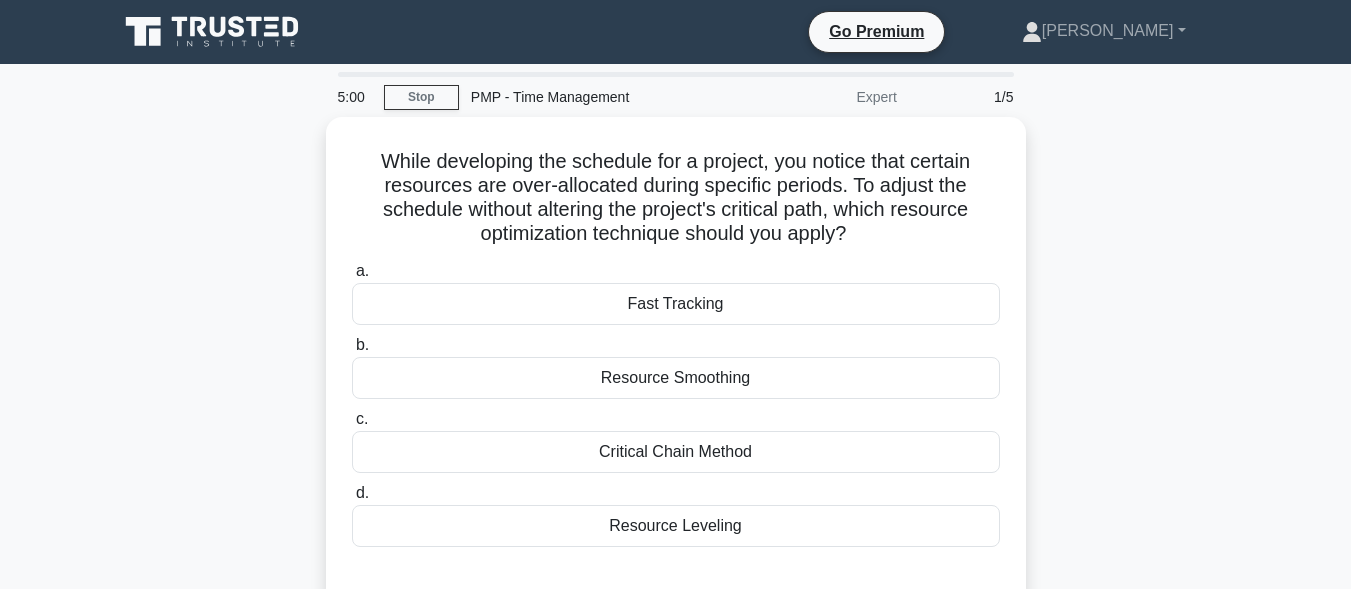 scroll, scrollTop: 0, scrollLeft: 0, axis: both 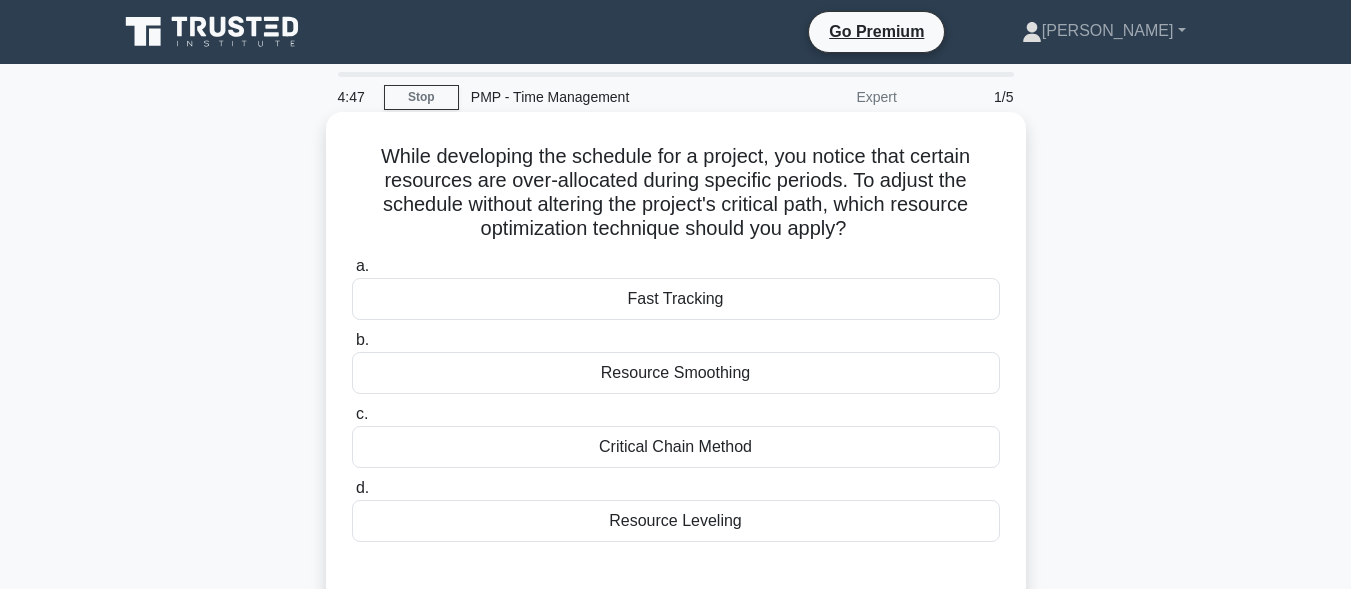 click on "Resource Smoothing" at bounding box center (676, 373) 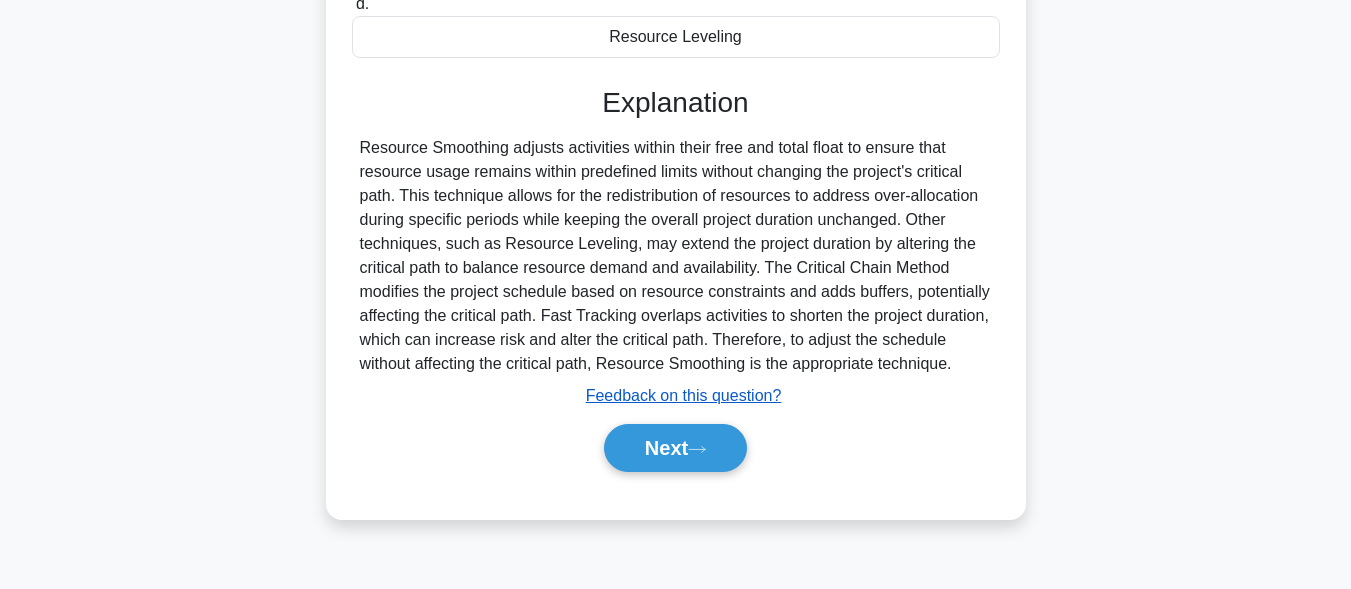 scroll, scrollTop: 491, scrollLeft: 0, axis: vertical 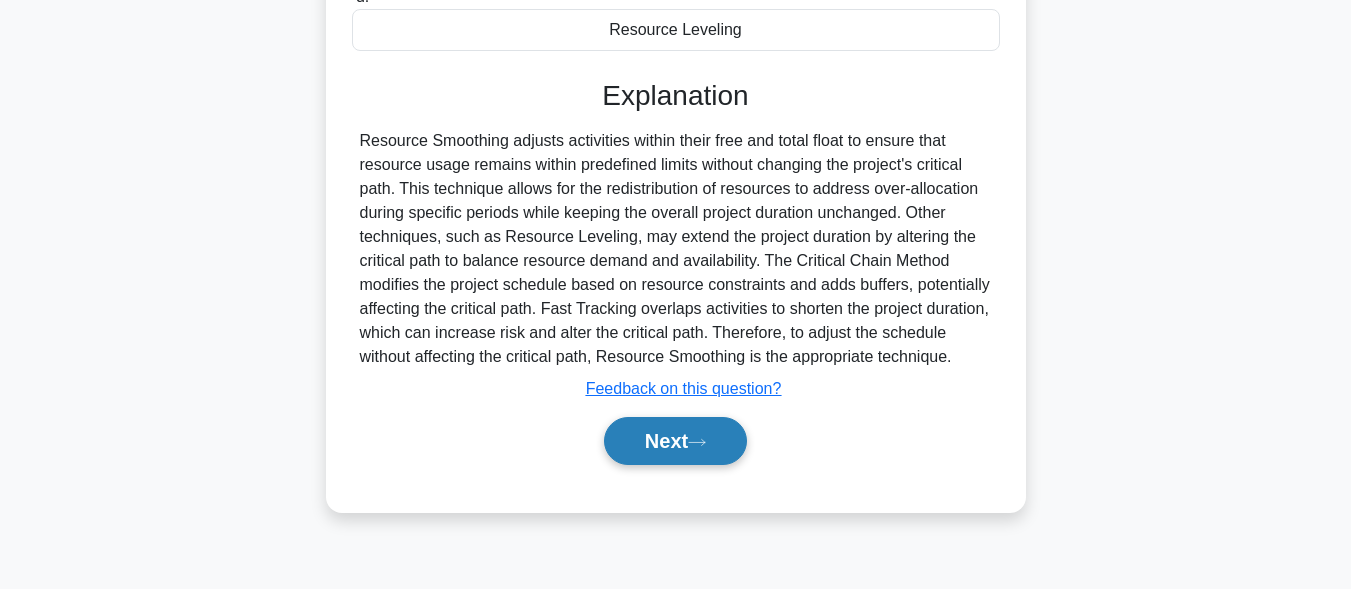 click on "Next" at bounding box center [675, 441] 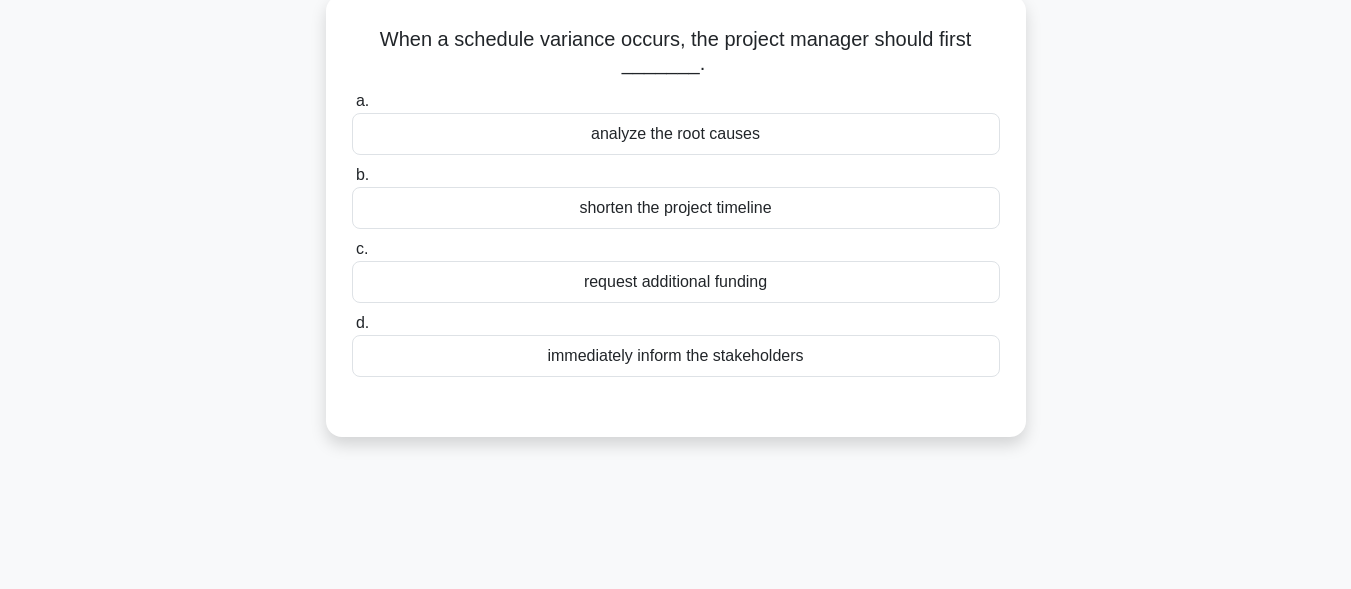 scroll, scrollTop: 91, scrollLeft: 0, axis: vertical 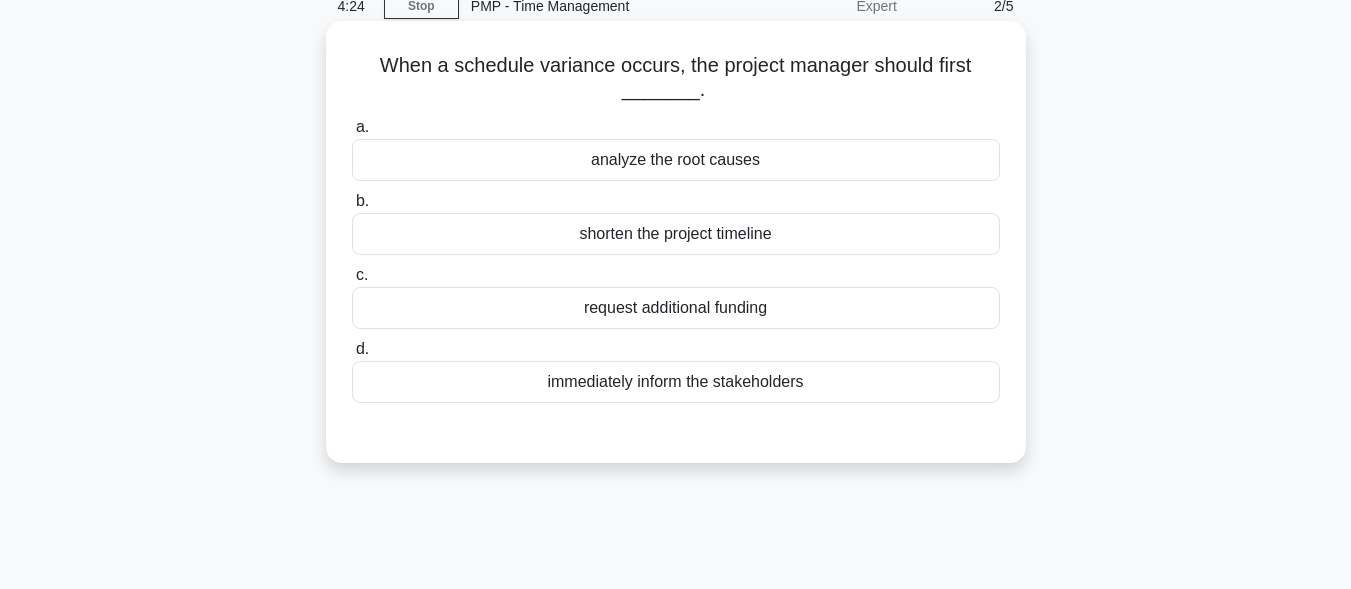click on "immediately inform the stakeholders" at bounding box center [676, 382] 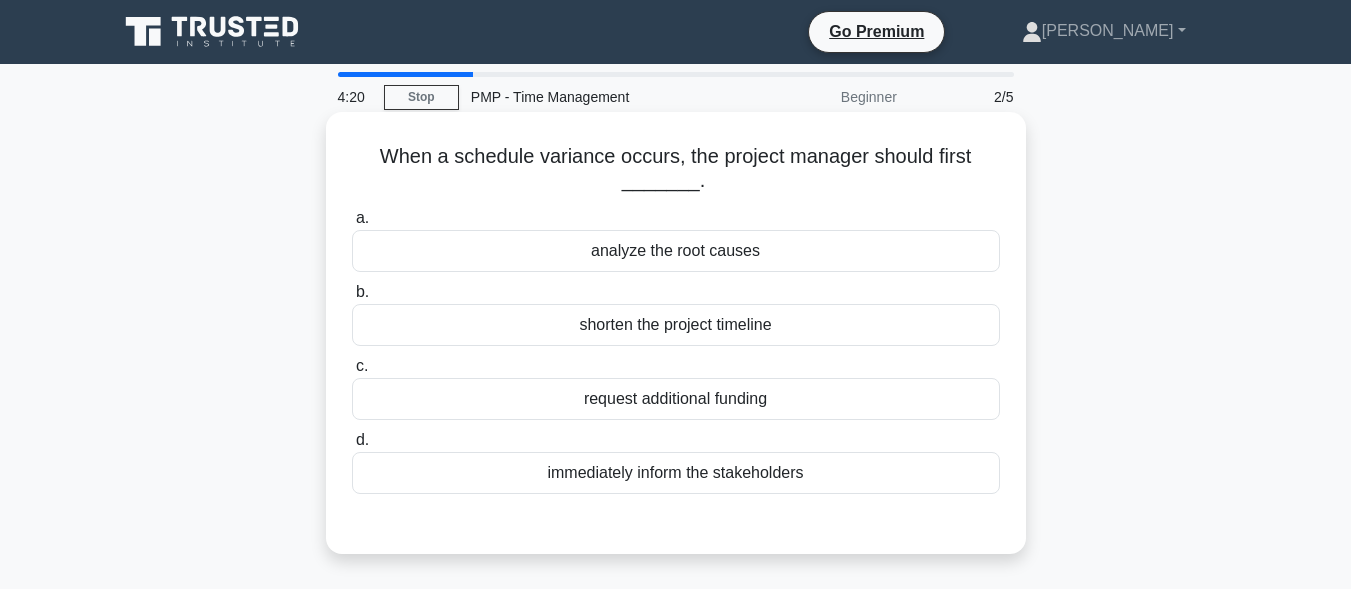 scroll, scrollTop: 91, scrollLeft: 0, axis: vertical 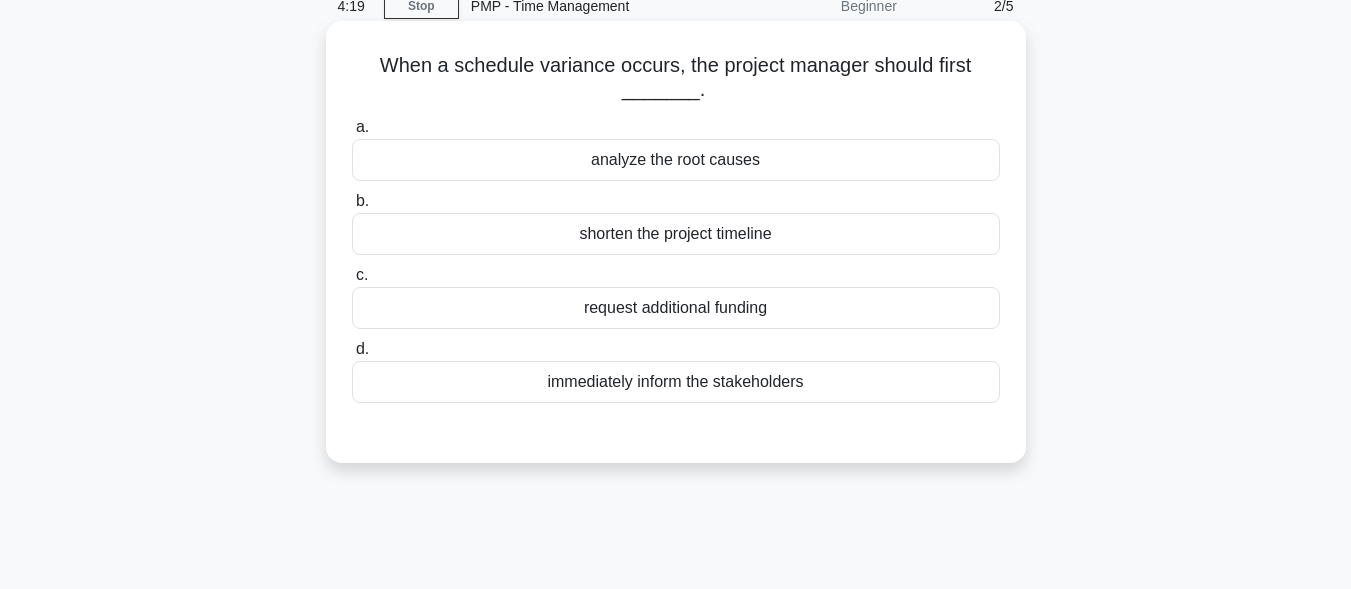 click on "analyze the root causes" at bounding box center (676, 160) 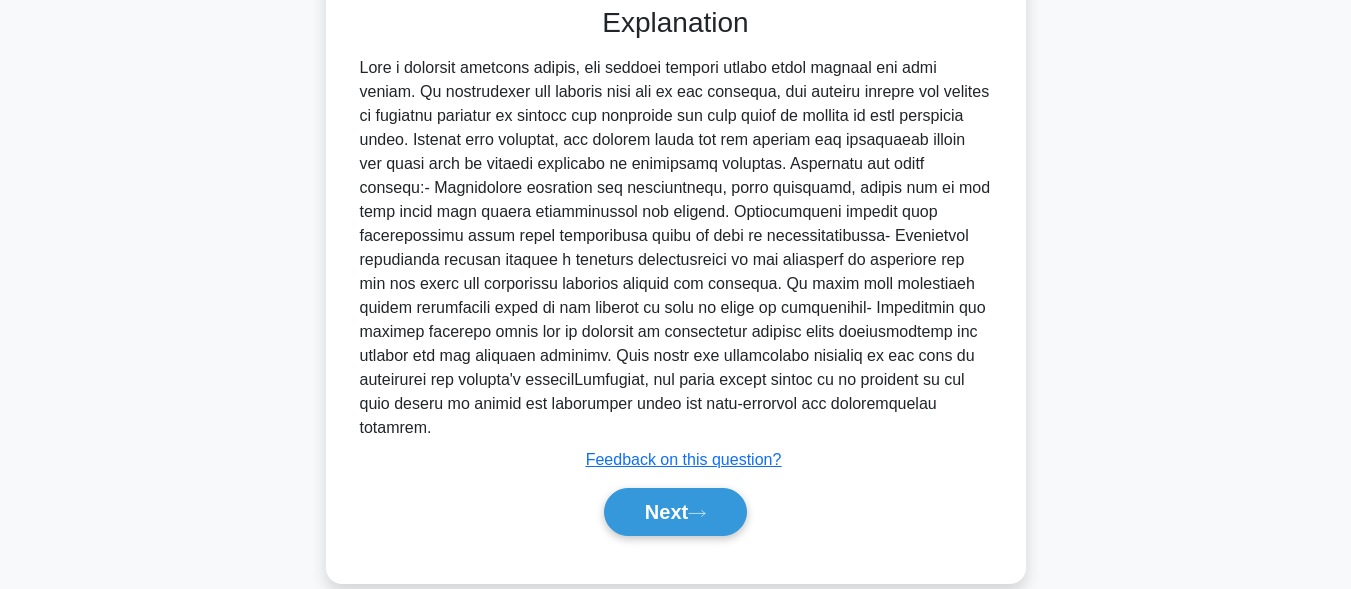 scroll, scrollTop: 549, scrollLeft: 0, axis: vertical 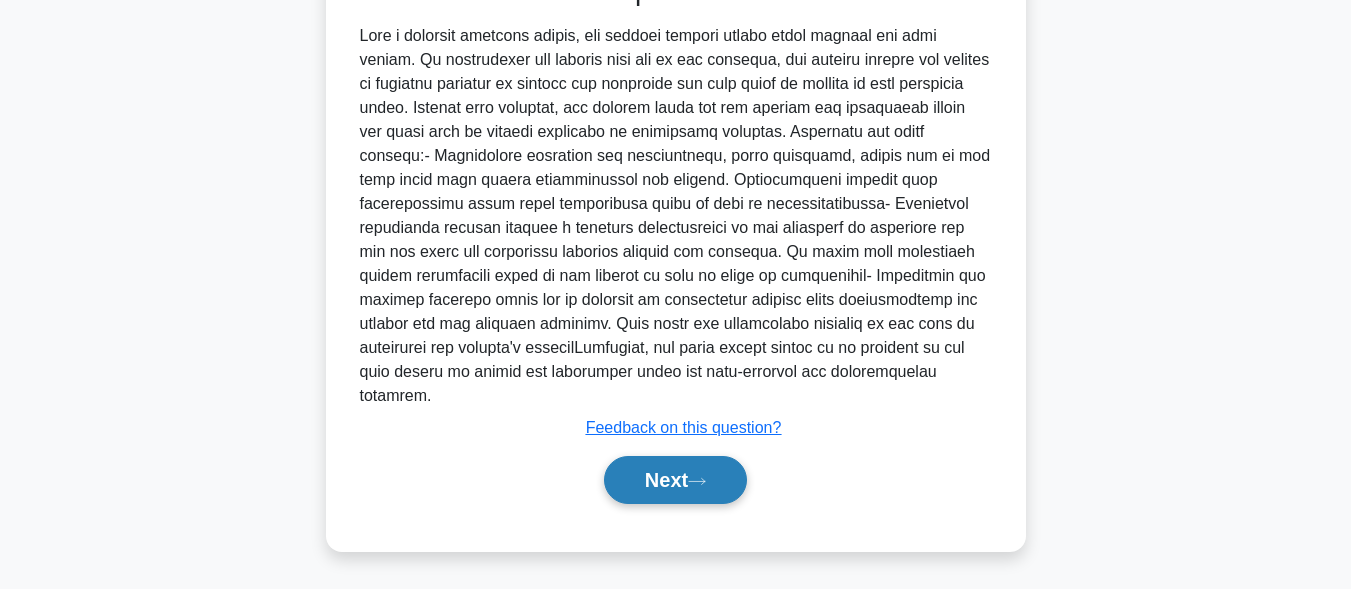 click 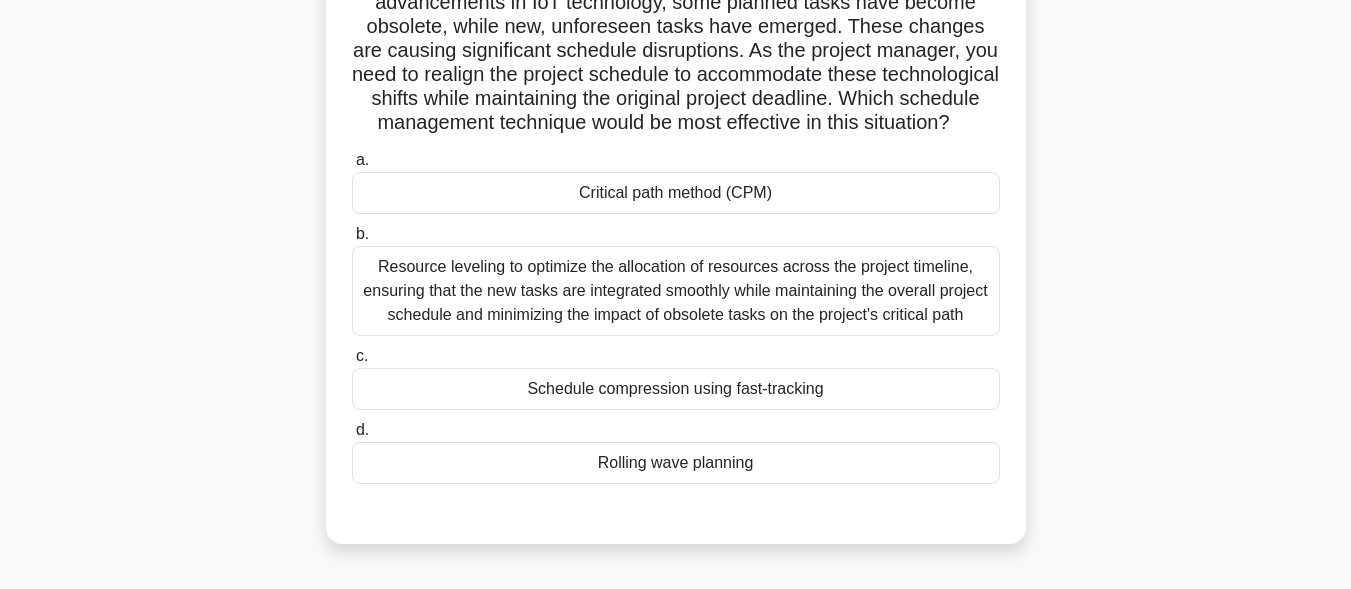 scroll, scrollTop: 191, scrollLeft: 0, axis: vertical 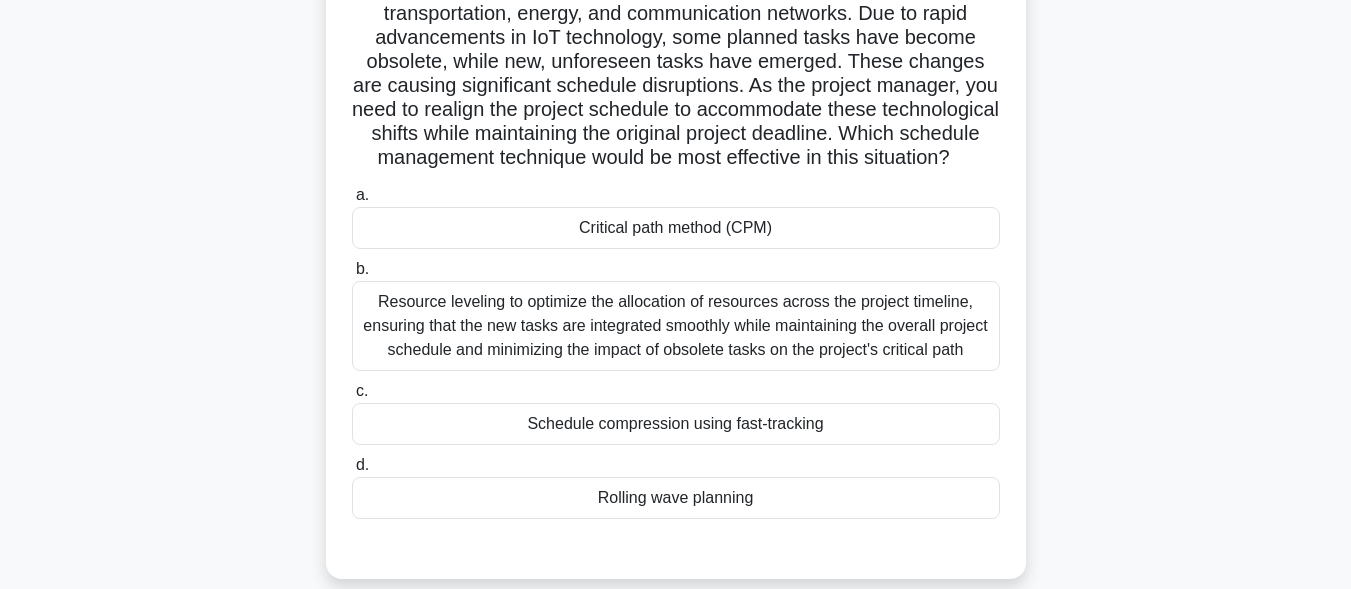 click on "Resource leveling to optimize the allocation of resources across the project timeline, ensuring that the new tasks are integrated smoothly while maintaining the overall project schedule and minimizing the impact of obsolete tasks on the project's critical path" at bounding box center (676, 326) 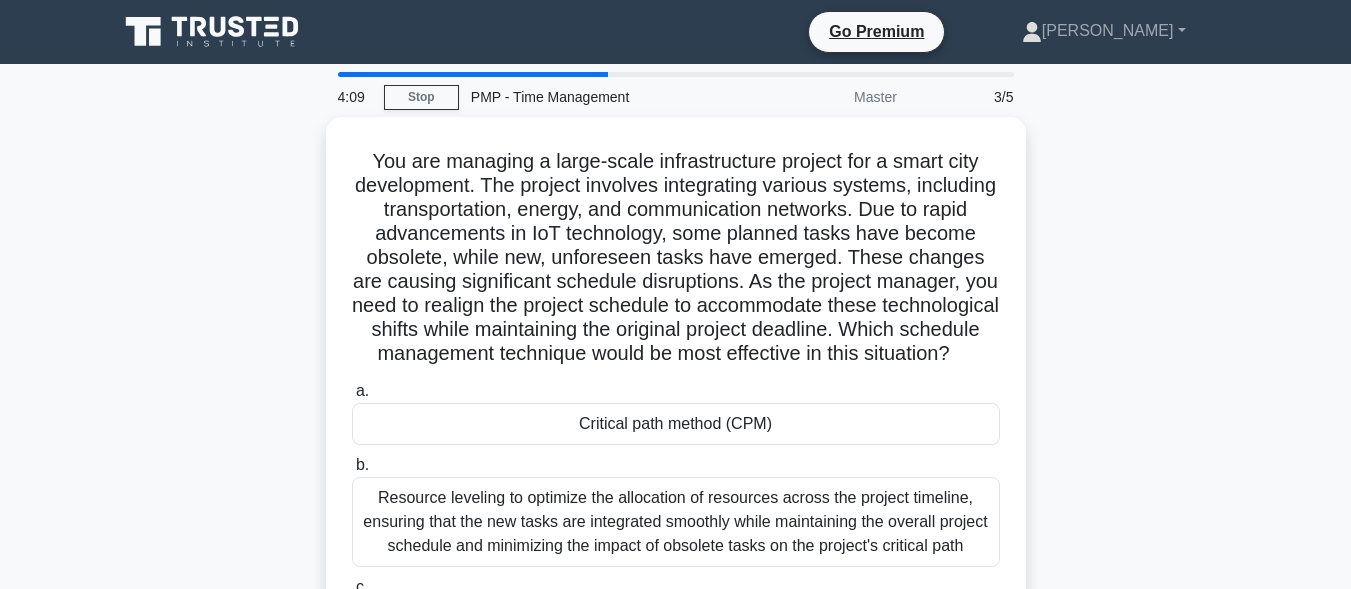 scroll, scrollTop: 191, scrollLeft: 0, axis: vertical 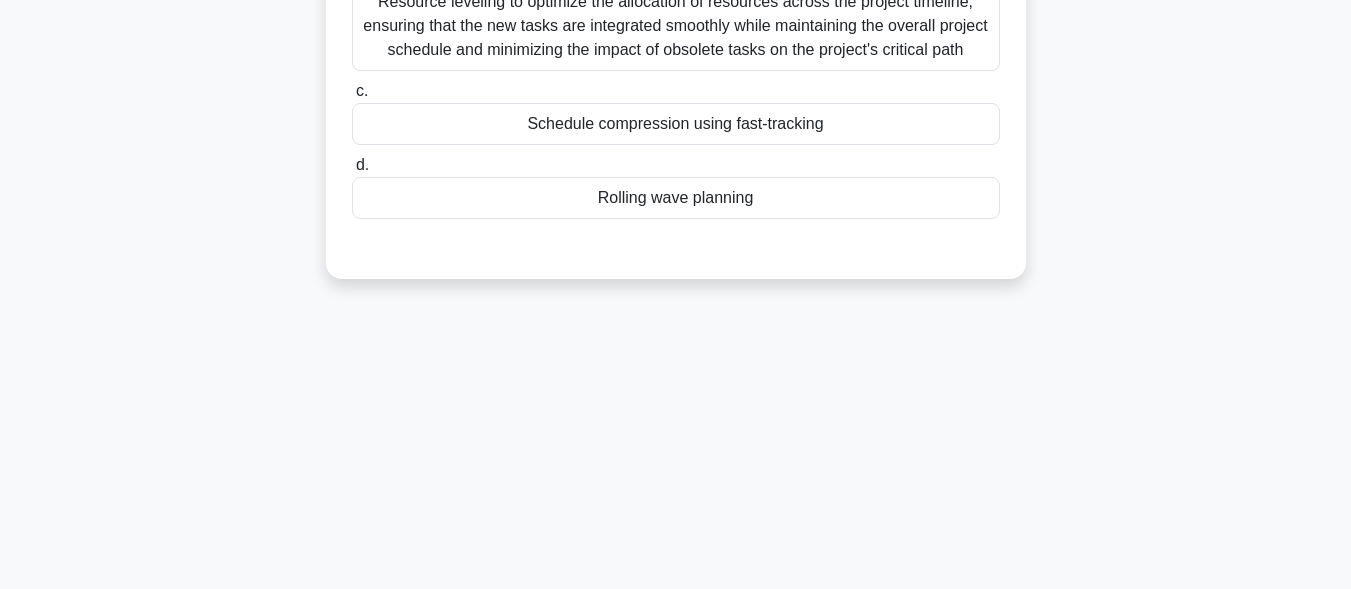 click on "Rolling wave planning" at bounding box center [676, 198] 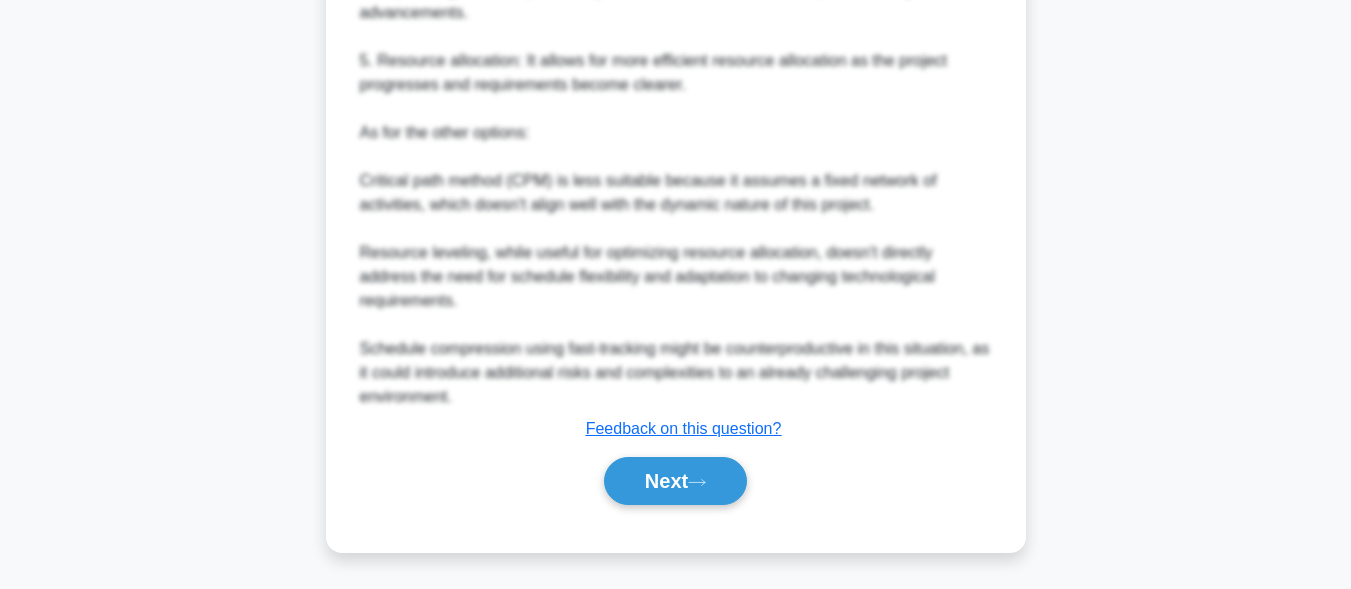 scroll, scrollTop: 1173, scrollLeft: 0, axis: vertical 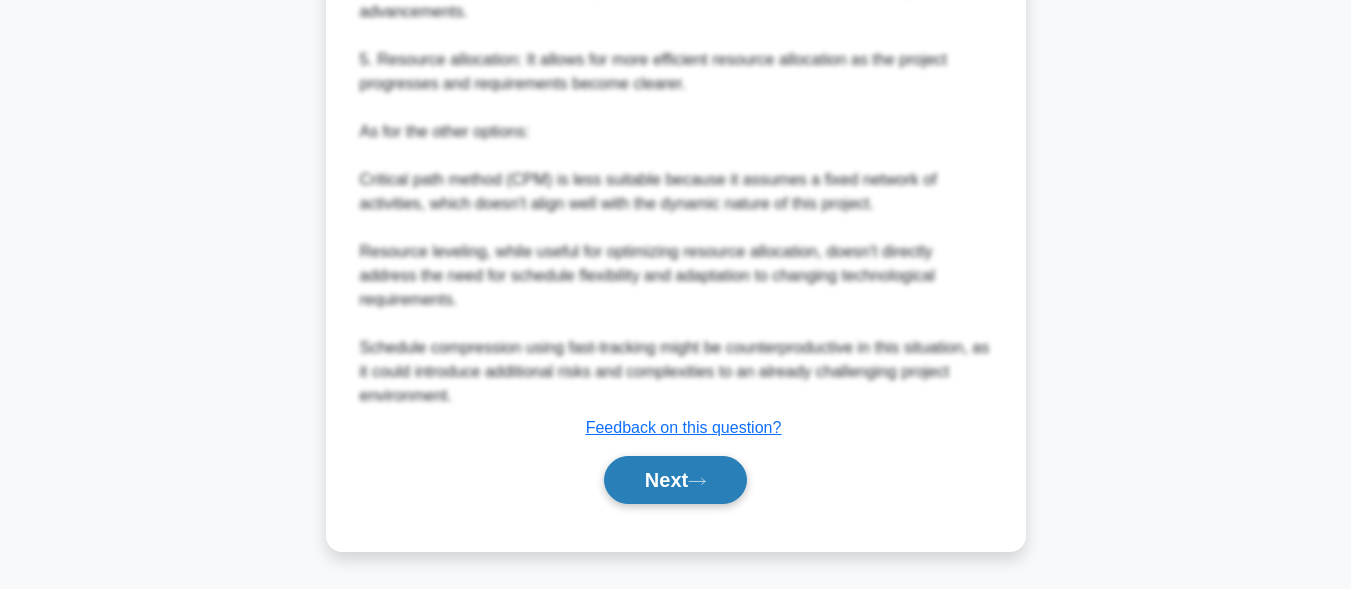 click on "Next" at bounding box center [675, 480] 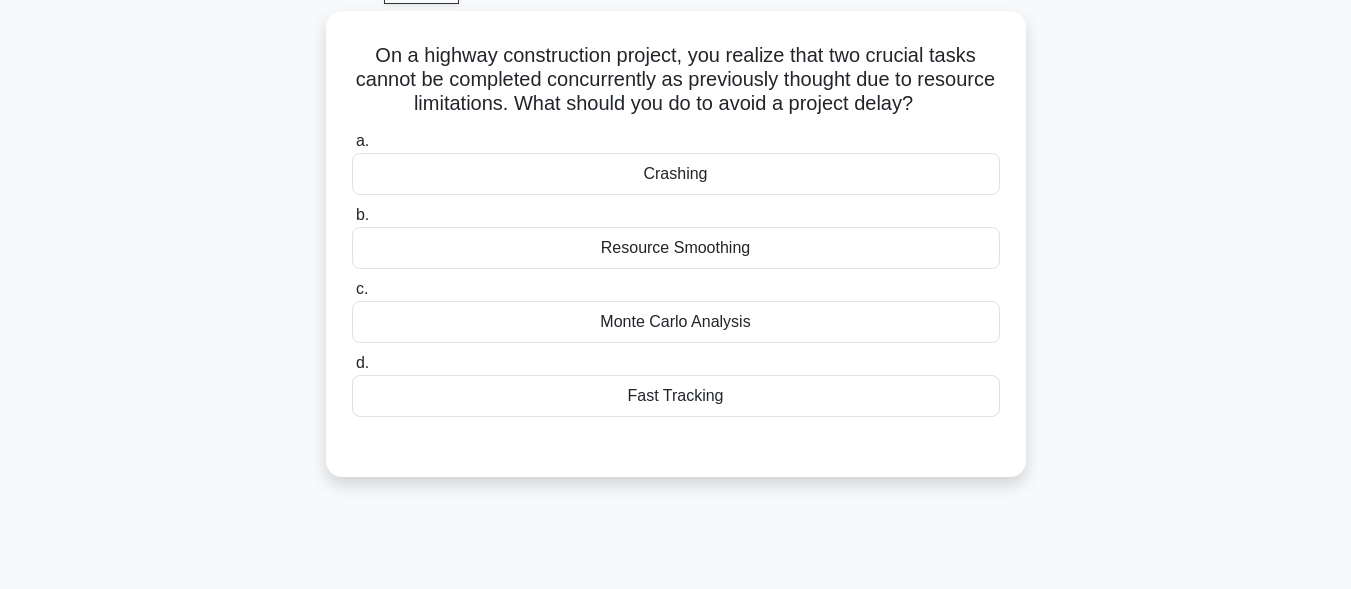 scroll, scrollTop: 91, scrollLeft: 0, axis: vertical 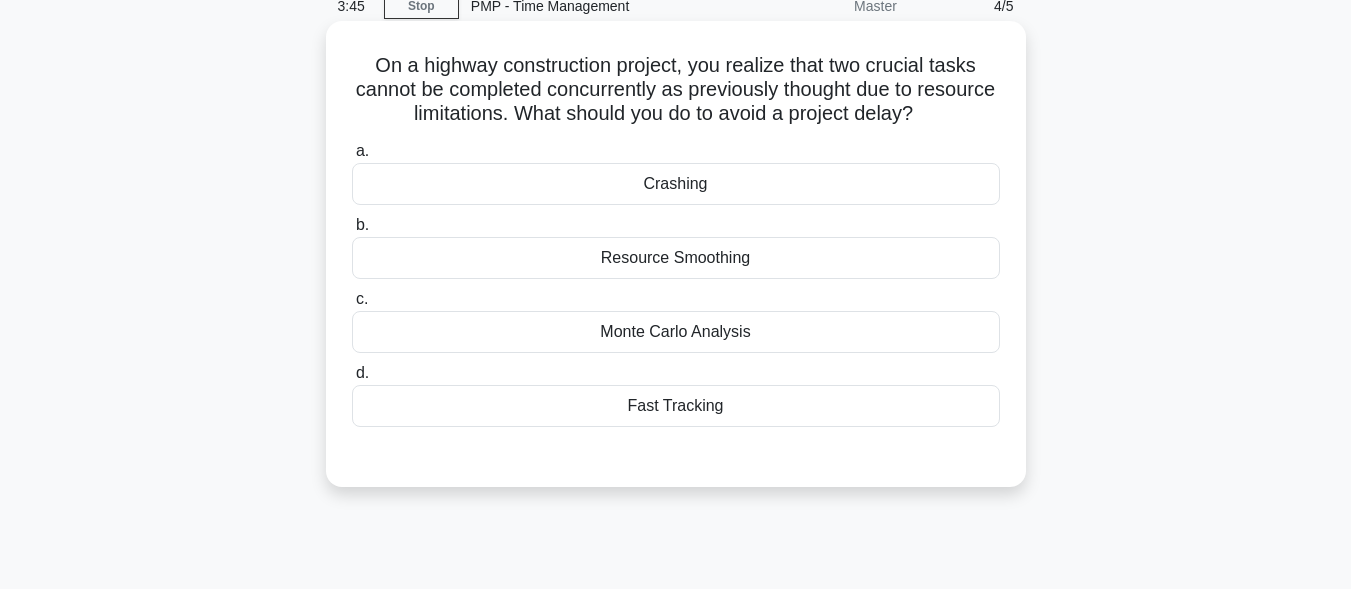 click on "Monte Carlo Analysis" at bounding box center (676, 332) 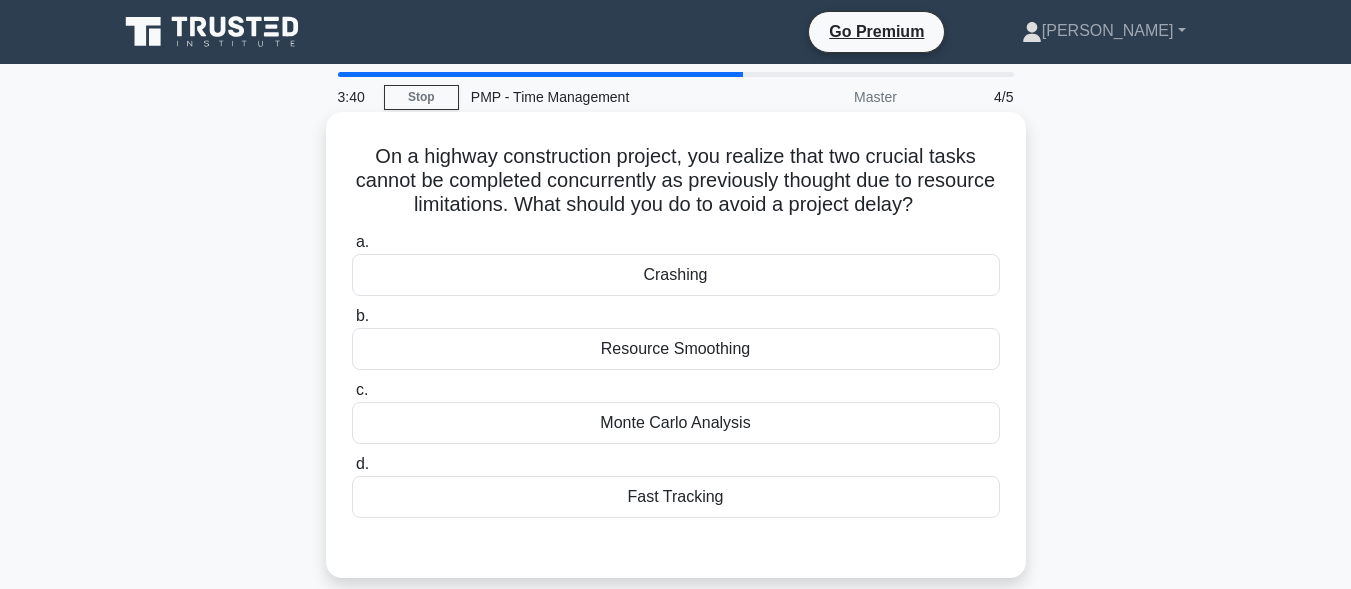 scroll, scrollTop: 91, scrollLeft: 0, axis: vertical 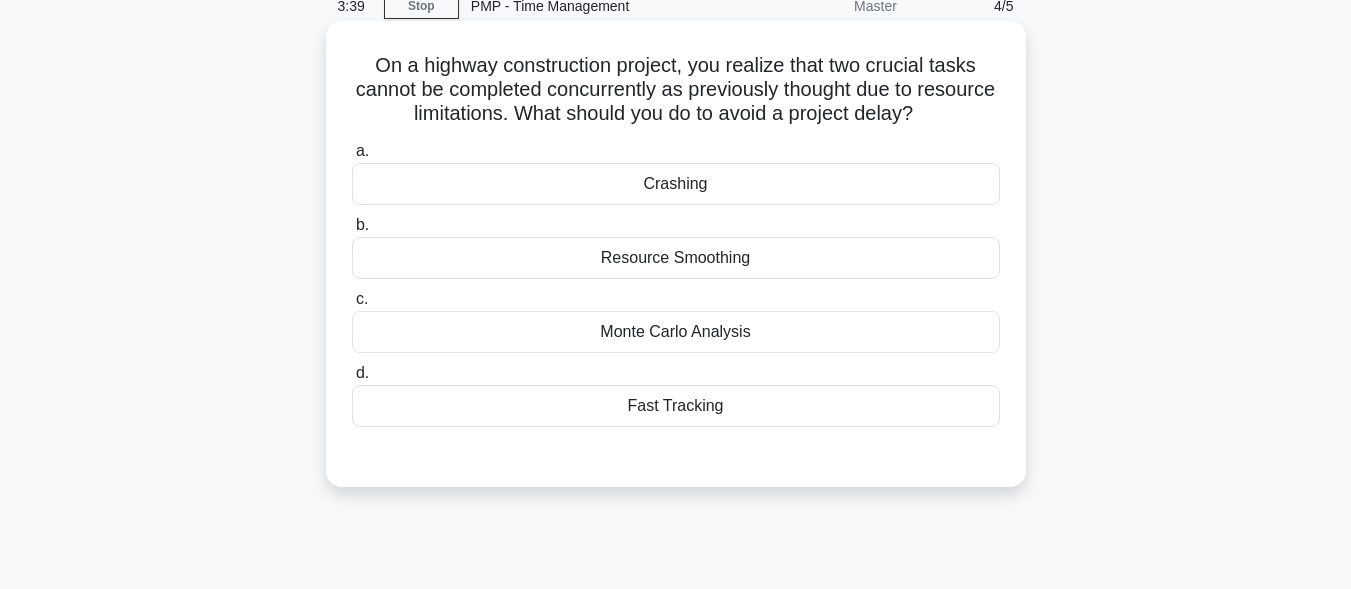 click on "Resource Smoothing" at bounding box center [676, 258] 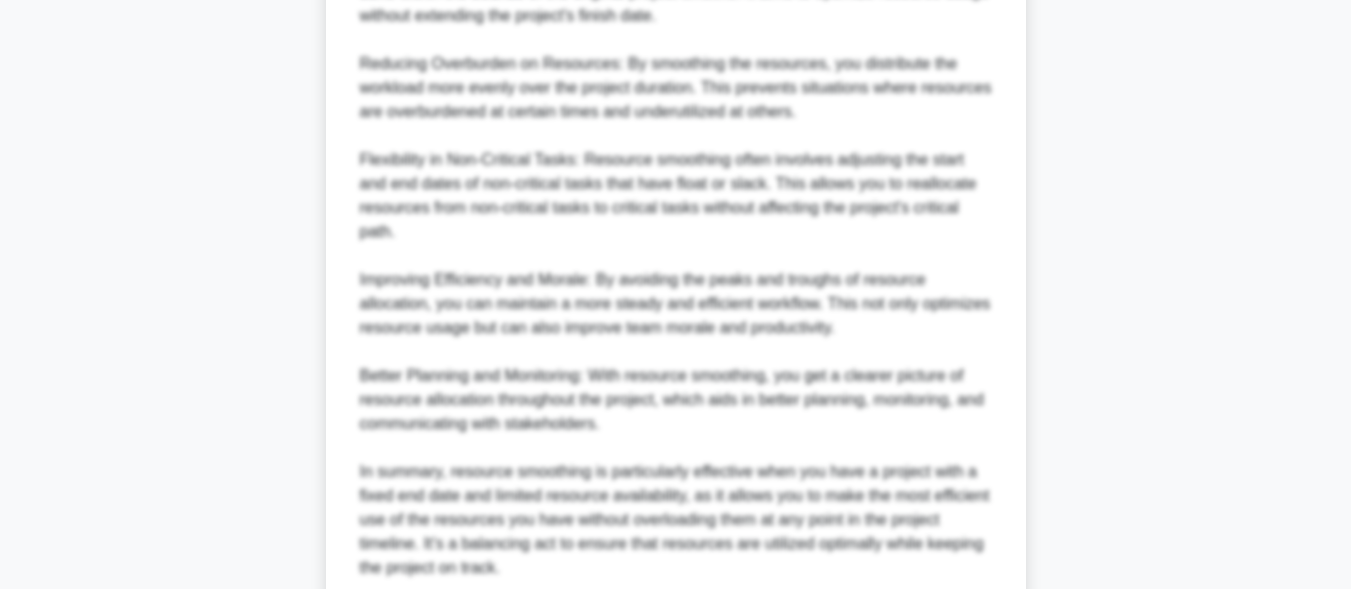 scroll, scrollTop: 1125, scrollLeft: 0, axis: vertical 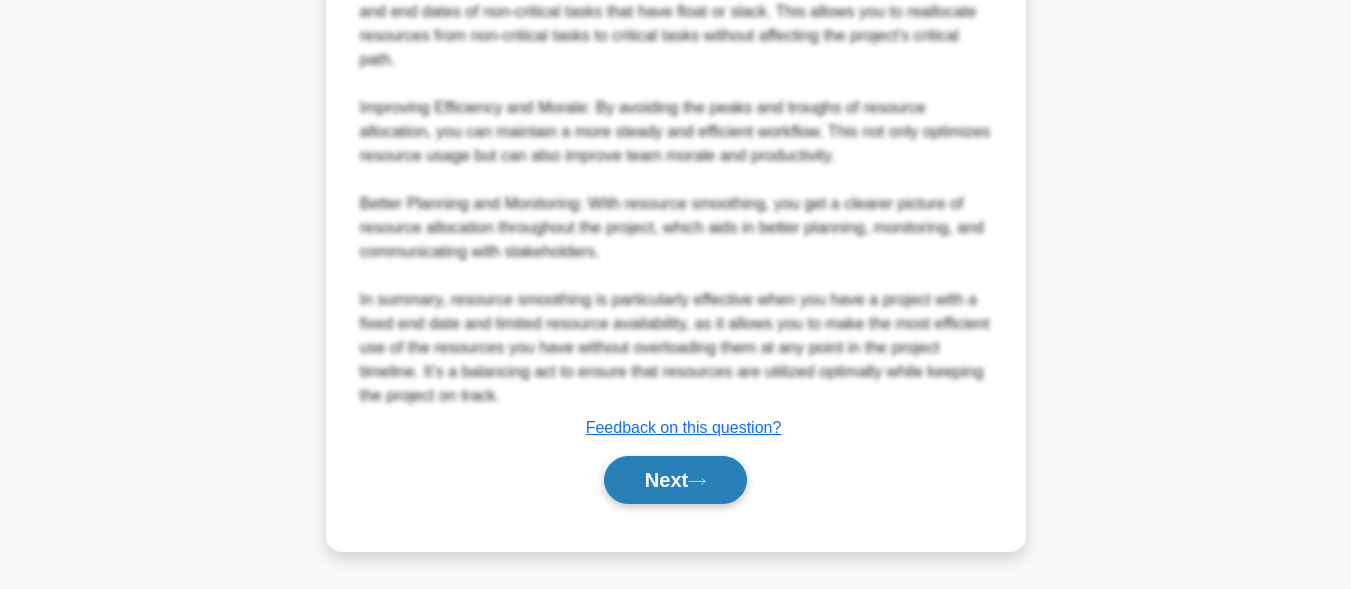 click on "Next" at bounding box center [675, 480] 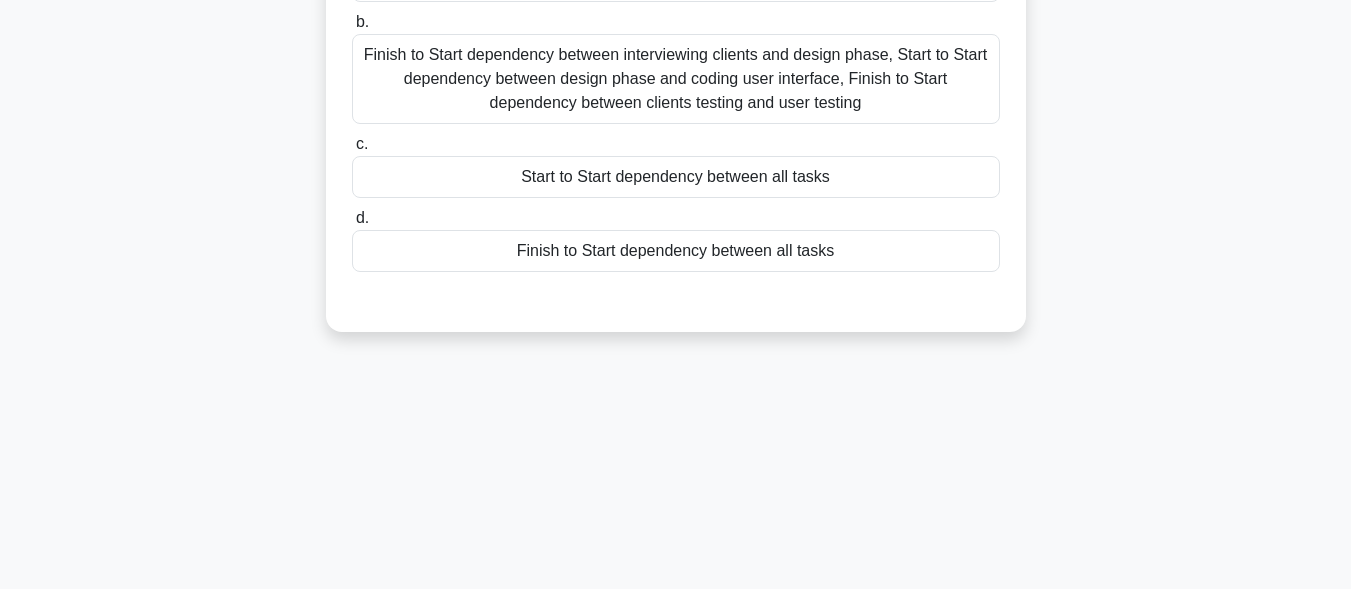 scroll, scrollTop: 191, scrollLeft: 0, axis: vertical 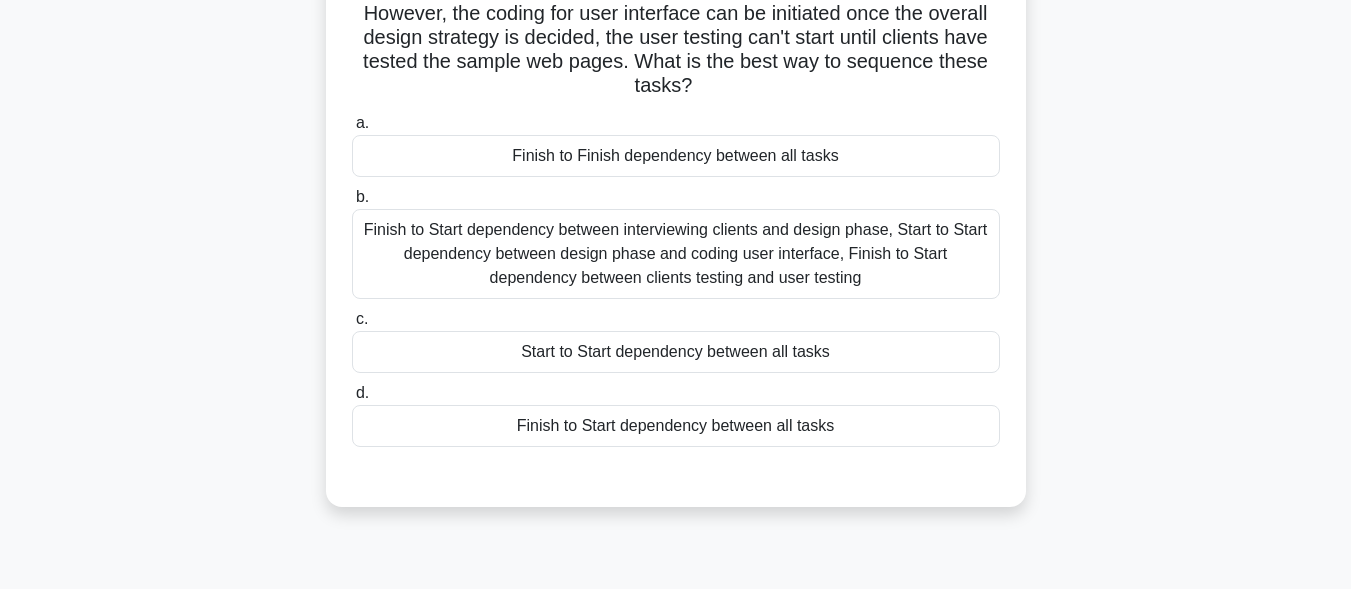click on "Finish to Start dependency between all tasks" at bounding box center (676, 426) 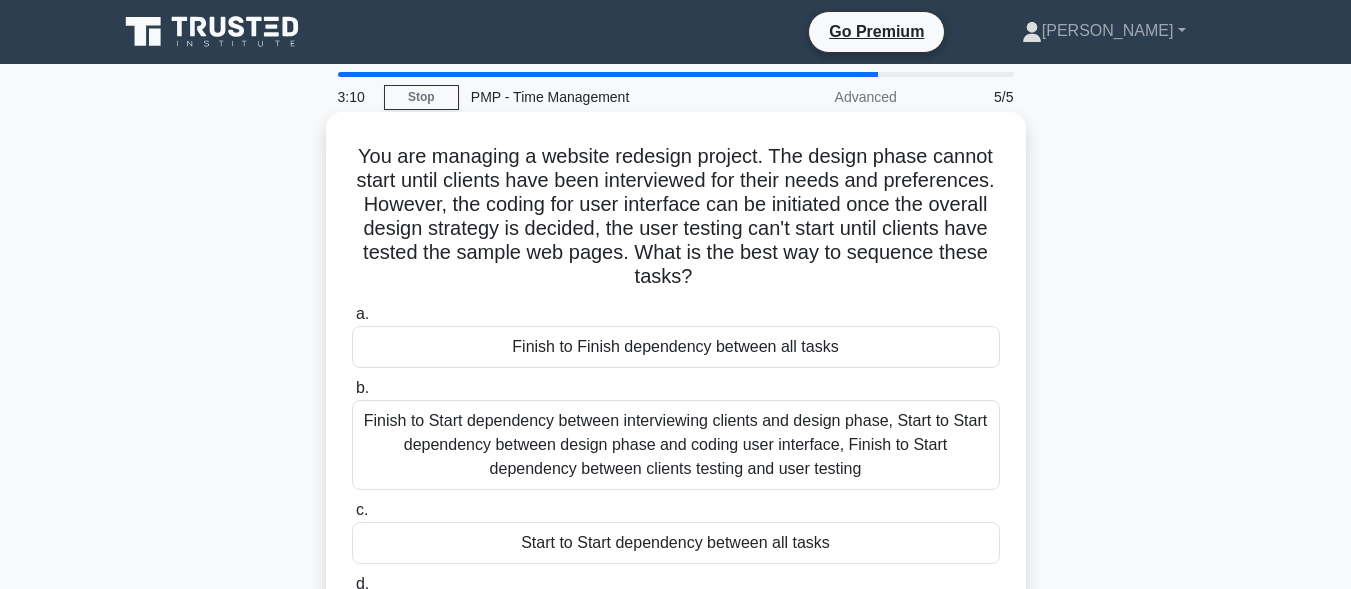 scroll, scrollTop: 191, scrollLeft: 0, axis: vertical 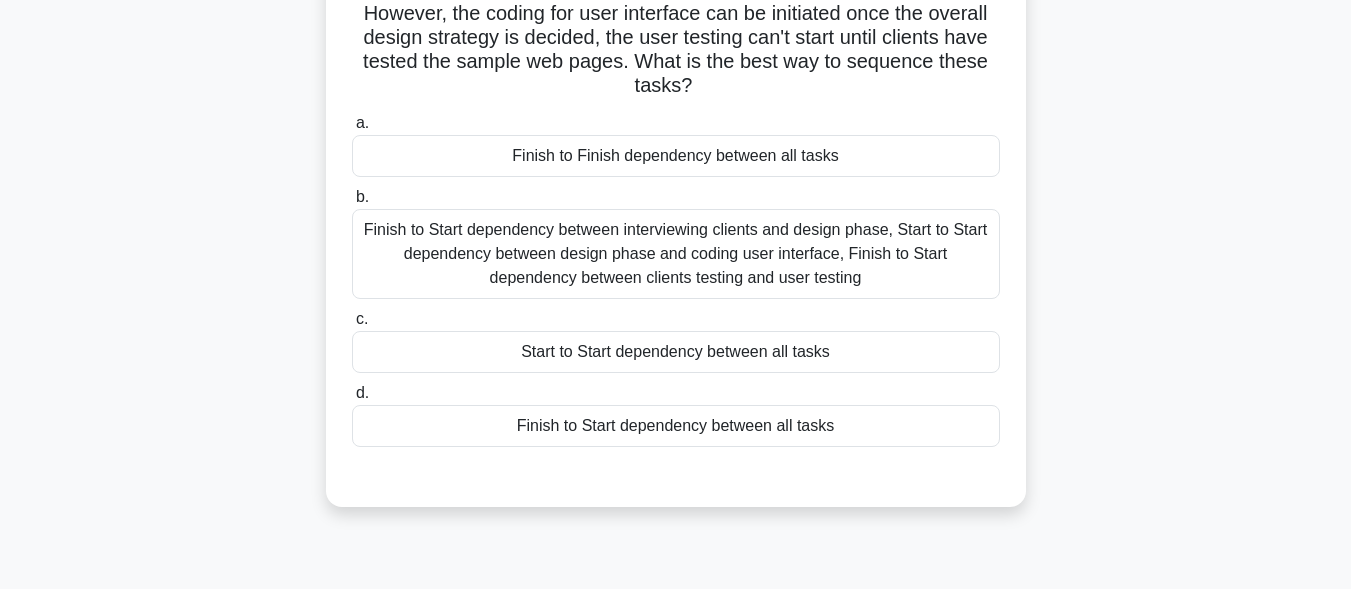 click on "Finish to Start dependency between interviewing clients and design phase, Start to Start dependency between design phase and coding user interface, Finish to Start dependency between clients testing and user testing" at bounding box center (676, 254) 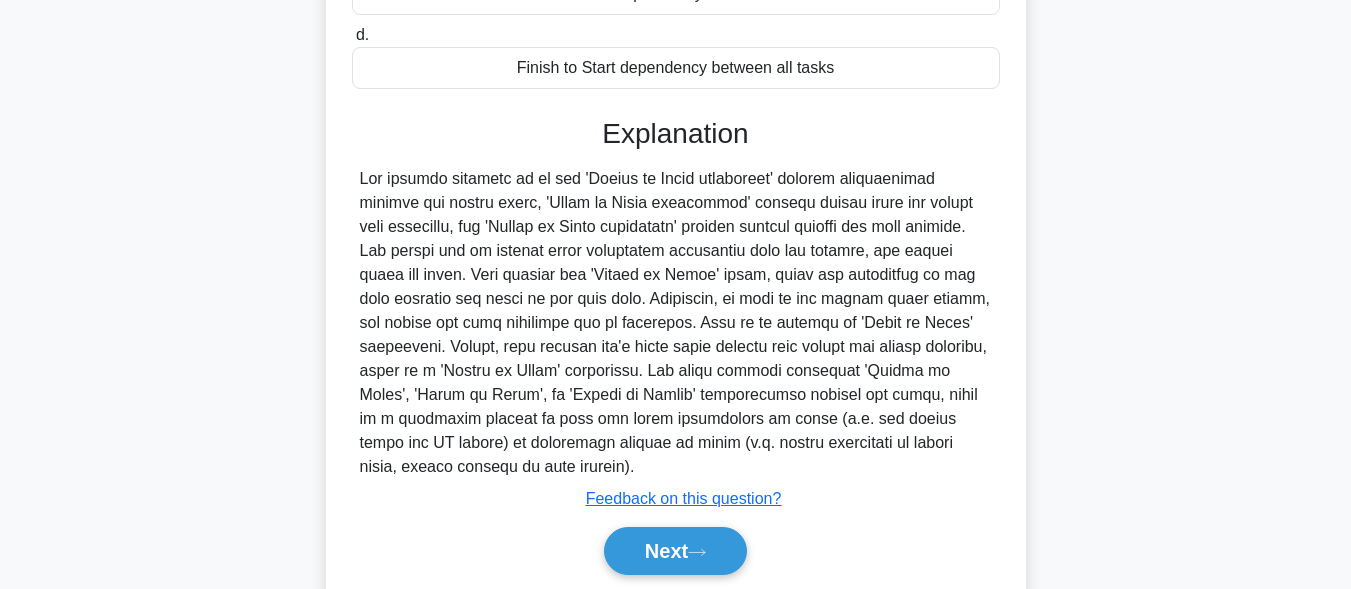 scroll, scrollTop: 597, scrollLeft: 0, axis: vertical 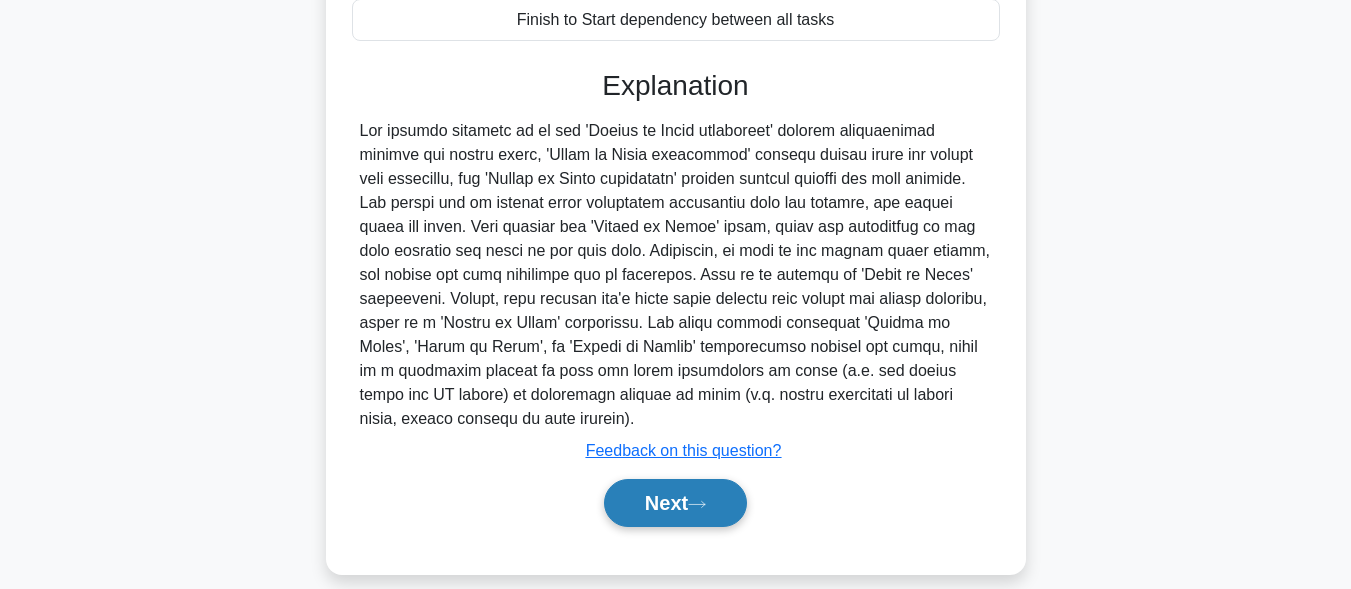 click on "Next" at bounding box center [675, 503] 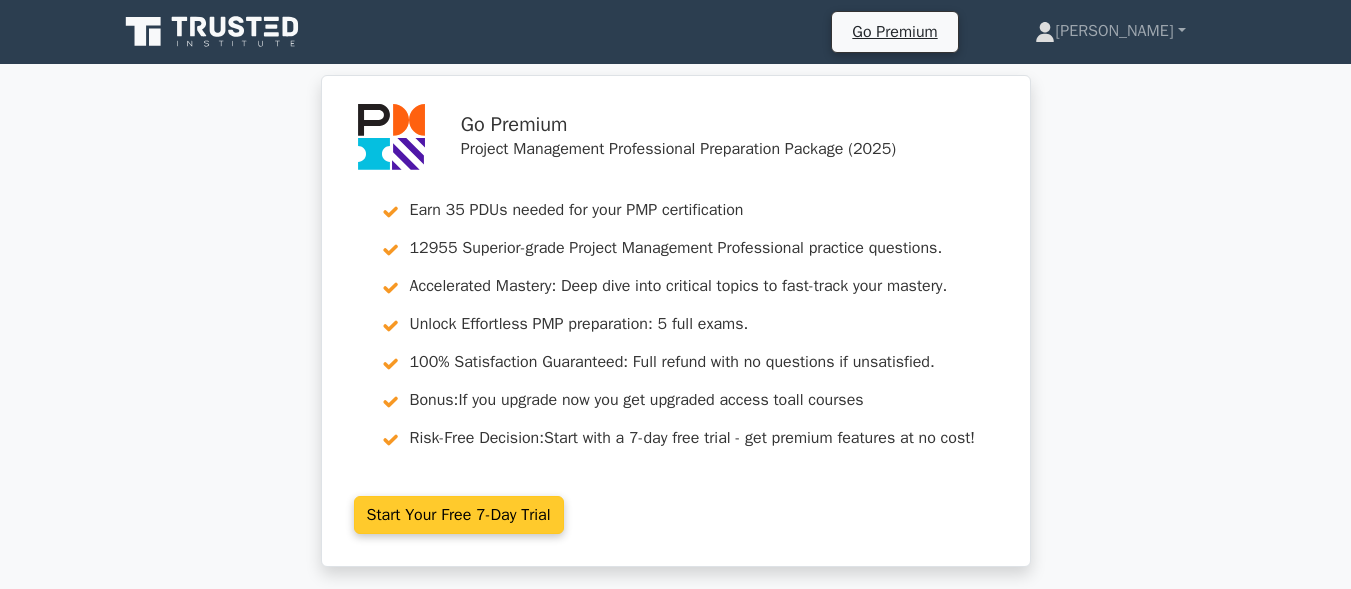 scroll, scrollTop: 0, scrollLeft: 0, axis: both 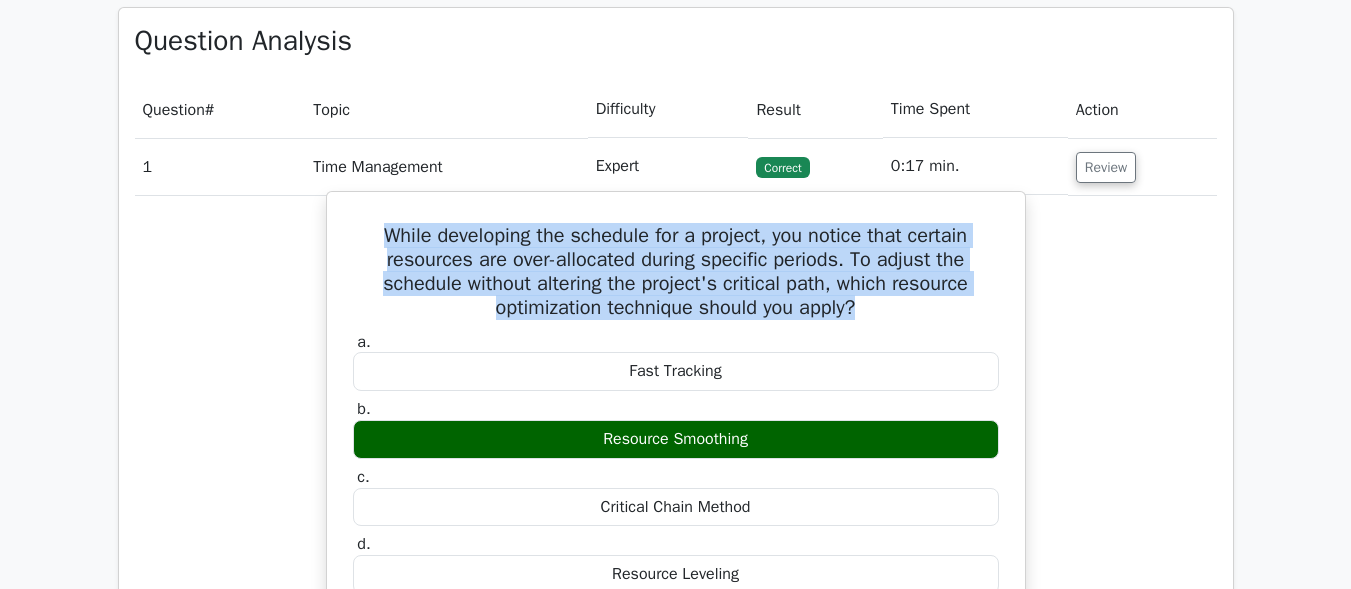 drag, startPoint x: 899, startPoint y: 313, endPoint x: 342, endPoint y: 233, distance: 562.71576 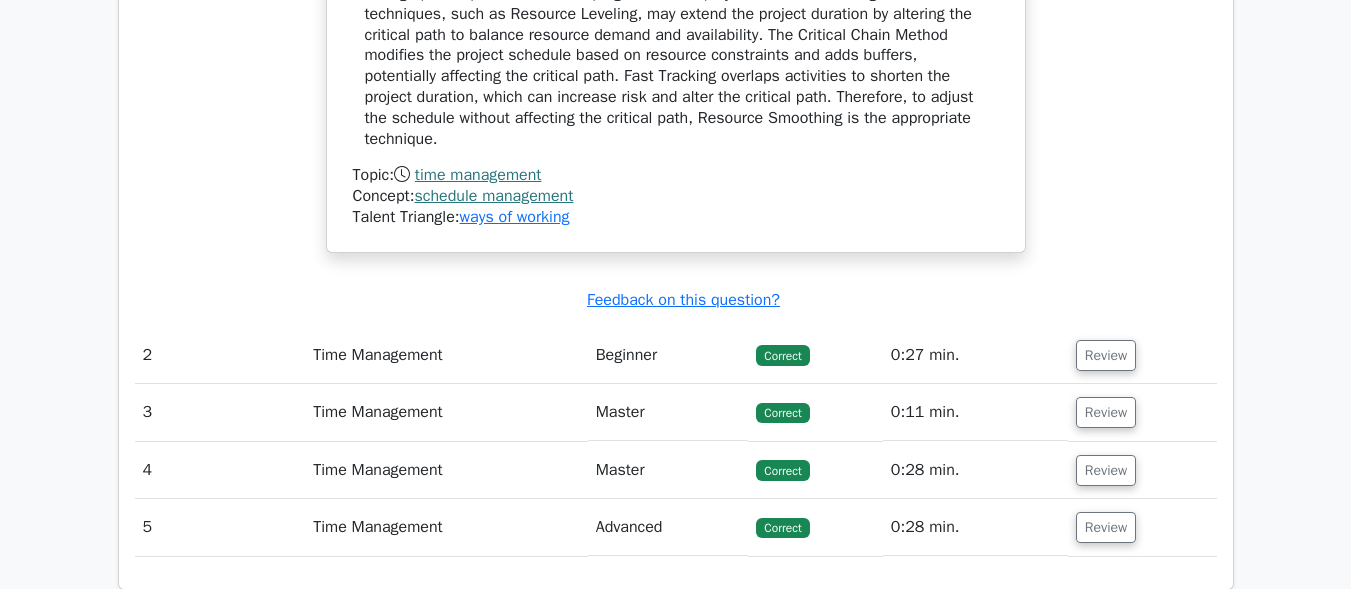 scroll, scrollTop: 2300, scrollLeft: 0, axis: vertical 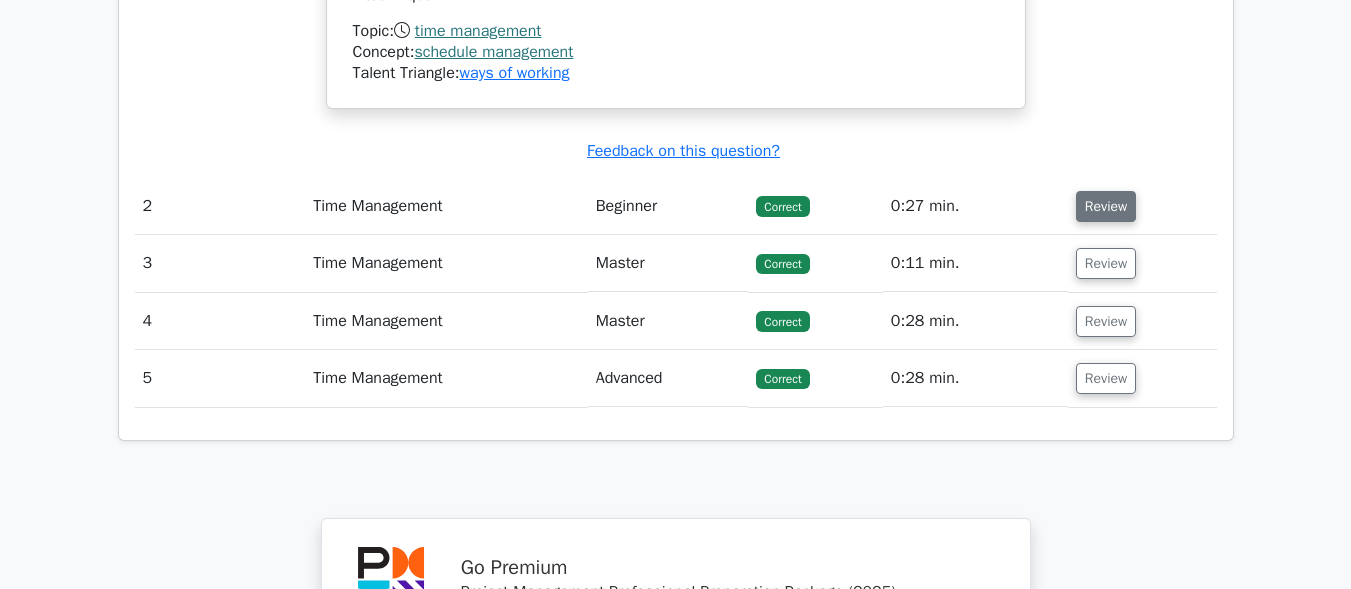 click on "Review" at bounding box center [1106, 206] 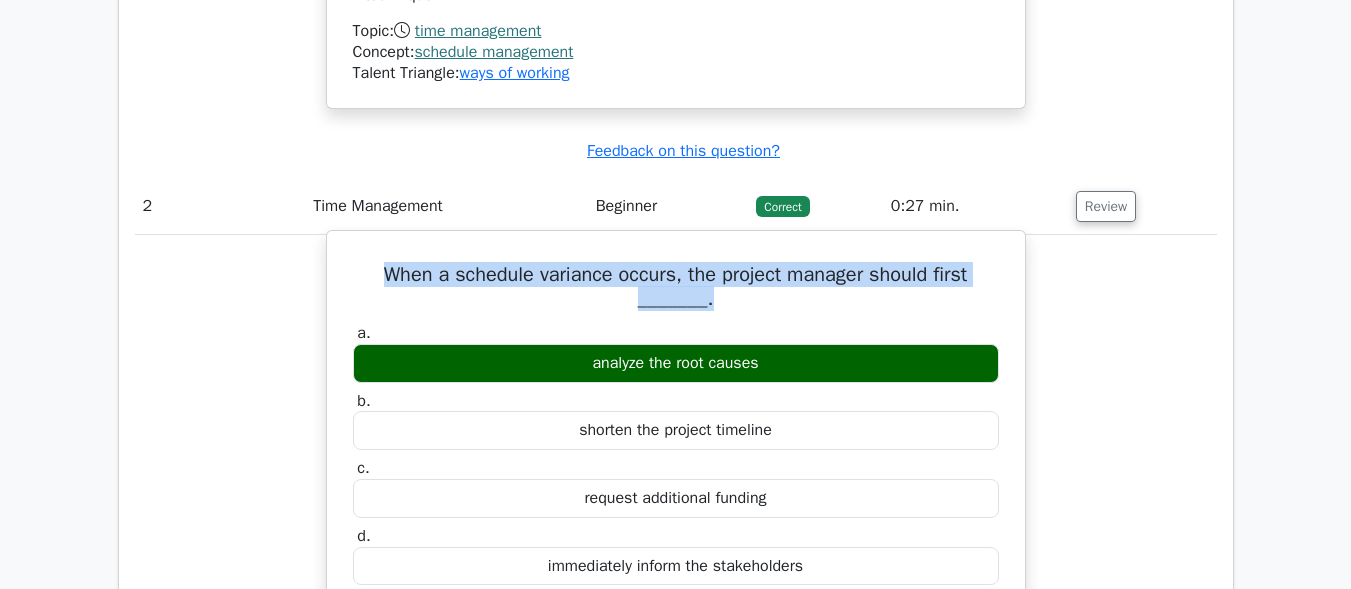 drag, startPoint x: 720, startPoint y: 306, endPoint x: 362, endPoint y: 255, distance: 361.61444 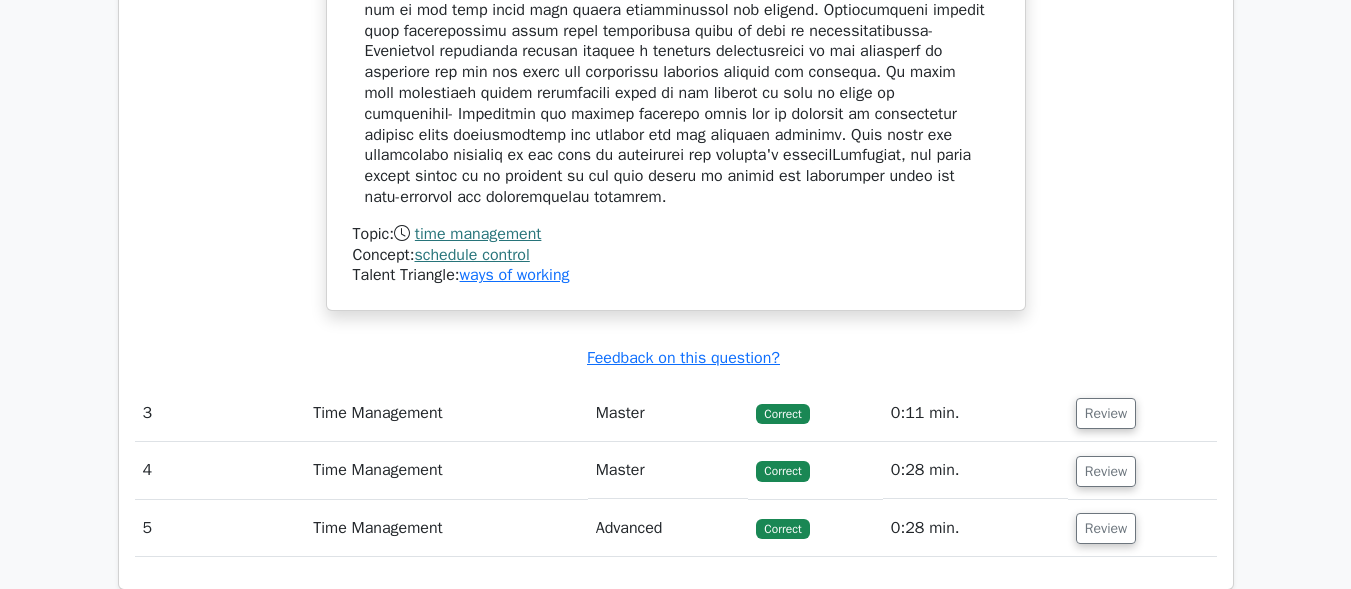 scroll, scrollTop: 3100, scrollLeft: 0, axis: vertical 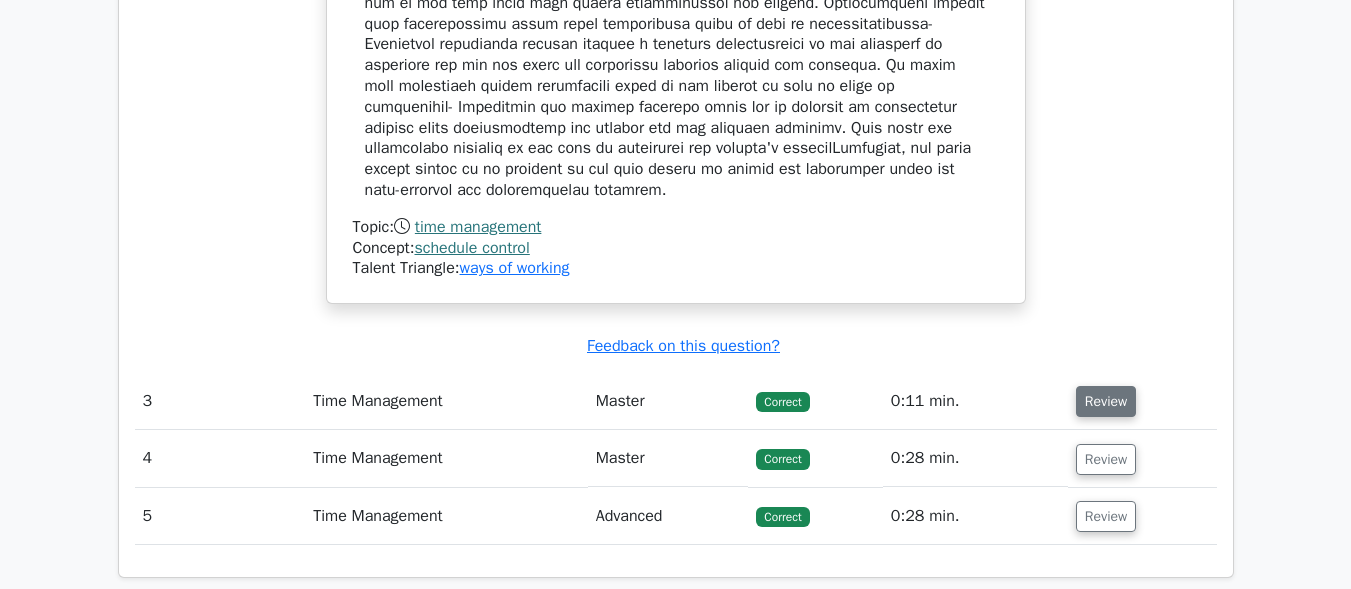 click on "Review" at bounding box center [1106, 401] 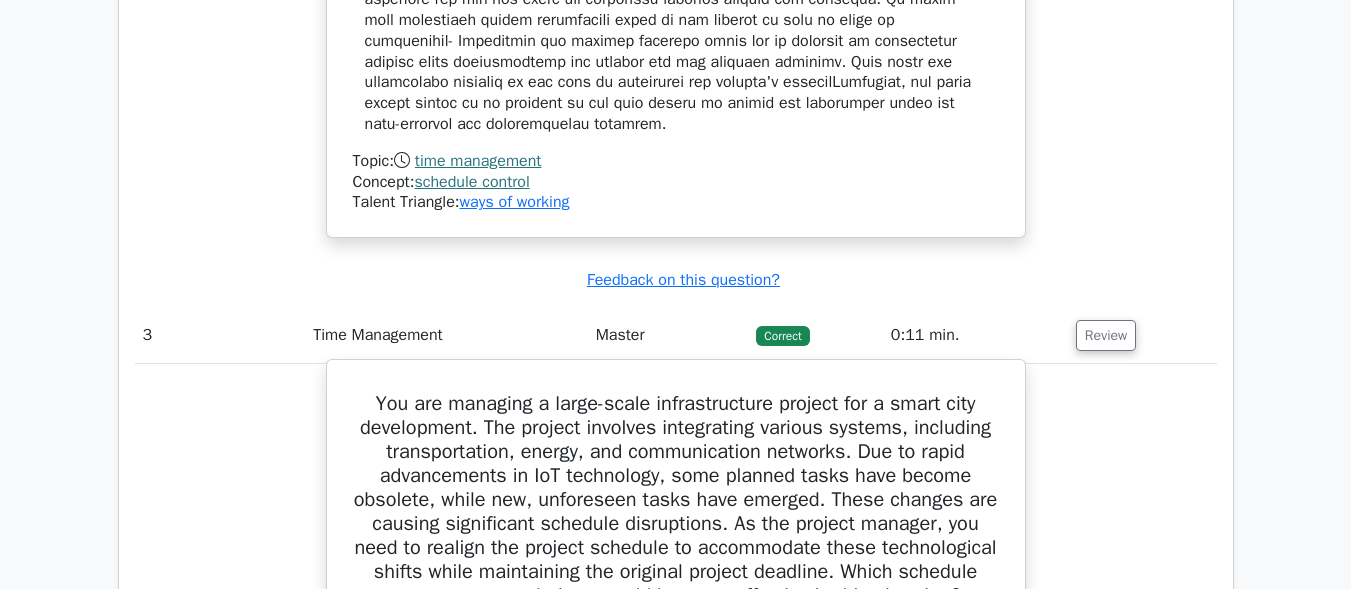 scroll, scrollTop: 3300, scrollLeft: 0, axis: vertical 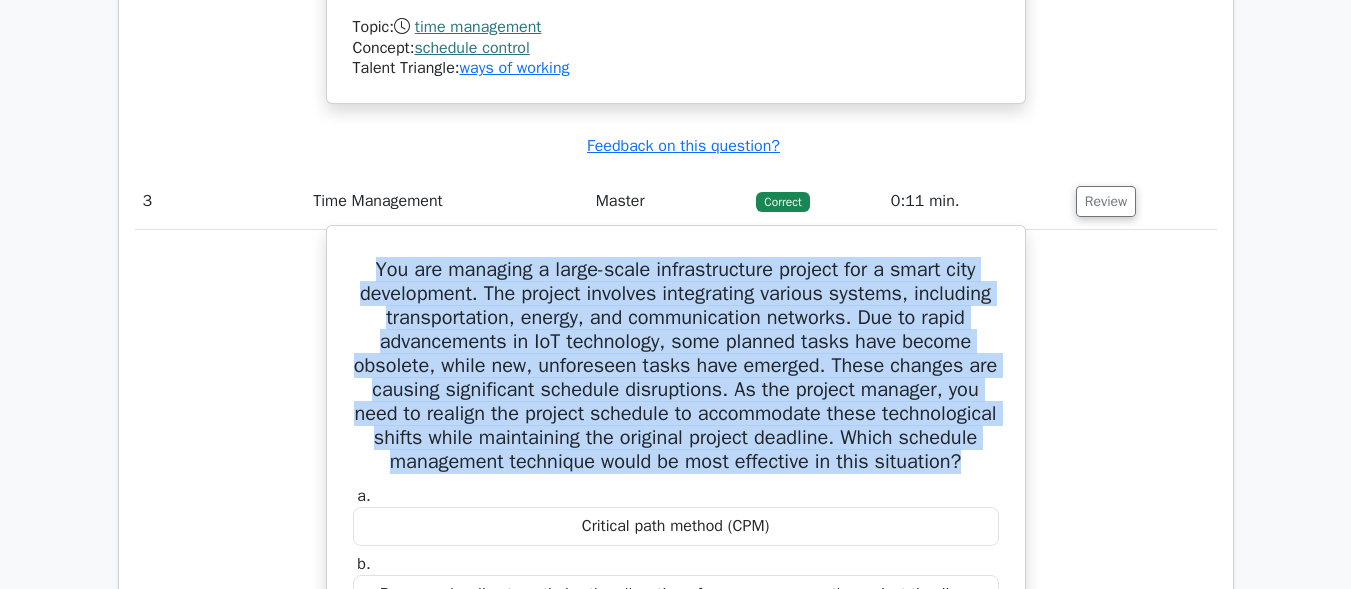 drag, startPoint x: 358, startPoint y: 273, endPoint x: 850, endPoint y: 494, distance: 539.3561 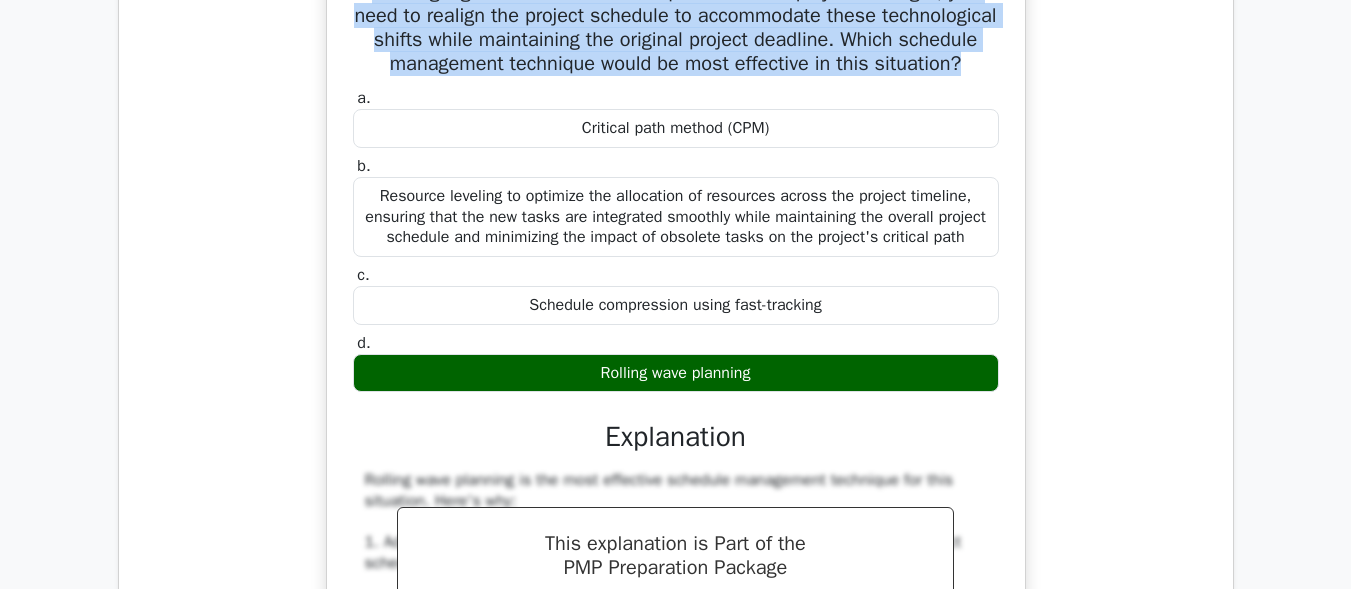 scroll, scrollTop: 3700, scrollLeft: 0, axis: vertical 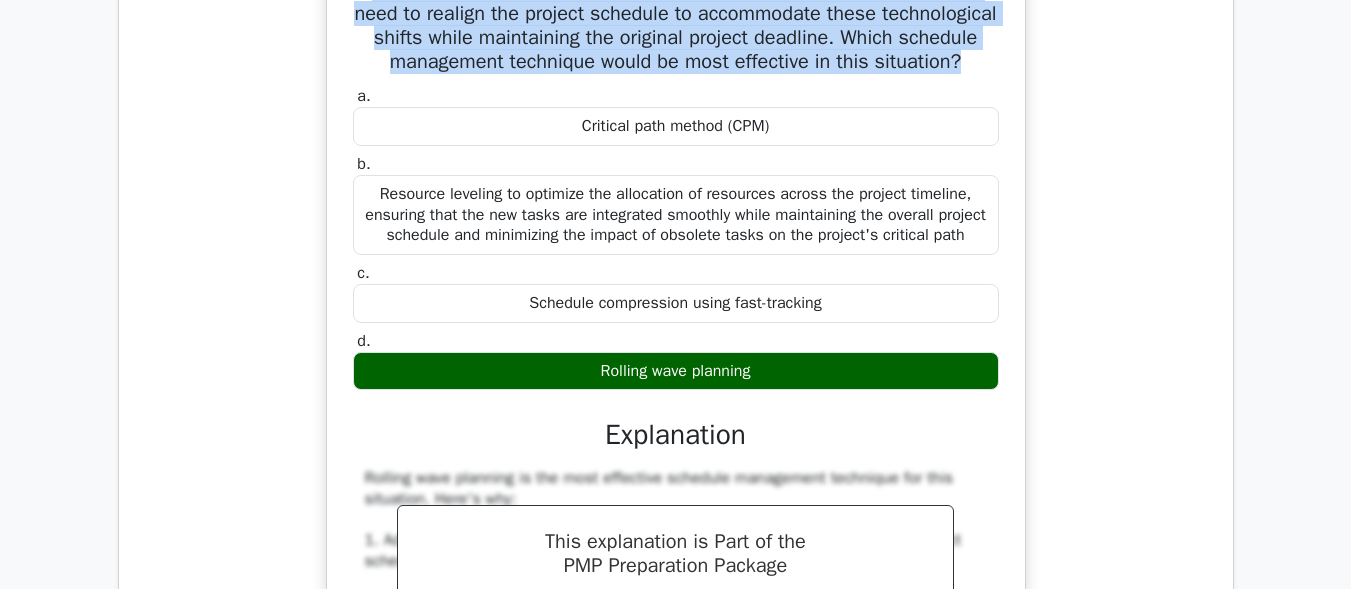 drag, startPoint x: 584, startPoint y: 409, endPoint x: 790, endPoint y: 419, distance: 206.24257 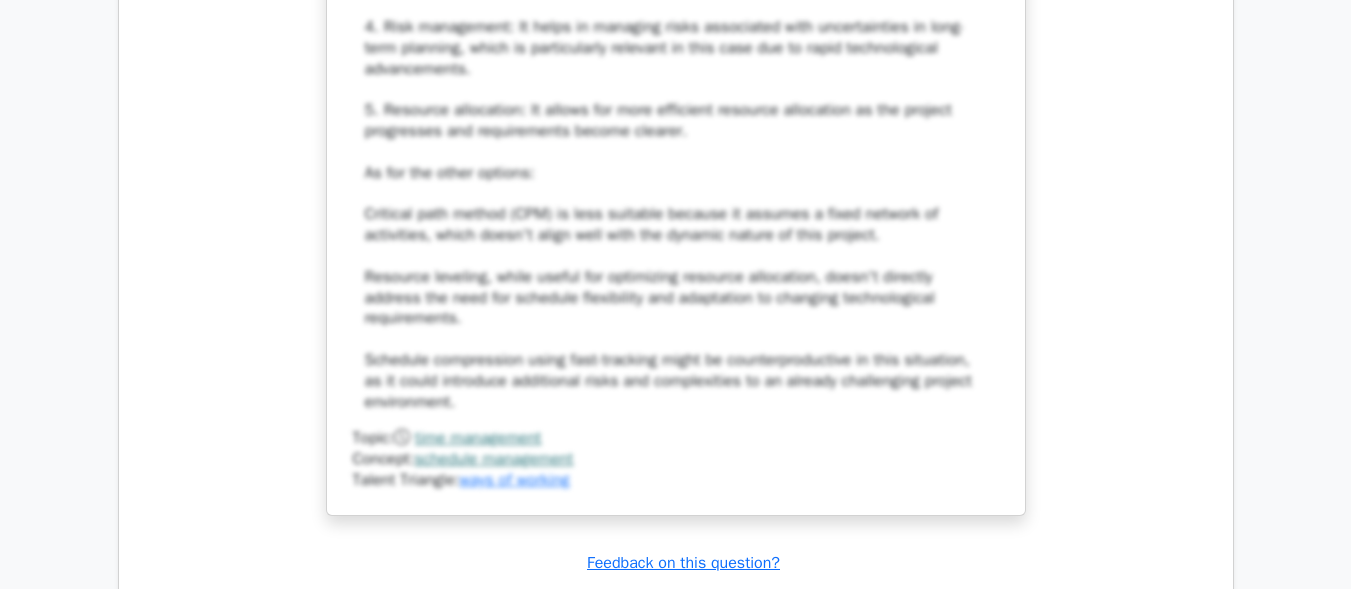 scroll, scrollTop: 4800, scrollLeft: 0, axis: vertical 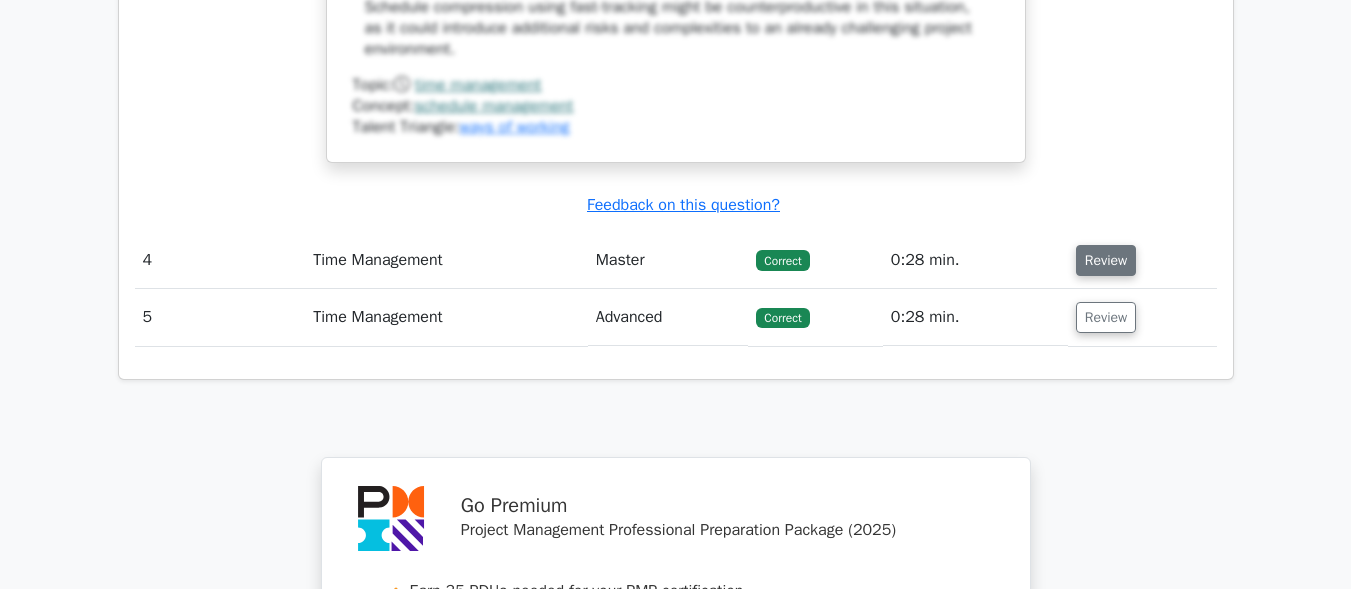 click on "Review" at bounding box center [1106, 260] 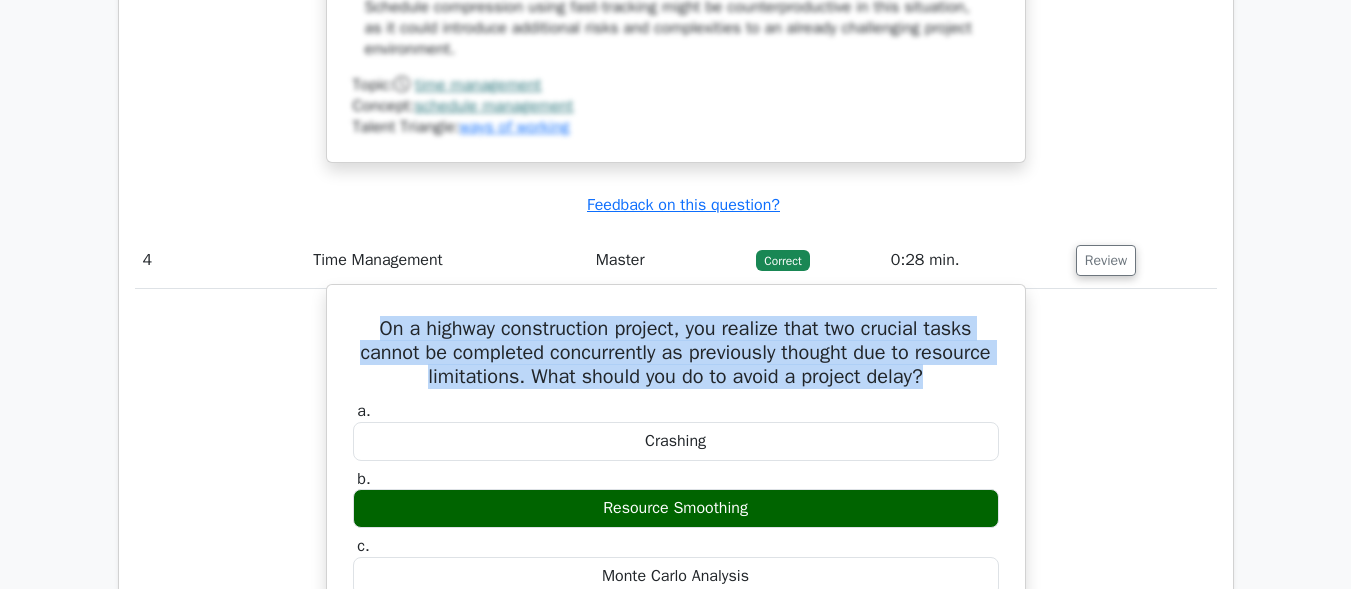 drag, startPoint x: 365, startPoint y: 376, endPoint x: 980, endPoint y: 429, distance: 617.27954 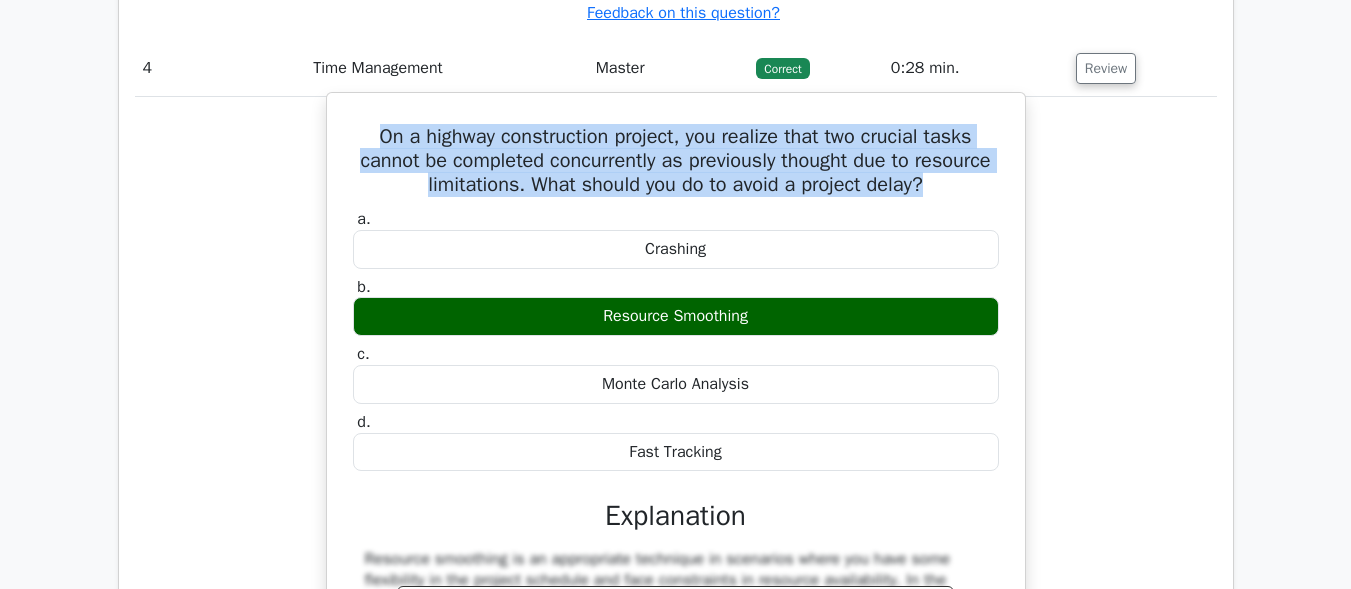 scroll, scrollTop: 5000, scrollLeft: 0, axis: vertical 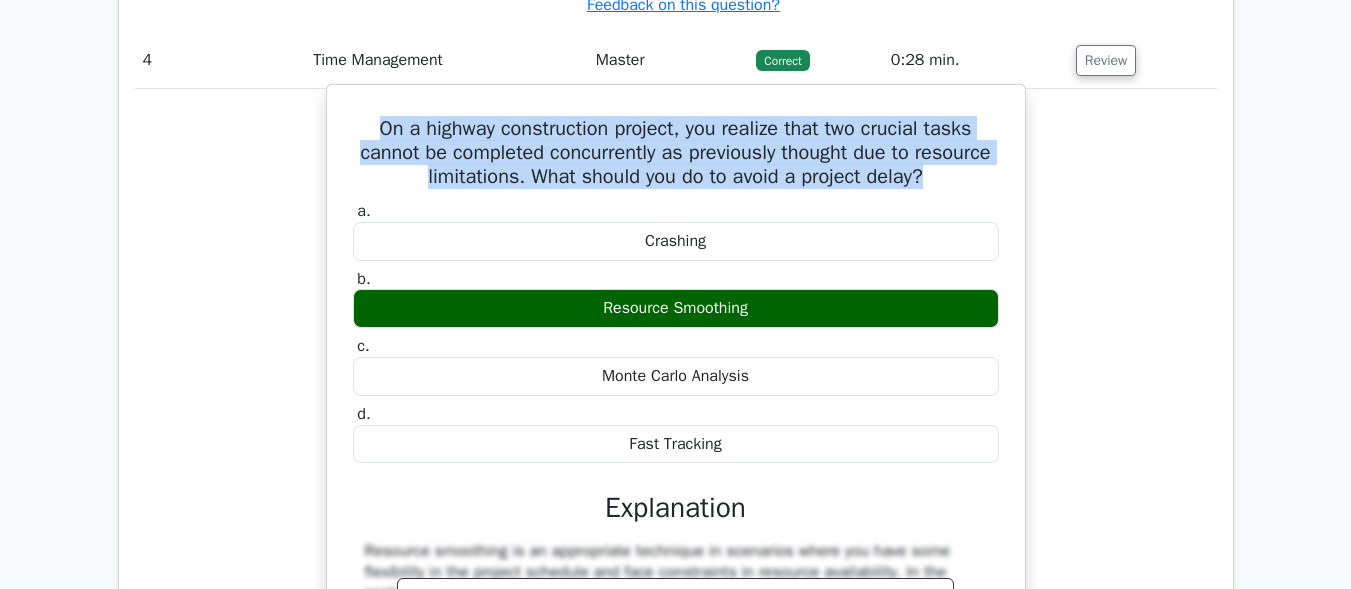 drag, startPoint x: 589, startPoint y: 353, endPoint x: 801, endPoint y: 371, distance: 212.76277 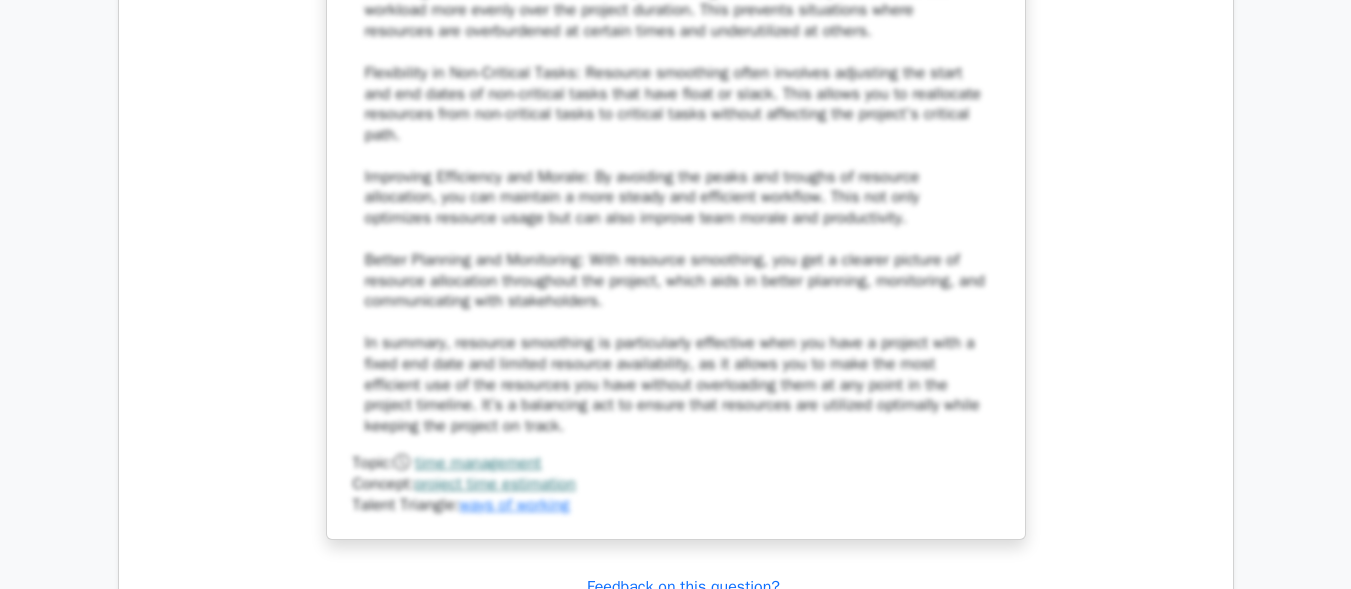 scroll, scrollTop: 6200, scrollLeft: 0, axis: vertical 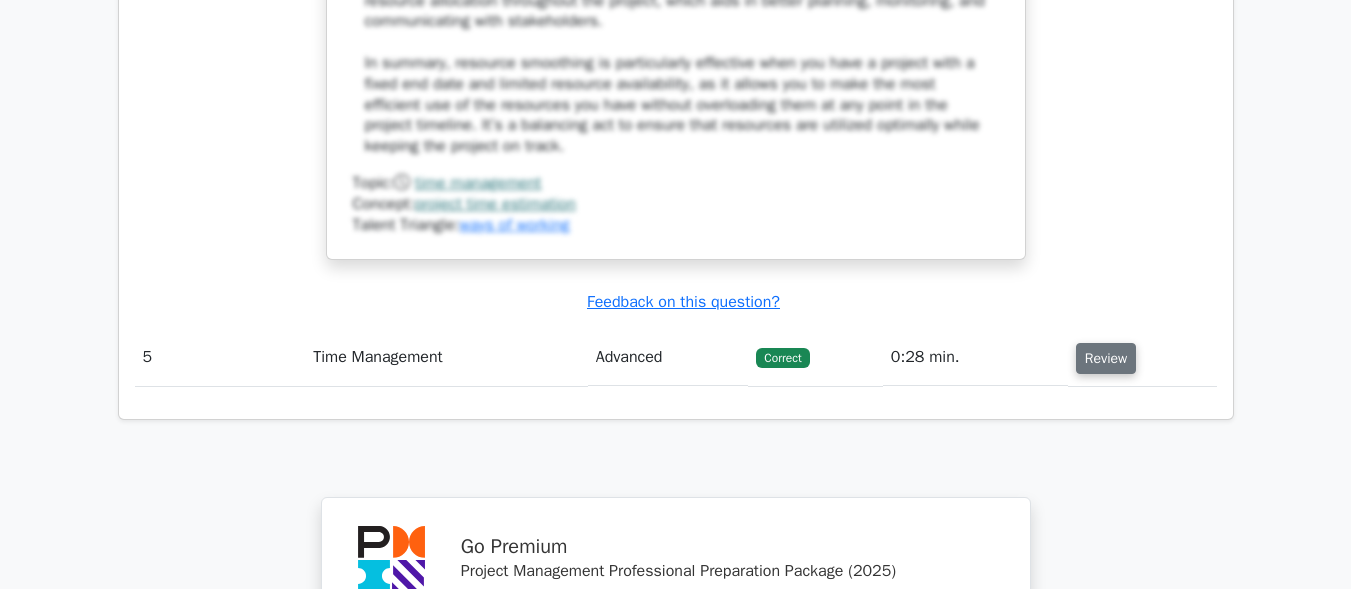 click on "Review" at bounding box center (1106, 358) 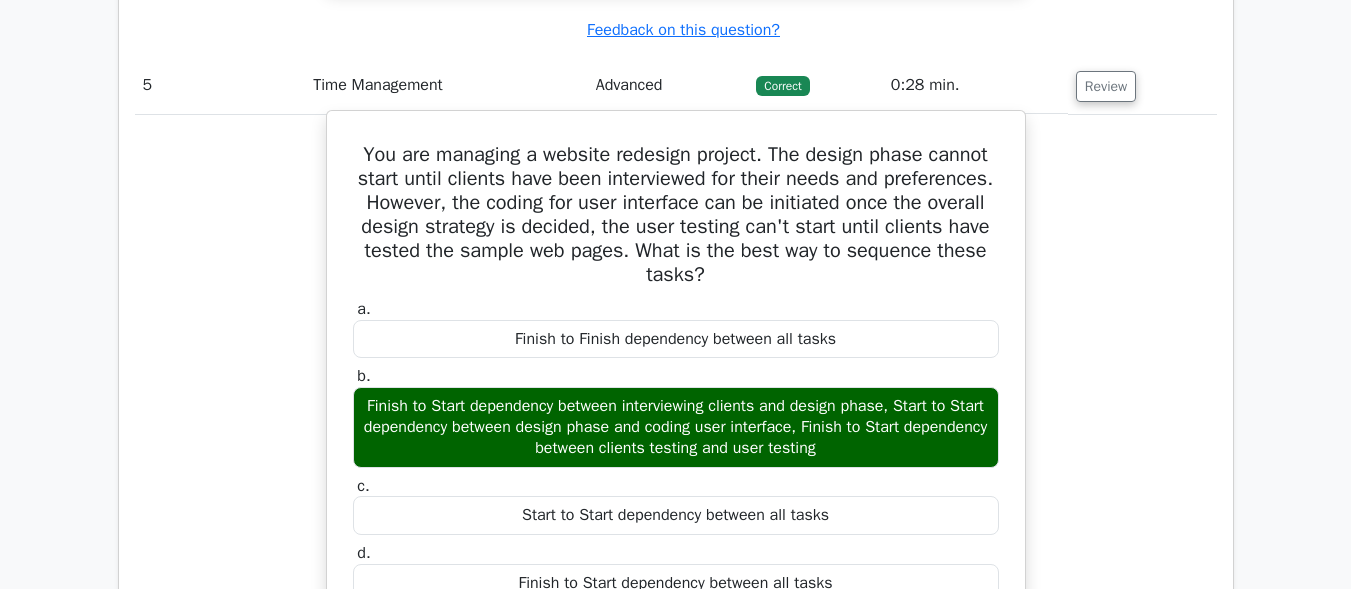 scroll, scrollTop: 6500, scrollLeft: 0, axis: vertical 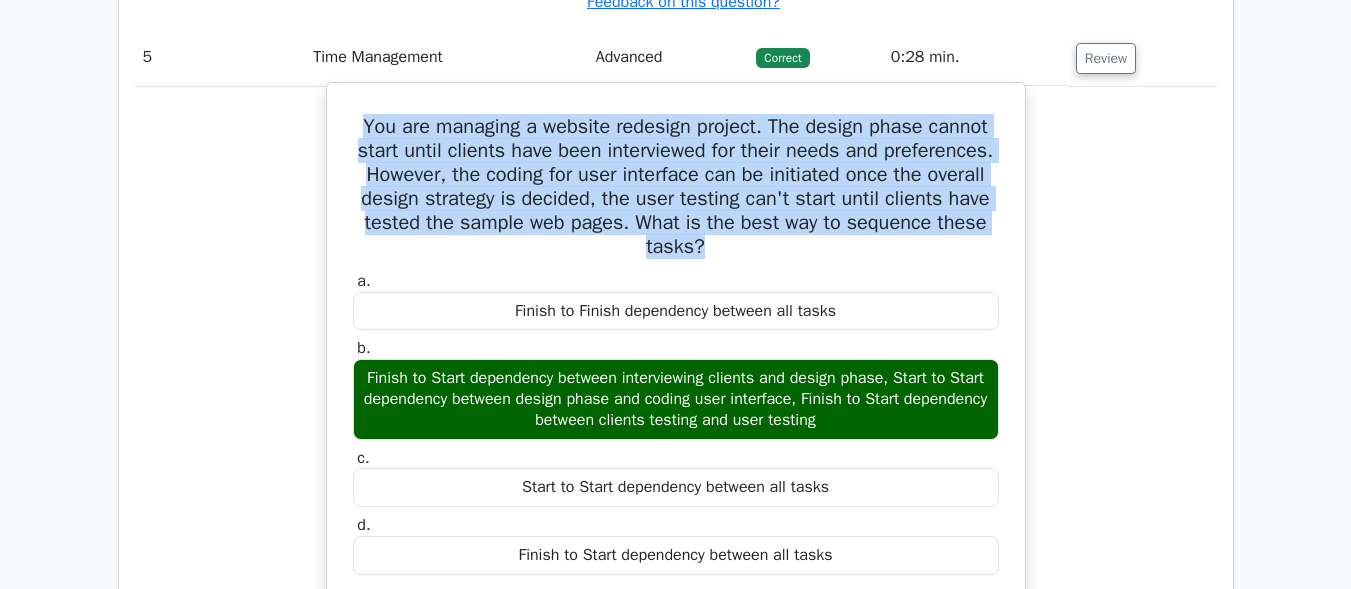 drag, startPoint x: 353, startPoint y: 165, endPoint x: 824, endPoint y: 290, distance: 487.30484 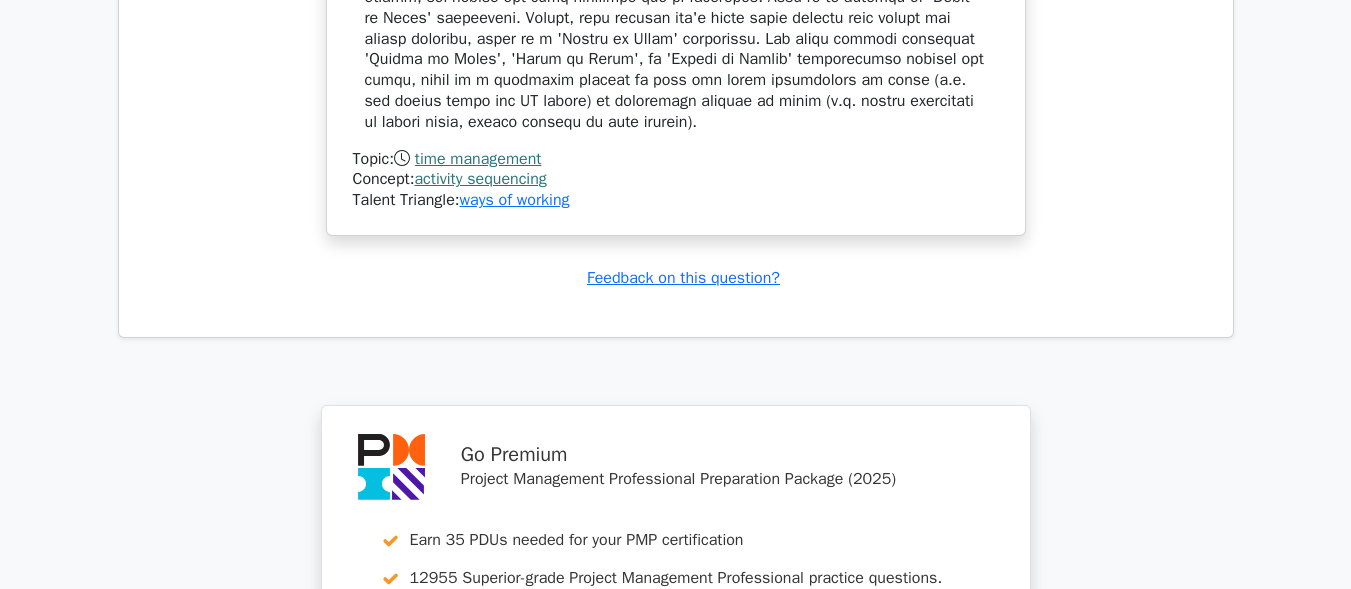 scroll, scrollTop: 7900, scrollLeft: 0, axis: vertical 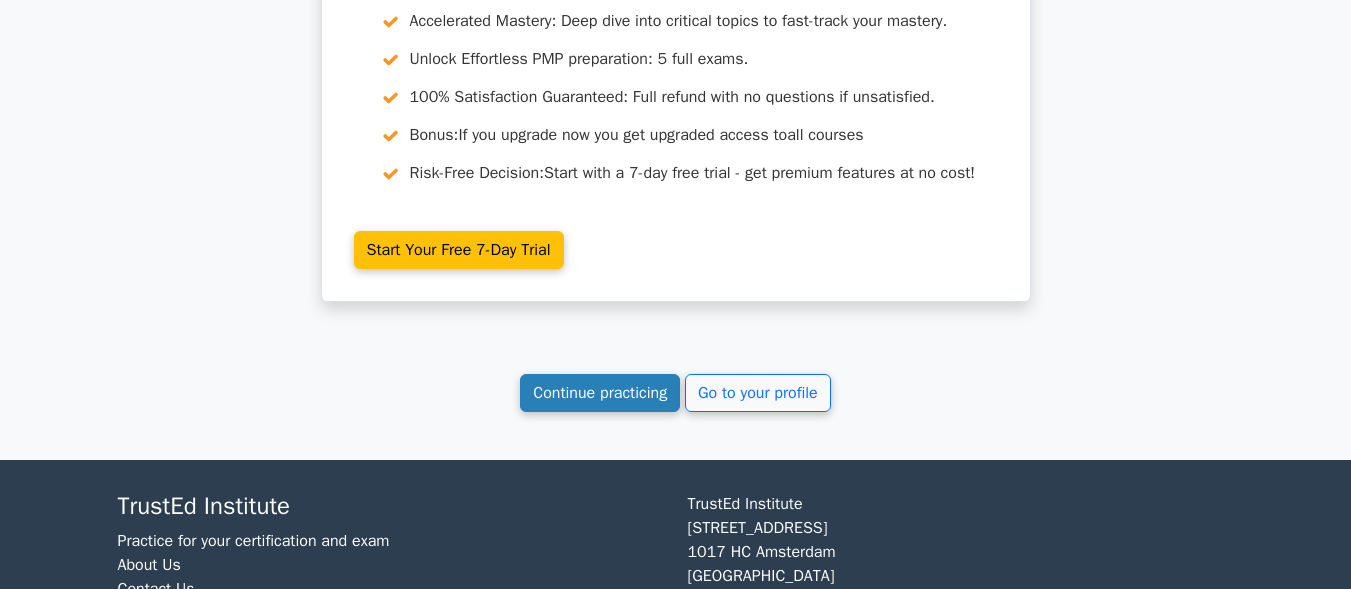 click on "Continue practicing" at bounding box center [600, 393] 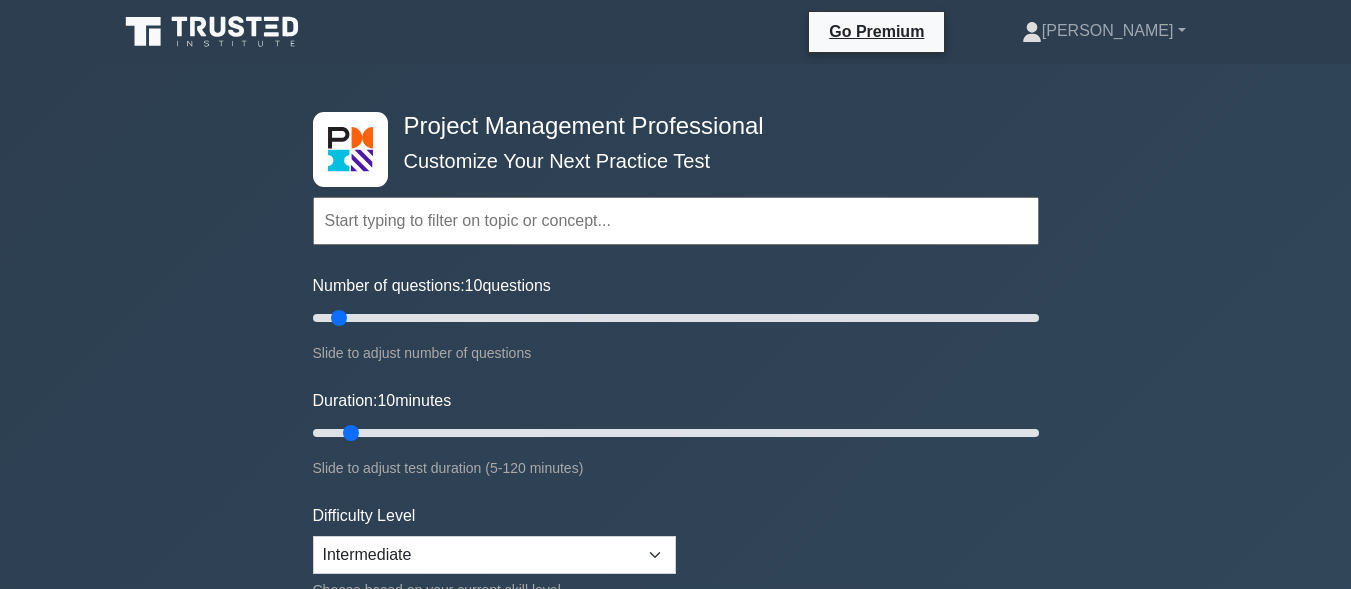scroll, scrollTop: 700, scrollLeft: 0, axis: vertical 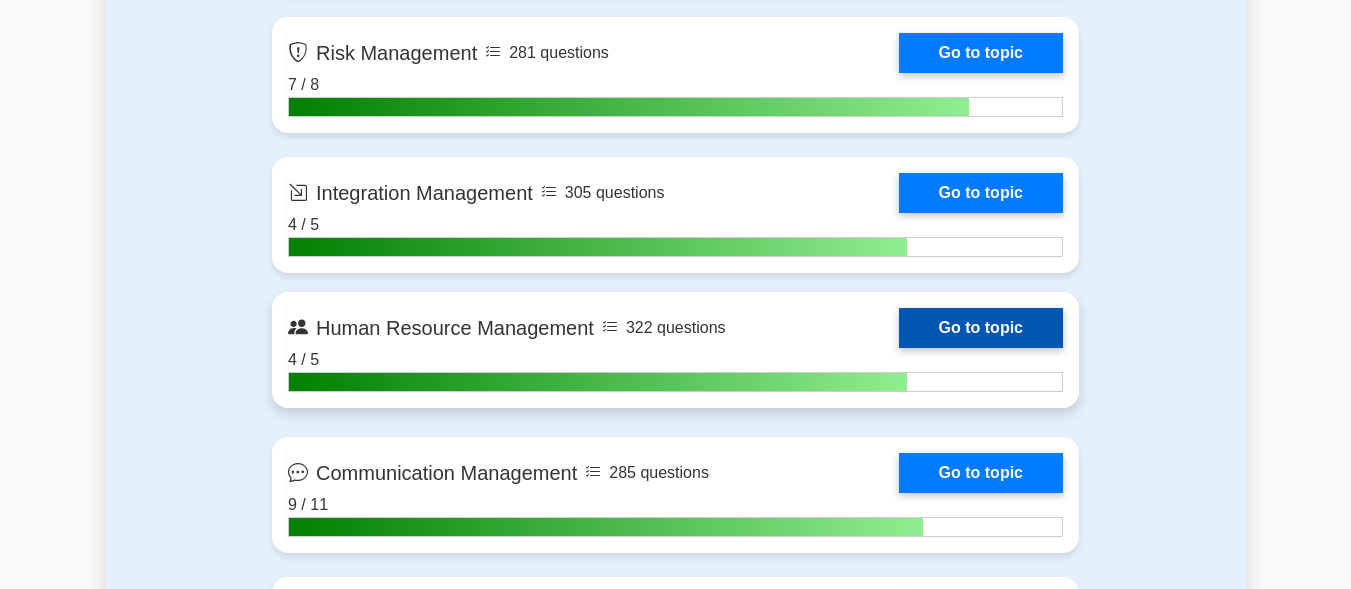 click on "Go to topic" at bounding box center [981, 328] 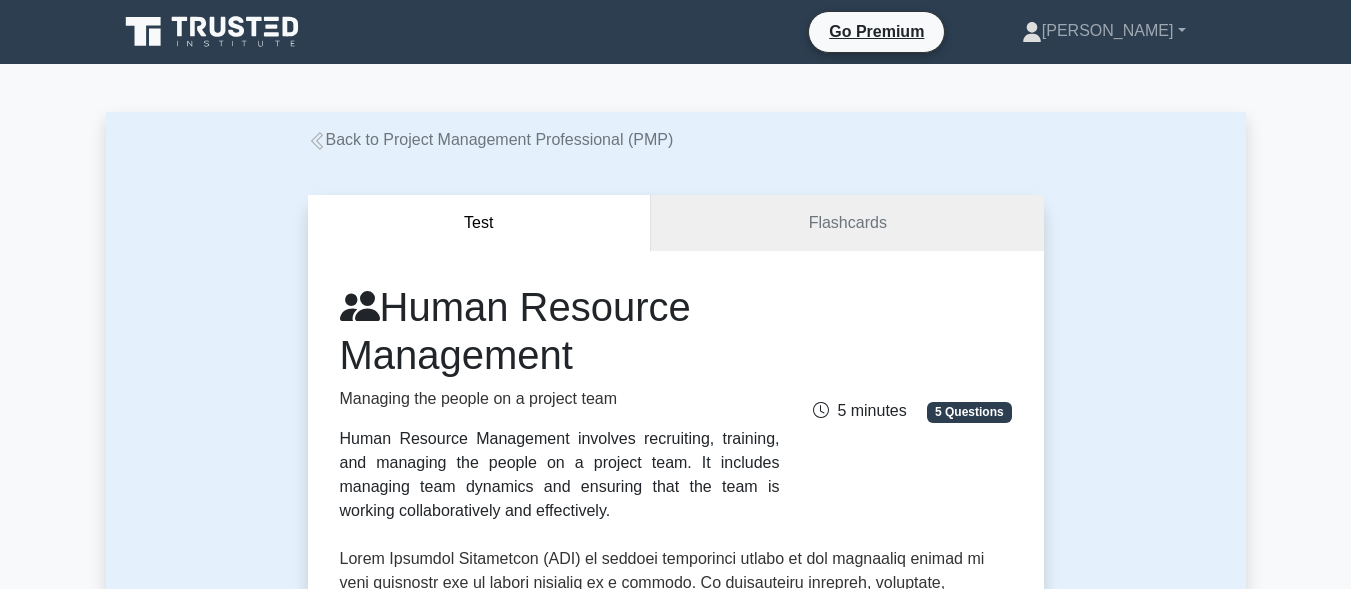 scroll, scrollTop: 133, scrollLeft: 0, axis: vertical 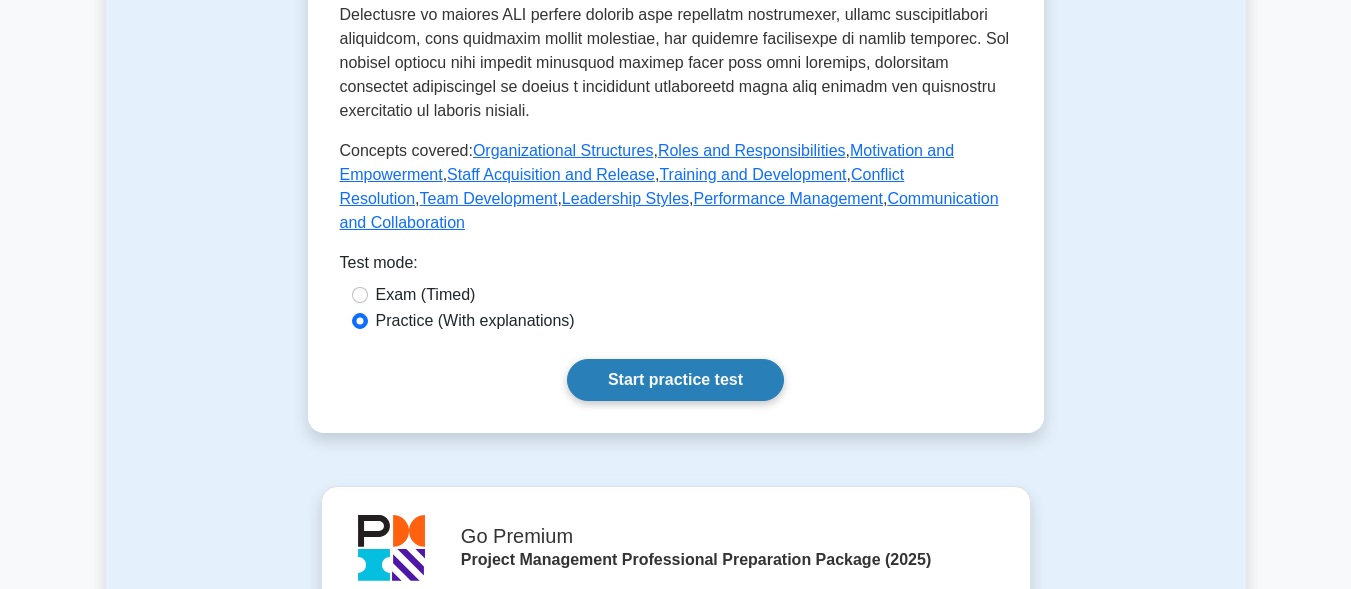 click on "Start practice test" at bounding box center [675, 380] 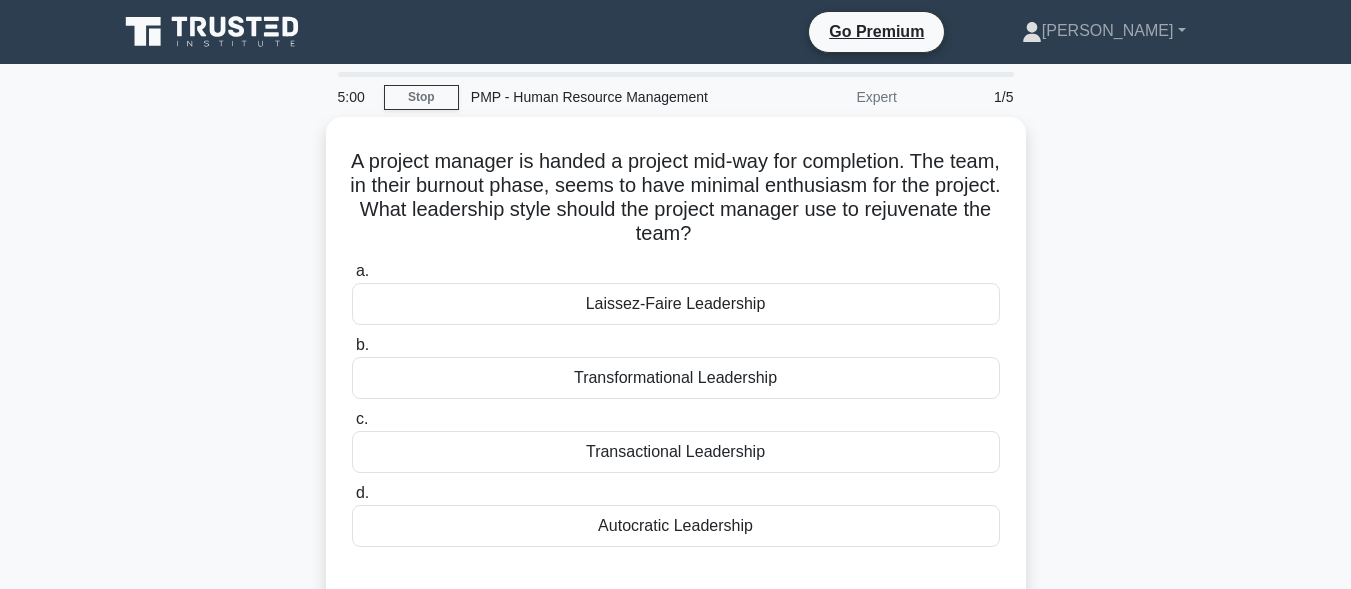 scroll, scrollTop: 0, scrollLeft: 0, axis: both 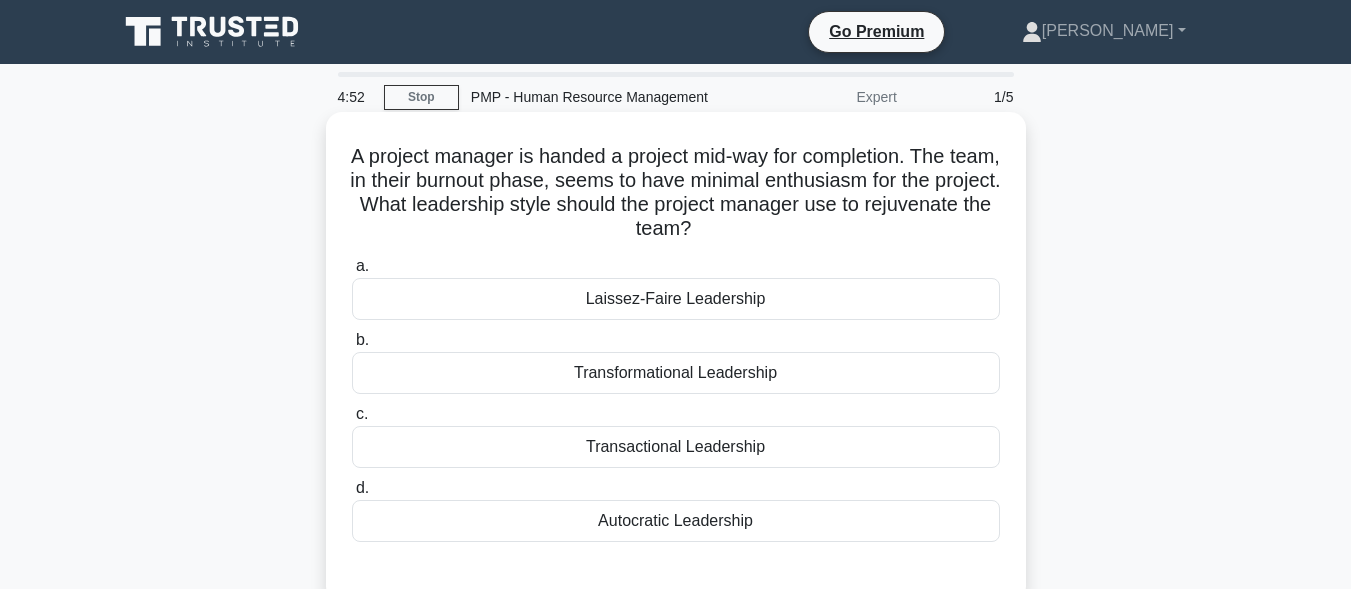 click on "Transformational Leadership" at bounding box center (676, 373) 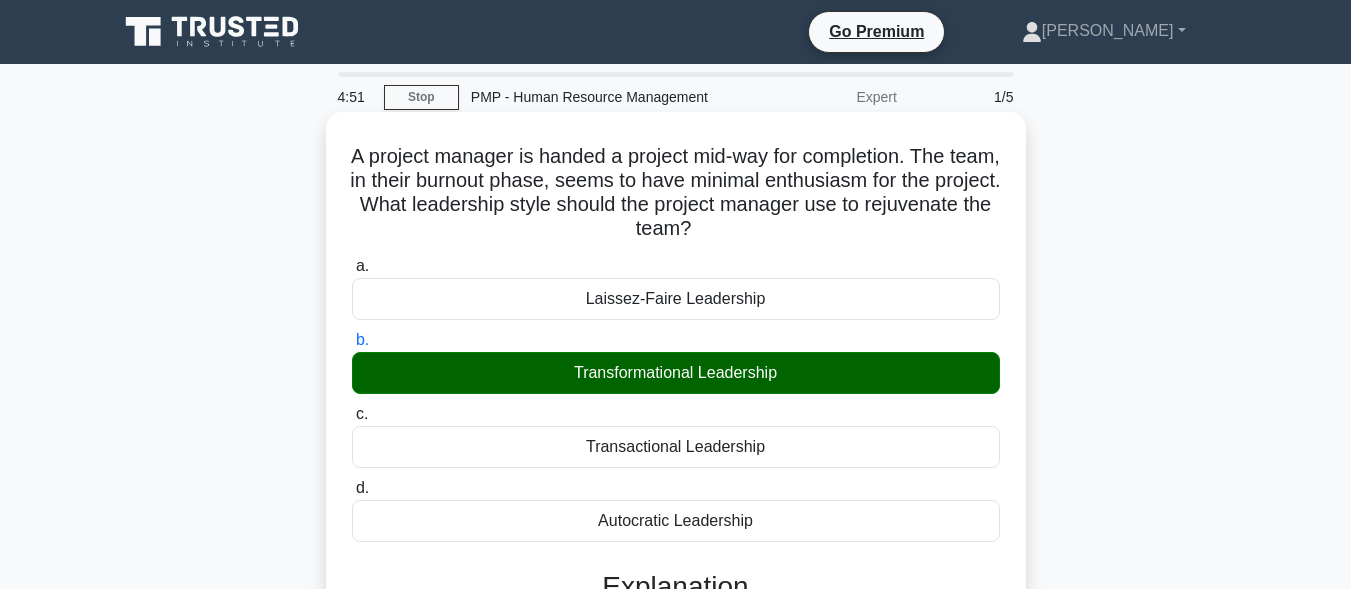 scroll, scrollTop: 501, scrollLeft: 0, axis: vertical 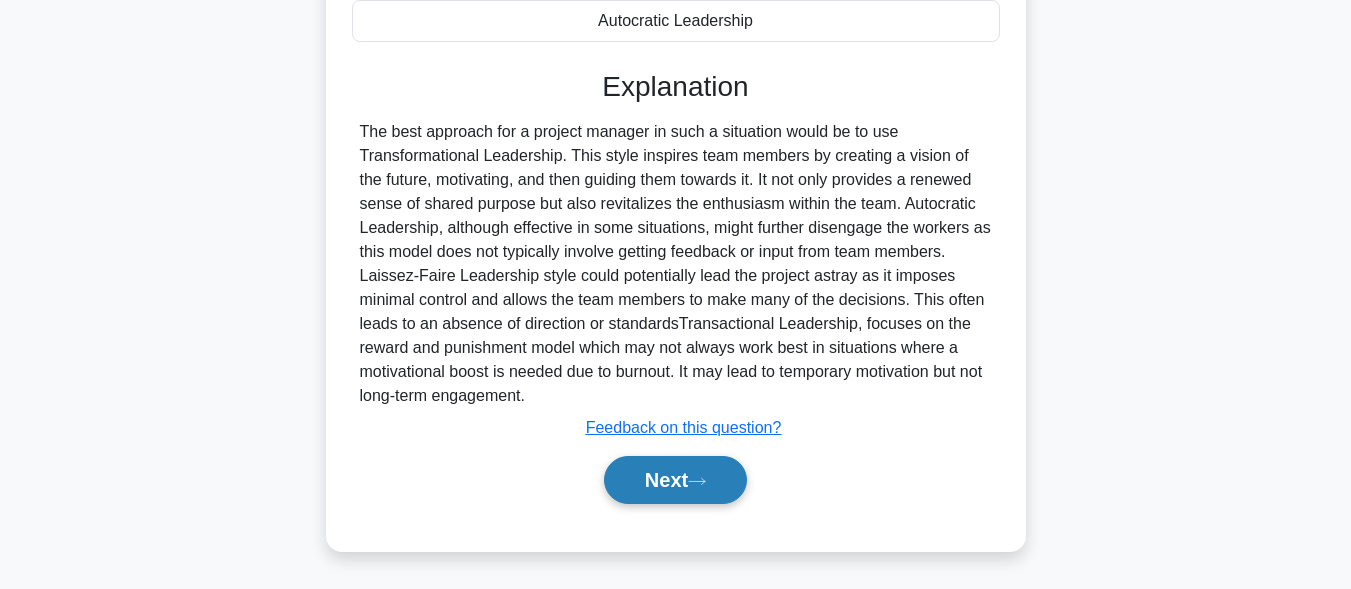 click on "Next" at bounding box center (675, 480) 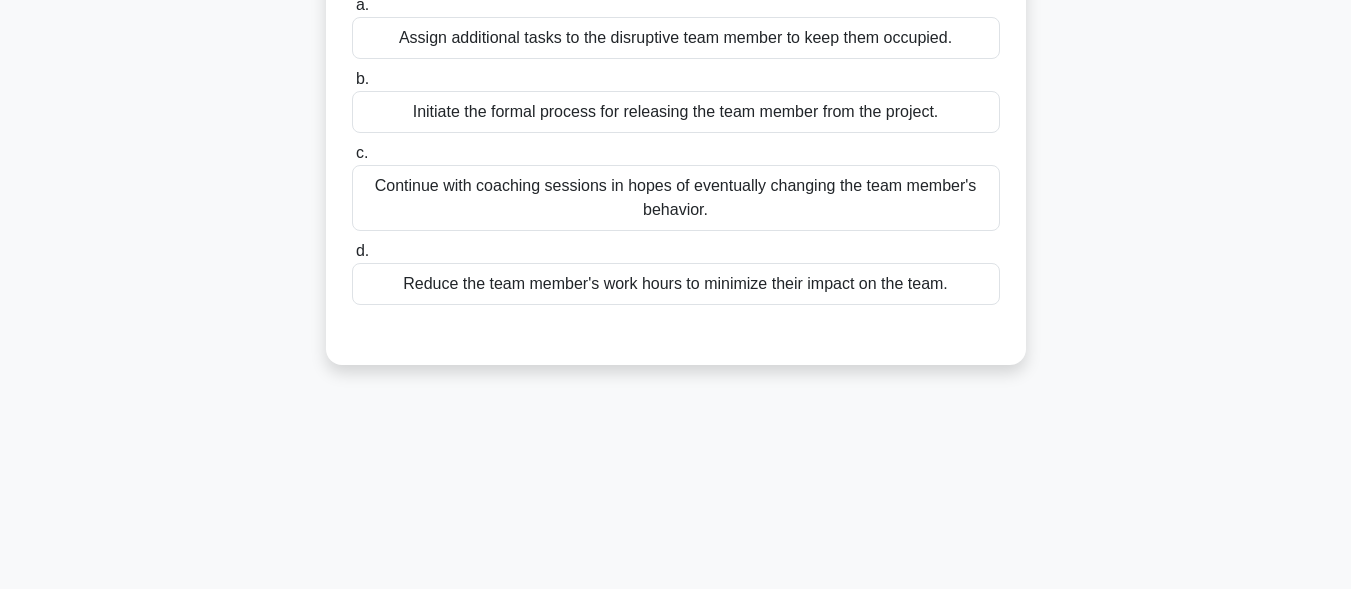 scroll, scrollTop: 0, scrollLeft: 0, axis: both 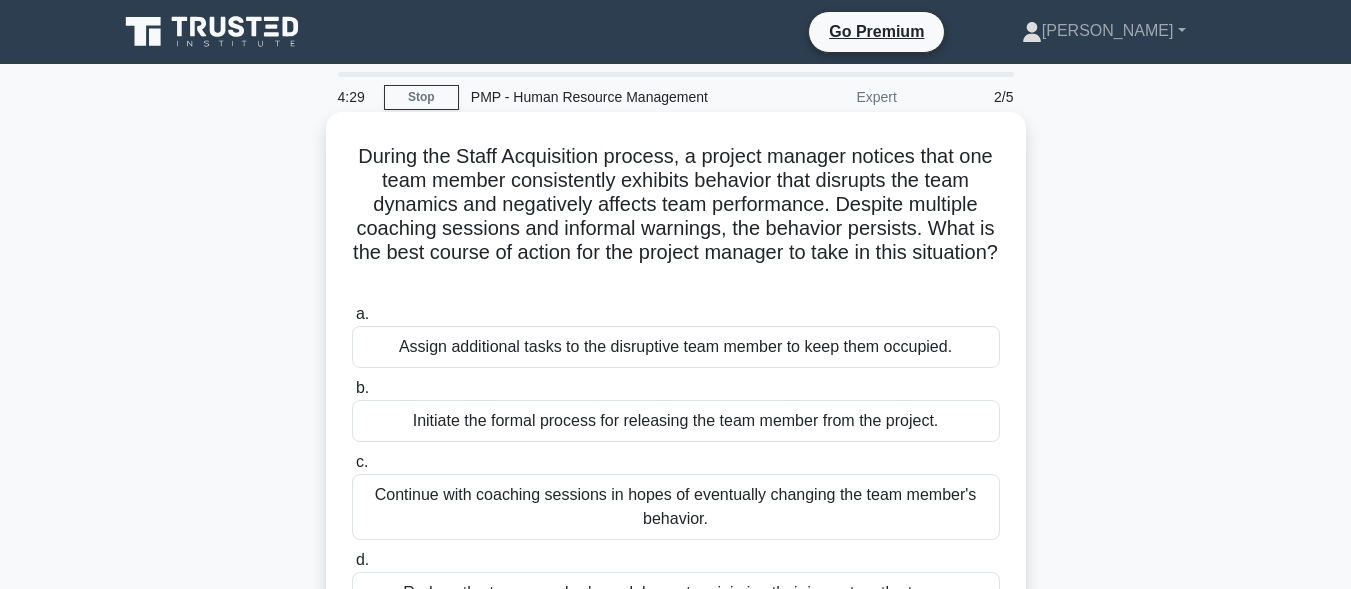 click on "Continue with coaching sessions in hopes of eventually changing the team member's behavior." at bounding box center (676, 507) 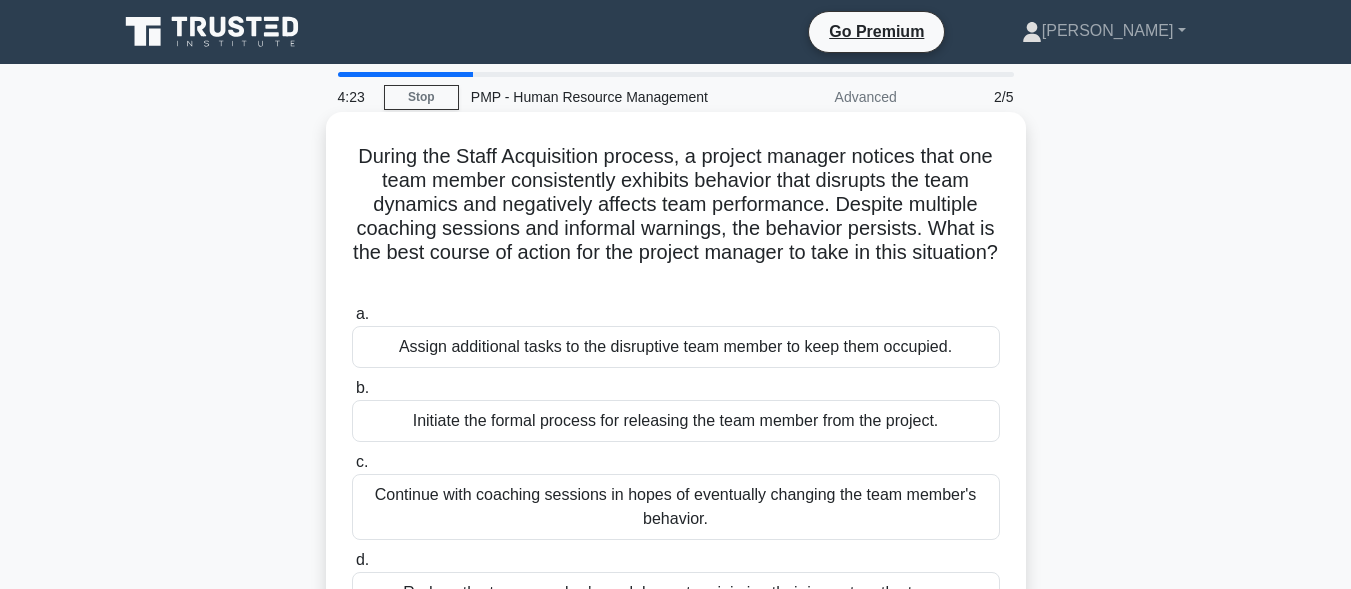 scroll, scrollTop: 0, scrollLeft: 0, axis: both 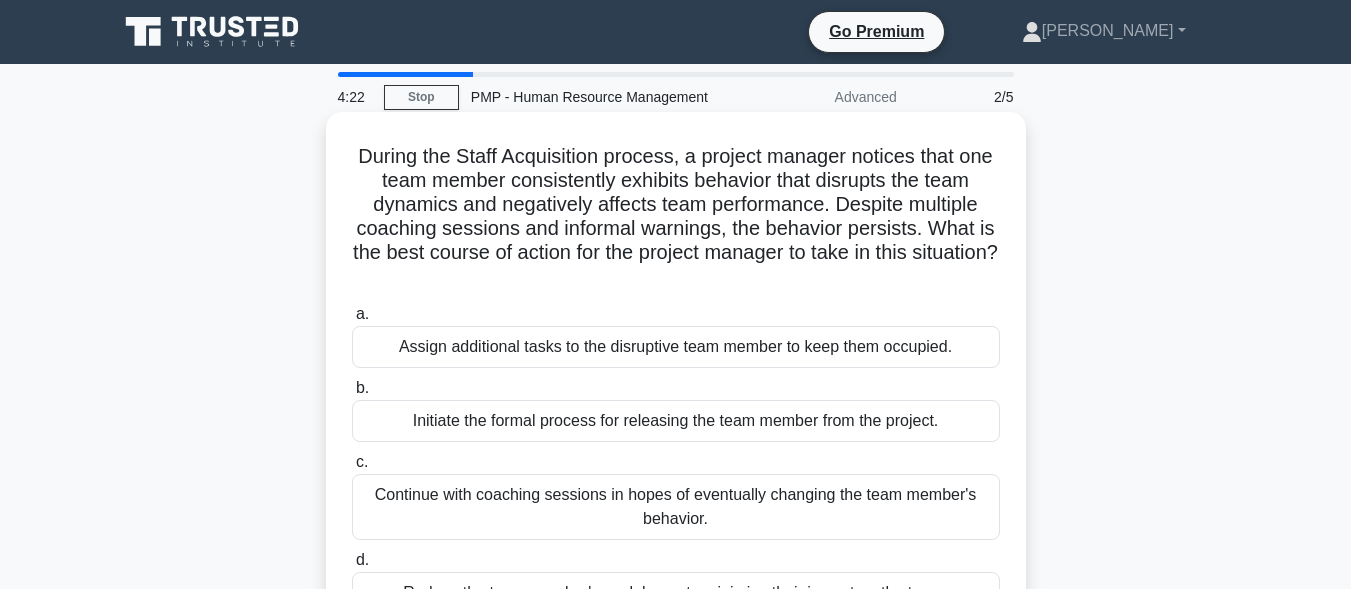 click on "Initiate the formal process for releasing the team member from the project." at bounding box center (676, 421) 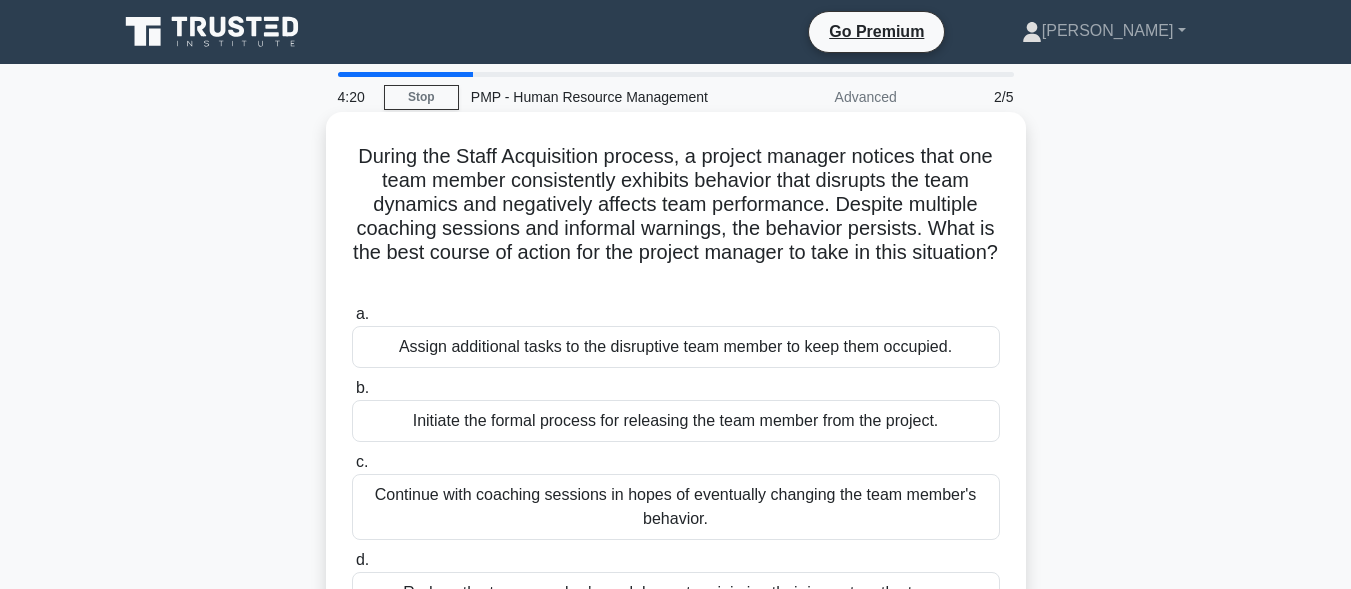 click on "Initiate the formal process for releasing the team member from the project." at bounding box center [676, 421] 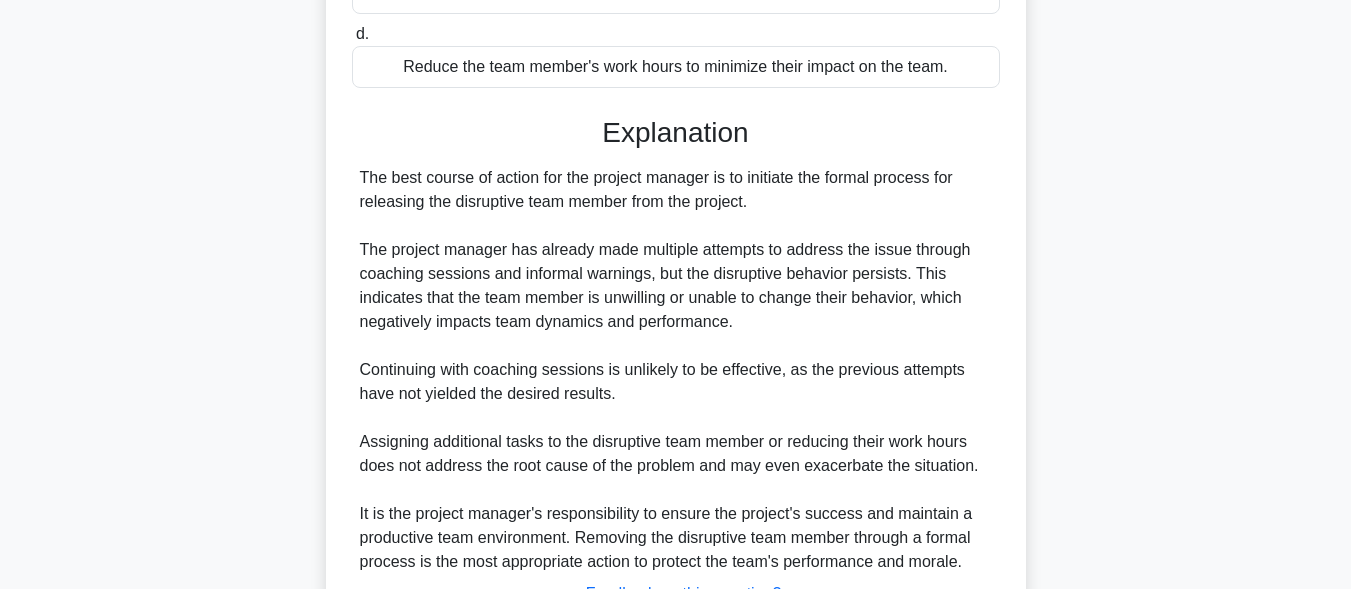 scroll, scrollTop: 693, scrollLeft: 0, axis: vertical 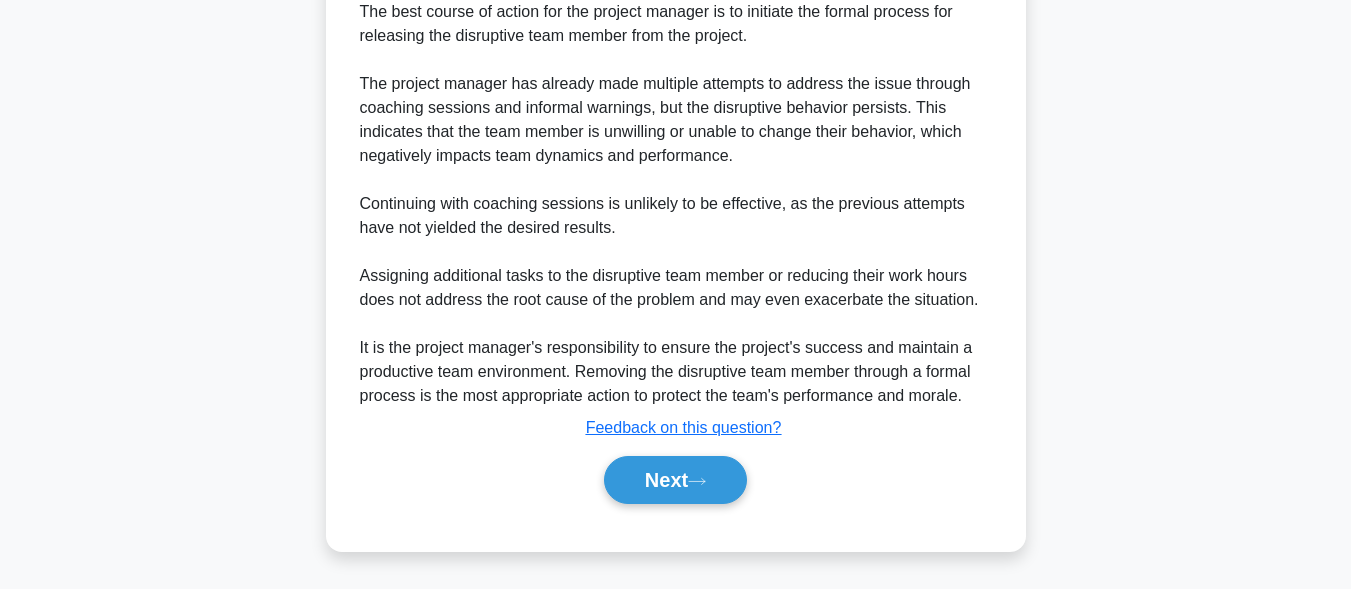 click on "During the Staff Acquisition process, a project manager notices that one team member consistently exhibits behavior that disrupts the team dynamics and negatively affects team performance. Despite multiple coaching sessions and informal warnings, the behavior persists. What is the best course of action for the project manager to take in this situation?
.spinner_0XTQ{transform-origin:center;animation:spinner_y6GP .75s linear infinite}@keyframes spinner_y6GP{100%{transform:rotate(360deg)}}
a.
b. c. d." at bounding box center [676, -15] 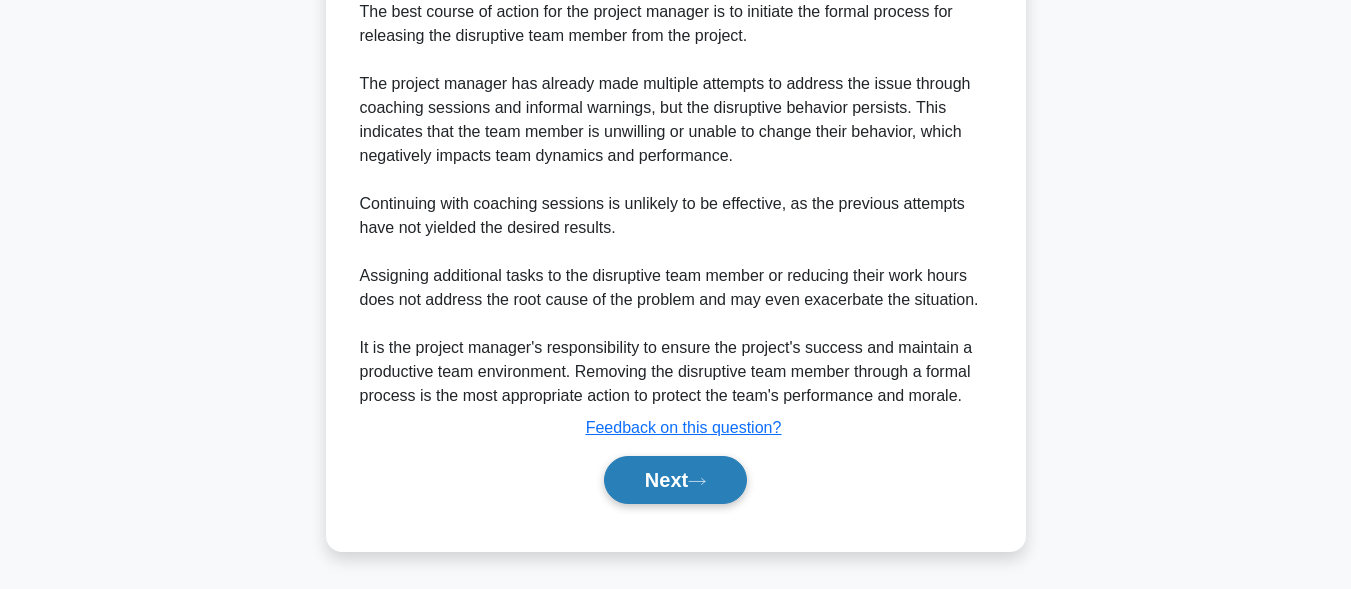 click on "Next" at bounding box center [675, 480] 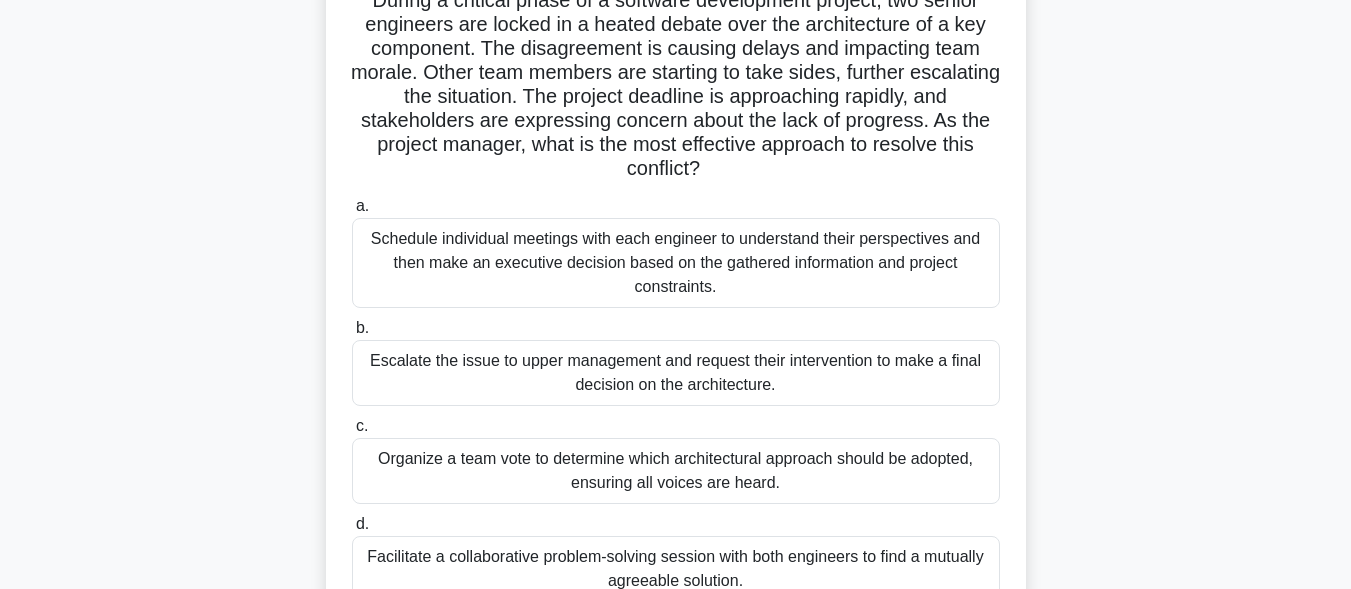 scroll, scrollTop: 191, scrollLeft: 0, axis: vertical 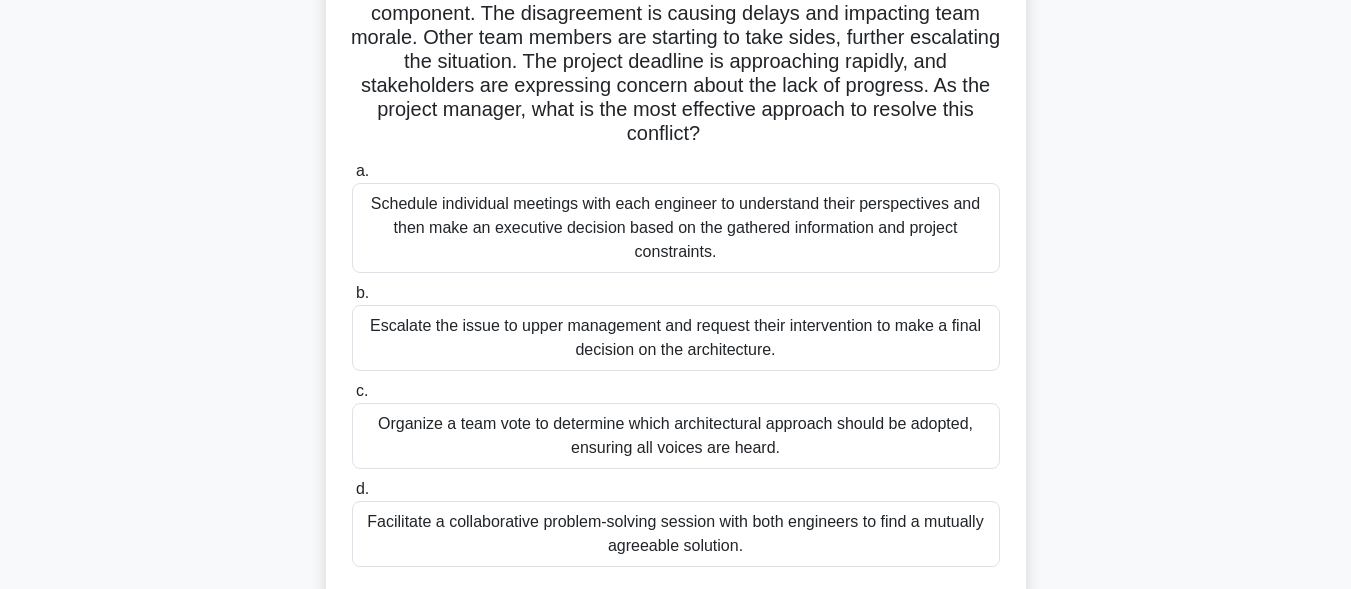 click on "Escalate the issue to upper management and request their intervention to make a final decision on the architecture." at bounding box center (676, 338) 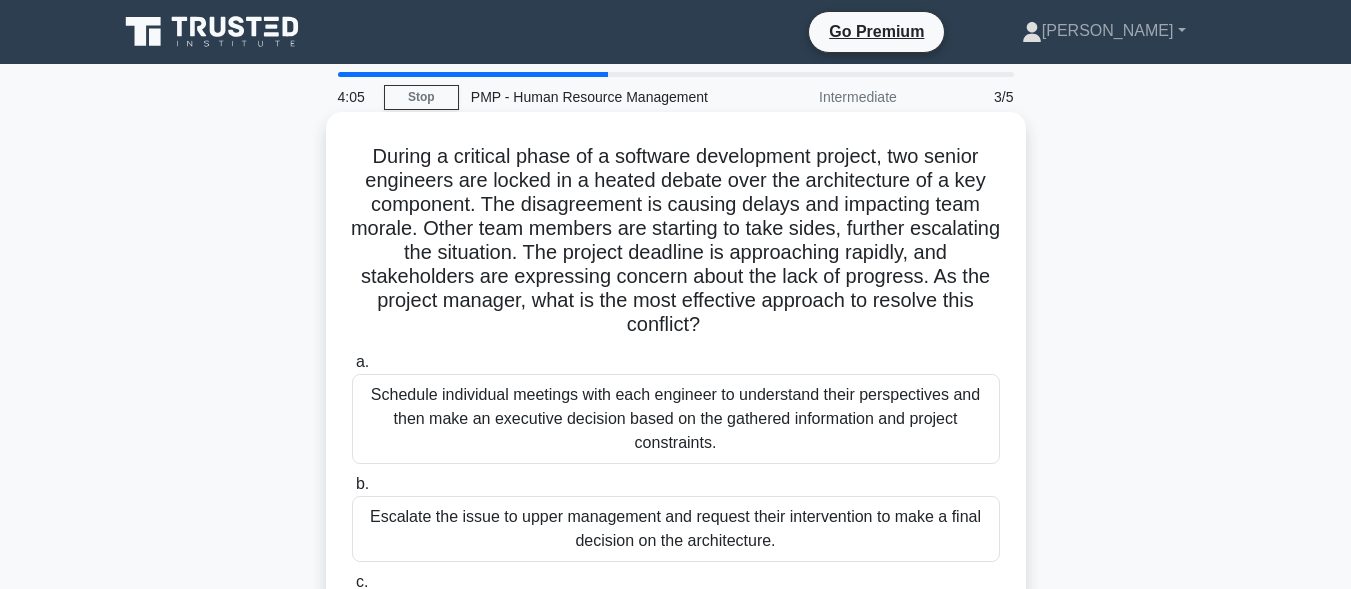 scroll, scrollTop: 391, scrollLeft: 0, axis: vertical 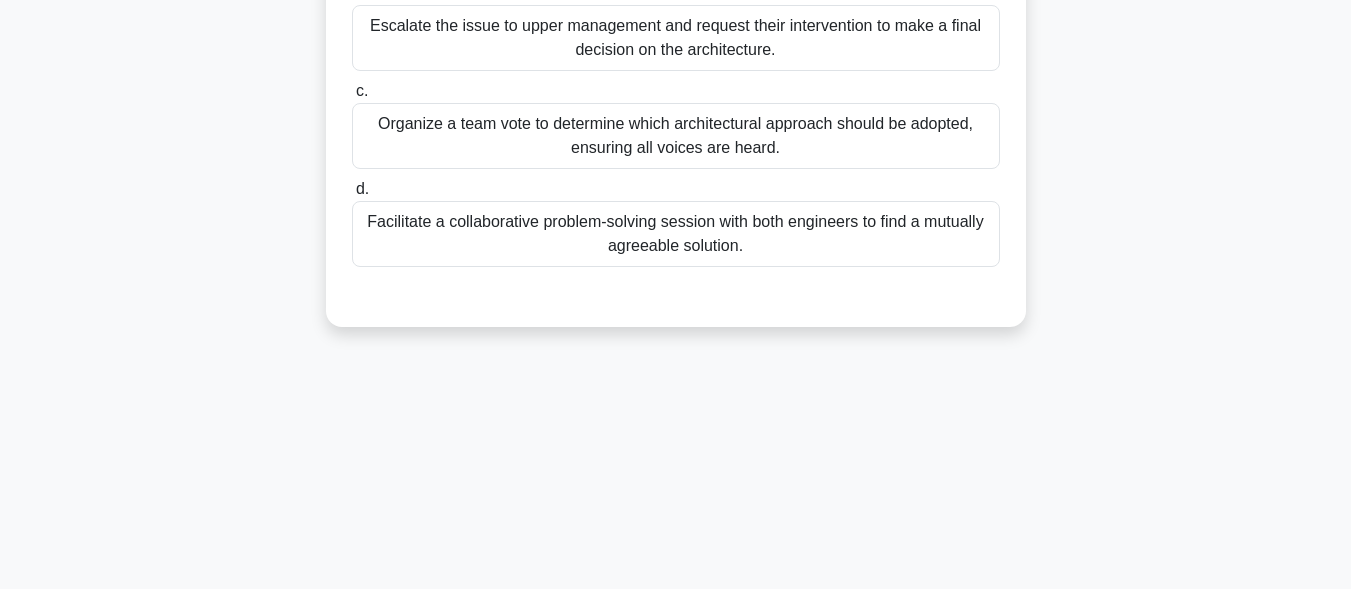 click on "Organize a team vote to determine which architectural approach should be adopted, ensuring all voices are heard." at bounding box center [676, 136] 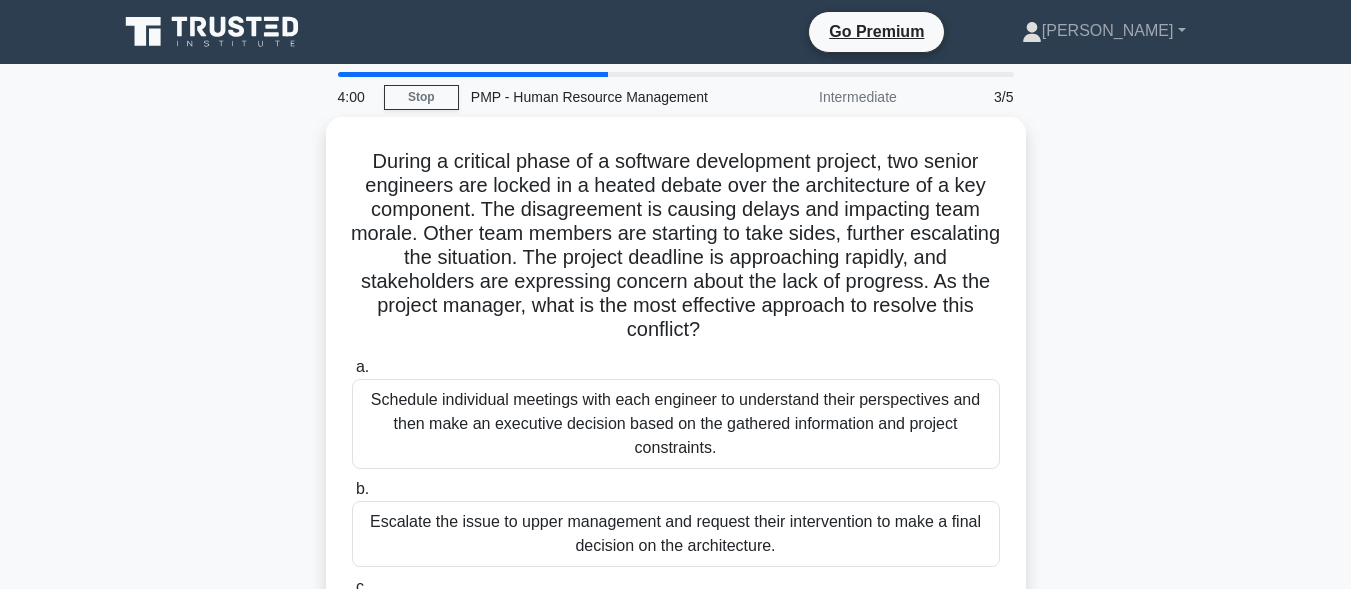 scroll, scrollTop: 491, scrollLeft: 0, axis: vertical 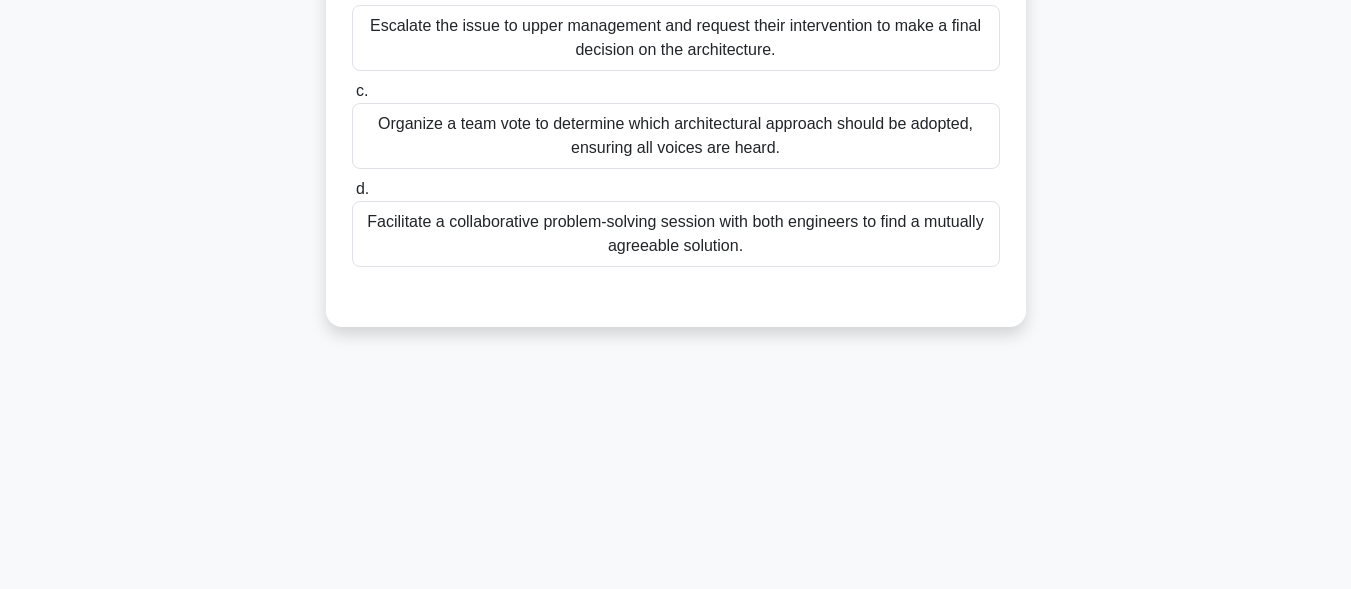 click on "Facilitate a collaborative problem-solving session with both engineers to find a mutually agreeable solution." at bounding box center [676, 234] 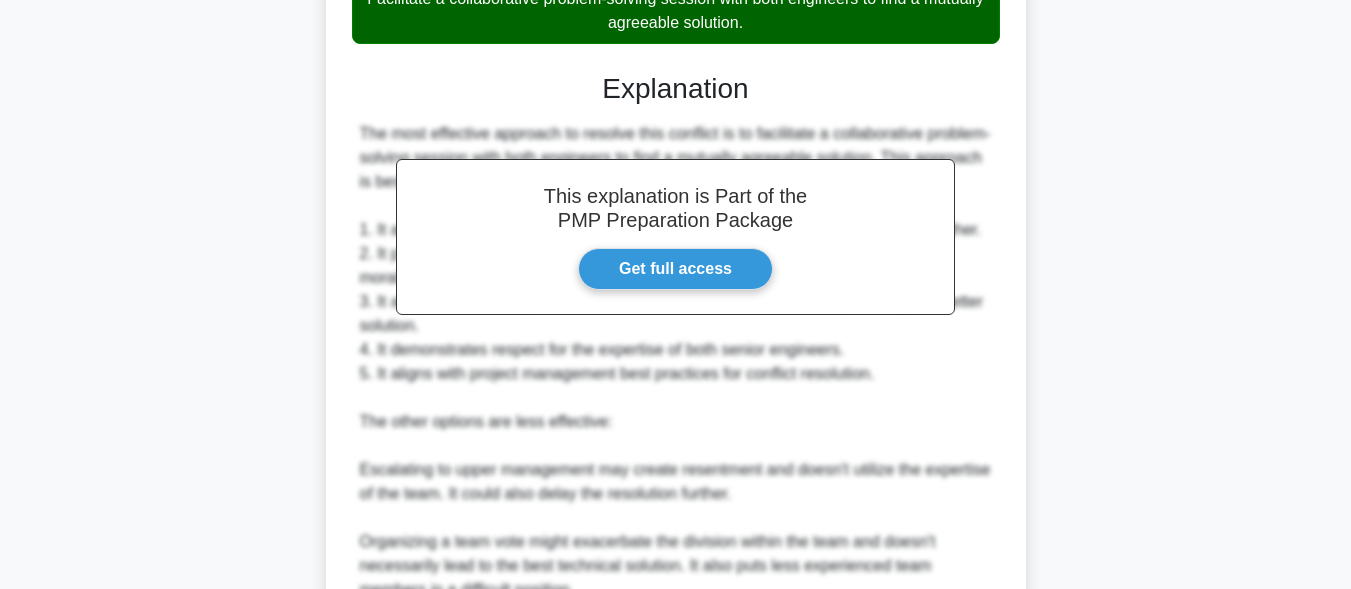 scroll, scrollTop: 1091, scrollLeft: 0, axis: vertical 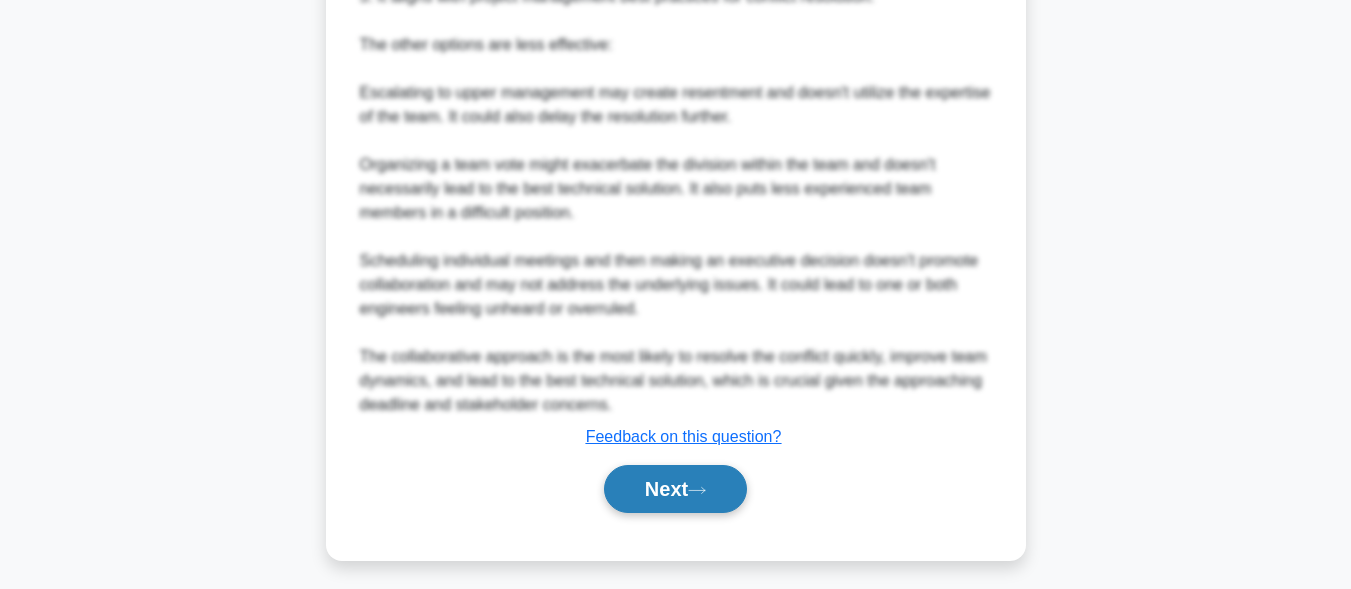 click on "Next" at bounding box center (675, 489) 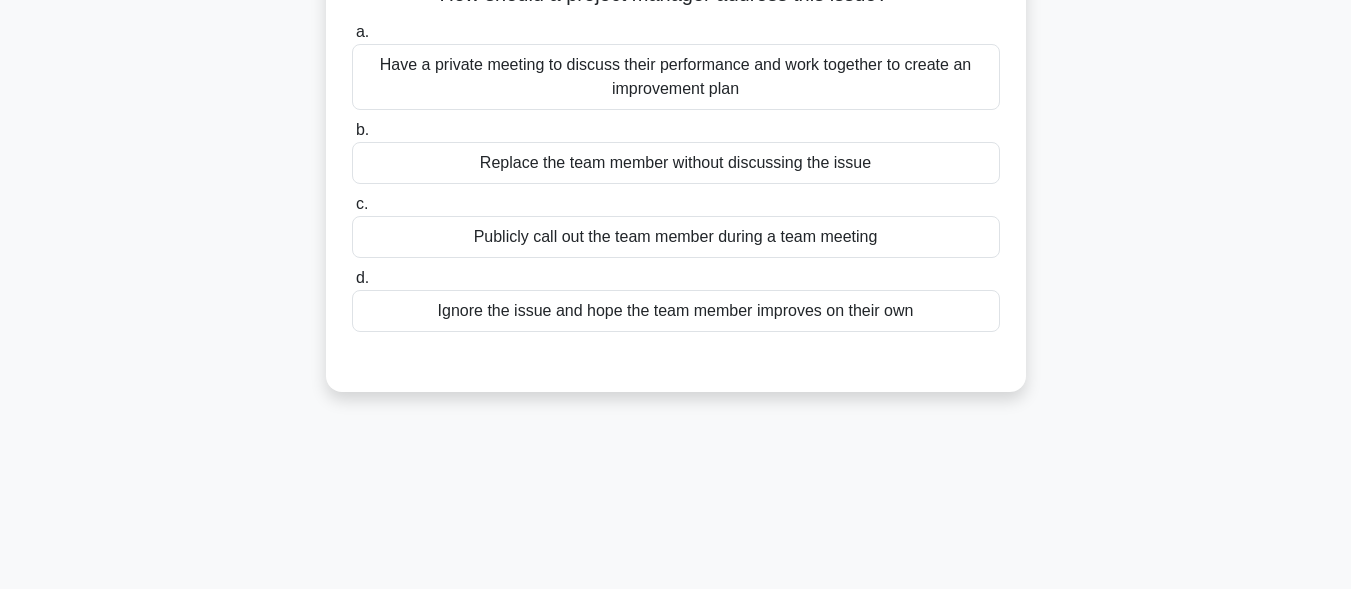 scroll, scrollTop: 91, scrollLeft: 0, axis: vertical 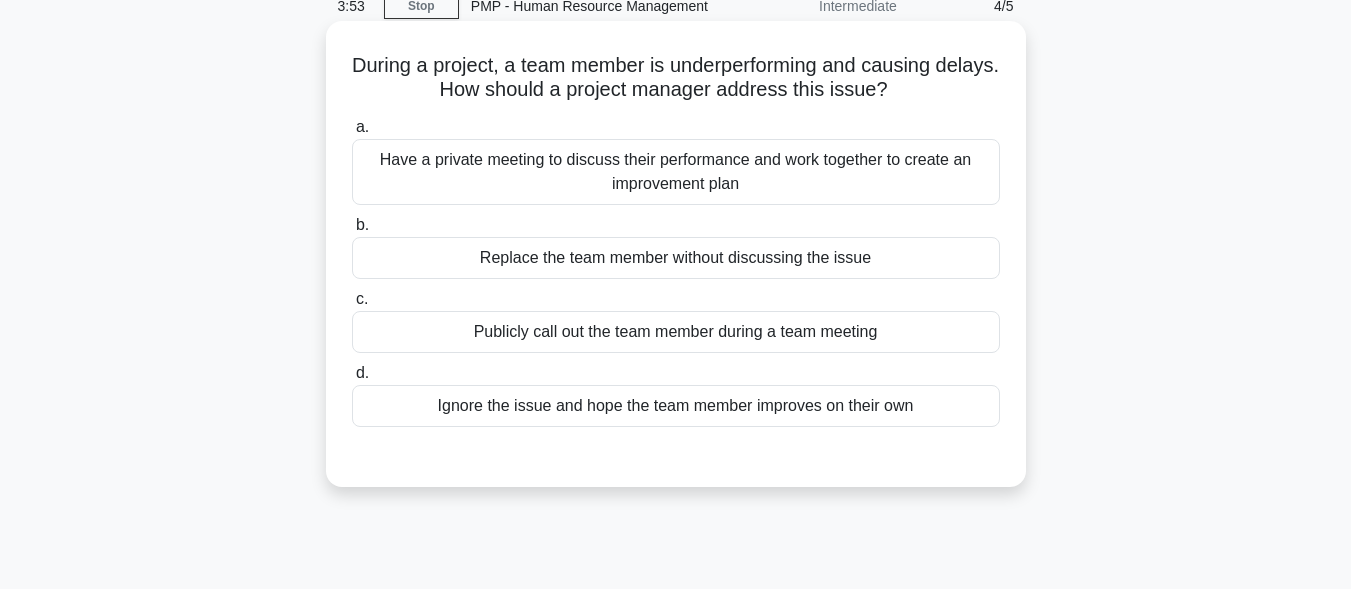 click on "Publicly call out the team member during a team meeting" at bounding box center [676, 332] 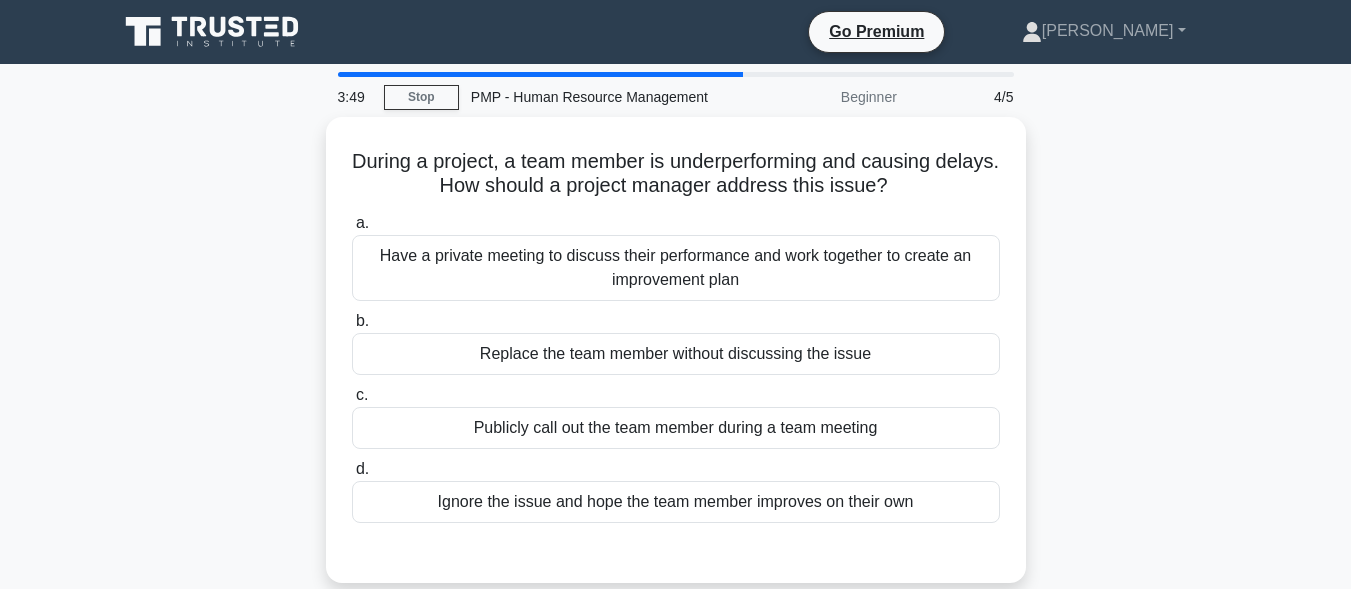 scroll, scrollTop: 91, scrollLeft: 0, axis: vertical 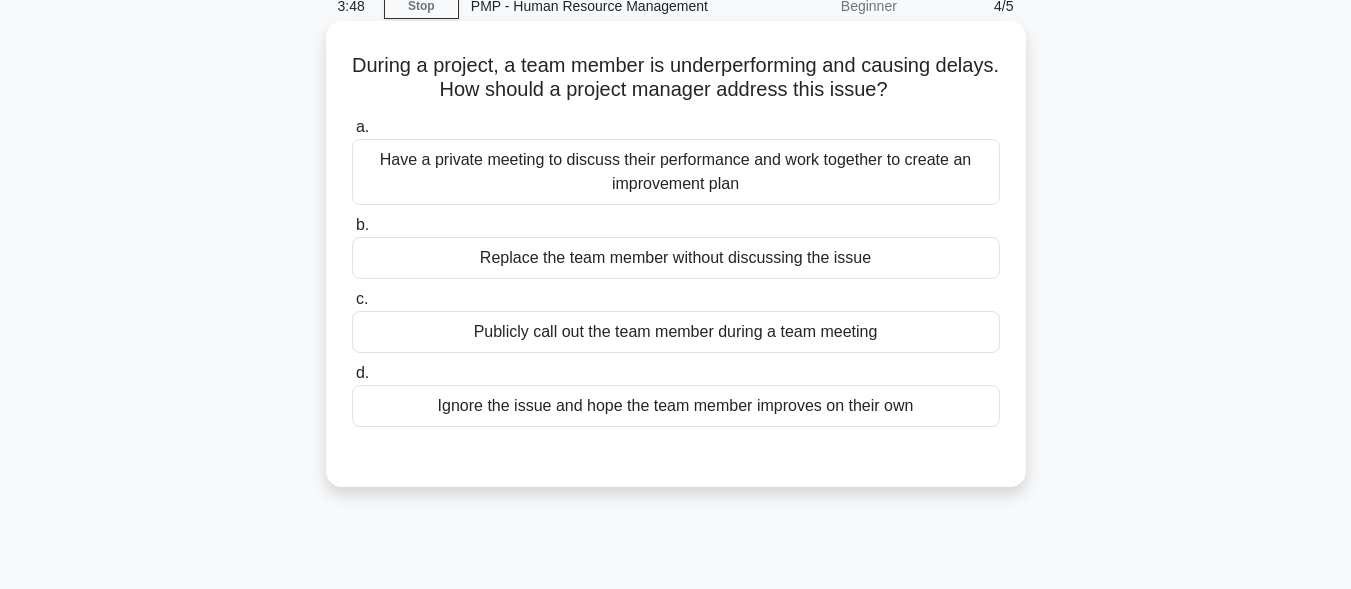 drag, startPoint x: 624, startPoint y: 174, endPoint x: 608, endPoint y: 175, distance: 16.03122 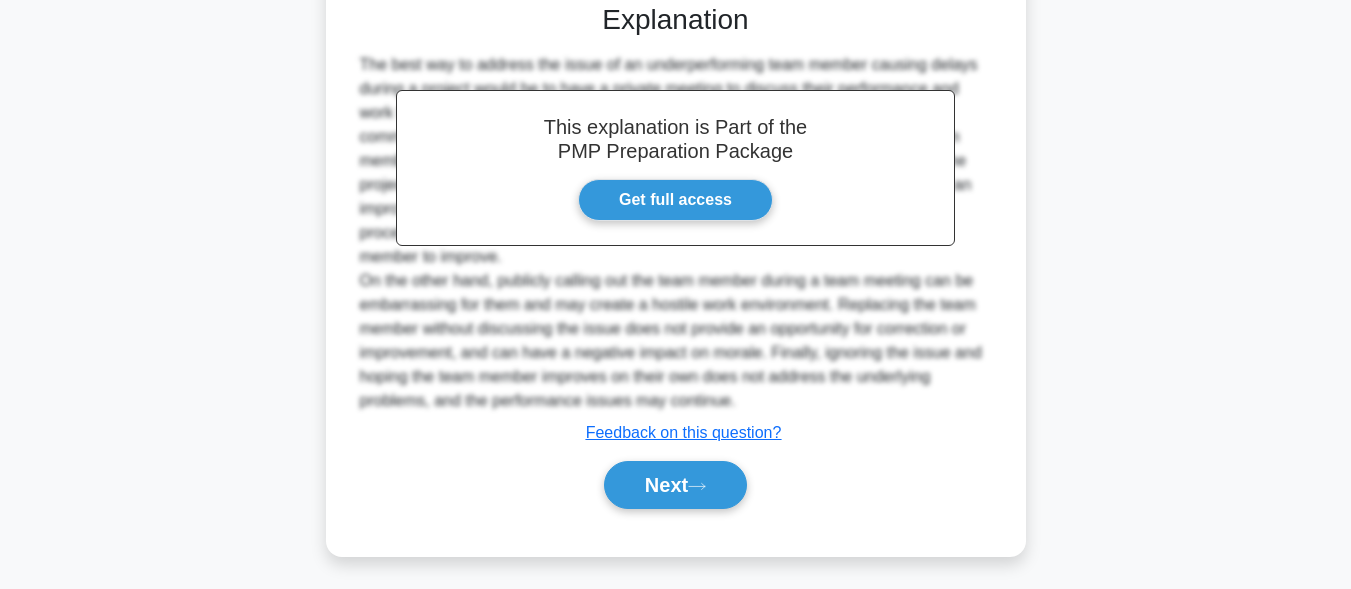 scroll, scrollTop: 549, scrollLeft: 0, axis: vertical 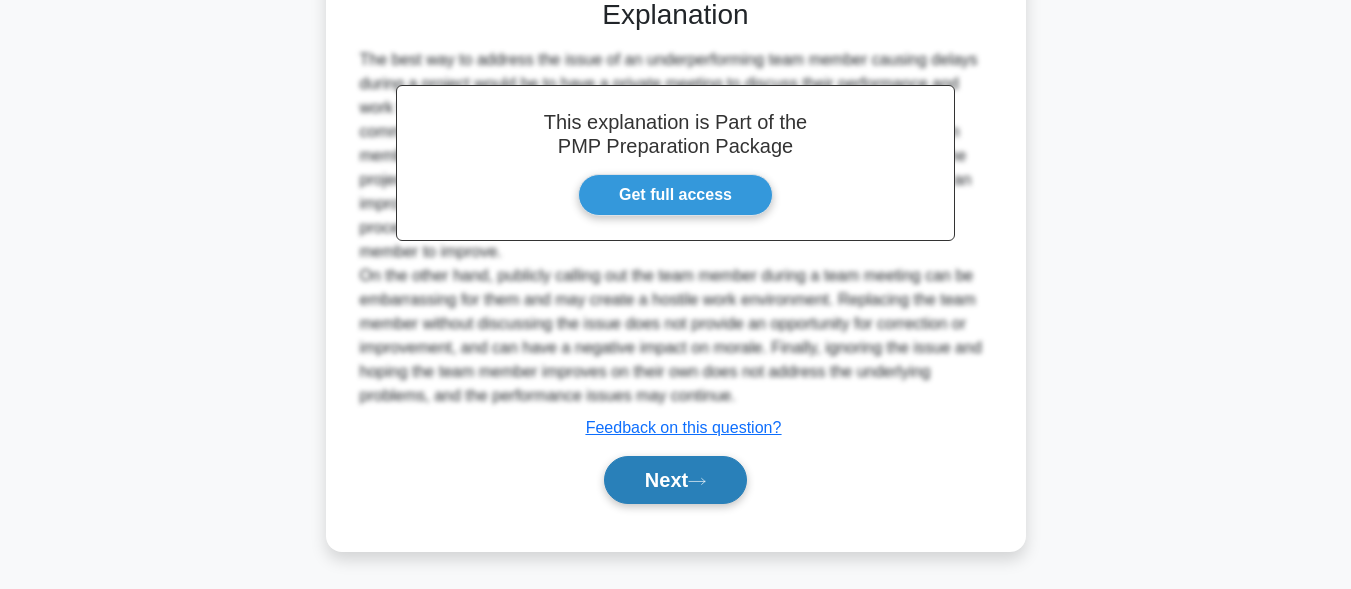 click on "Next" at bounding box center (675, 480) 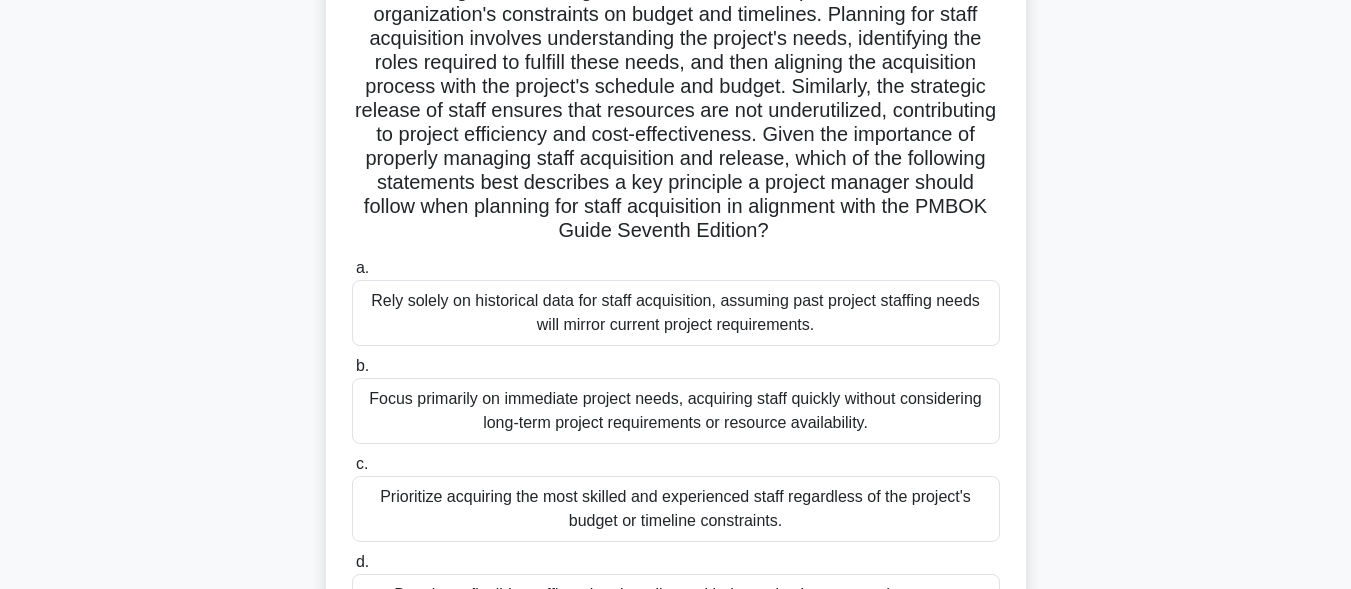 scroll, scrollTop: 291, scrollLeft: 0, axis: vertical 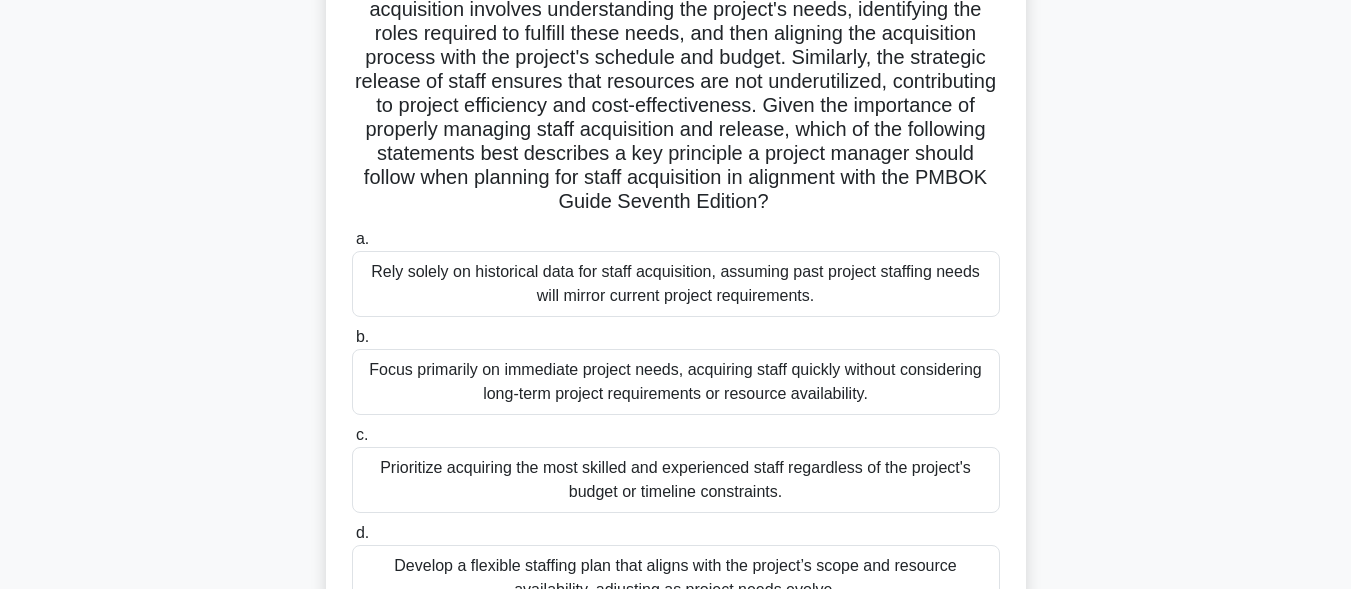 click on "Rely solely on historical data for staff acquisition, assuming past project staffing needs will mirror current project requirements." at bounding box center (676, 284) 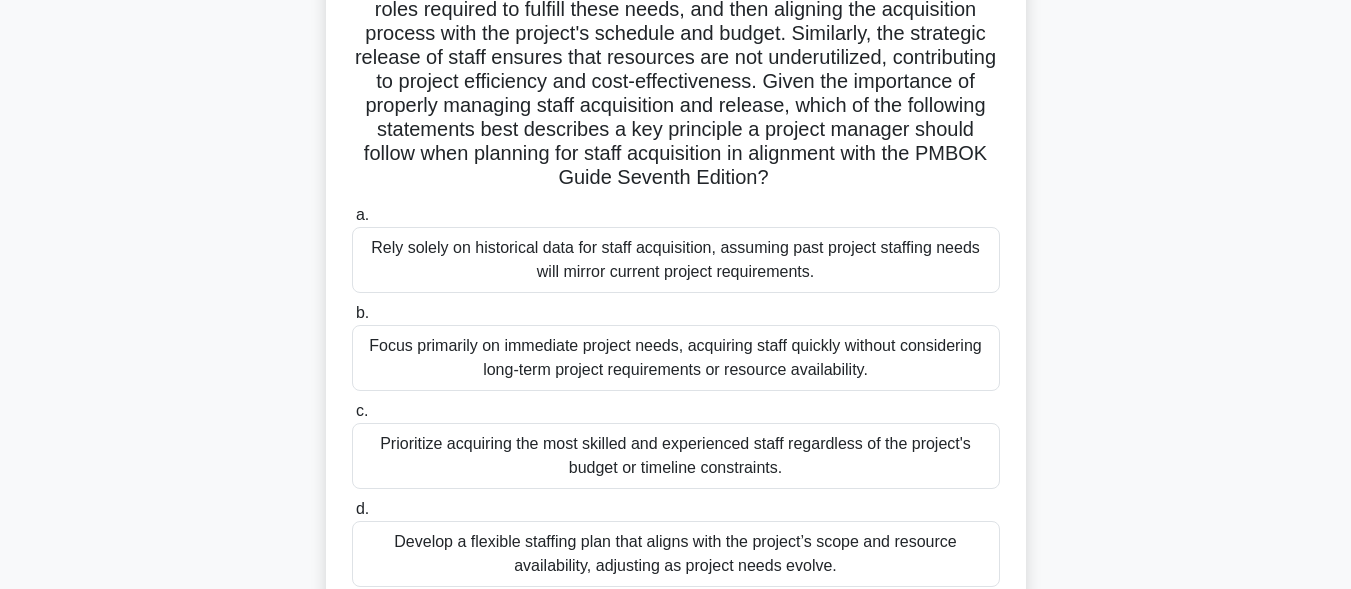 scroll, scrollTop: 0, scrollLeft: 0, axis: both 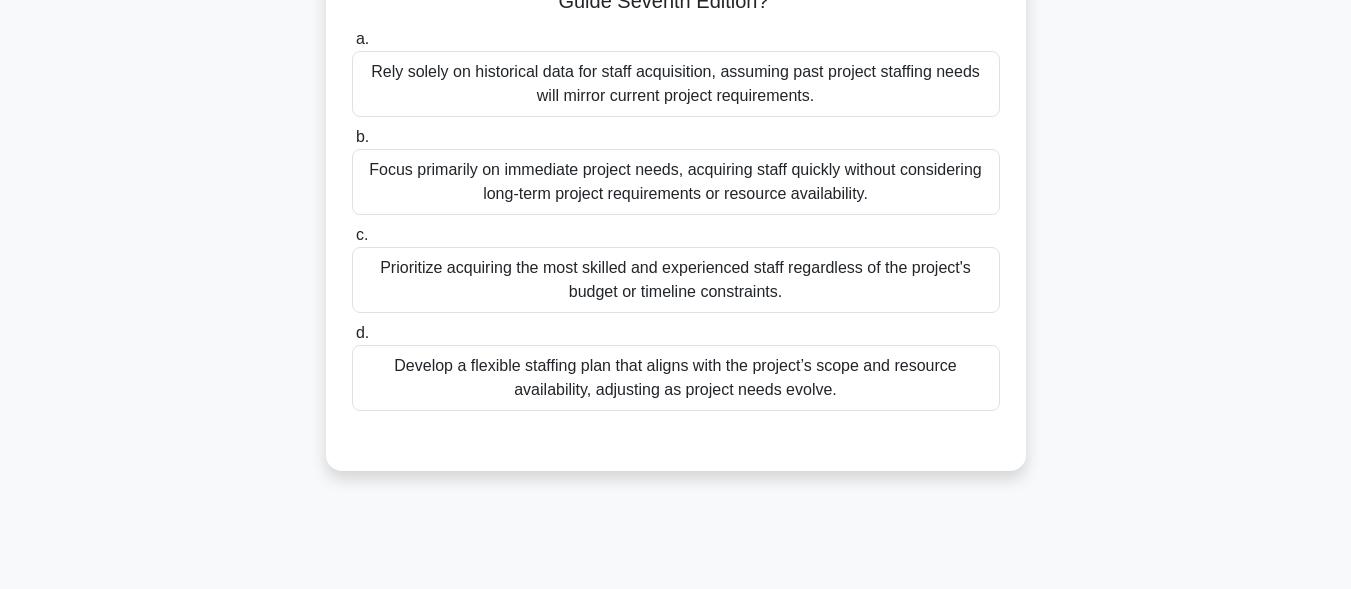 drag, startPoint x: 552, startPoint y: 354, endPoint x: 576, endPoint y: 327, distance: 36.124783 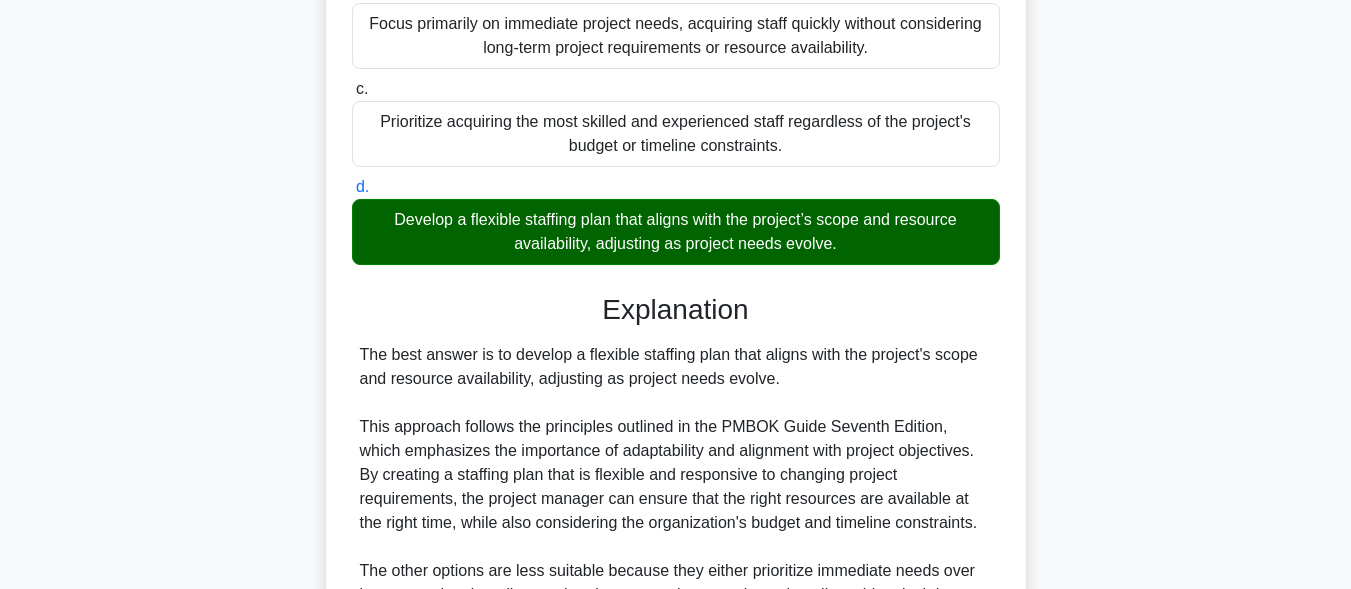 scroll, scrollTop: 909, scrollLeft: 0, axis: vertical 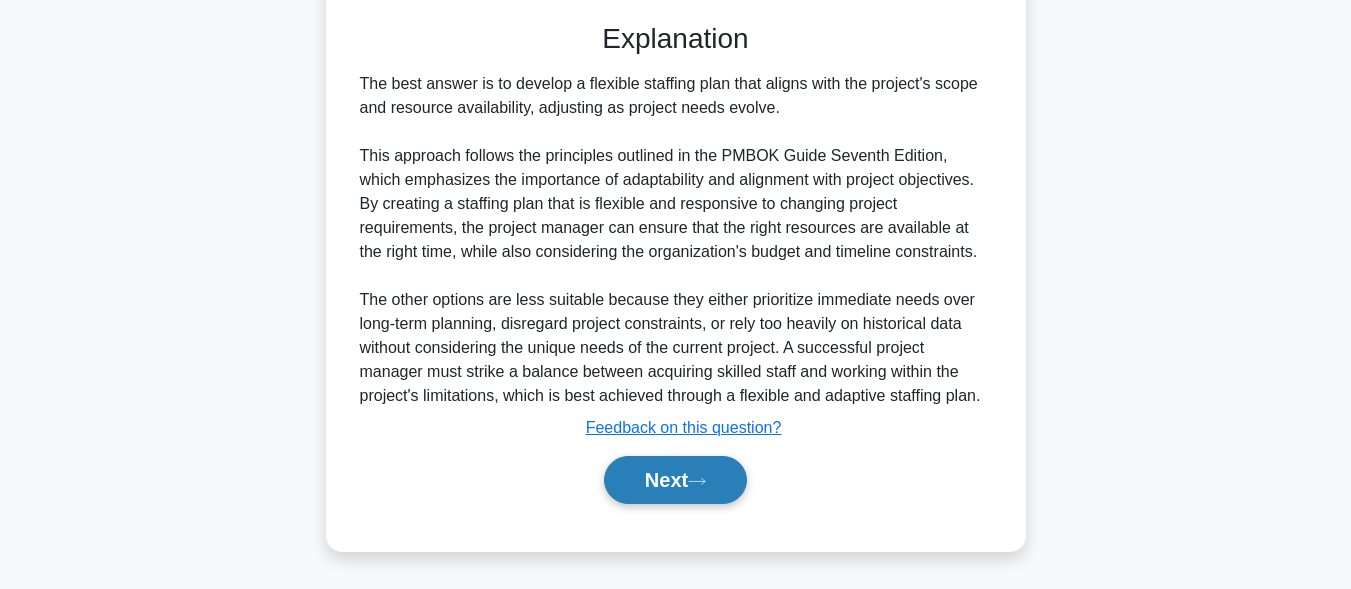 click on "Next" at bounding box center (675, 480) 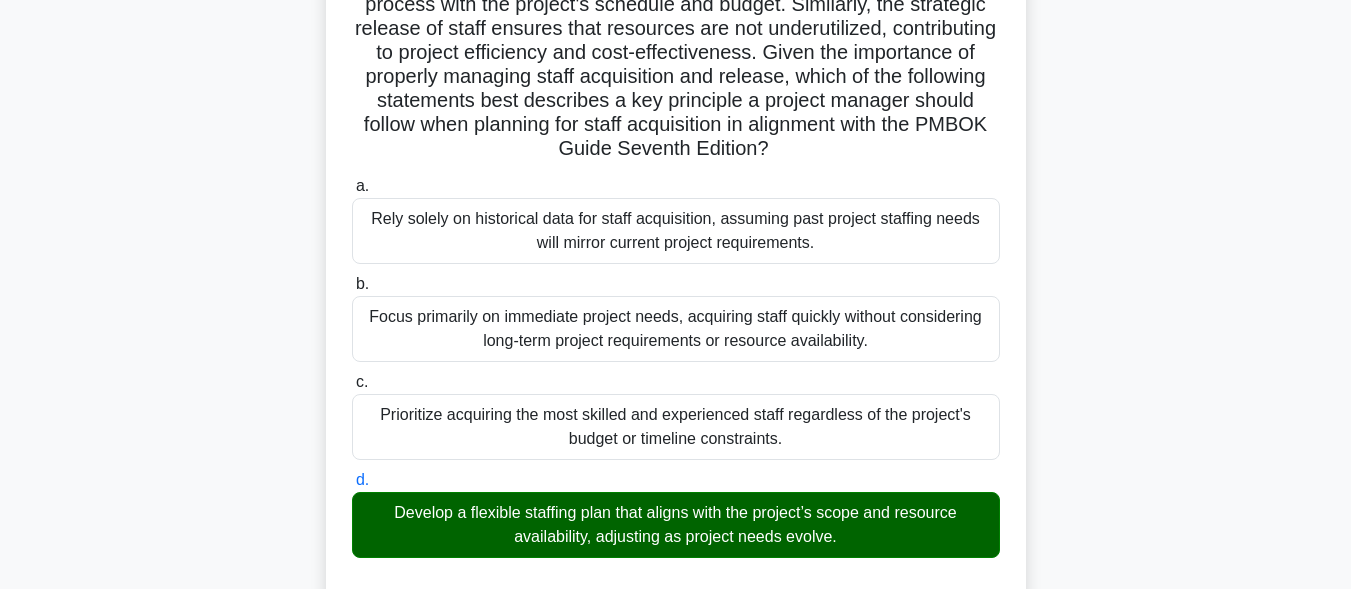 scroll, scrollTop: 309, scrollLeft: 0, axis: vertical 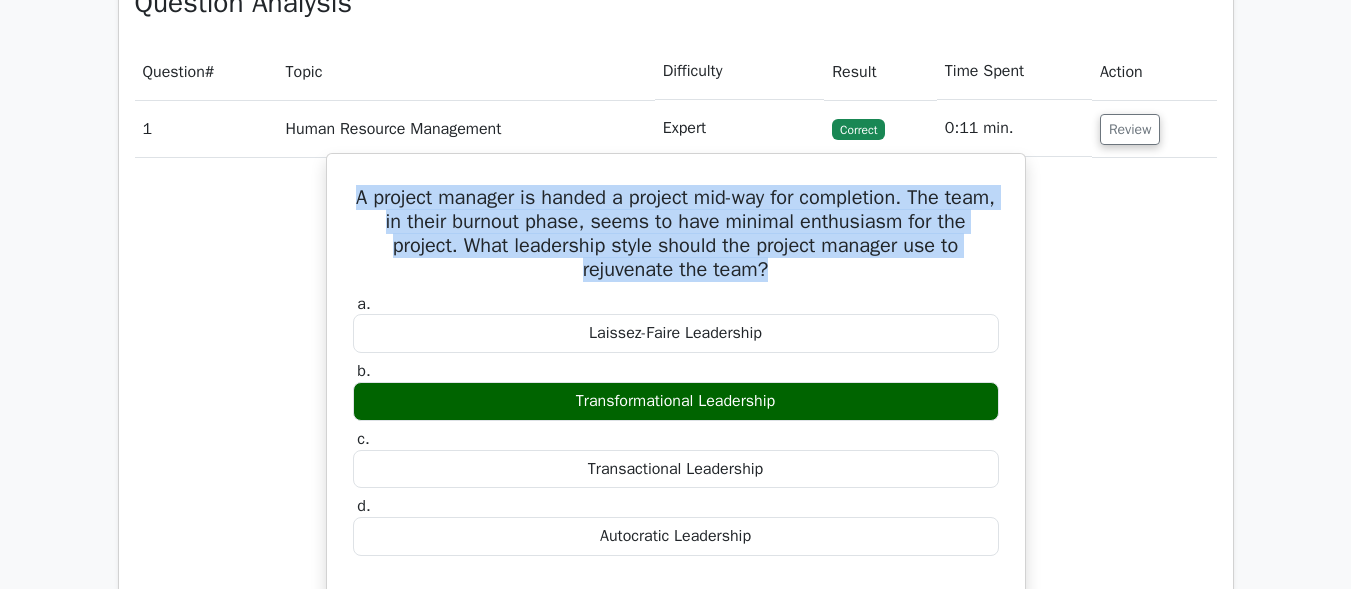 drag, startPoint x: 783, startPoint y: 260, endPoint x: 442, endPoint y: 183, distance: 349.58548 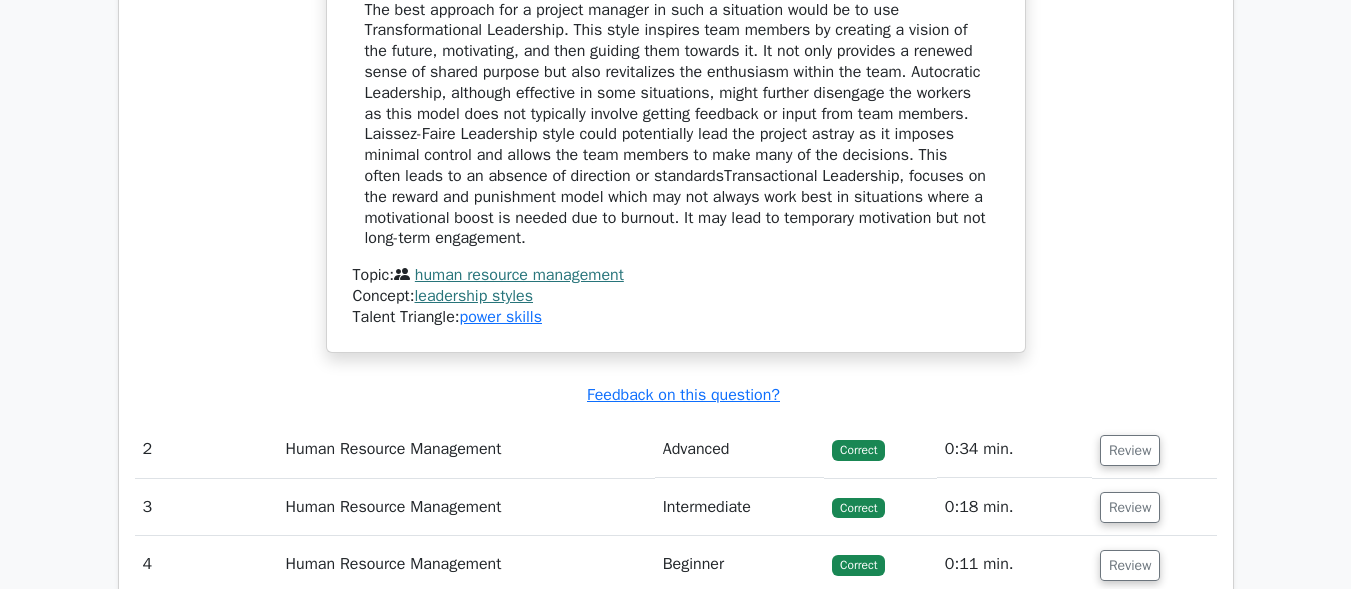 scroll, scrollTop: 2100, scrollLeft: 0, axis: vertical 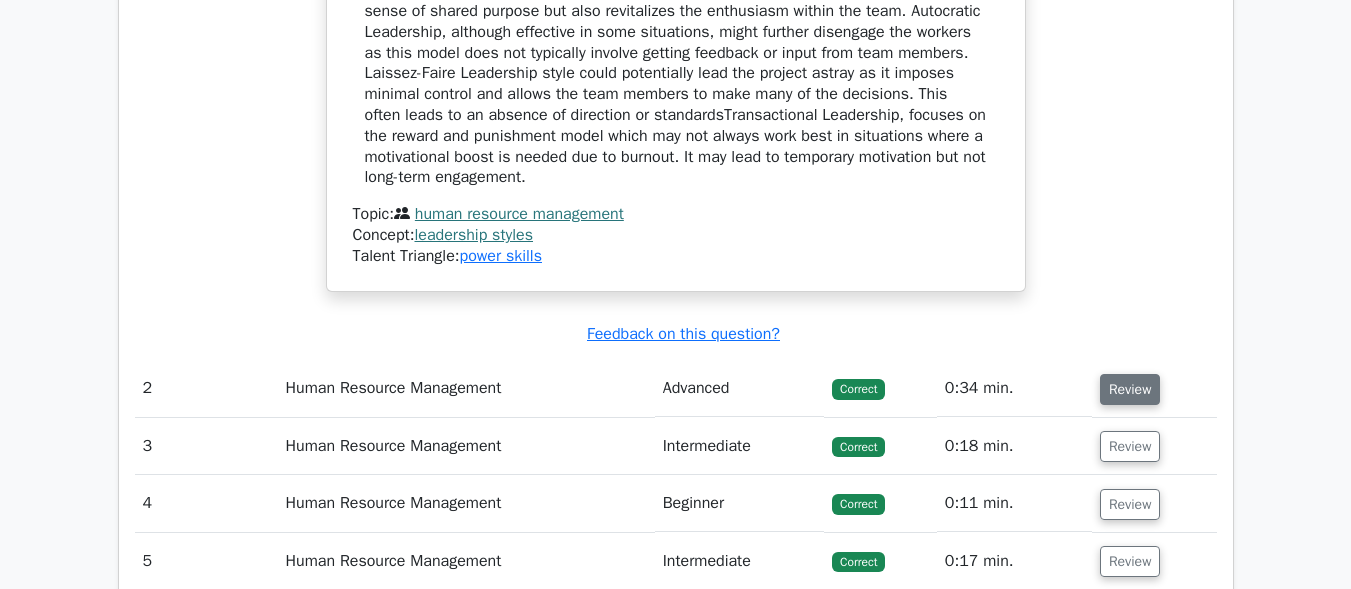 click on "Review" at bounding box center [1130, 389] 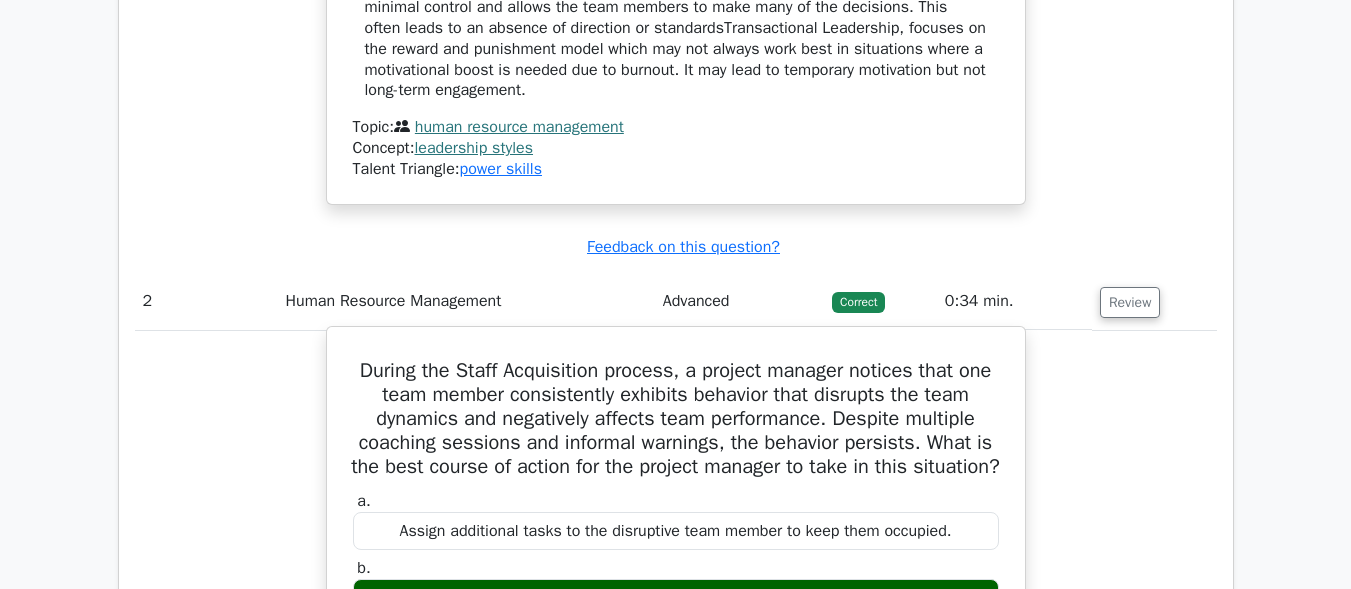 scroll, scrollTop: 2300, scrollLeft: 0, axis: vertical 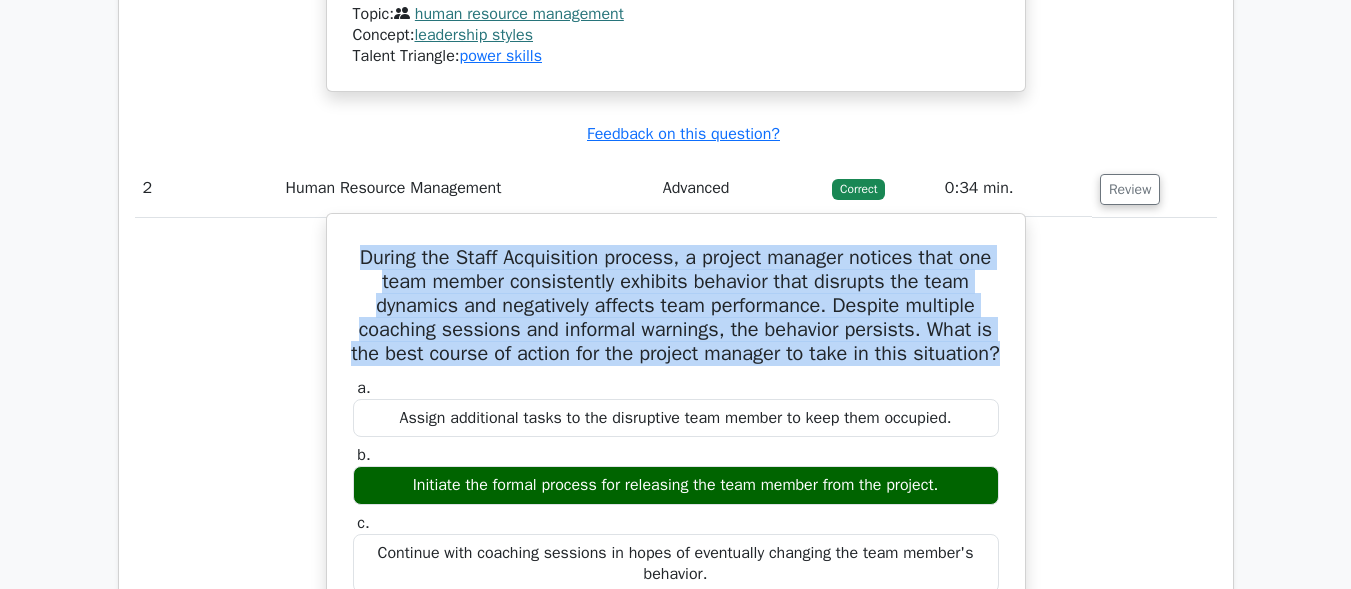 drag, startPoint x: 760, startPoint y: 374, endPoint x: 355, endPoint y: 265, distance: 419.4115 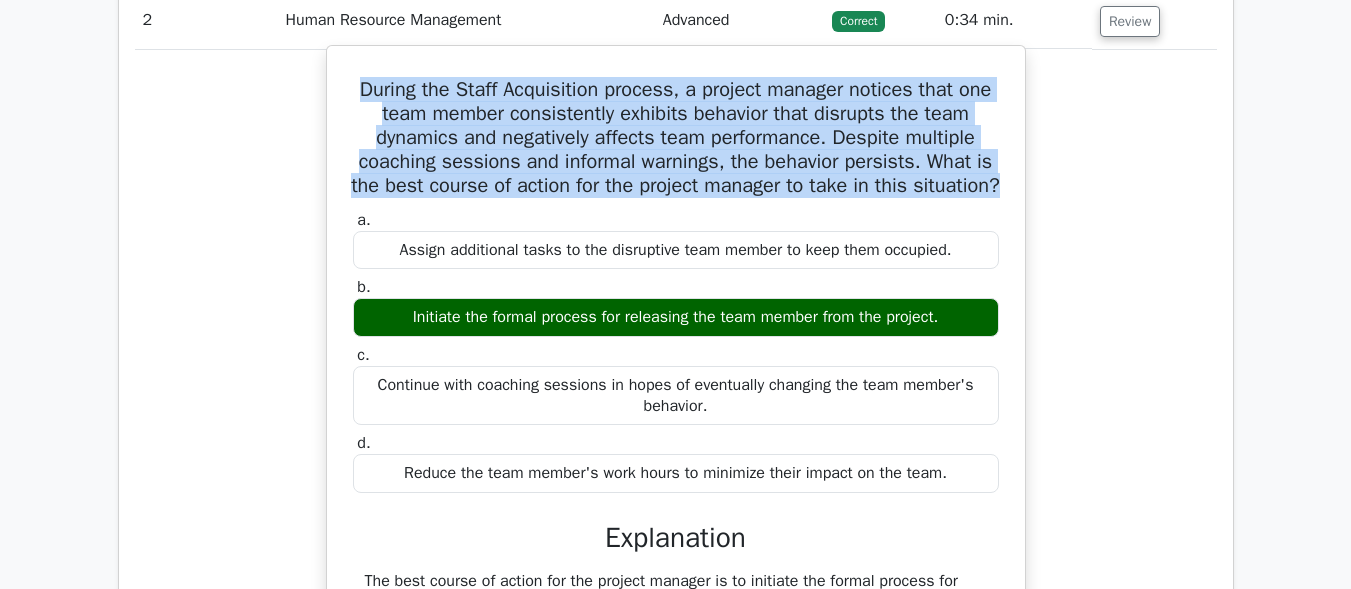 scroll, scrollTop: 2500, scrollLeft: 0, axis: vertical 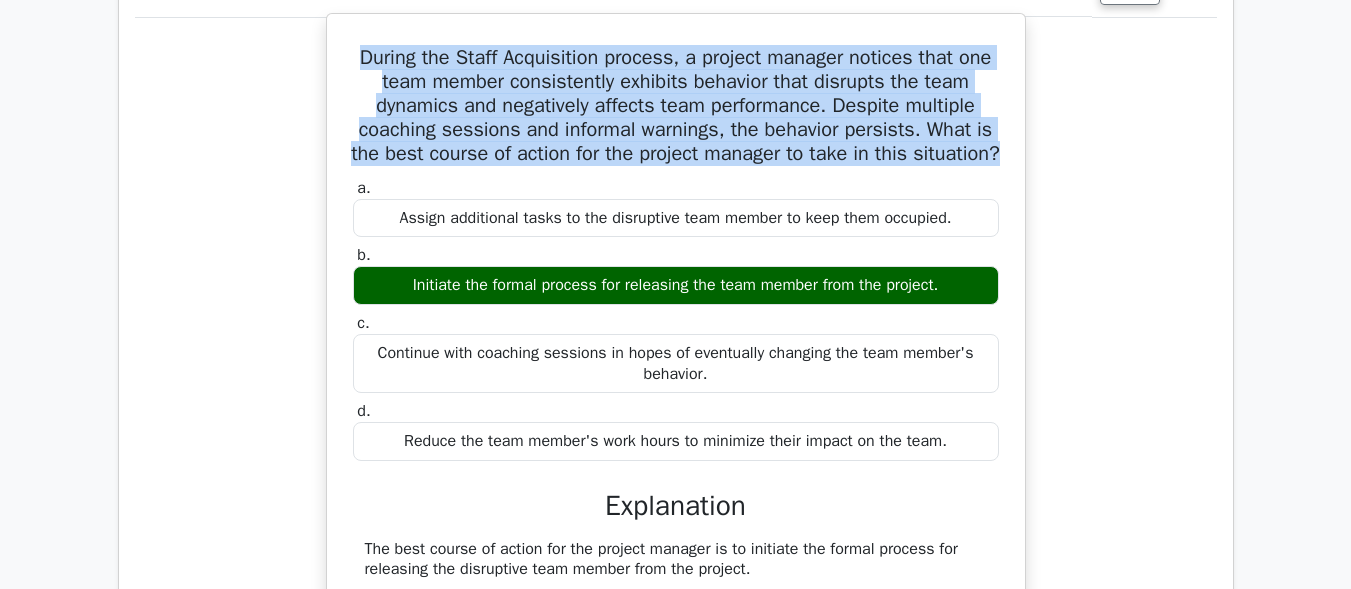 drag, startPoint x: 402, startPoint y: 306, endPoint x: 948, endPoint y: 301, distance: 546.0229 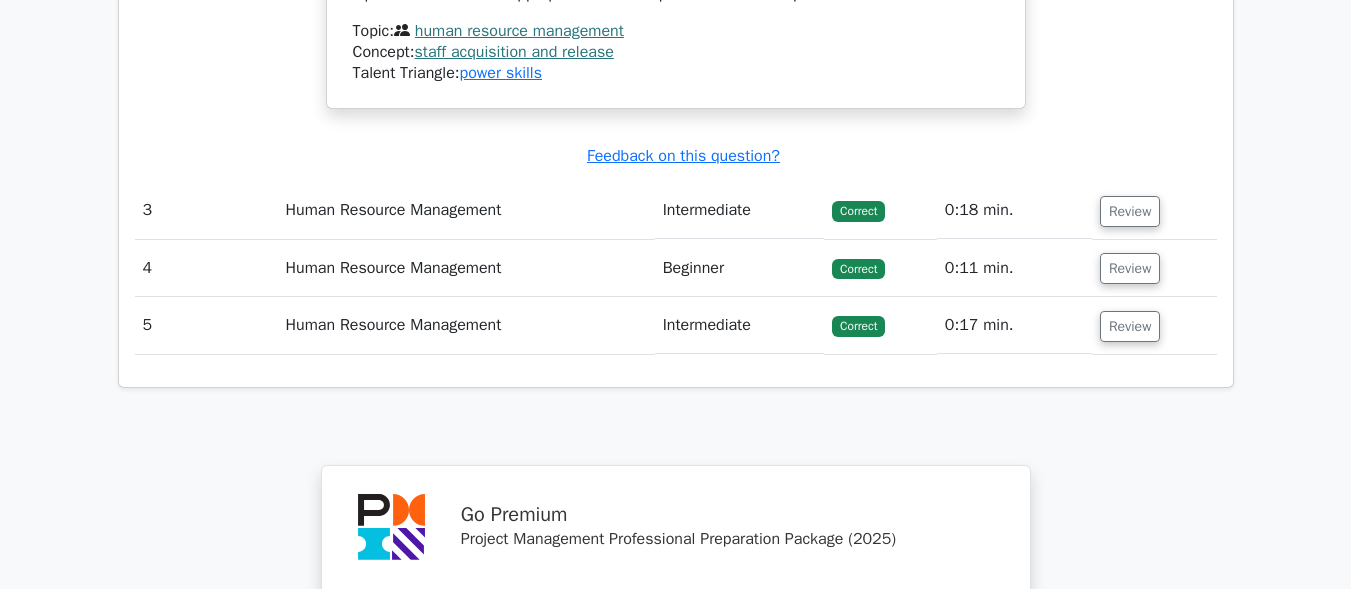 scroll, scrollTop: 3400, scrollLeft: 0, axis: vertical 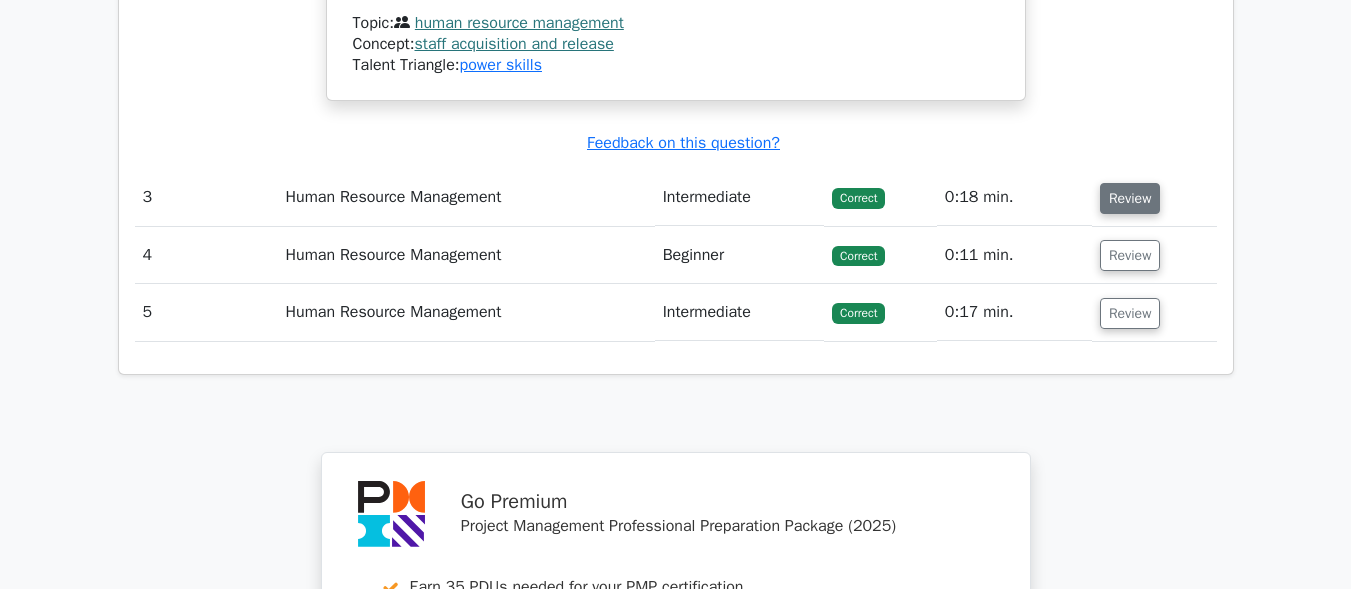 click on "Review" at bounding box center (1130, 198) 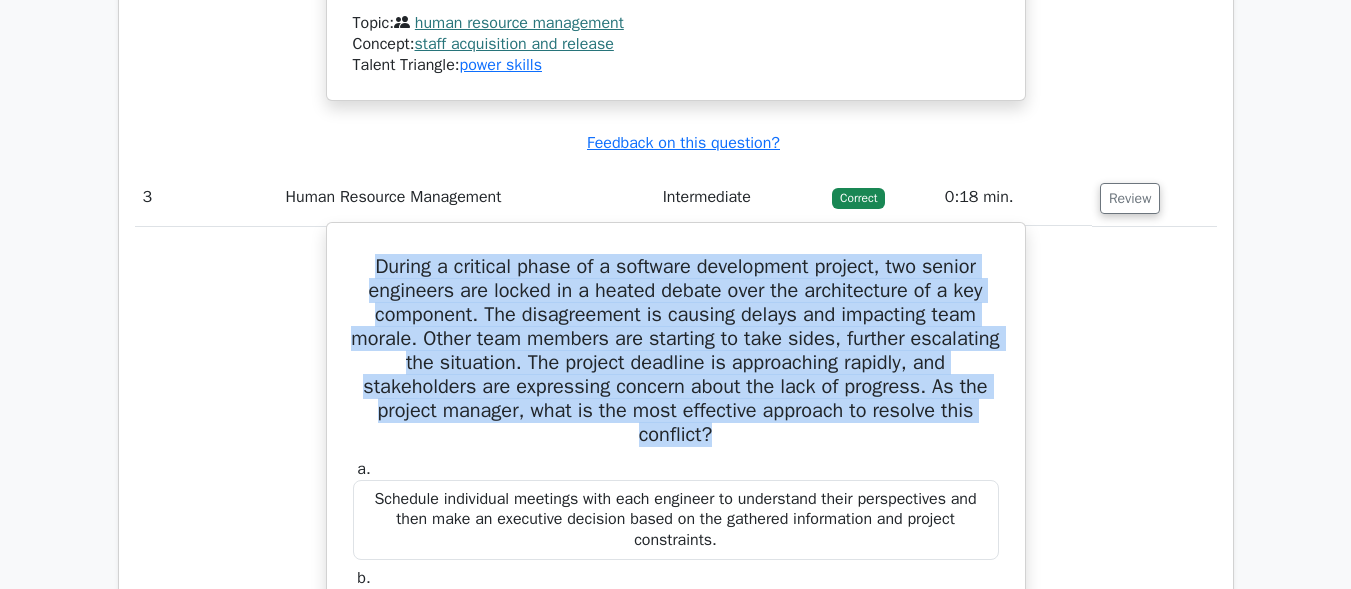 drag, startPoint x: 764, startPoint y: 455, endPoint x: 342, endPoint y: 272, distance: 459.97064 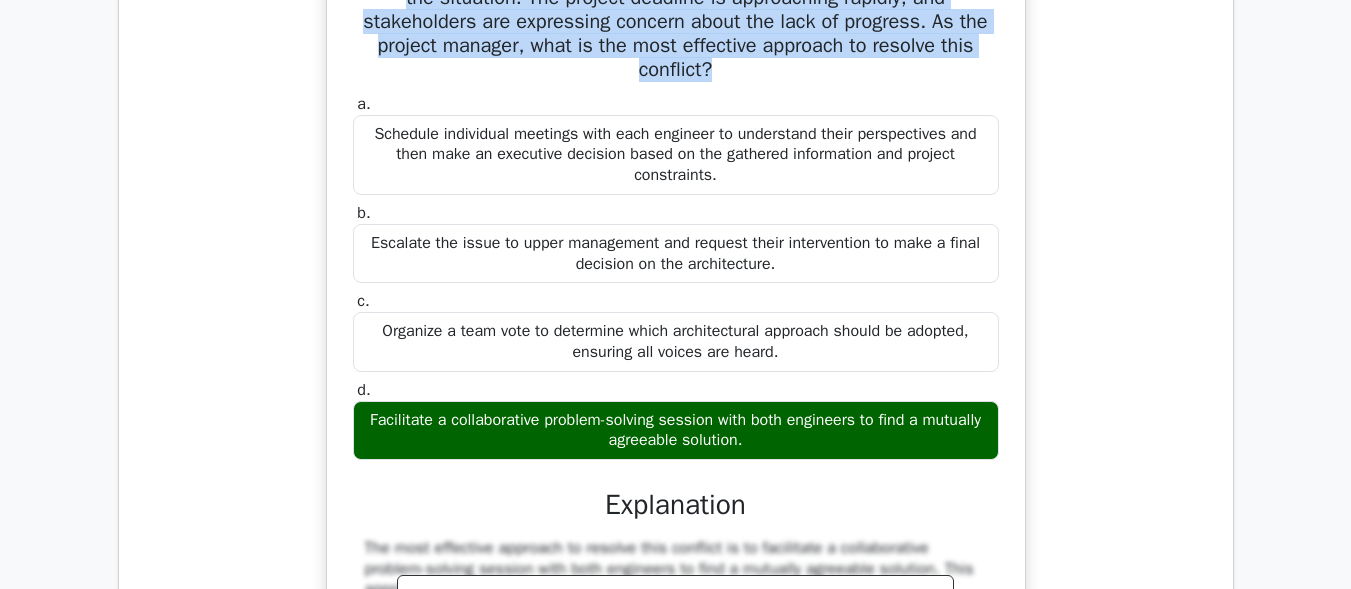 scroll, scrollTop: 3800, scrollLeft: 0, axis: vertical 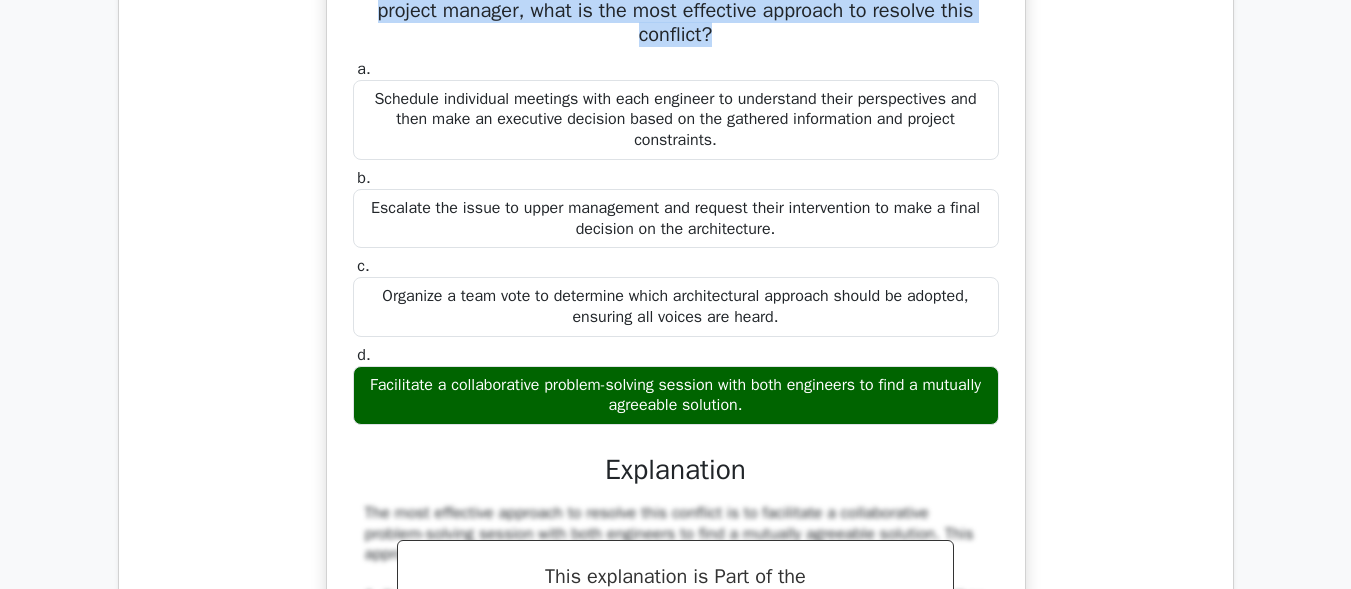 drag, startPoint x: 799, startPoint y: 435, endPoint x: 442, endPoint y: 426, distance: 357.11343 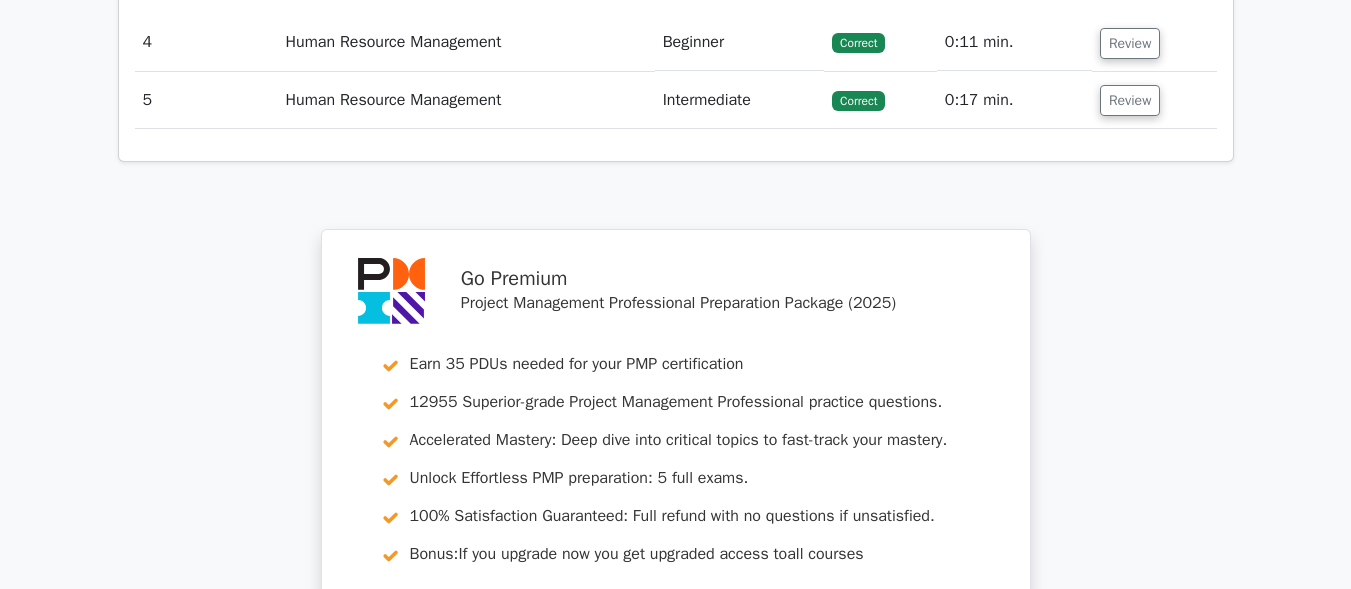 scroll, scrollTop: 5100, scrollLeft: 0, axis: vertical 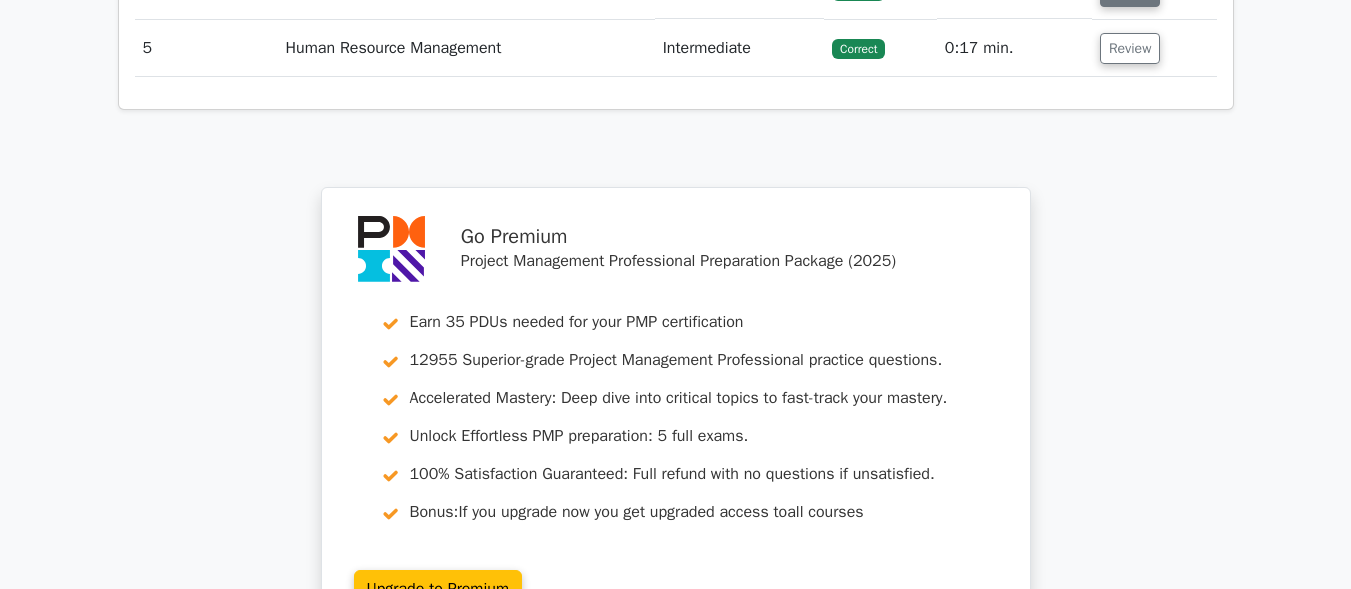 click on "Review" at bounding box center [1130, -9] 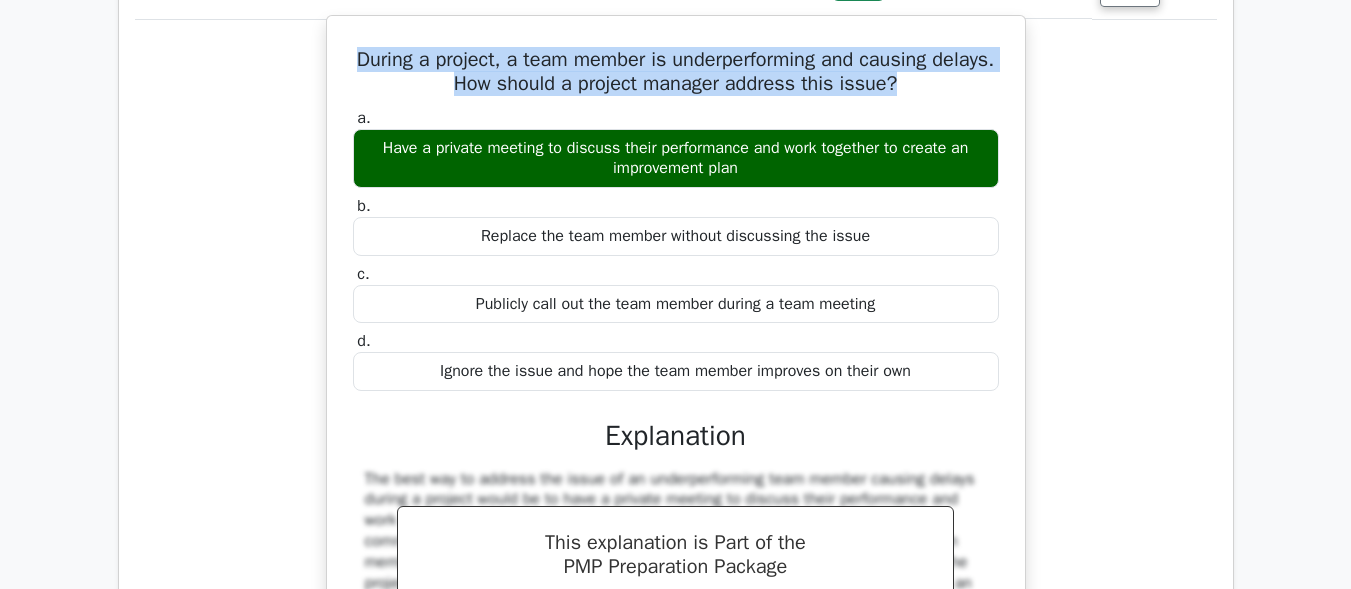 drag, startPoint x: 945, startPoint y: 126, endPoint x: 357, endPoint y: 90, distance: 589.101 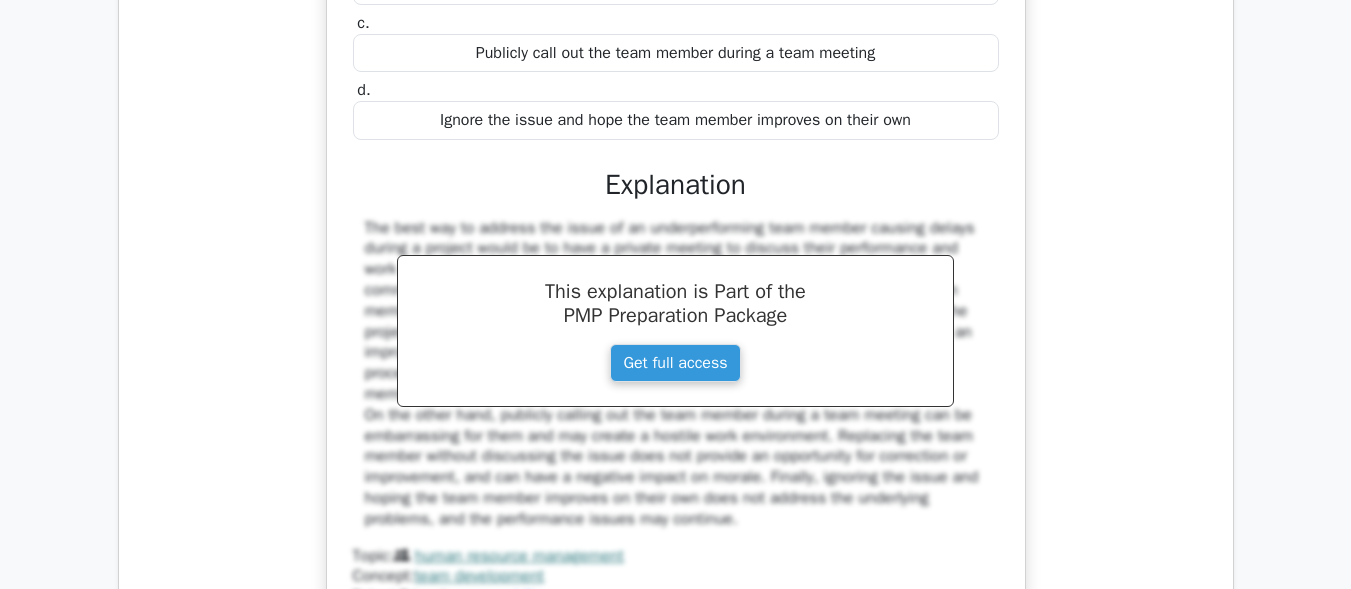 scroll, scrollTop: 5900, scrollLeft: 0, axis: vertical 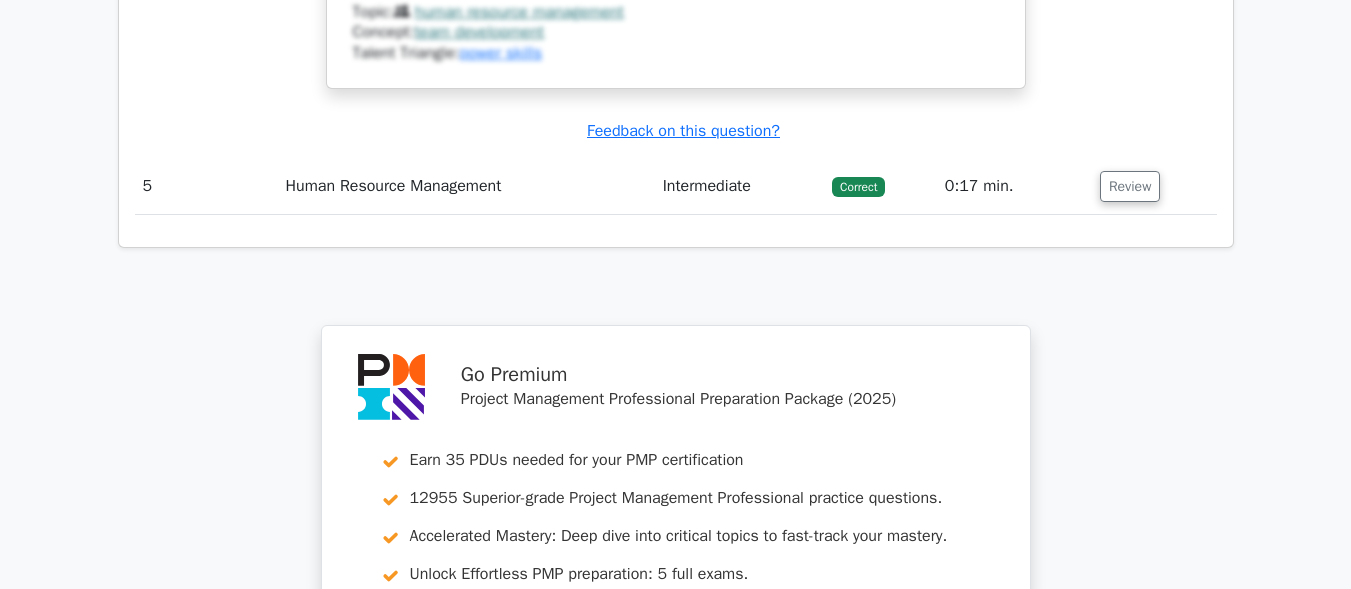 click on "Review" at bounding box center [1154, 186] 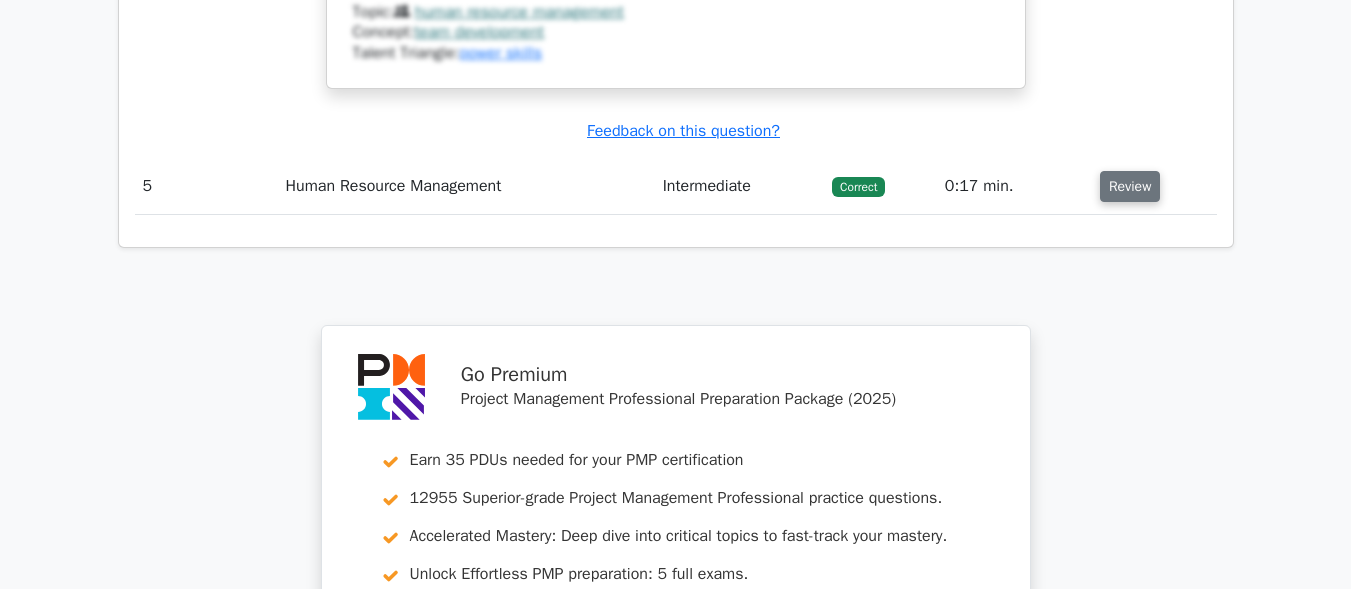 click on "Review" at bounding box center (1130, 186) 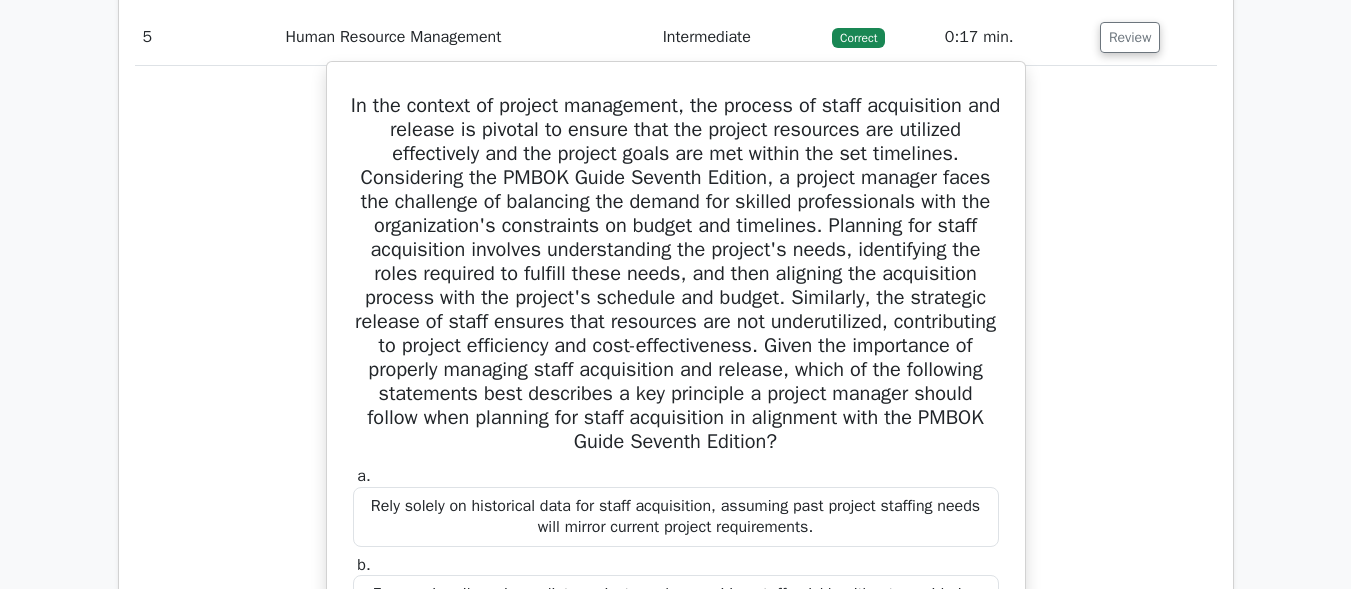 scroll, scrollTop: 6100, scrollLeft: 0, axis: vertical 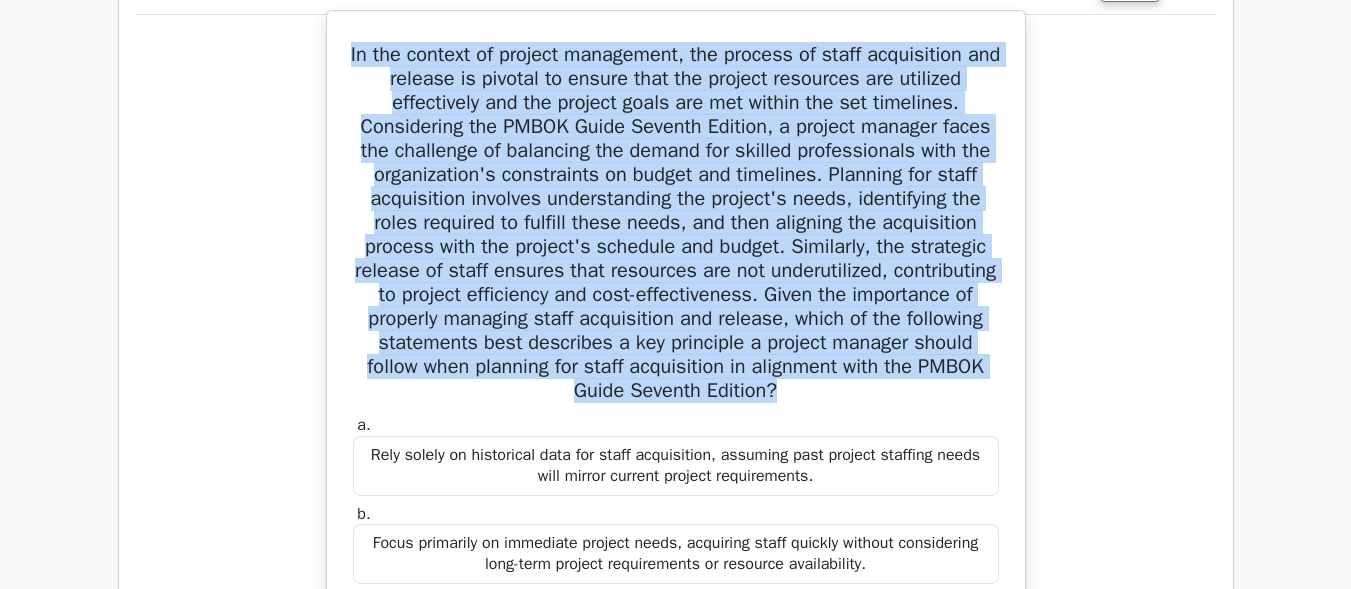 drag, startPoint x: 353, startPoint y: 98, endPoint x: 982, endPoint y: 442, distance: 716.9219 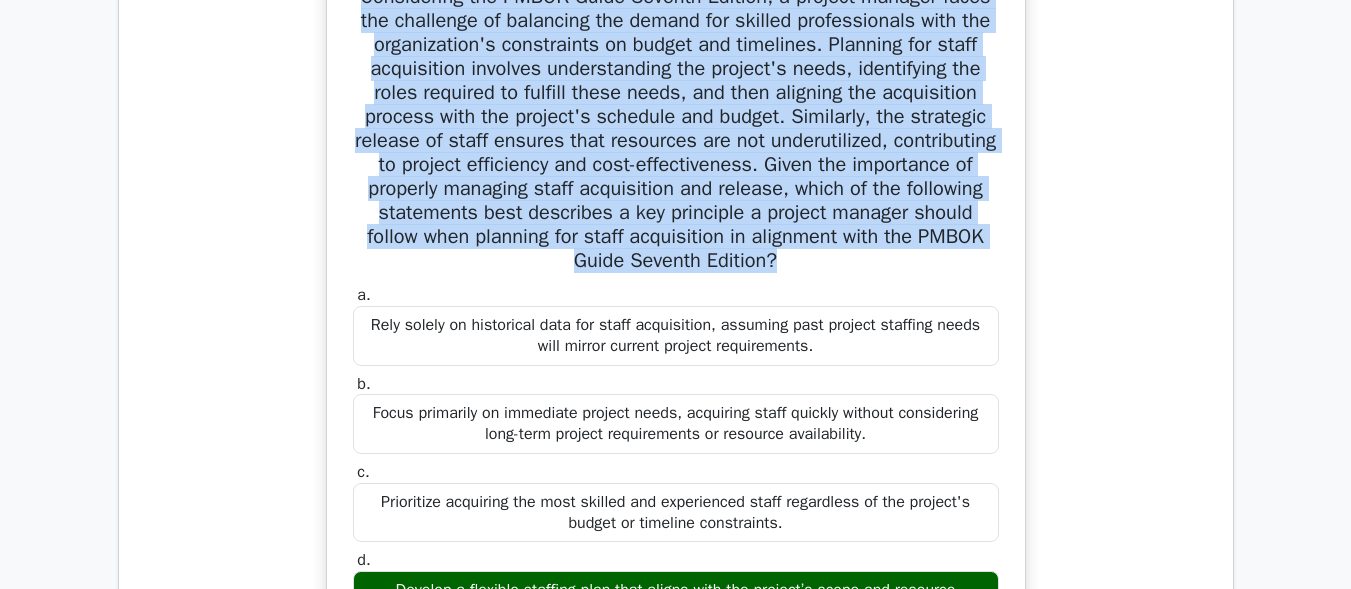 scroll, scrollTop: 6500, scrollLeft: 0, axis: vertical 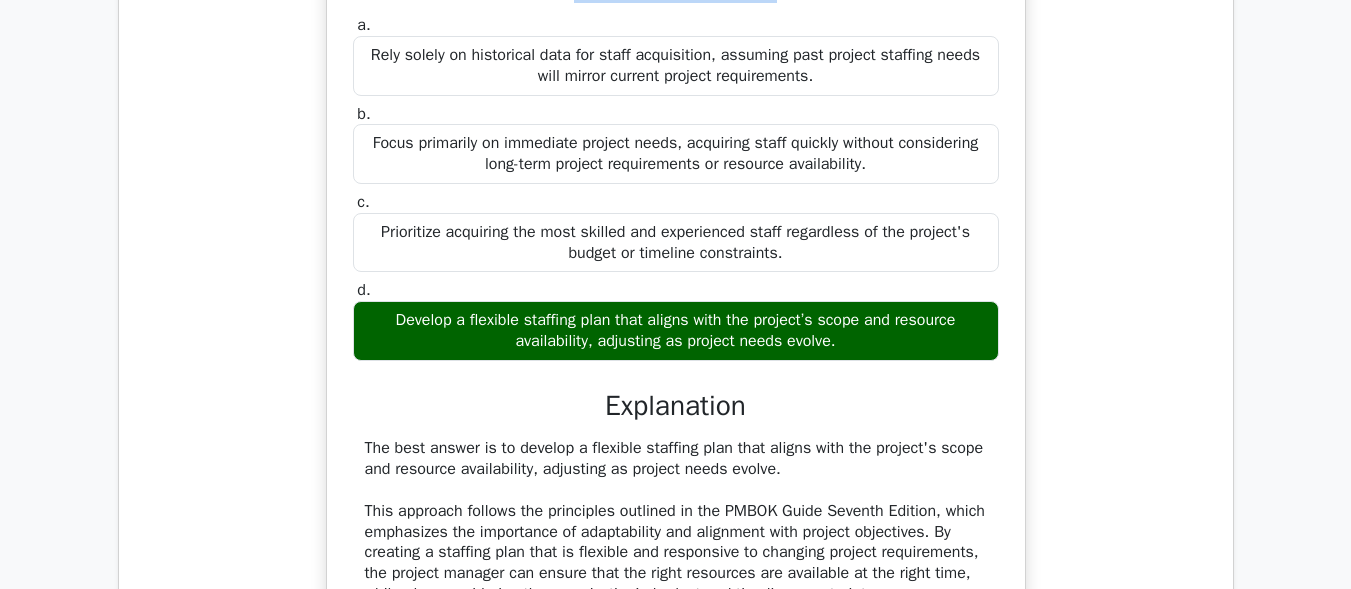 drag, startPoint x: 849, startPoint y: 387, endPoint x: 366, endPoint y: 355, distance: 484.05887 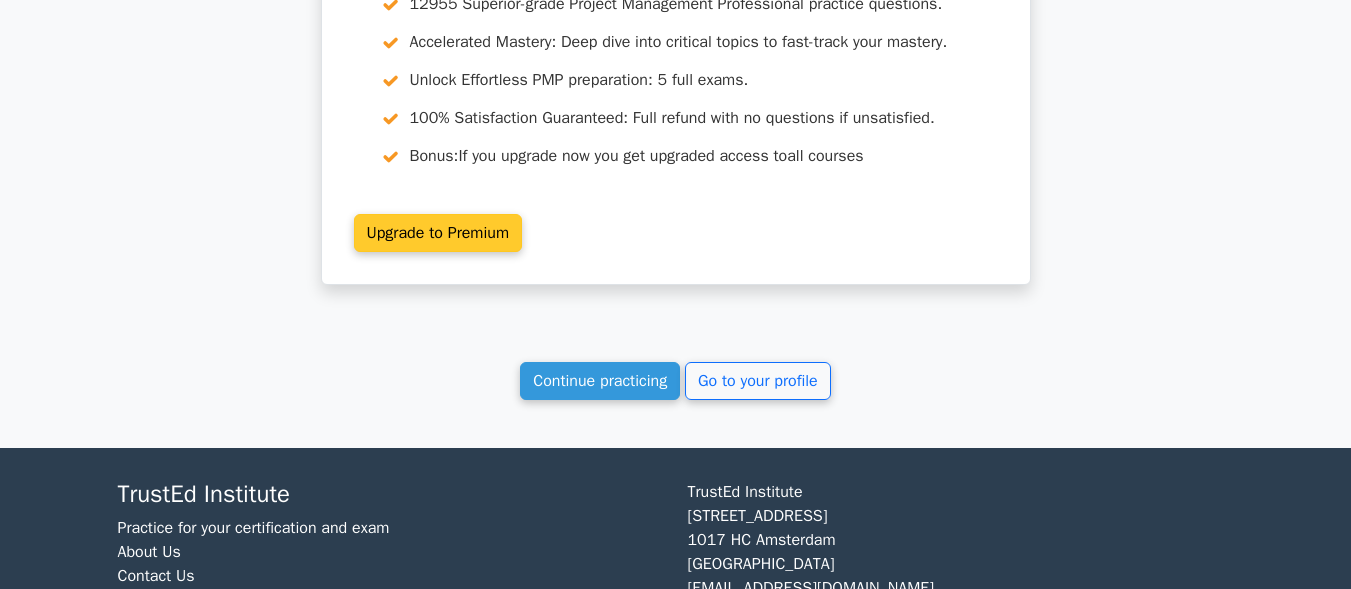 scroll, scrollTop: 7700, scrollLeft: 0, axis: vertical 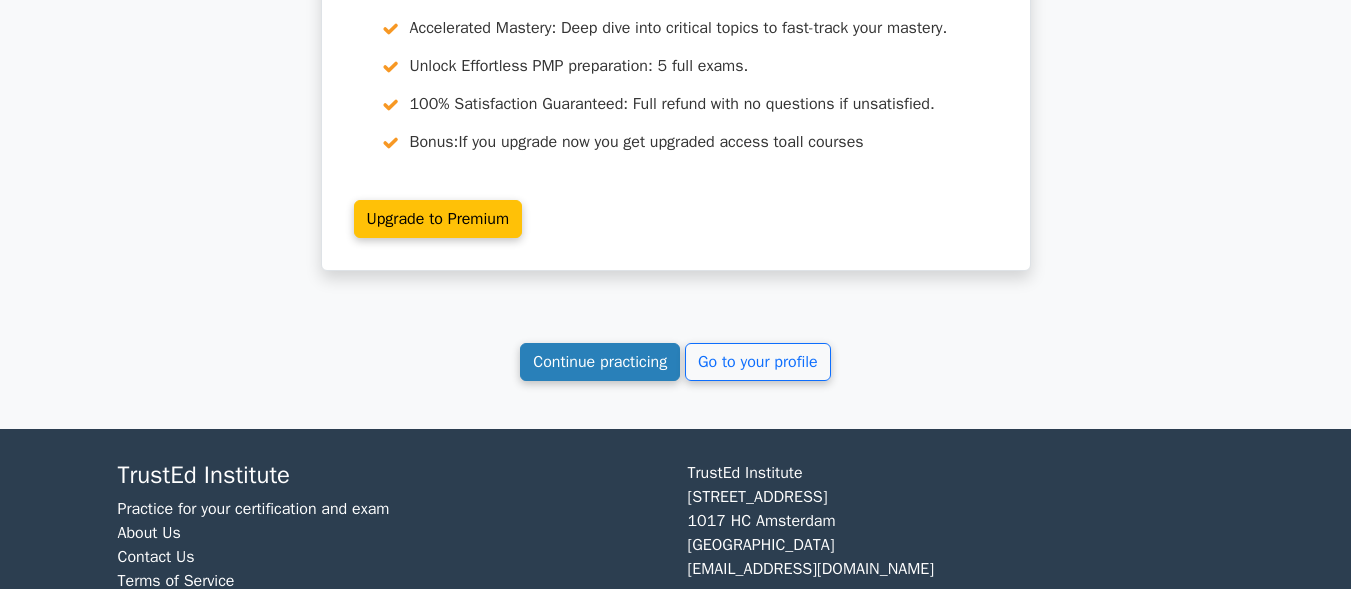 click on "Continue practicing" at bounding box center (600, 362) 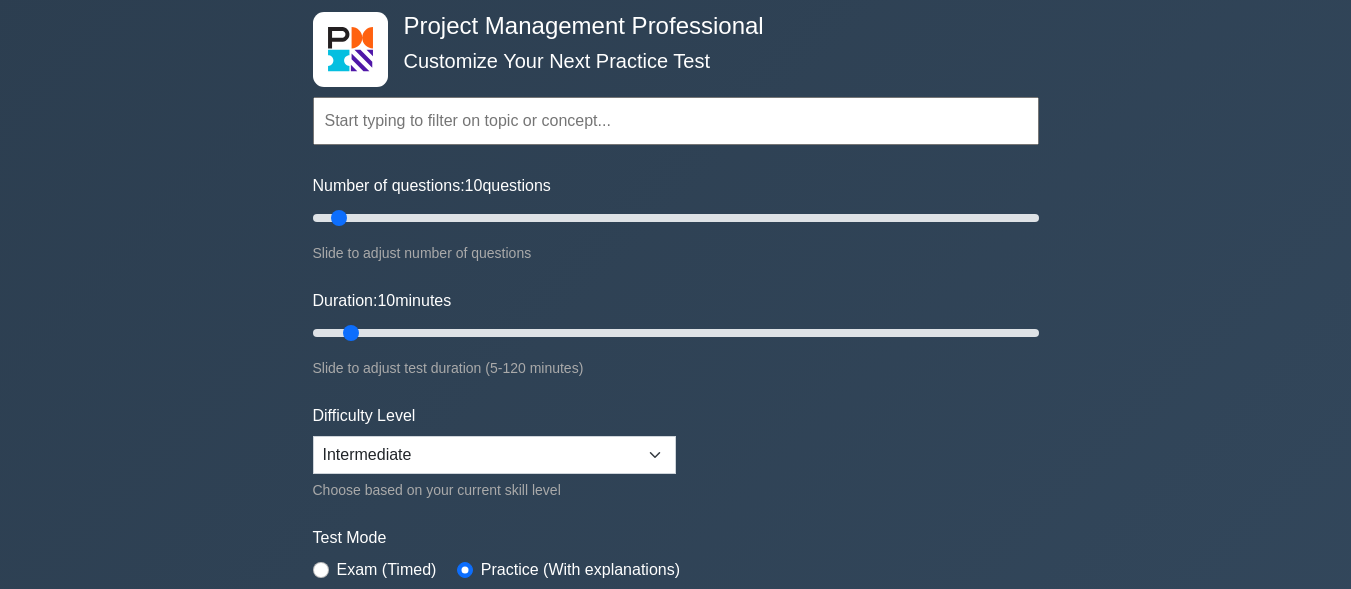 scroll, scrollTop: 0, scrollLeft: 0, axis: both 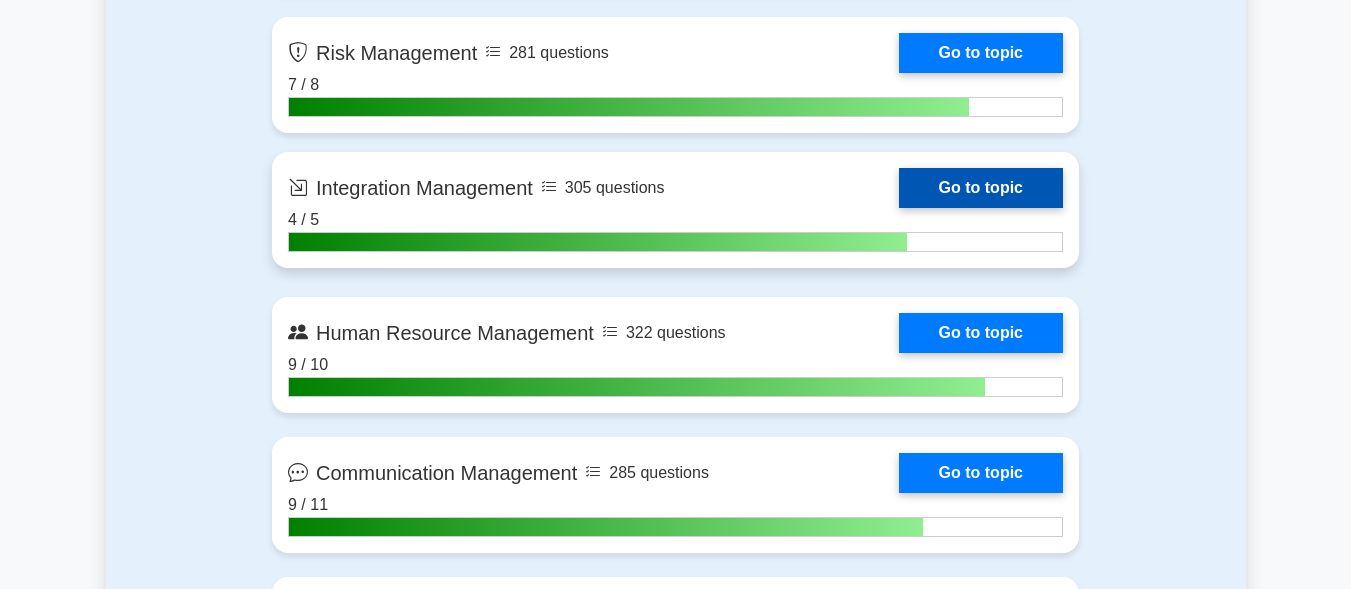 click on "Go to topic" at bounding box center [981, 188] 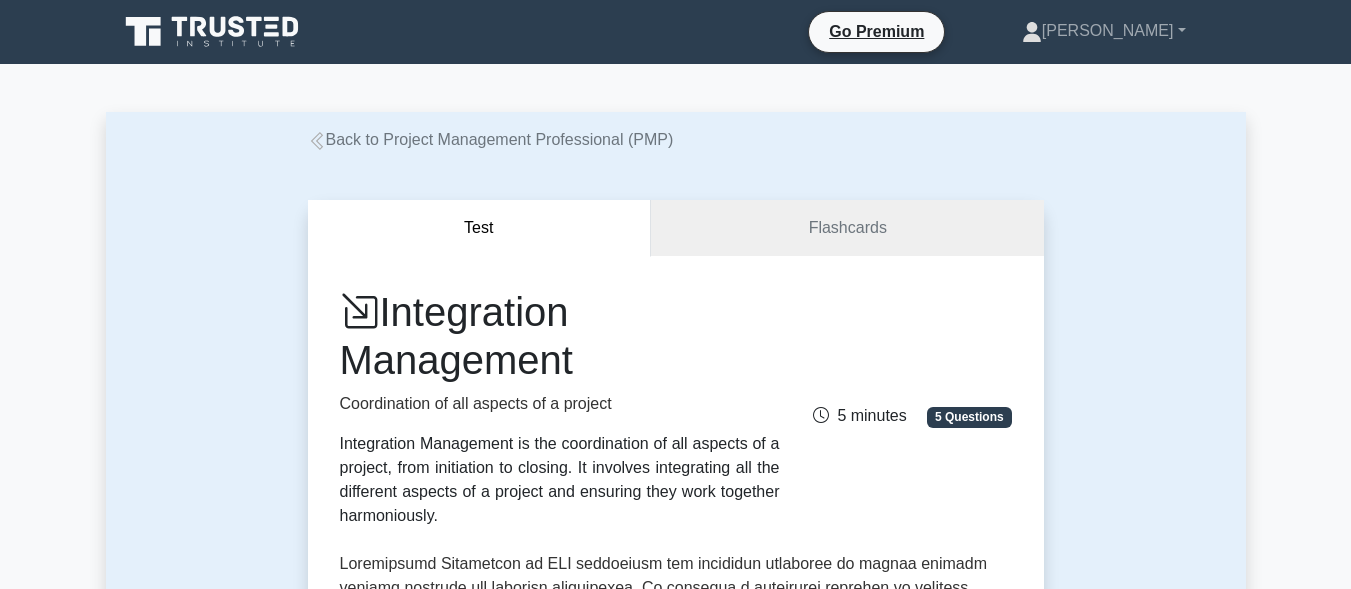 scroll, scrollTop: 0, scrollLeft: 0, axis: both 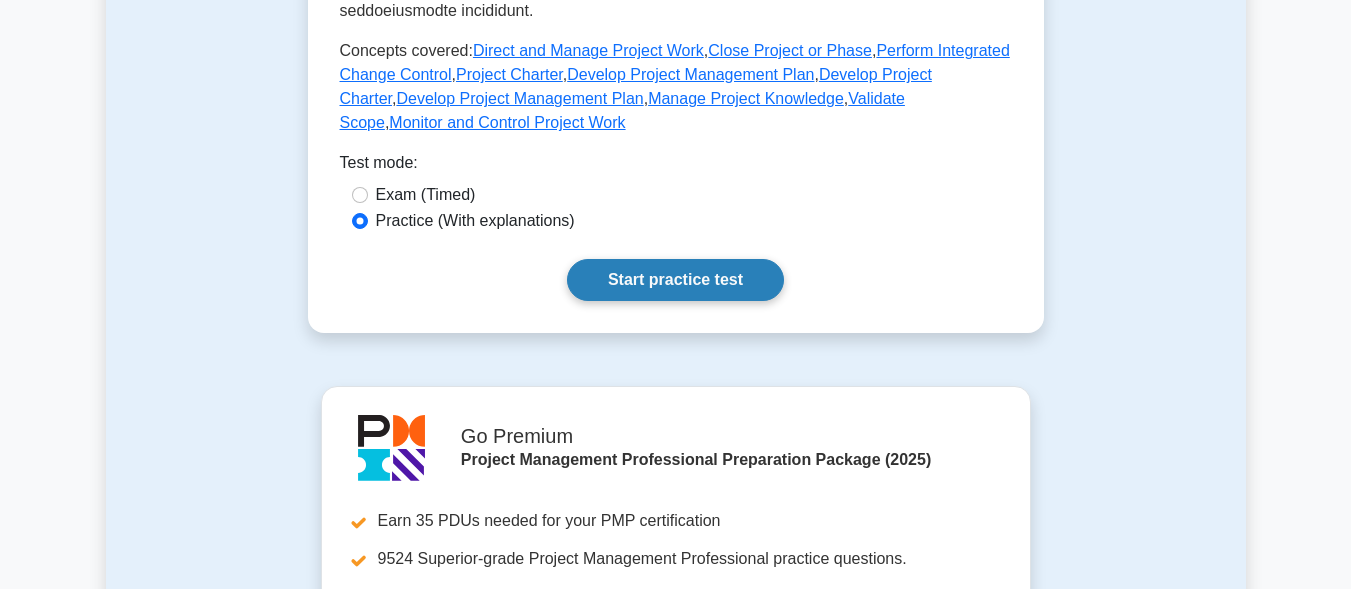 click on "Start practice test" at bounding box center (675, 280) 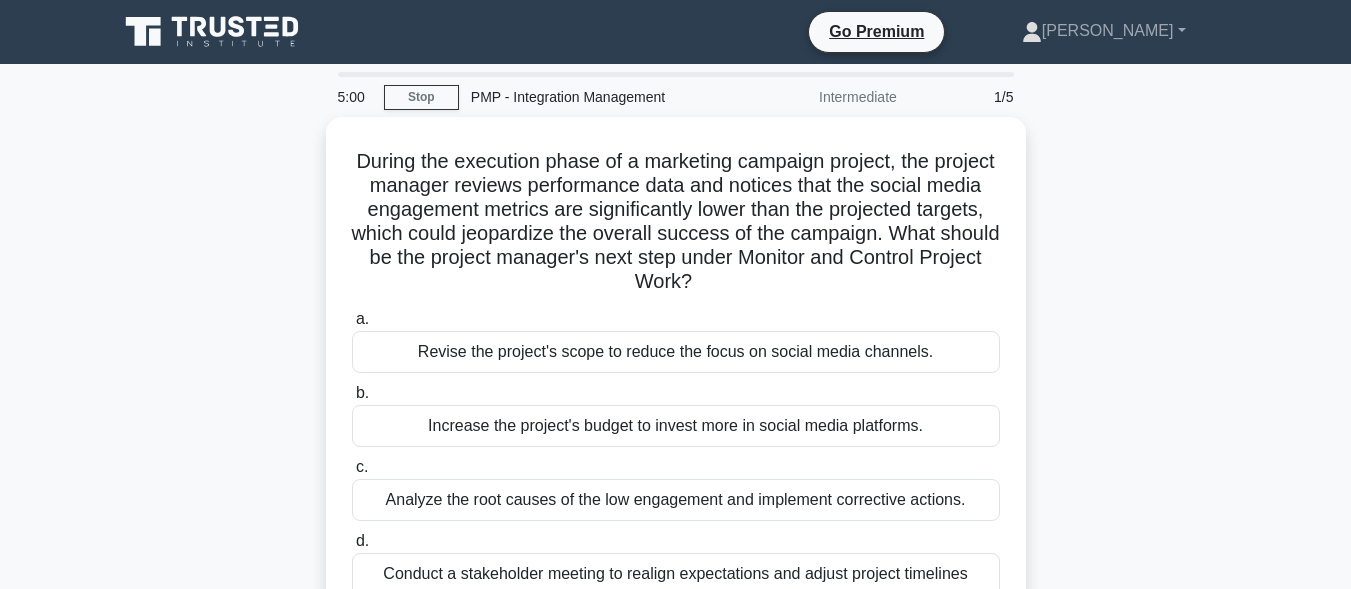 scroll, scrollTop: 0, scrollLeft: 0, axis: both 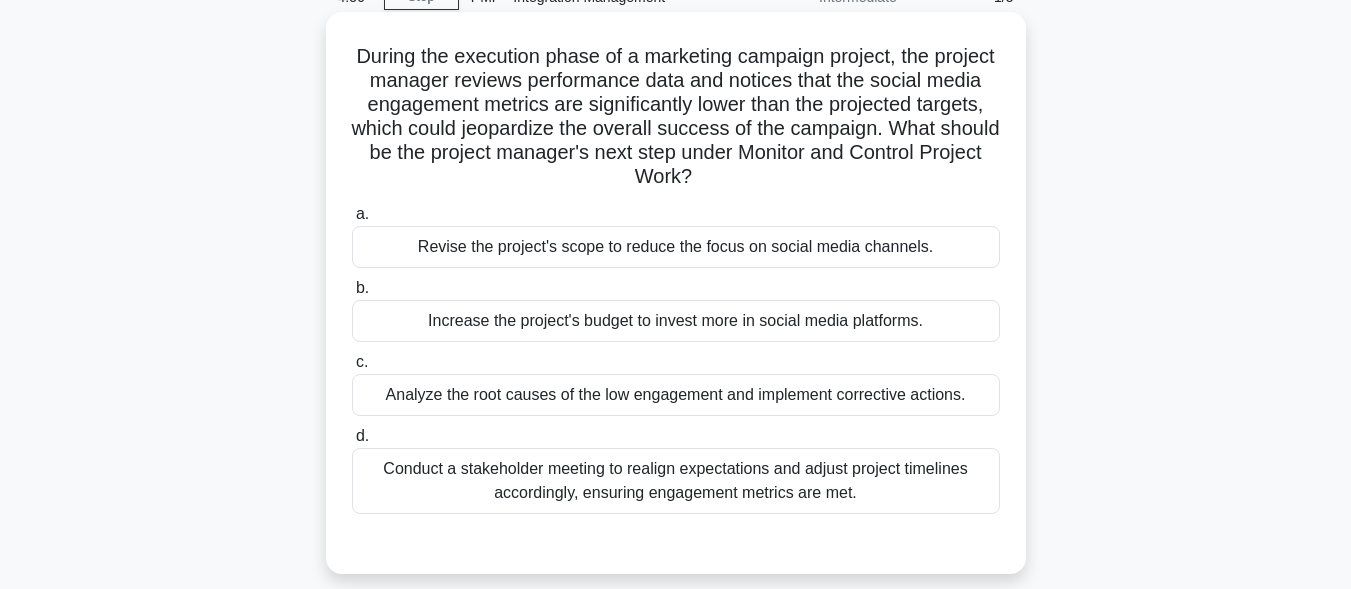click on "Revise the project's scope to reduce the focus on social media channels." at bounding box center [676, 247] 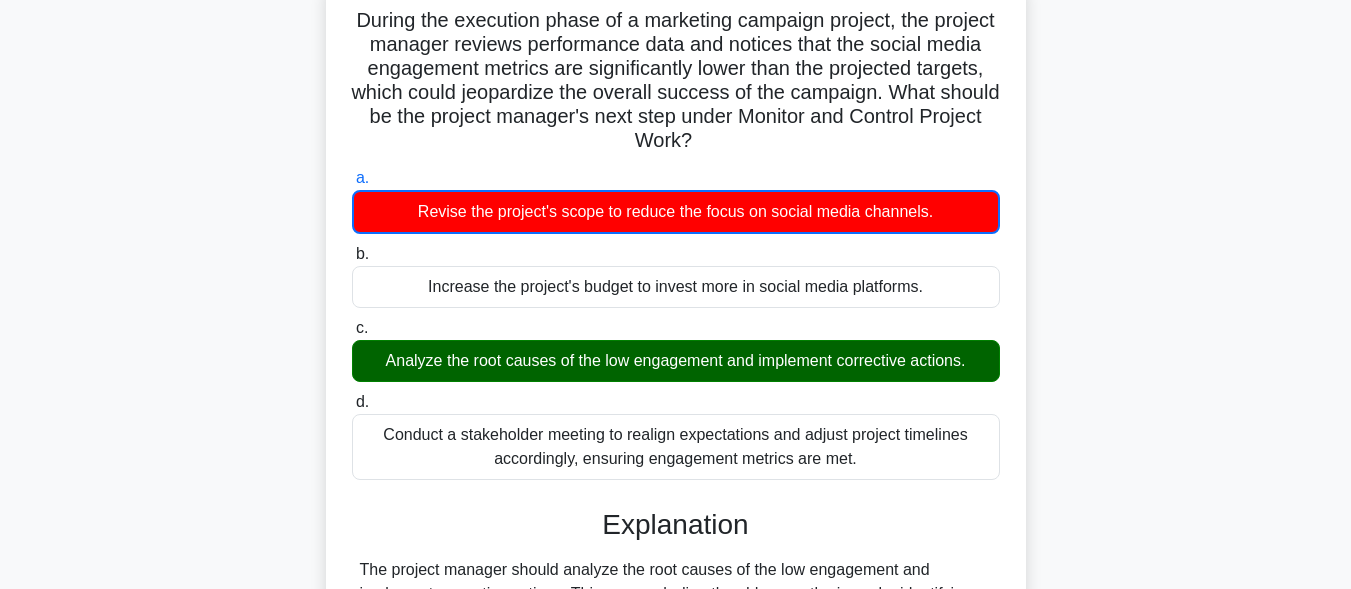 scroll, scrollTop: 100, scrollLeft: 0, axis: vertical 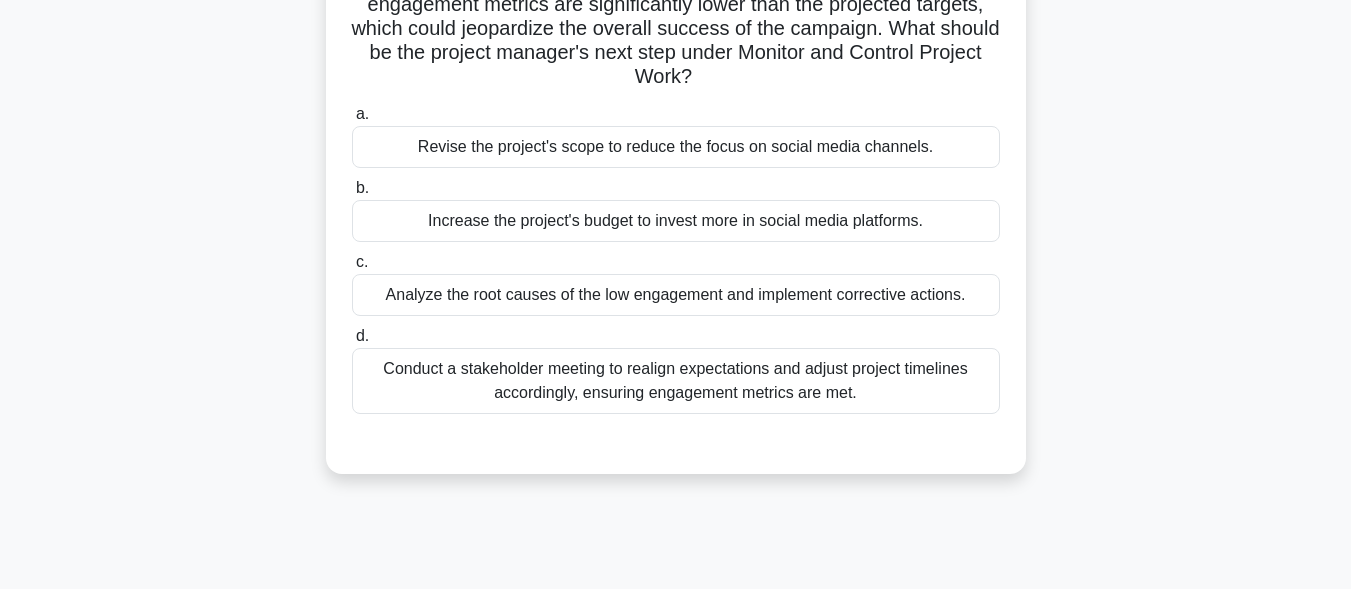 click on "Analyze the root causes of the low engagement and implement corrective actions." at bounding box center (676, 295) 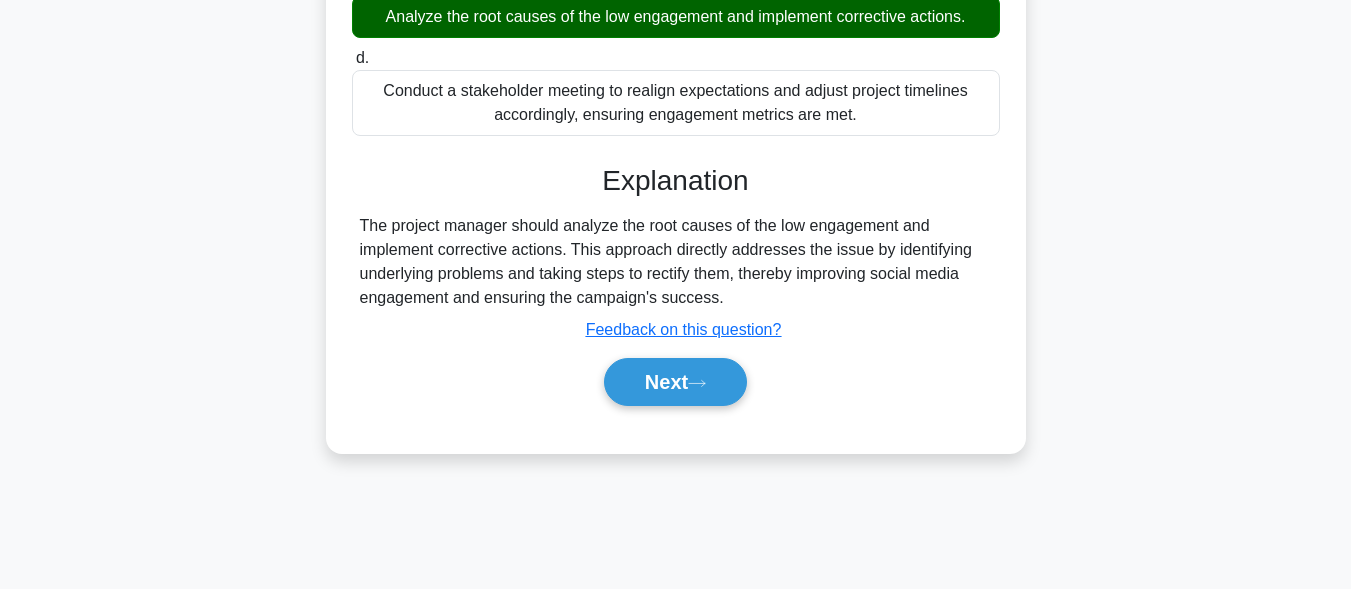 scroll, scrollTop: 491, scrollLeft: 0, axis: vertical 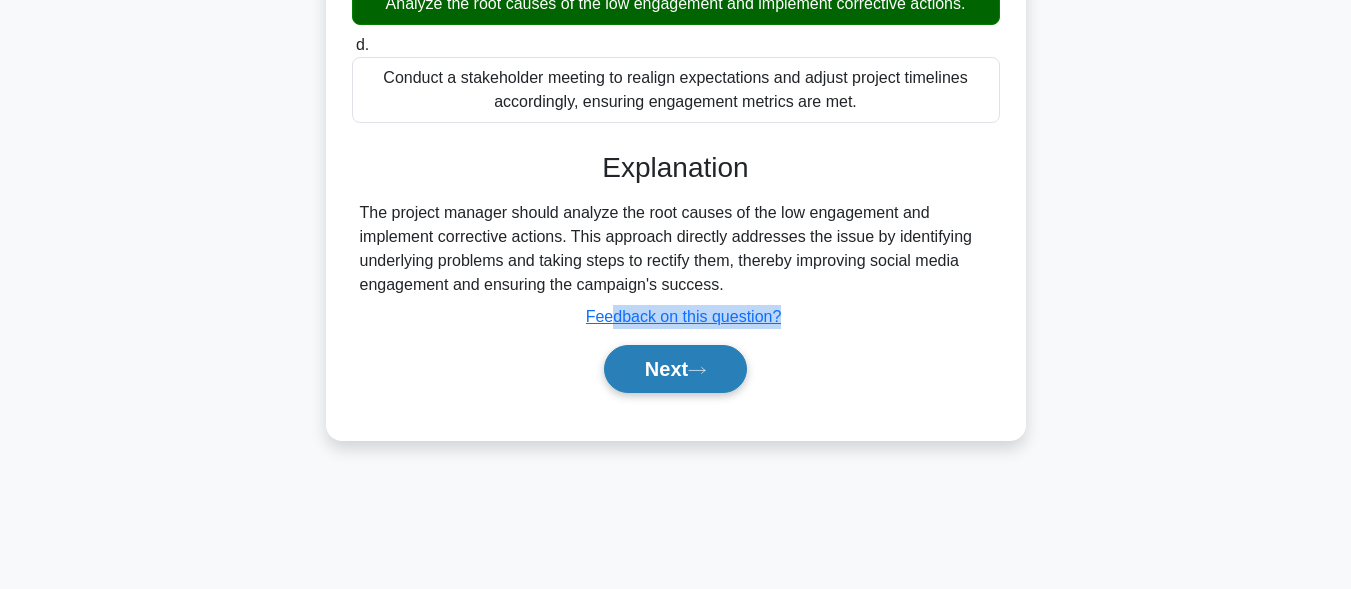 click on "Explanation
The project manager should analyze the root causes of the low engagement and implement corrective actions. This approach directly addresses the issue by identifying underlying problems and taking steps to rectify them, thereby improving social media engagement and ensuring the campaign's success.
Submit feedback
Feedback on this question?
Next" at bounding box center (676, 276) 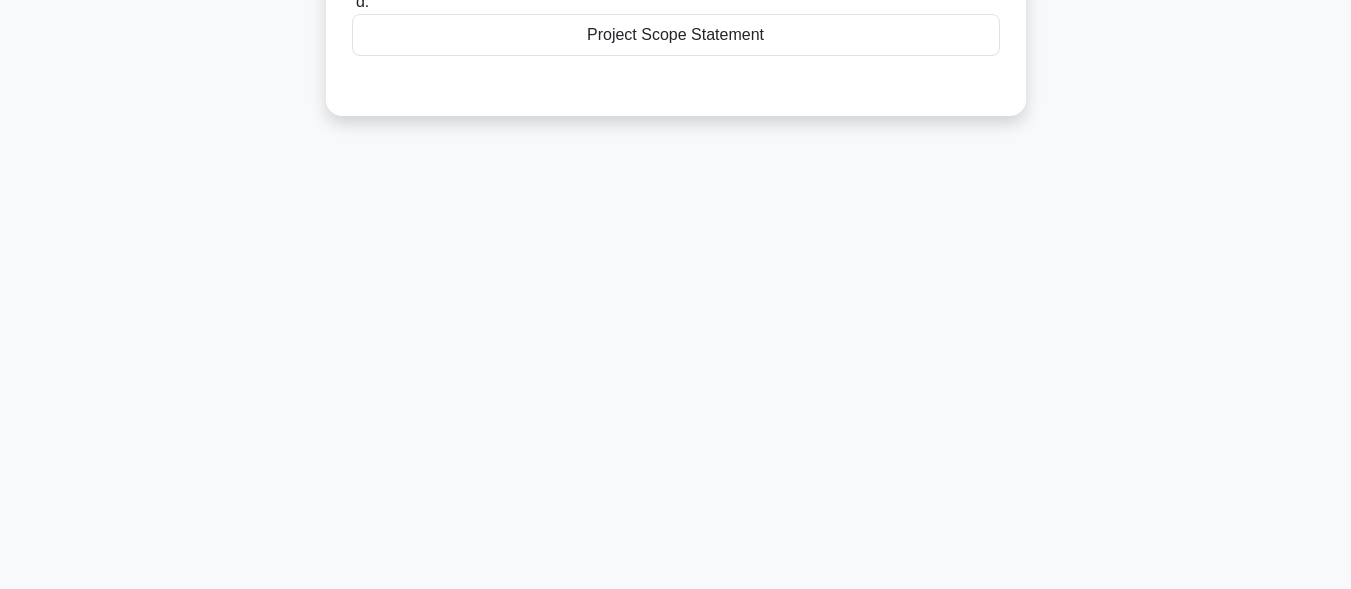 scroll, scrollTop: 91, scrollLeft: 0, axis: vertical 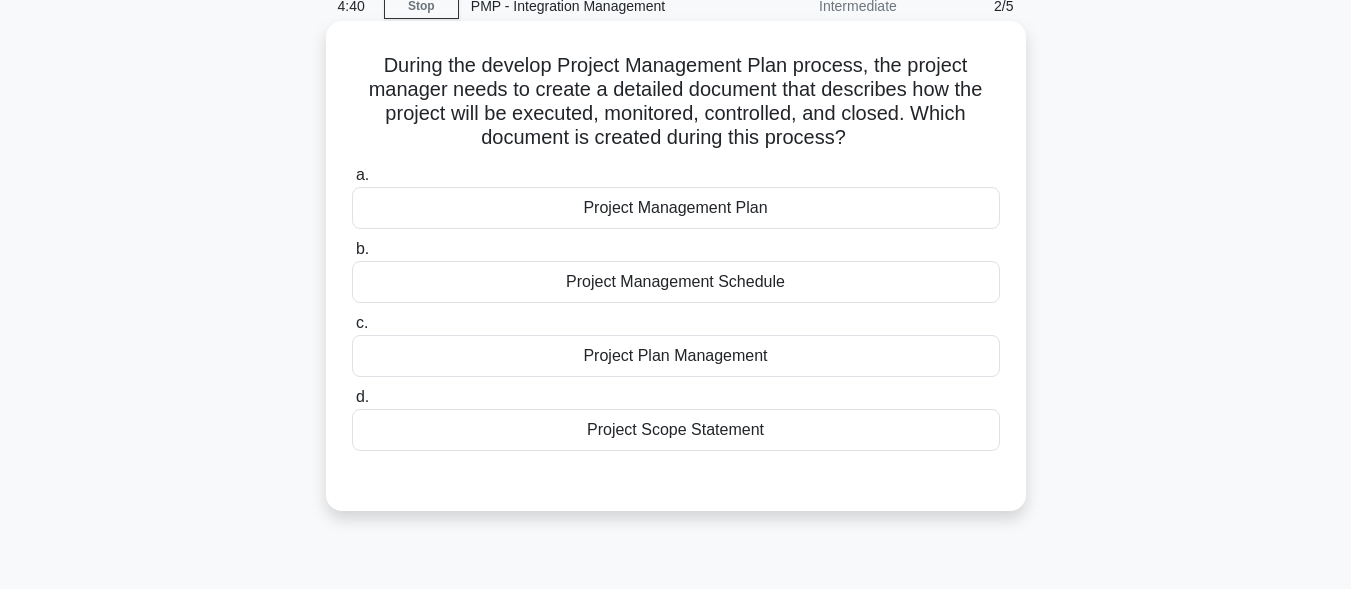click on "Project Management Schedule" at bounding box center [676, 282] 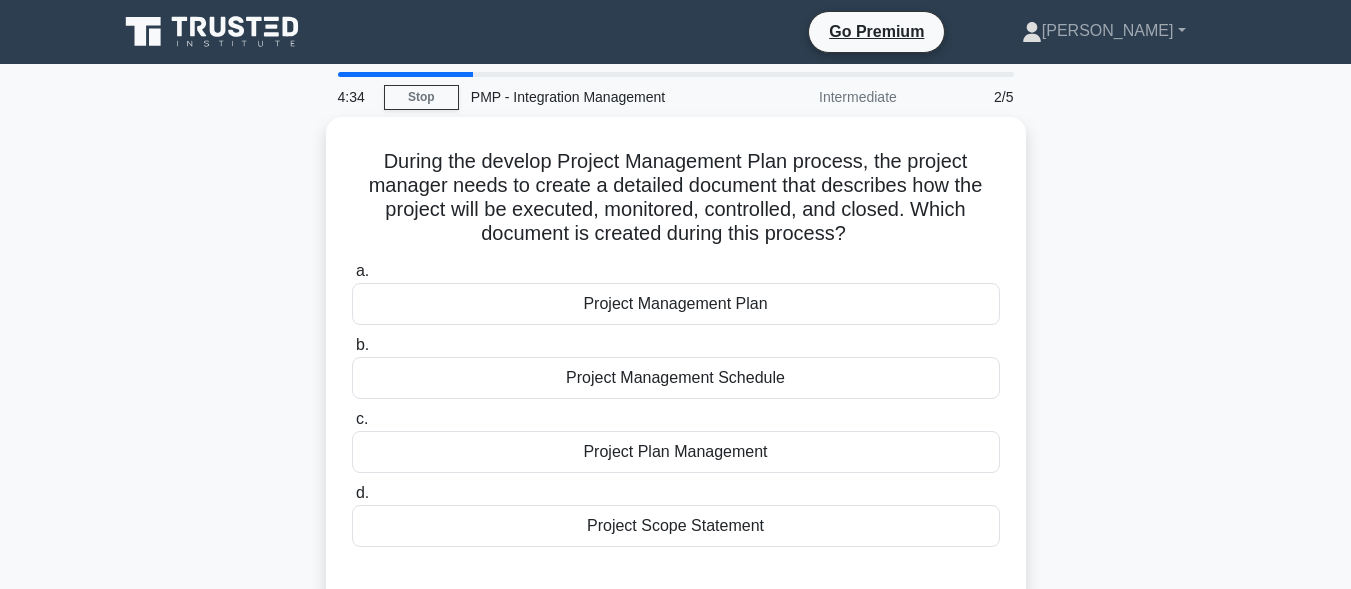 scroll, scrollTop: 91, scrollLeft: 0, axis: vertical 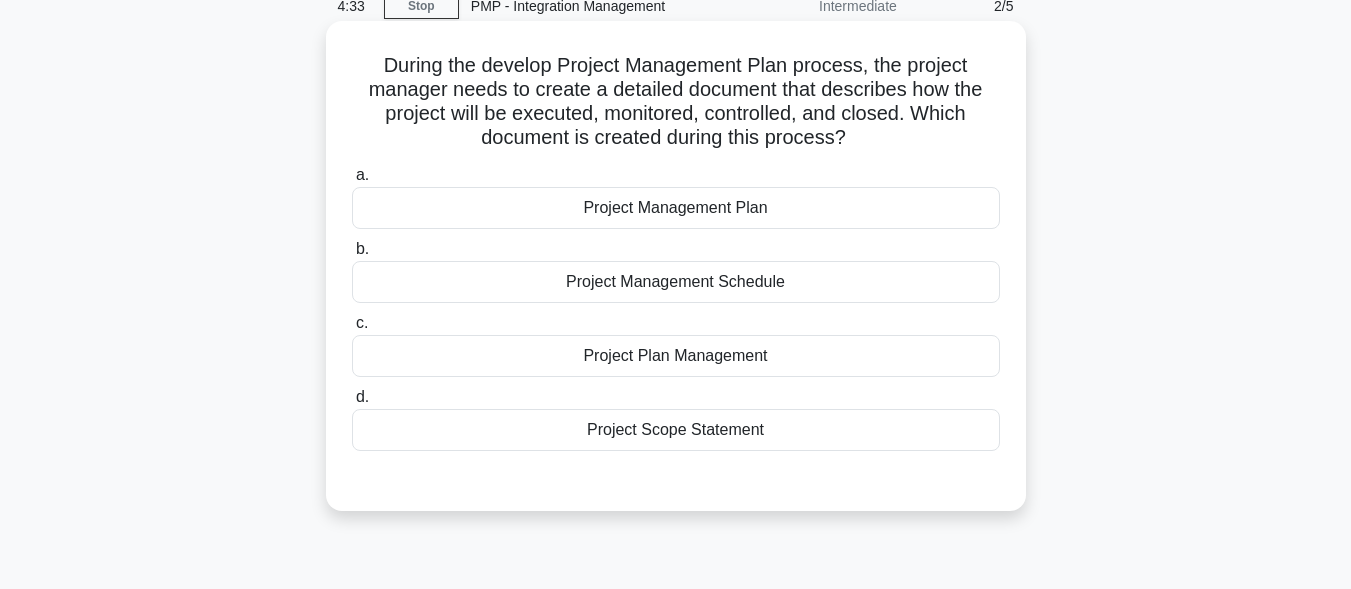 click on "Project Management Plan" at bounding box center [676, 208] 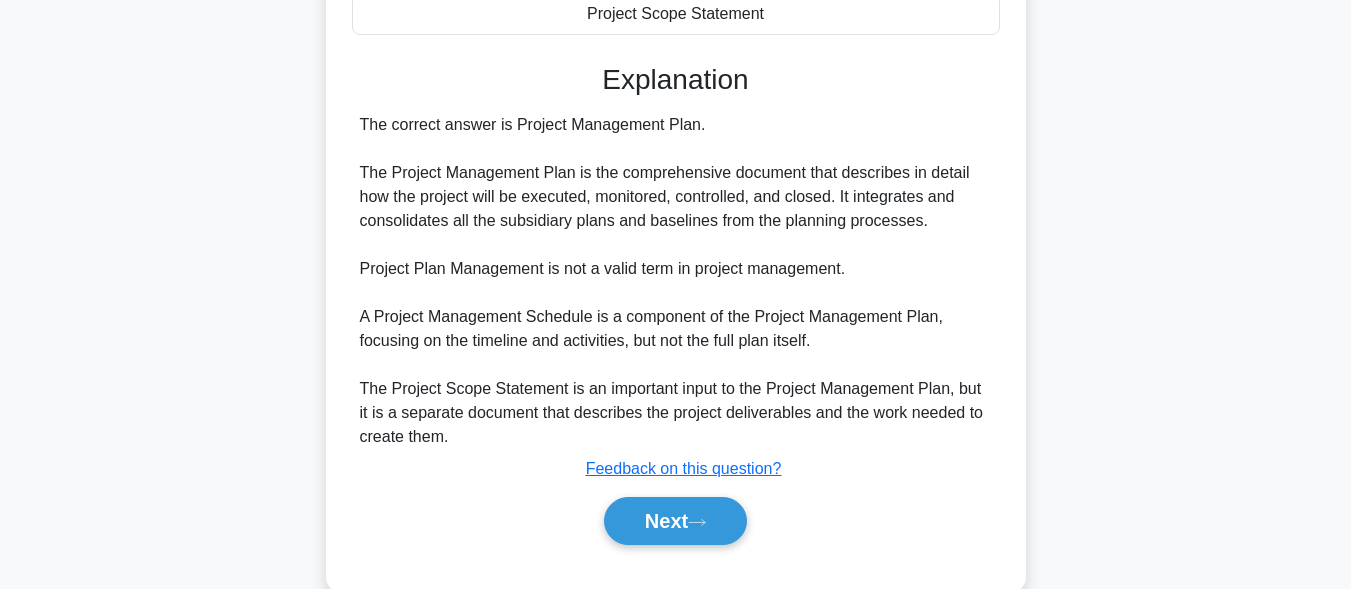 scroll, scrollTop: 549, scrollLeft: 0, axis: vertical 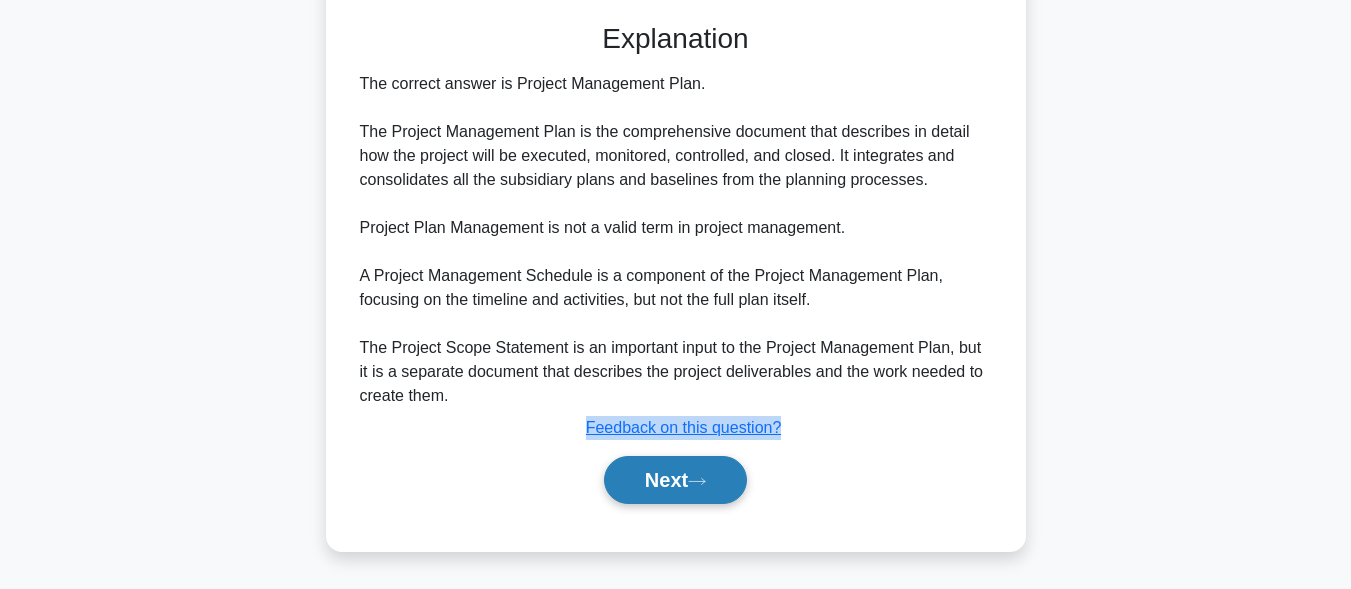 drag, startPoint x: 595, startPoint y: 427, endPoint x: 704, endPoint y: 456, distance: 112.79185 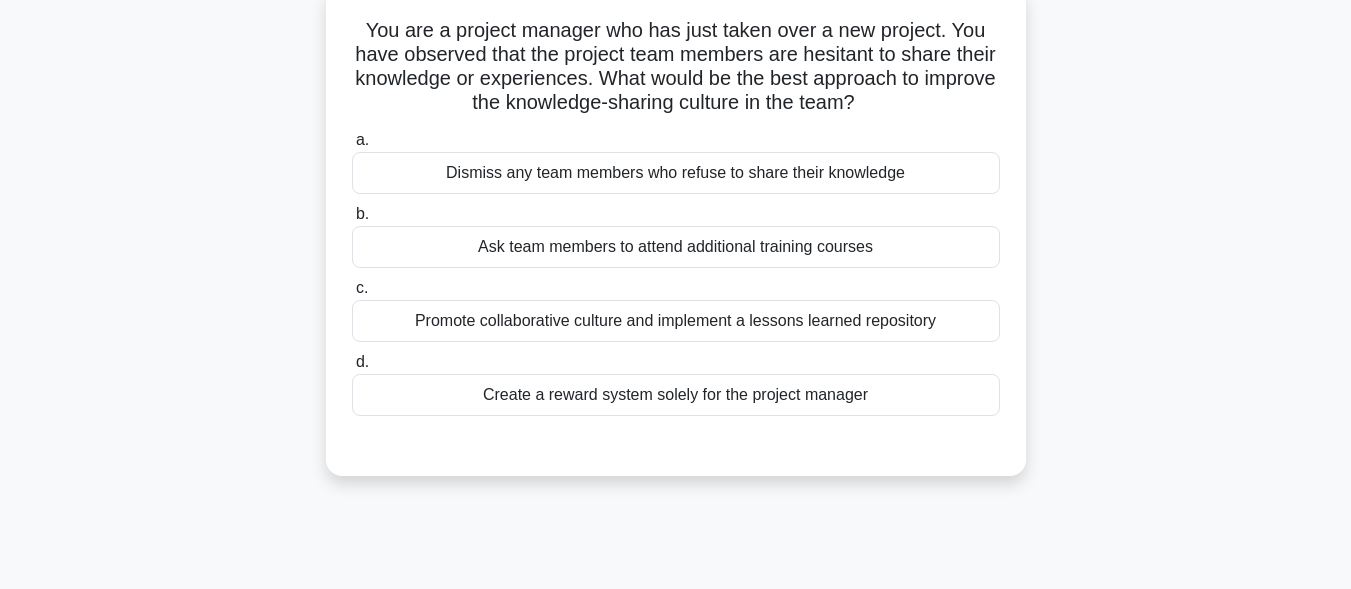 scroll, scrollTop: 91, scrollLeft: 0, axis: vertical 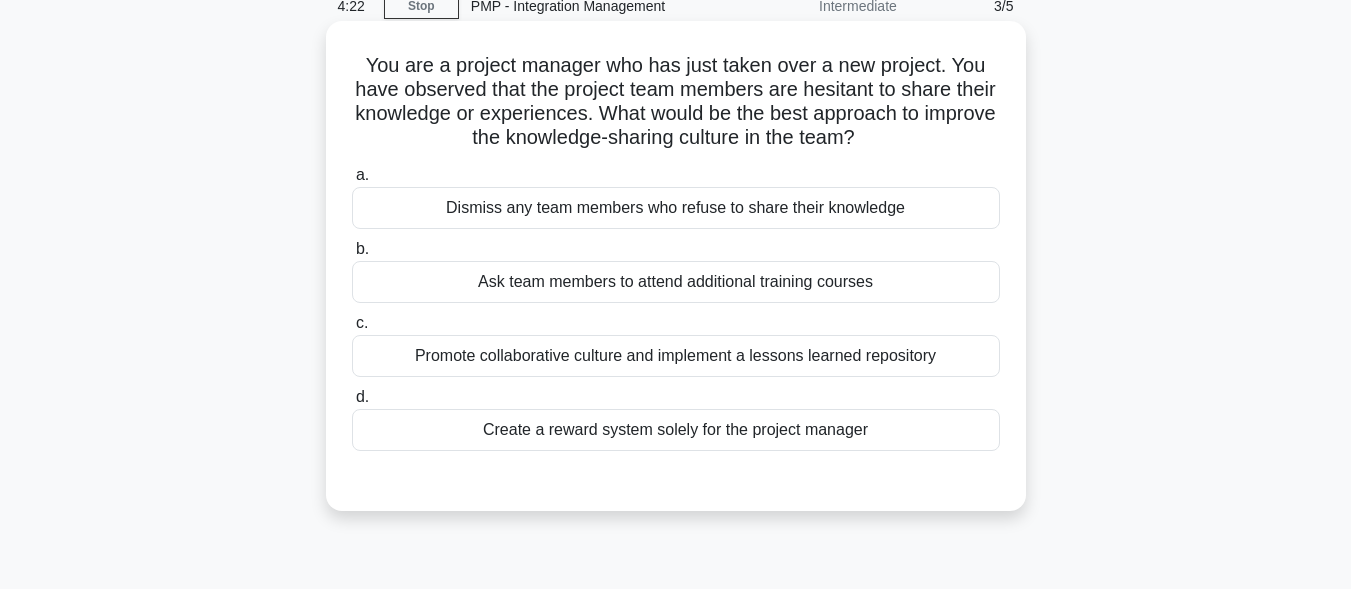 click on "Promote collaborative culture and implement a lessons learned repository" at bounding box center (676, 356) 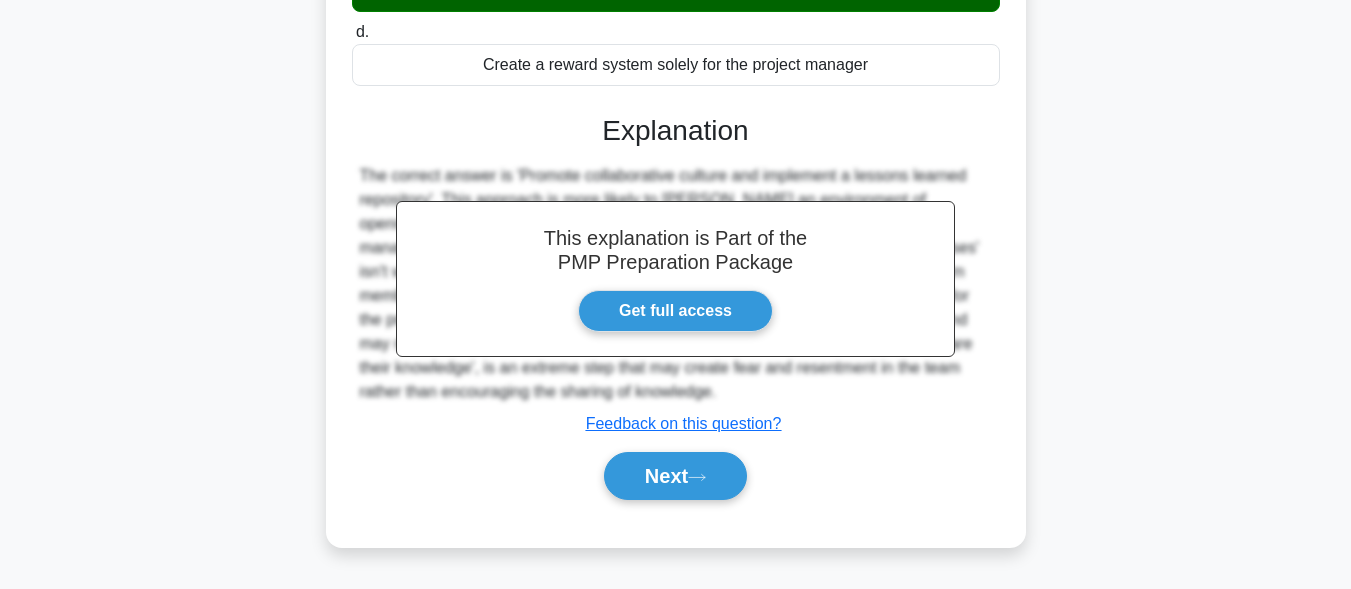 scroll, scrollTop: 491, scrollLeft: 0, axis: vertical 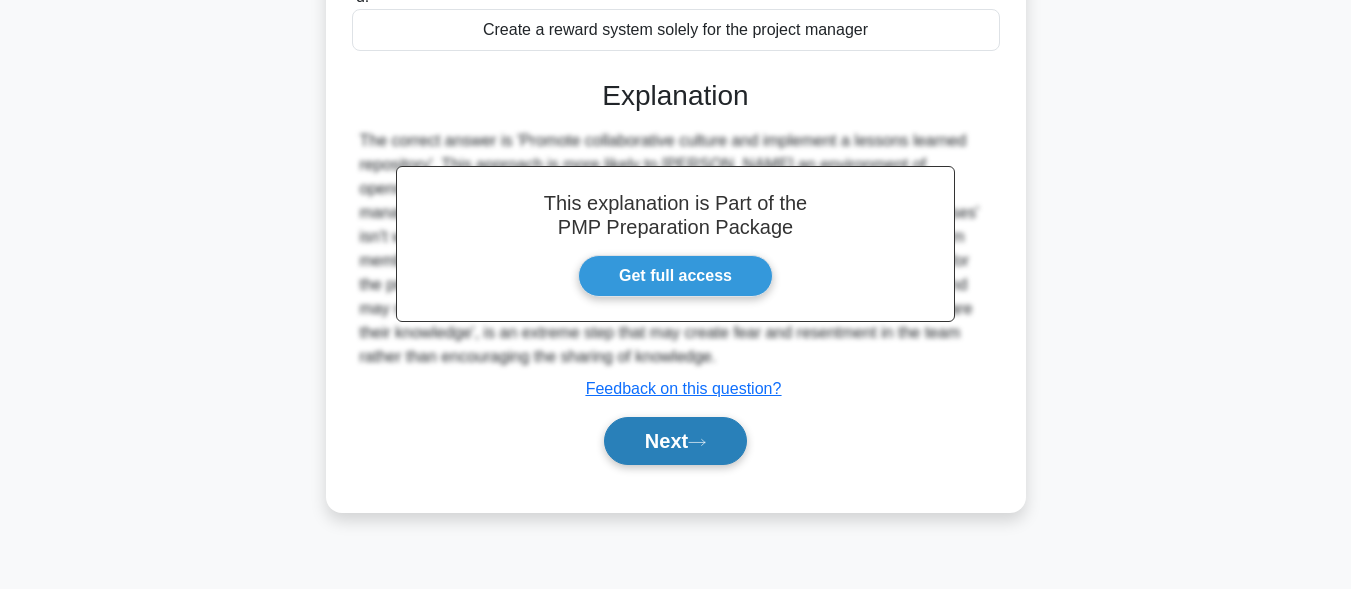 click on "Next" at bounding box center (675, 441) 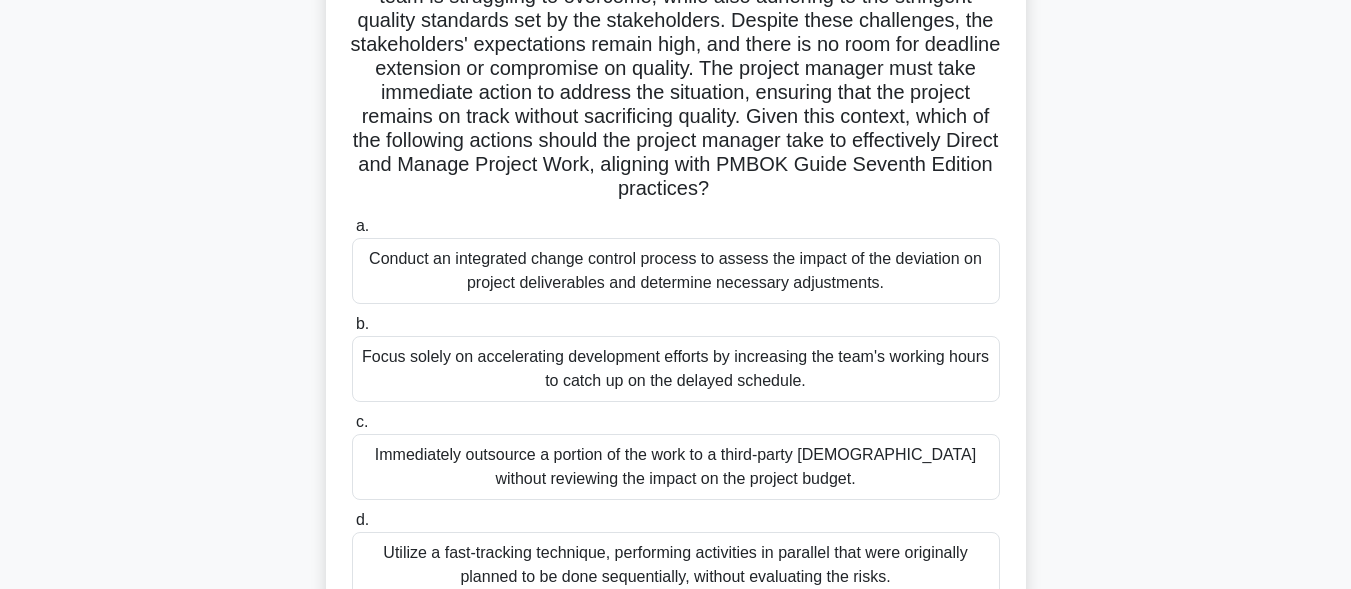 scroll, scrollTop: 291, scrollLeft: 0, axis: vertical 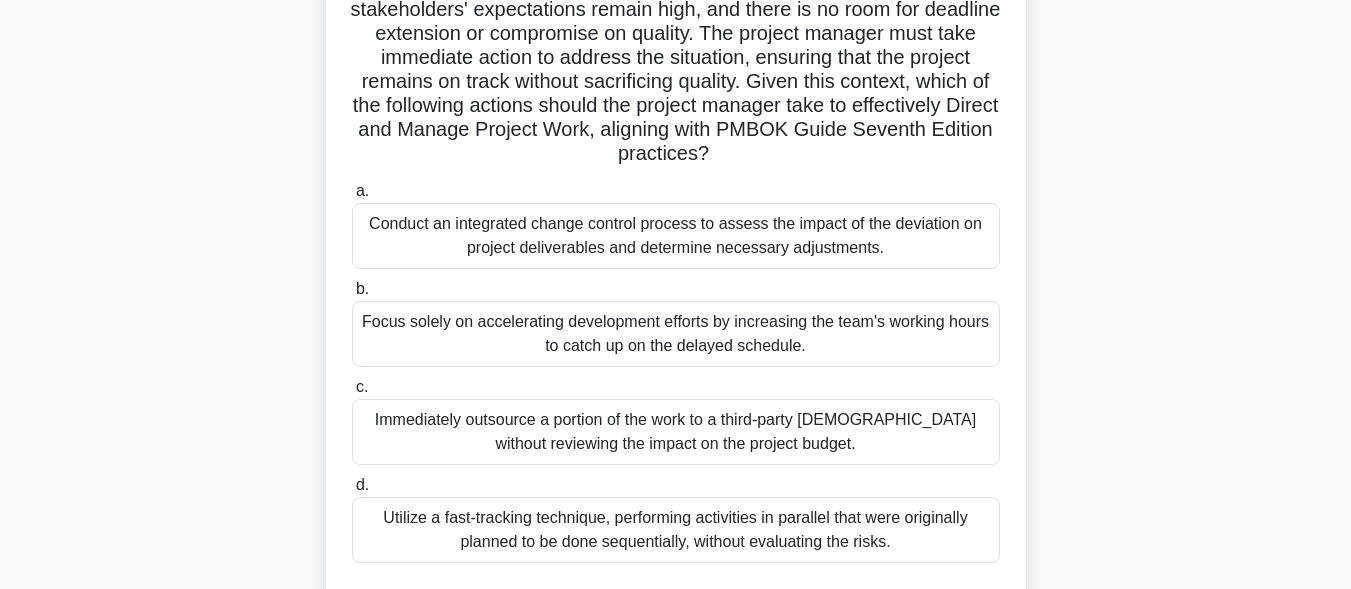 click on "d.
Utilize a fast-tracking technique, performing activities in parallel that were originally planned to be done sequentially, without evaluating the risks." at bounding box center [676, 518] 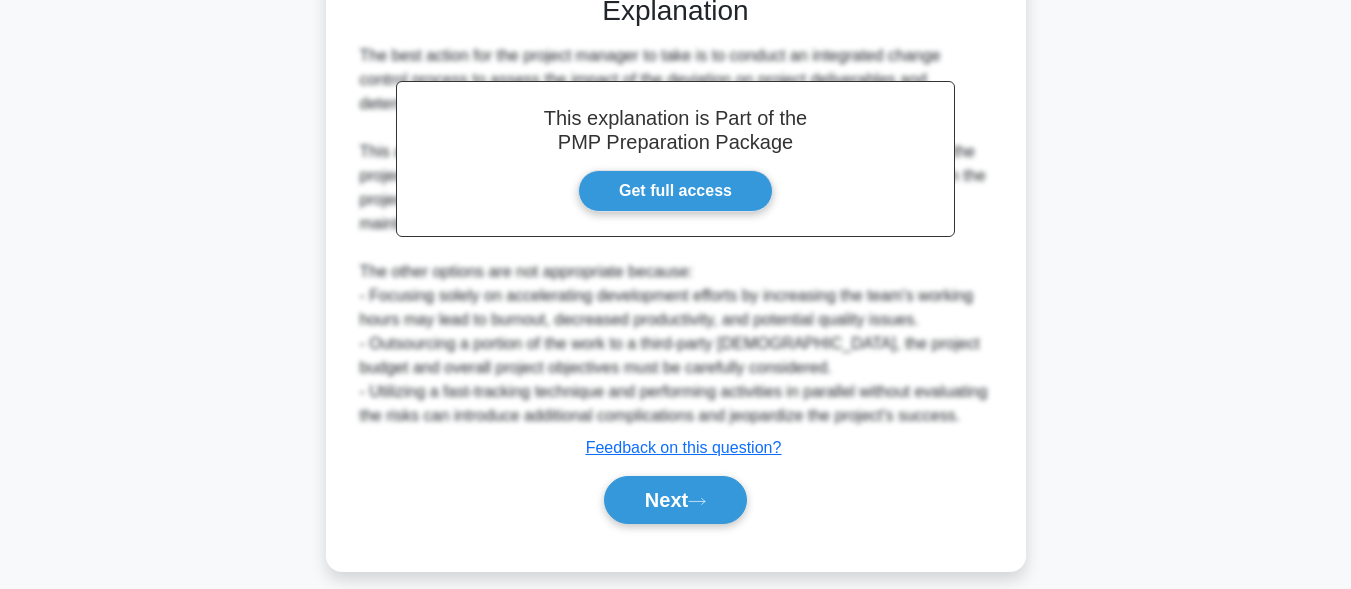 scroll, scrollTop: 935, scrollLeft: 0, axis: vertical 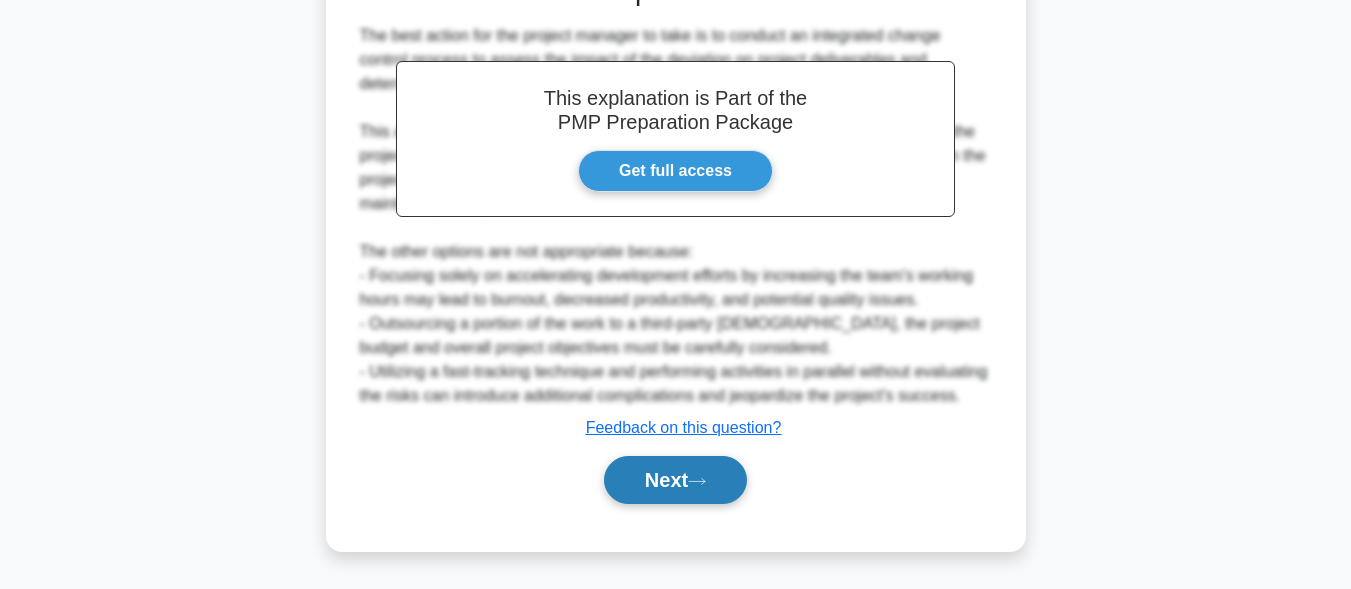 click on "Next" at bounding box center (675, 480) 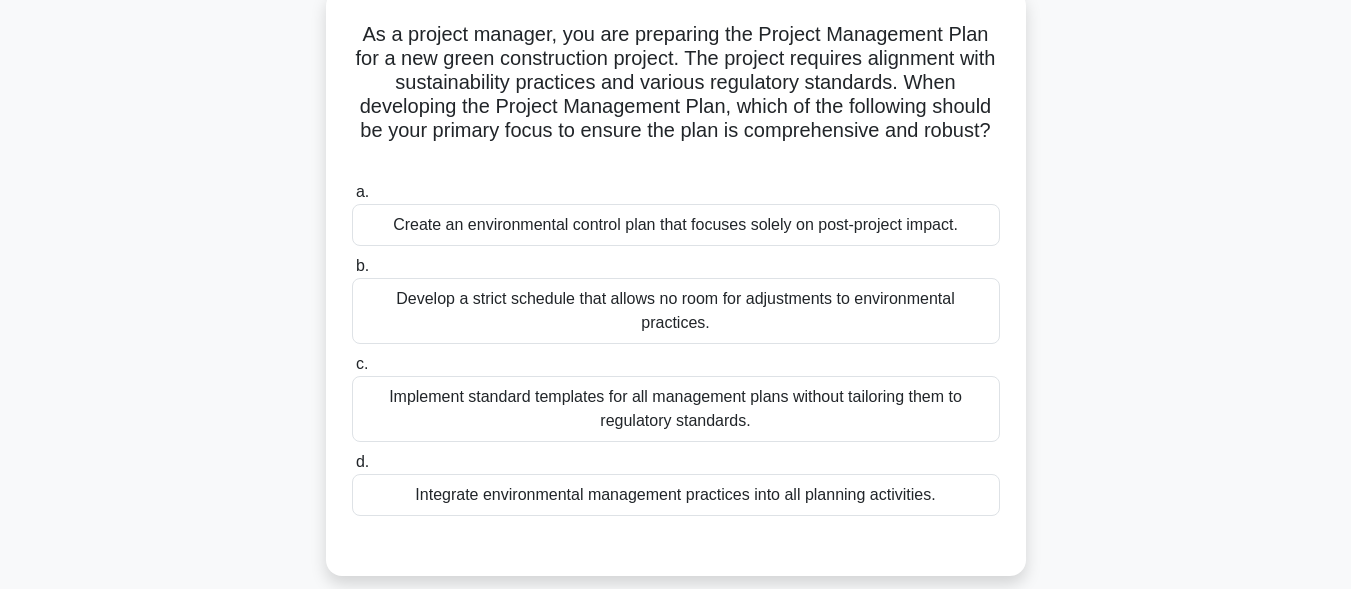 scroll, scrollTop: 91, scrollLeft: 0, axis: vertical 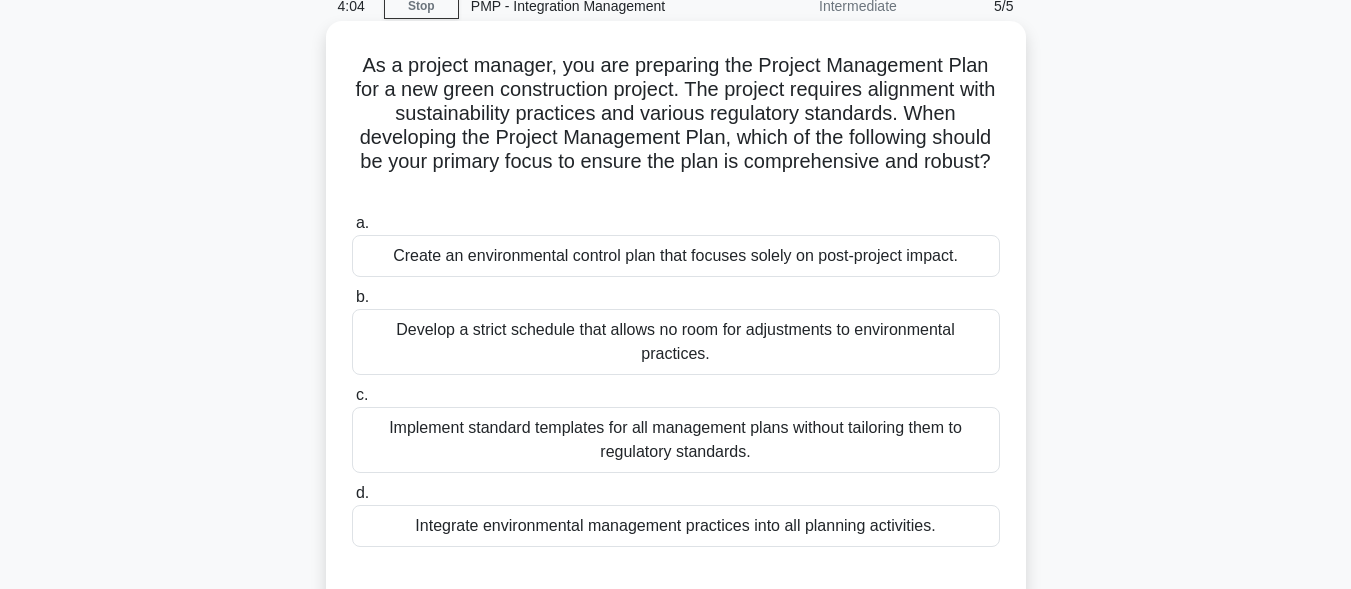 drag, startPoint x: 690, startPoint y: 440, endPoint x: 692, endPoint y: 456, distance: 16.124516 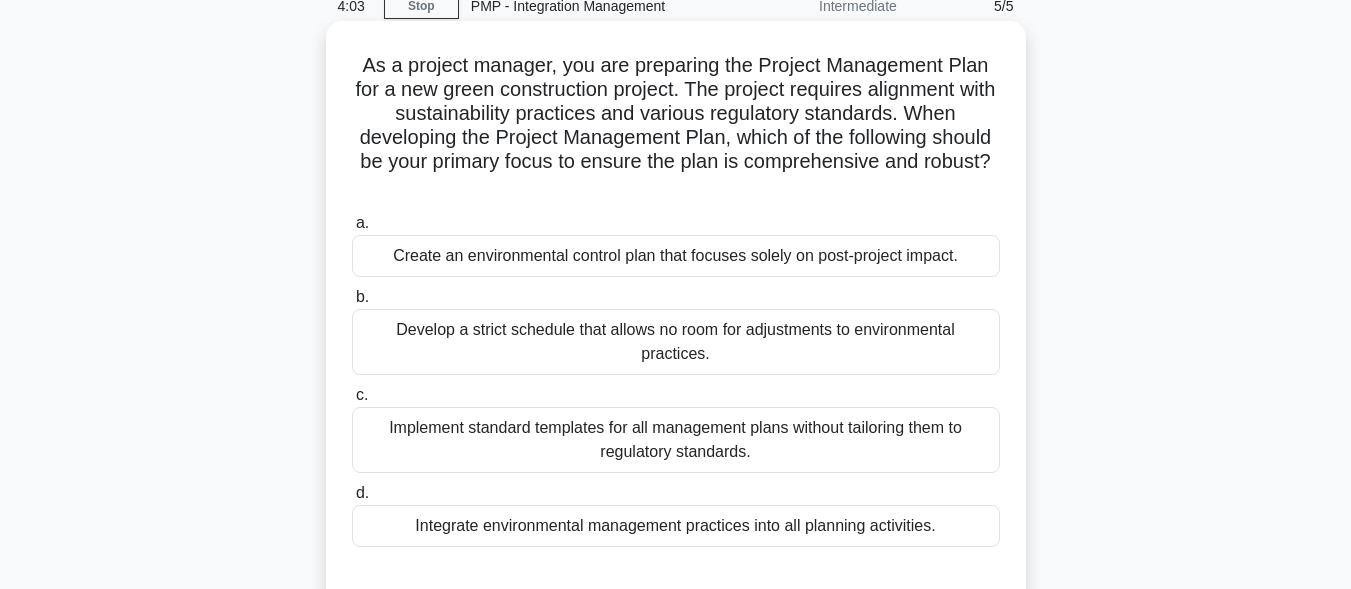click on "Implement standard templates for all management plans without tailoring them to regulatory standards." at bounding box center (676, 440) 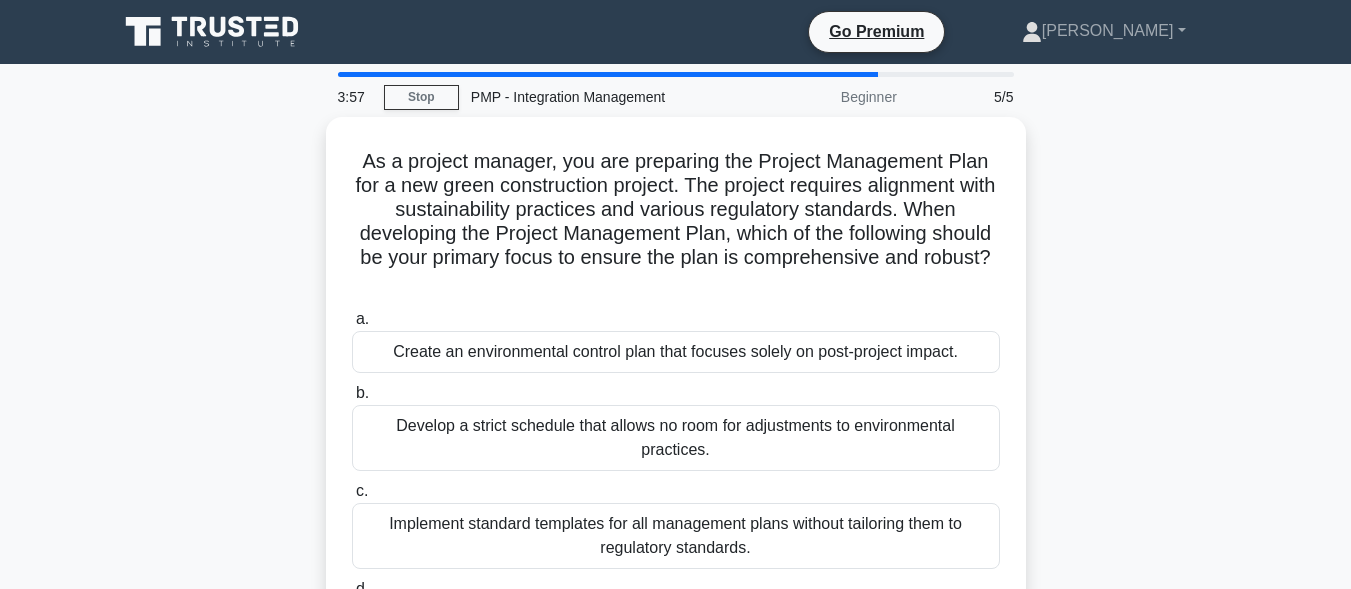 scroll, scrollTop: 91, scrollLeft: 0, axis: vertical 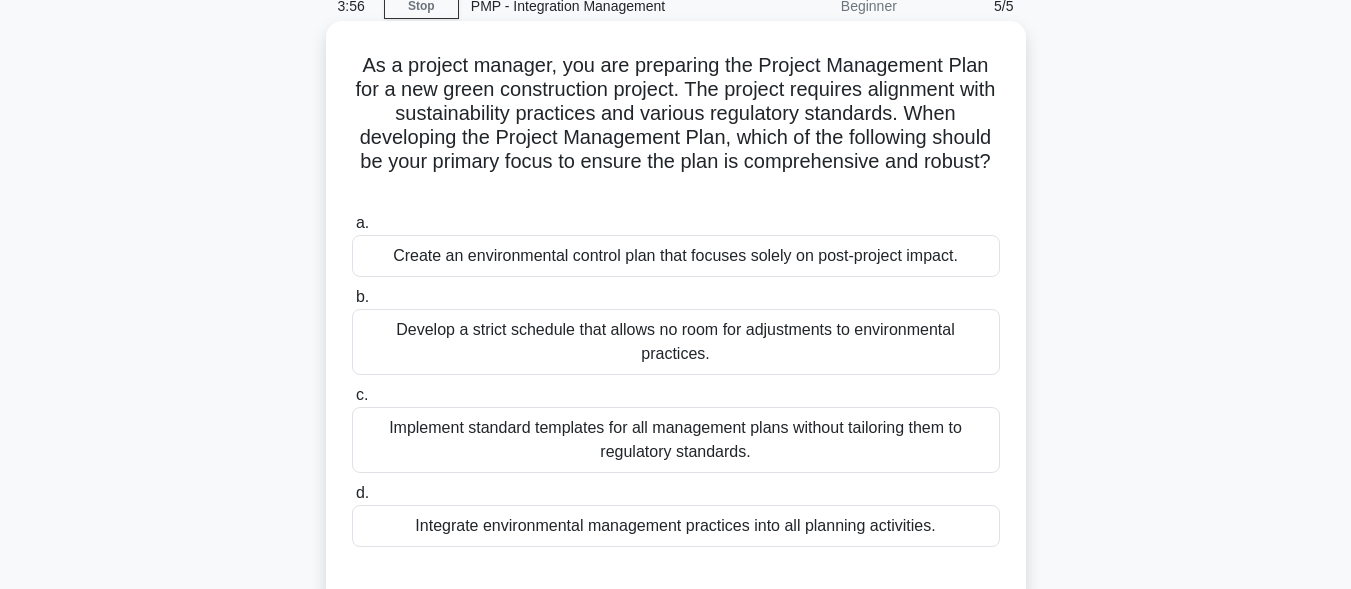drag, startPoint x: 678, startPoint y: 518, endPoint x: 686, endPoint y: 534, distance: 17.888544 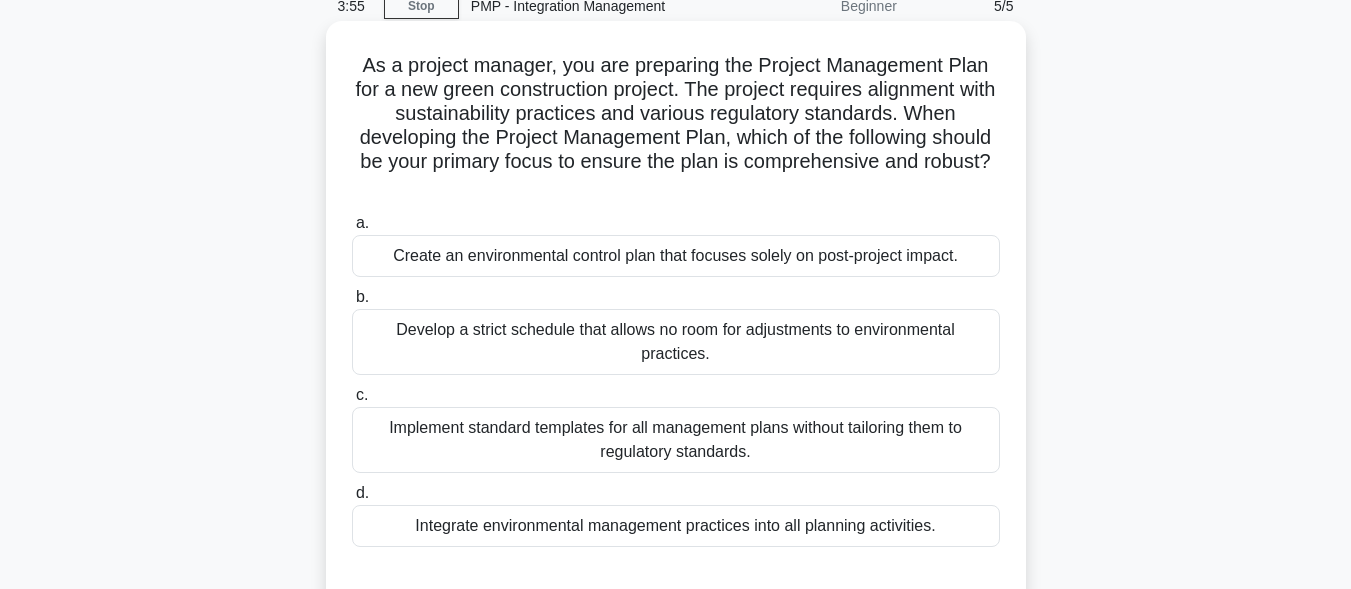 click on "Integrate environmental management practices into all planning activities." at bounding box center (676, 526) 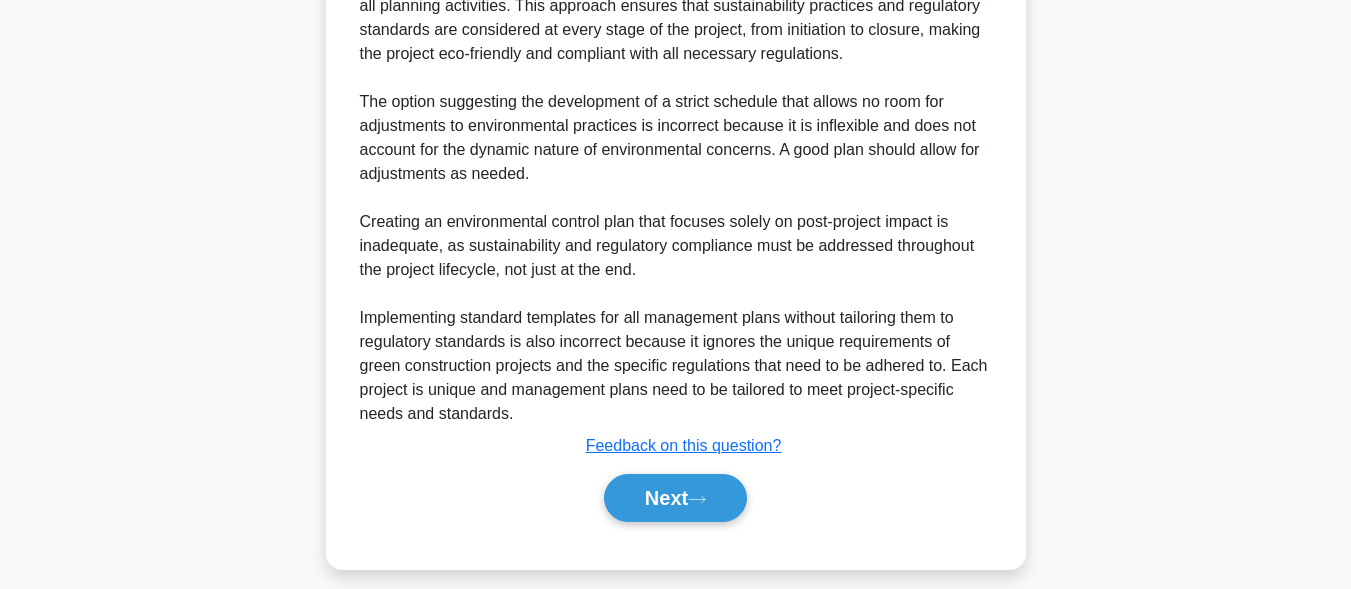 scroll, scrollTop: 789, scrollLeft: 0, axis: vertical 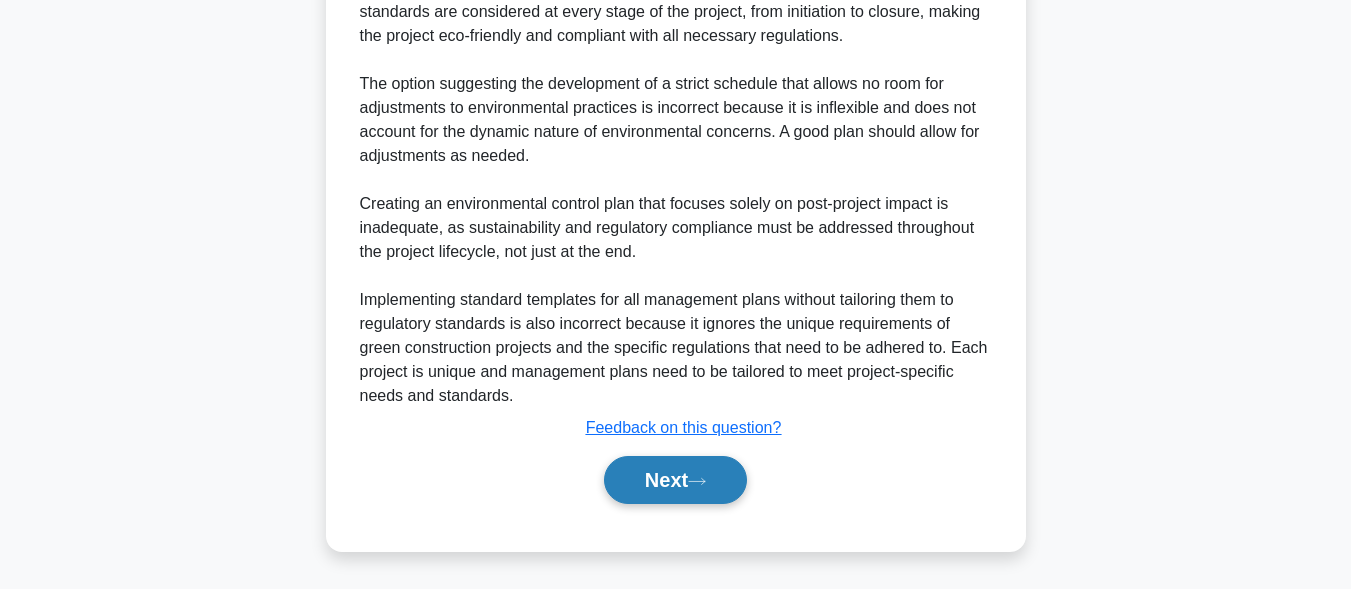 click on "Next" at bounding box center [675, 480] 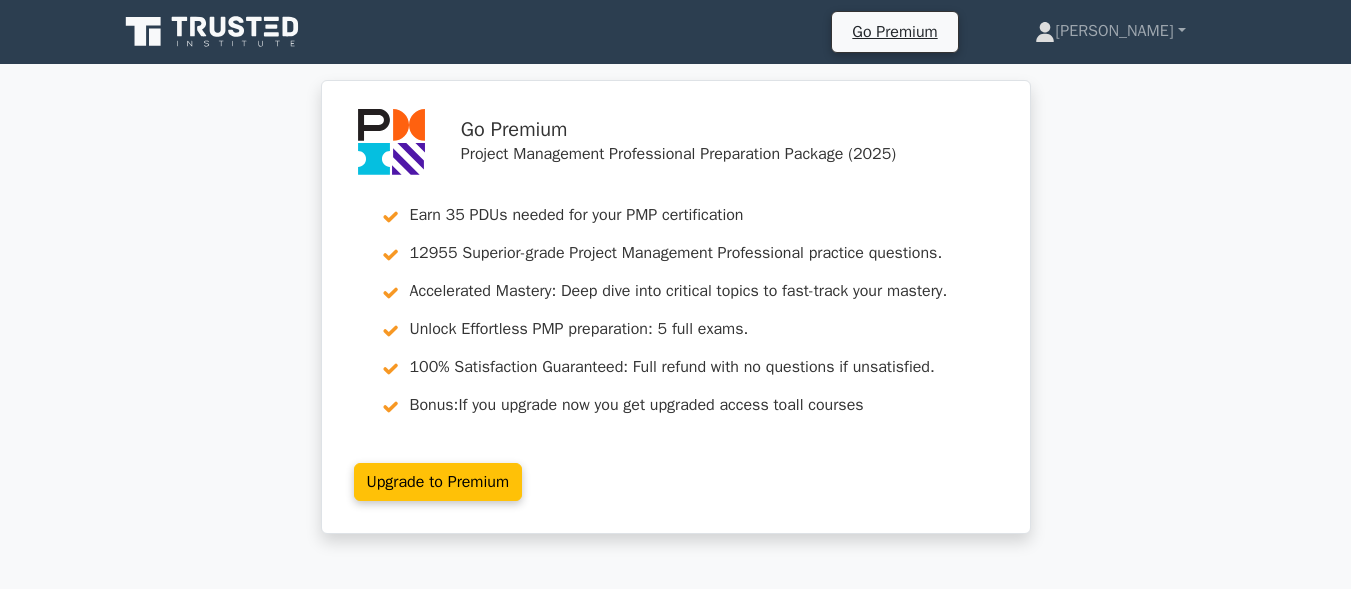 scroll, scrollTop: 300, scrollLeft: 0, axis: vertical 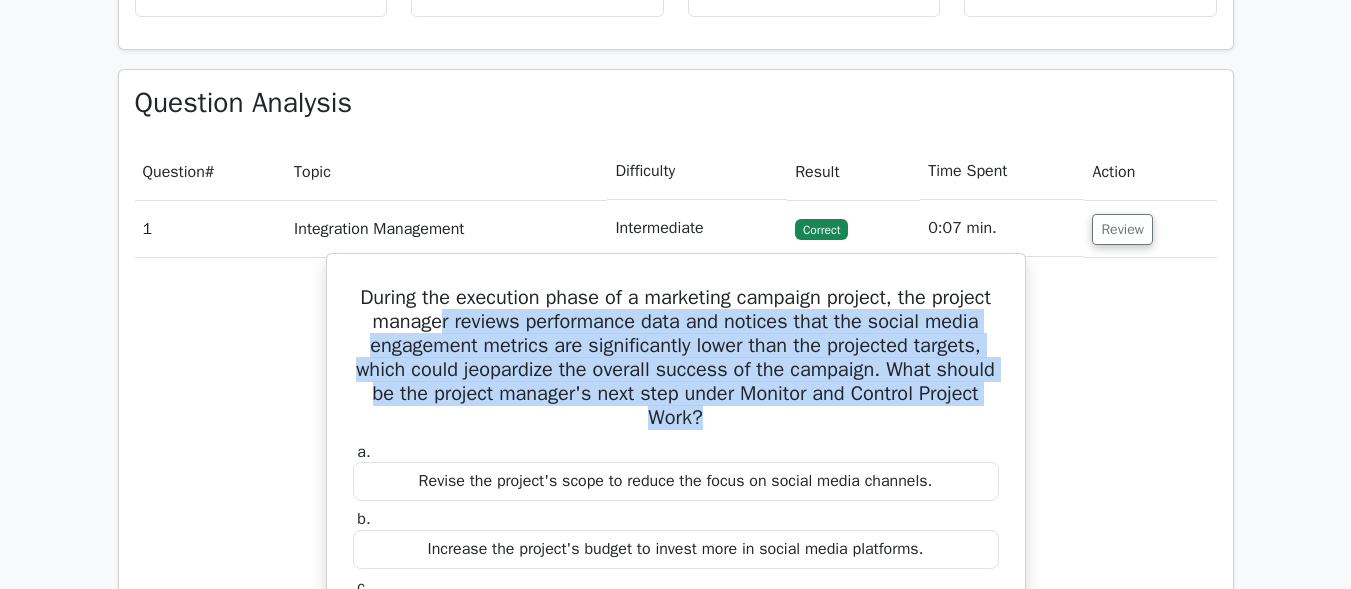 drag, startPoint x: 806, startPoint y: 416, endPoint x: 491, endPoint y: 334, distance: 325.49808 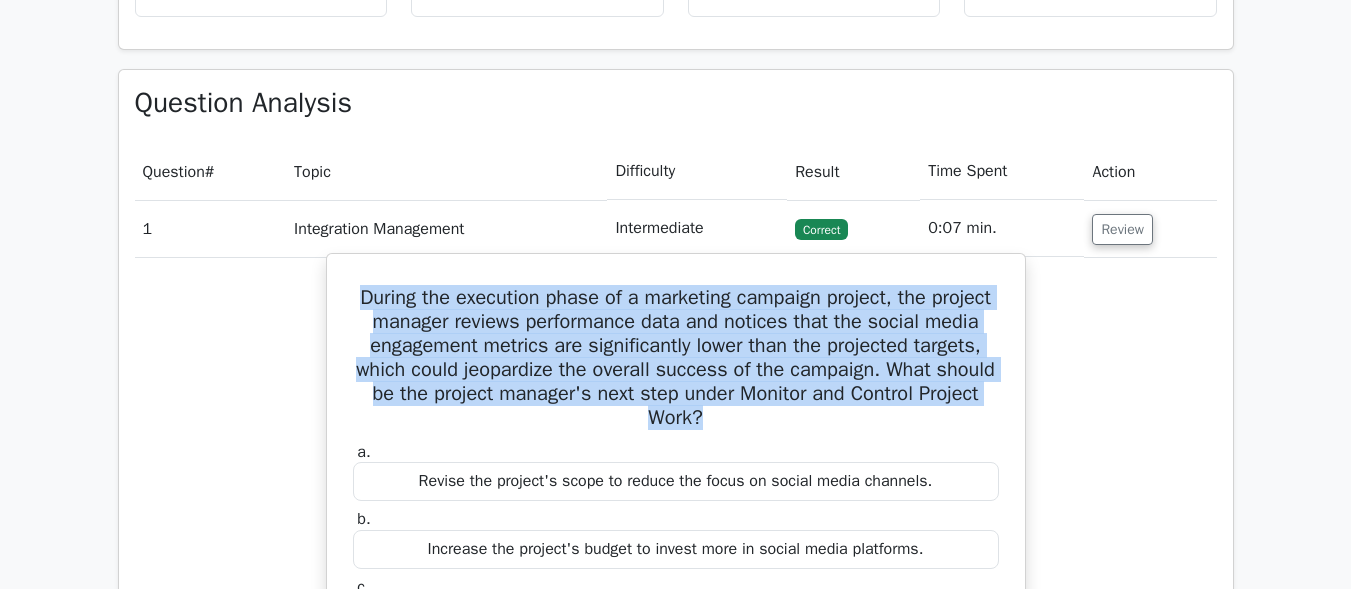 drag, startPoint x: 372, startPoint y: 289, endPoint x: 782, endPoint y: 432, distance: 434.2223 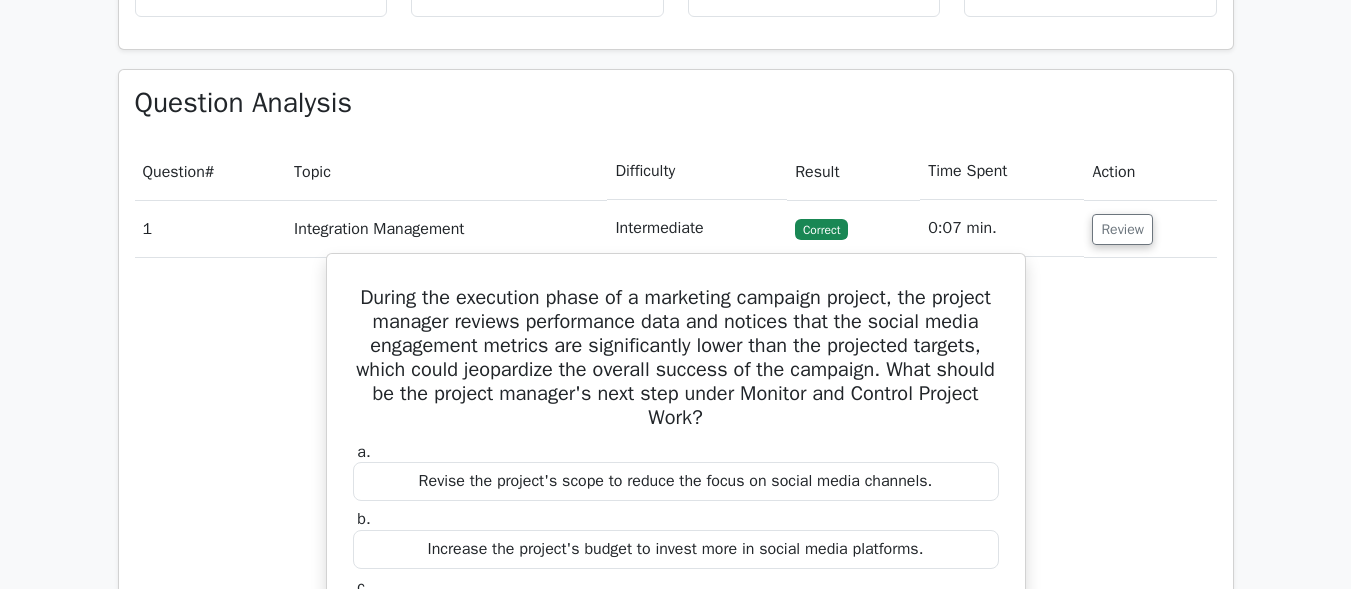 drag, startPoint x: 645, startPoint y: 245, endPoint x: 655, endPoint y: 267, distance: 24.166092 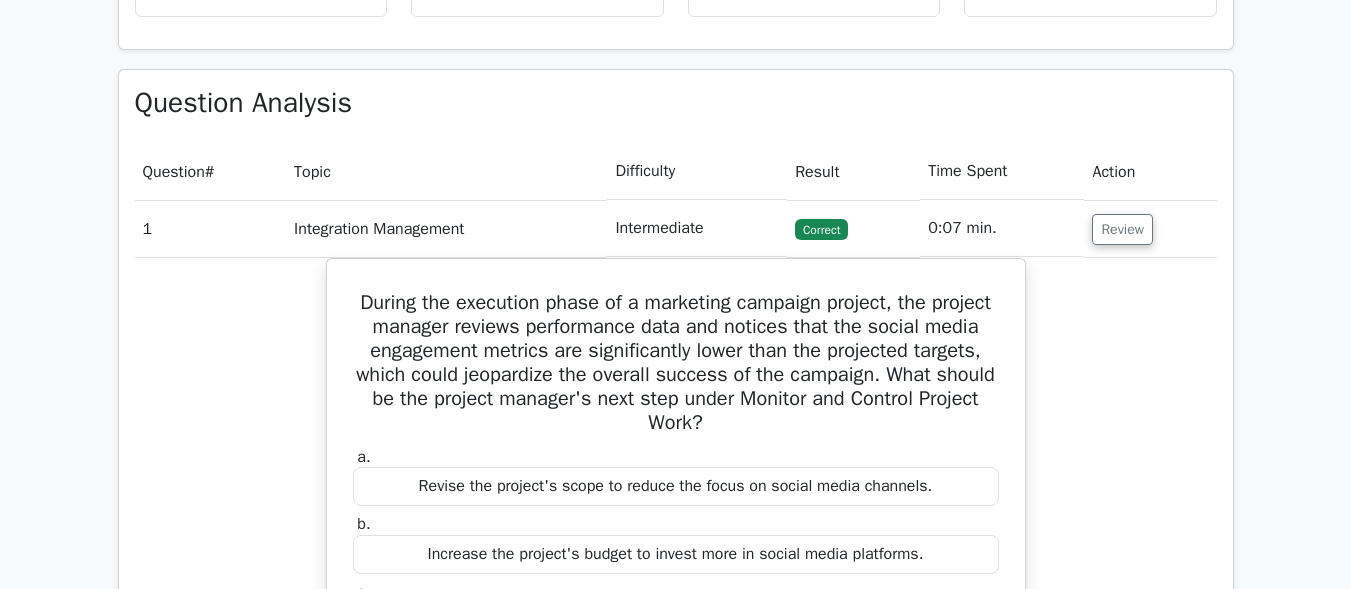 drag, startPoint x: 655, startPoint y: 267, endPoint x: 1139, endPoint y: 311, distance: 485.99588 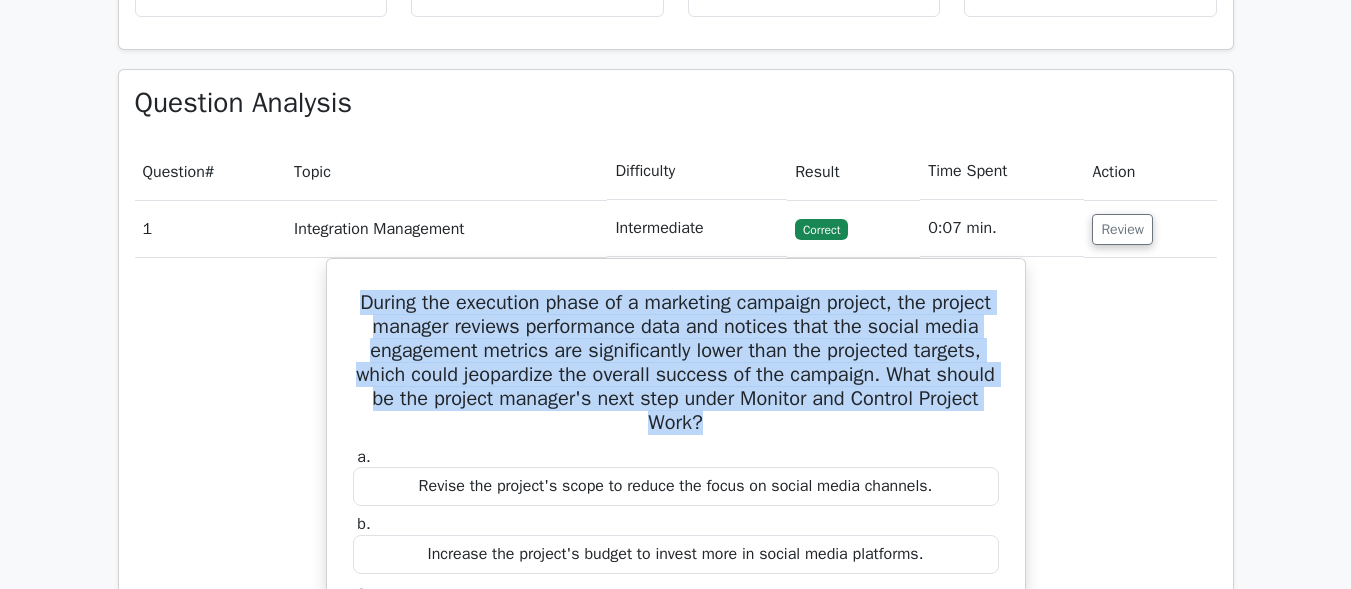 drag, startPoint x: 817, startPoint y: 428, endPoint x: 302, endPoint y: 296, distance: 531.64746 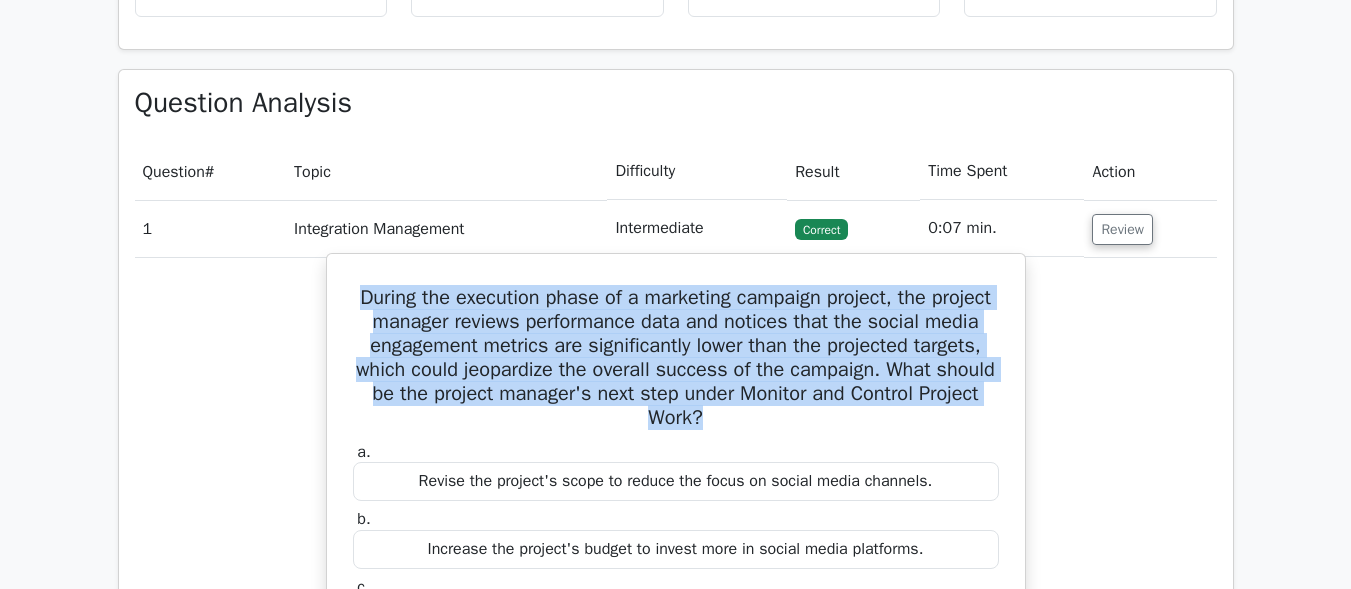 copy on "During the execution phase of a marketing campaign project, the project manager reviews performance data and notices that the social media engagement metrics are significantly lower than the projected targets, which could jeopardize the overall success of the campaign. What should be the project manager's next step under Monitor and Control Project Work?" 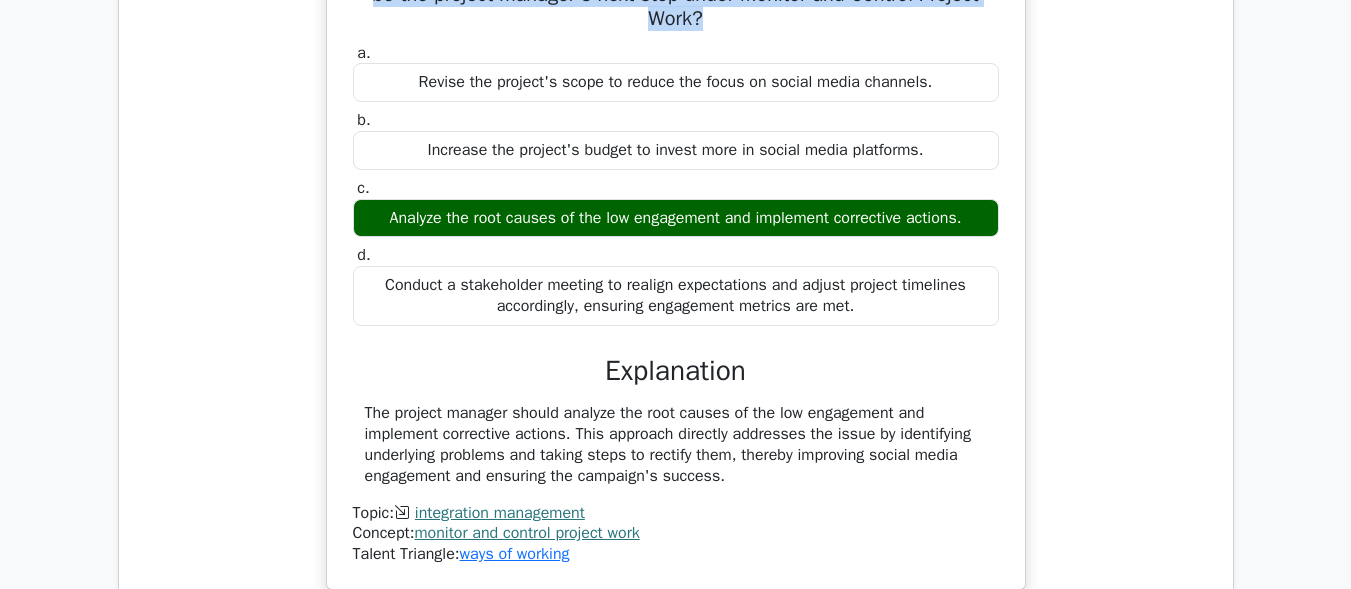 scroll, scrollTop: 1700, scrollLeft: 0, axis: vertical 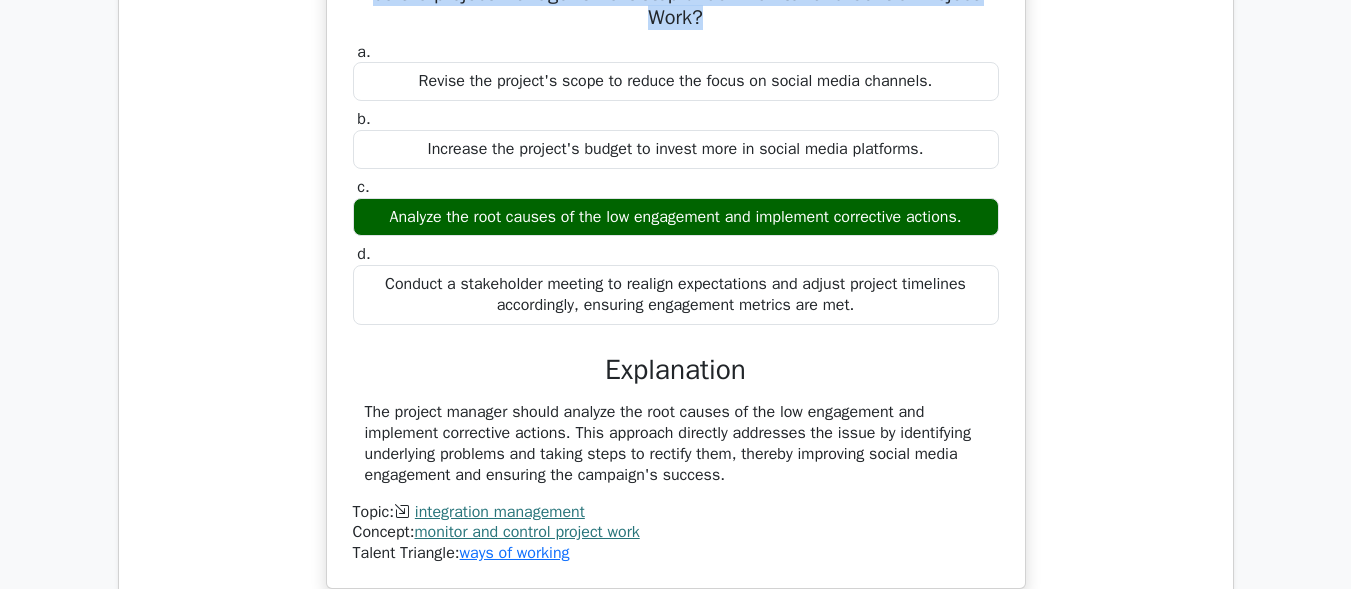 drag, startPoint x: 978, startPoint y: 215, endPoint x: 352, endPoint y: 216, distance: 626.0008 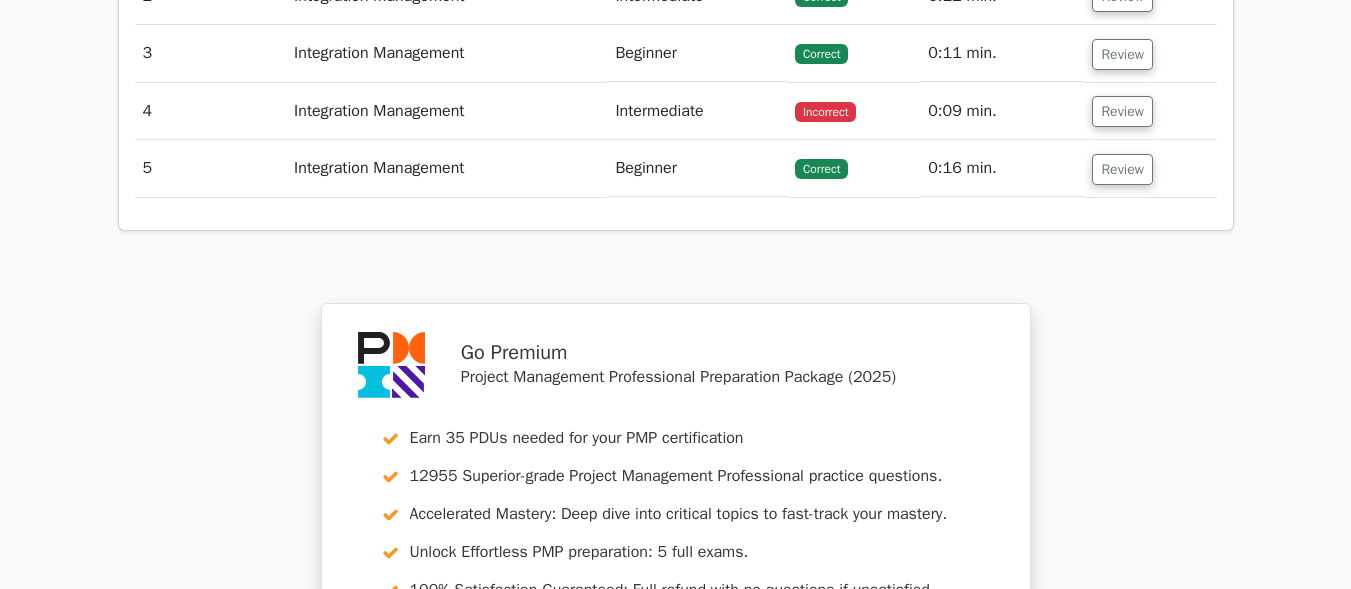 scroll, scrollTop: 2200, scrollLeft: 0, axis: vertical 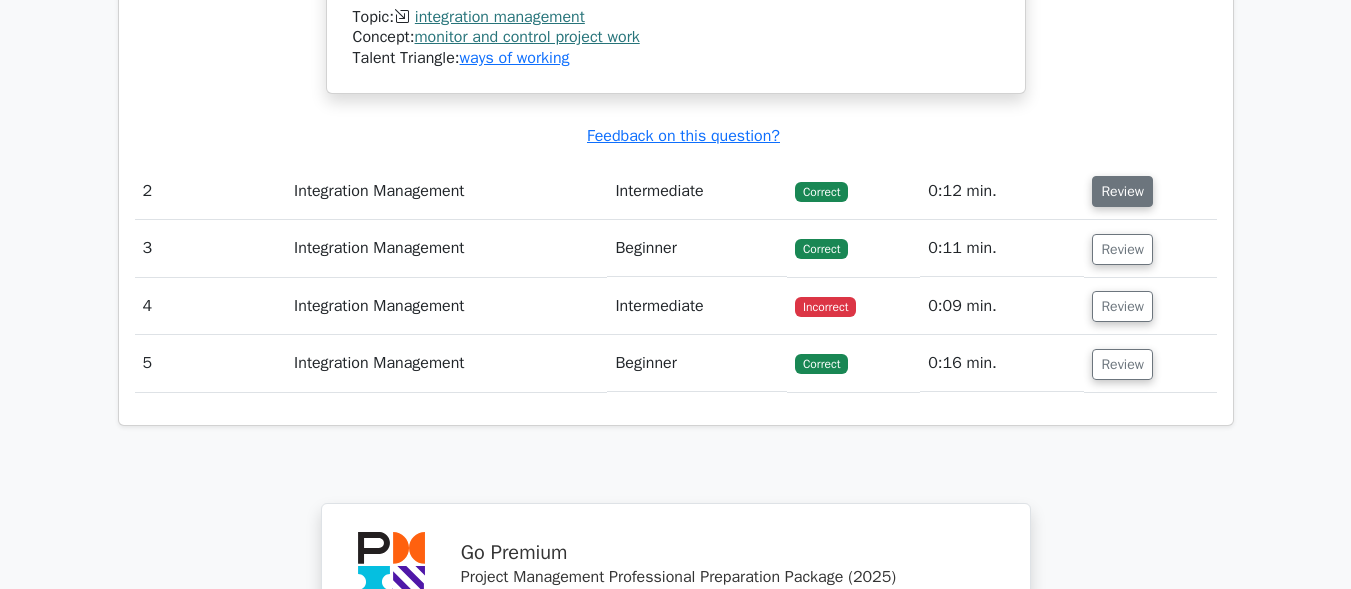 click on "Review" at bounding box center [1122, 191] 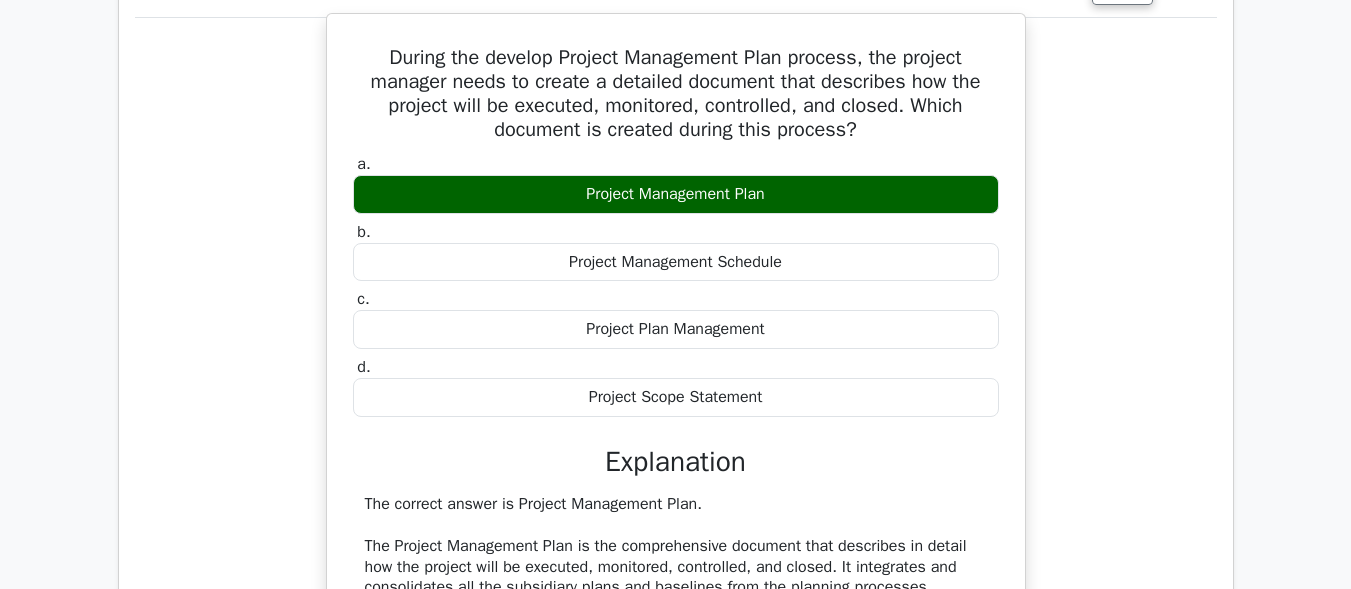 scroll, scrollTop: 2400, scrollLeft: 0, axis: vertical 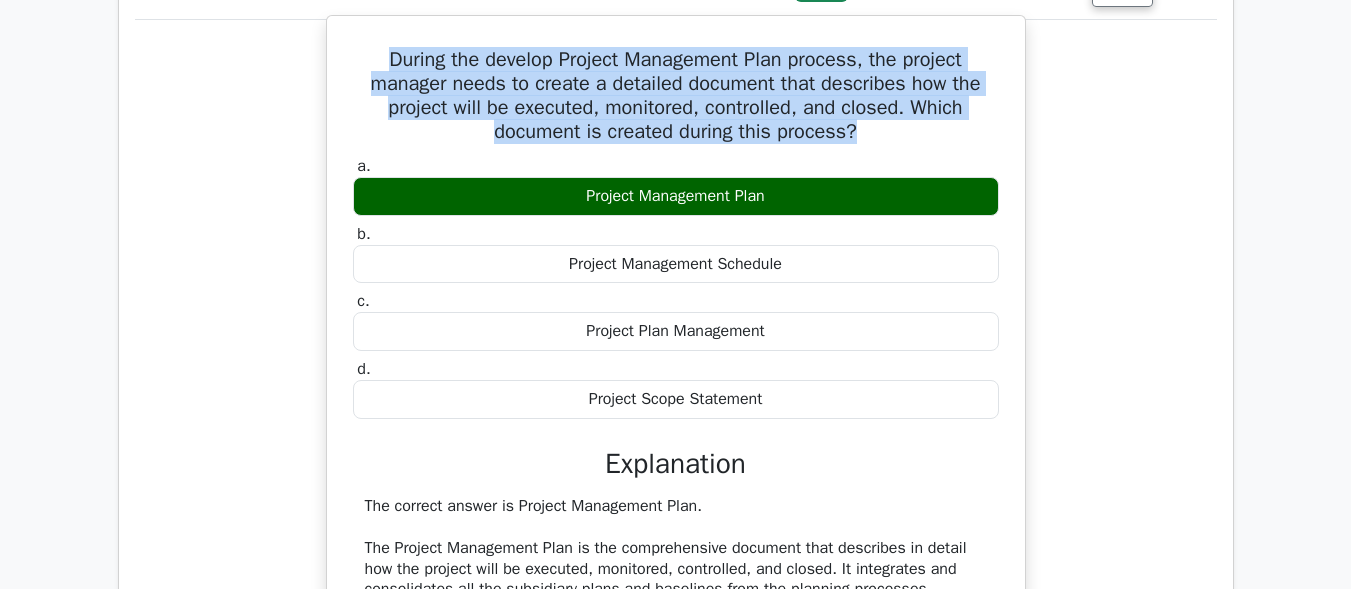 drag, startPoint x: 891, startPoint y: 144, endPoint x: 374, endPoint y: 56, distance: 524.4359 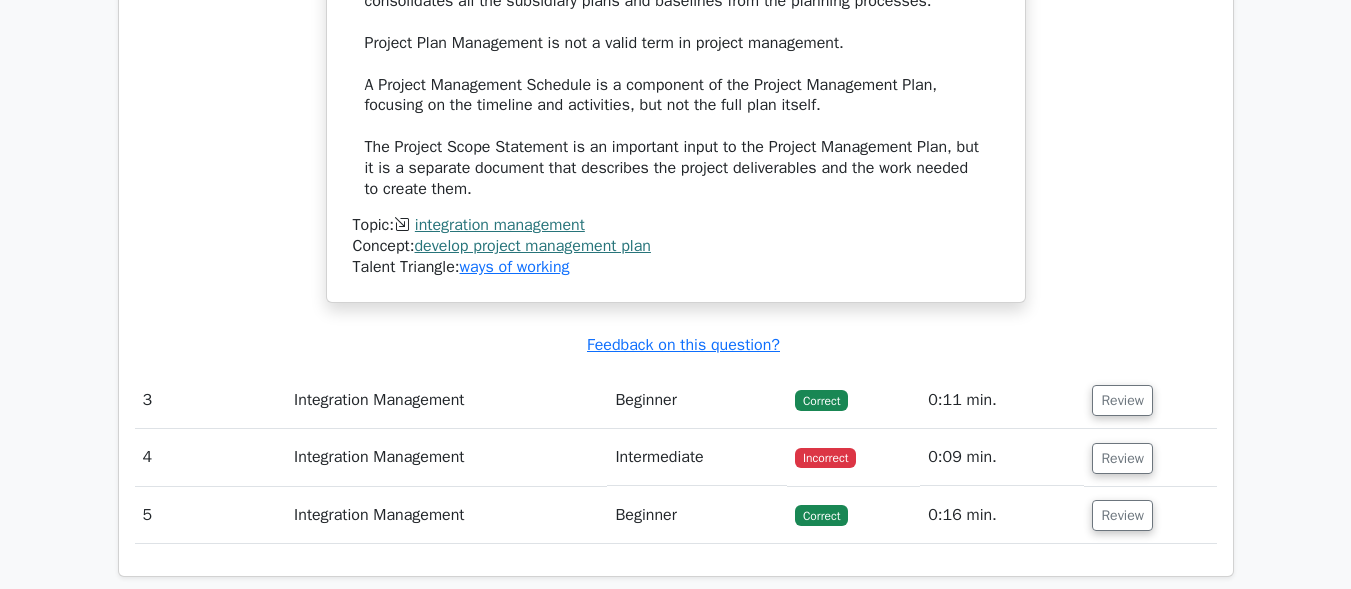 scroll, scrollTop: 3000, scrollLeft: 0, axis: vertical 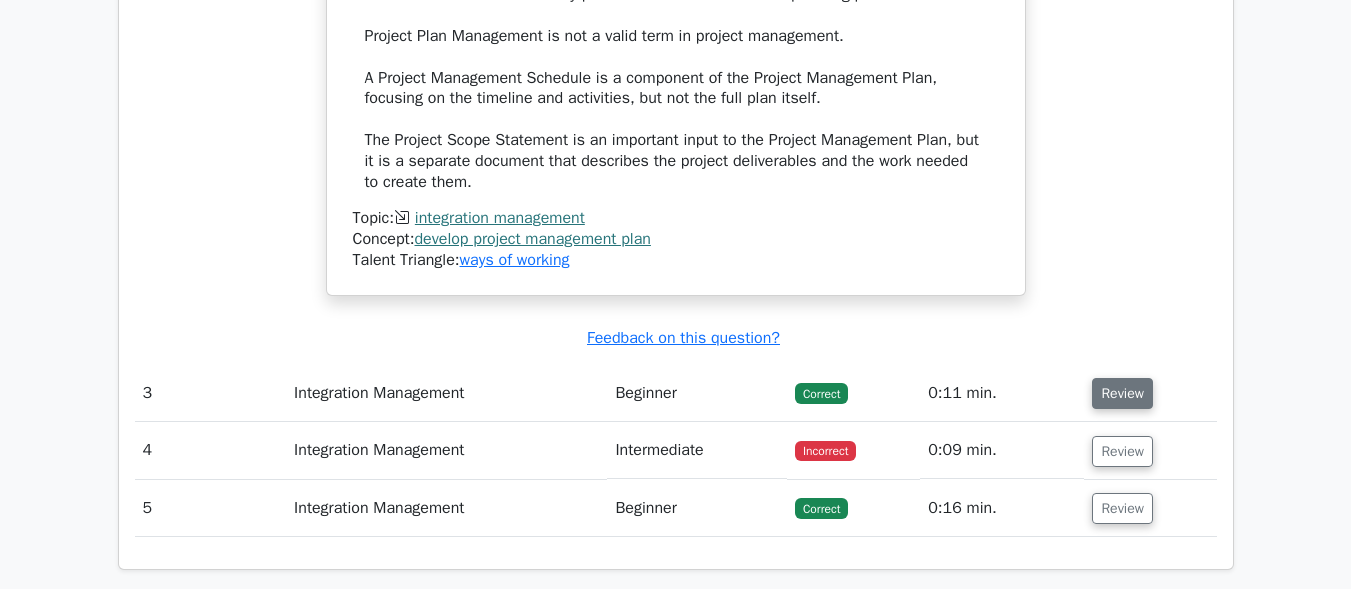click on "Review" at bounding box center (1122, 393) 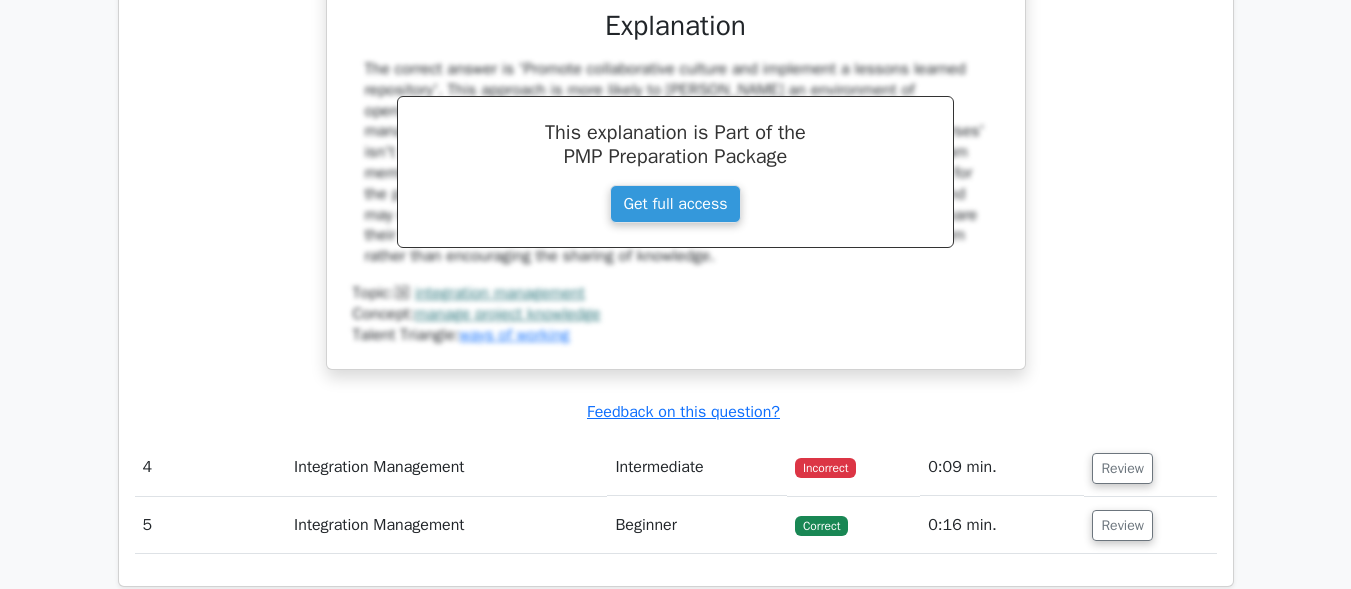 scroll, scrollTop: 4014, scrollLeft: 0, axis: vertical 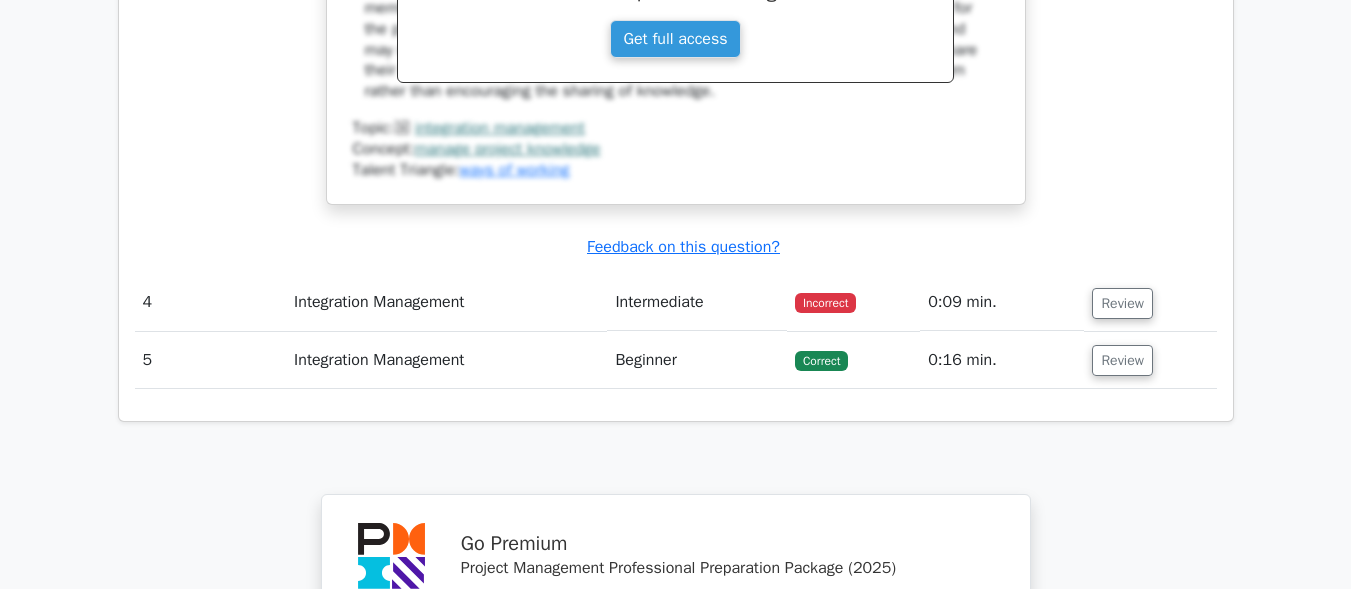 drag, startPoint x: 354, startPoint y: 458, endPoint x: 1158, endPoint y: 455, distance: 804.0056 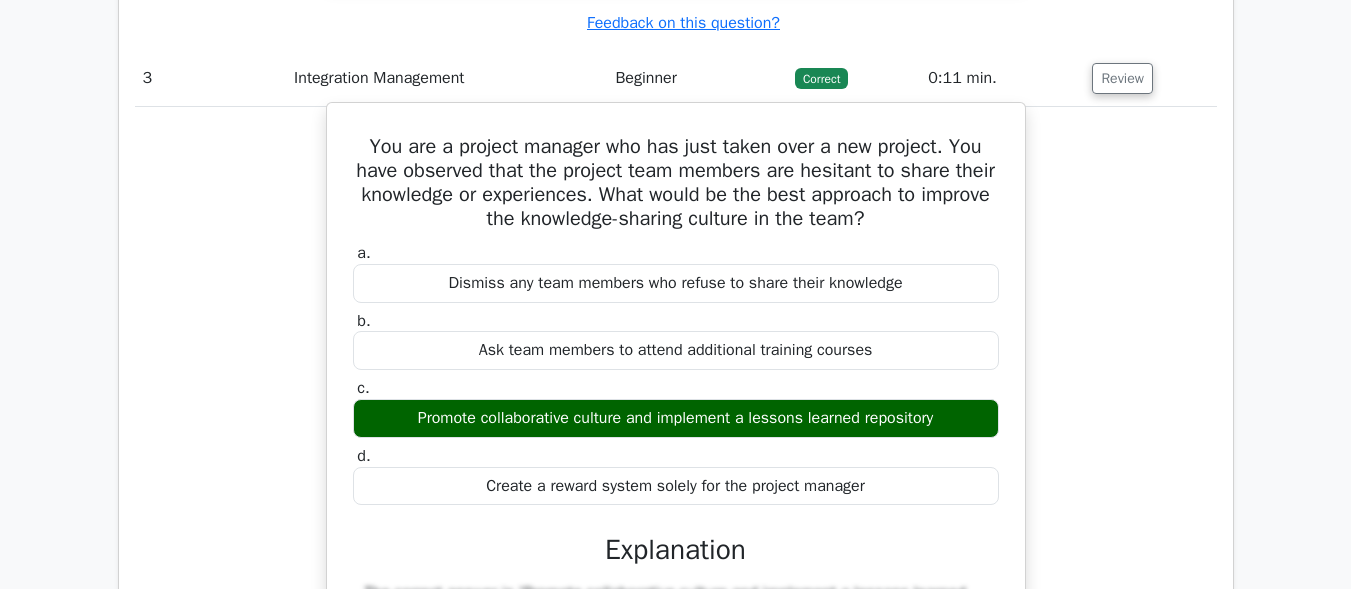 scroll, scrollTop: 3314, scrollLeft: 0, axis: vertical 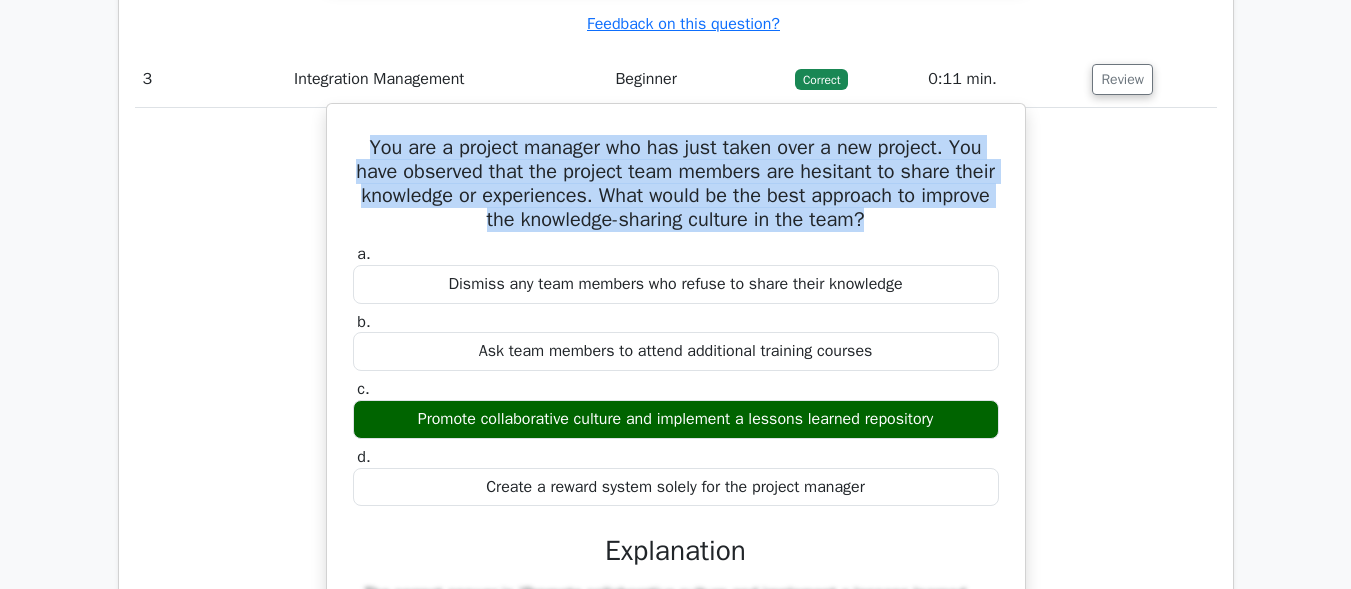 drag, startPoint x: 923, startPoint y: 221, endPoint x: 363, endPoint y: 146, distance: 565 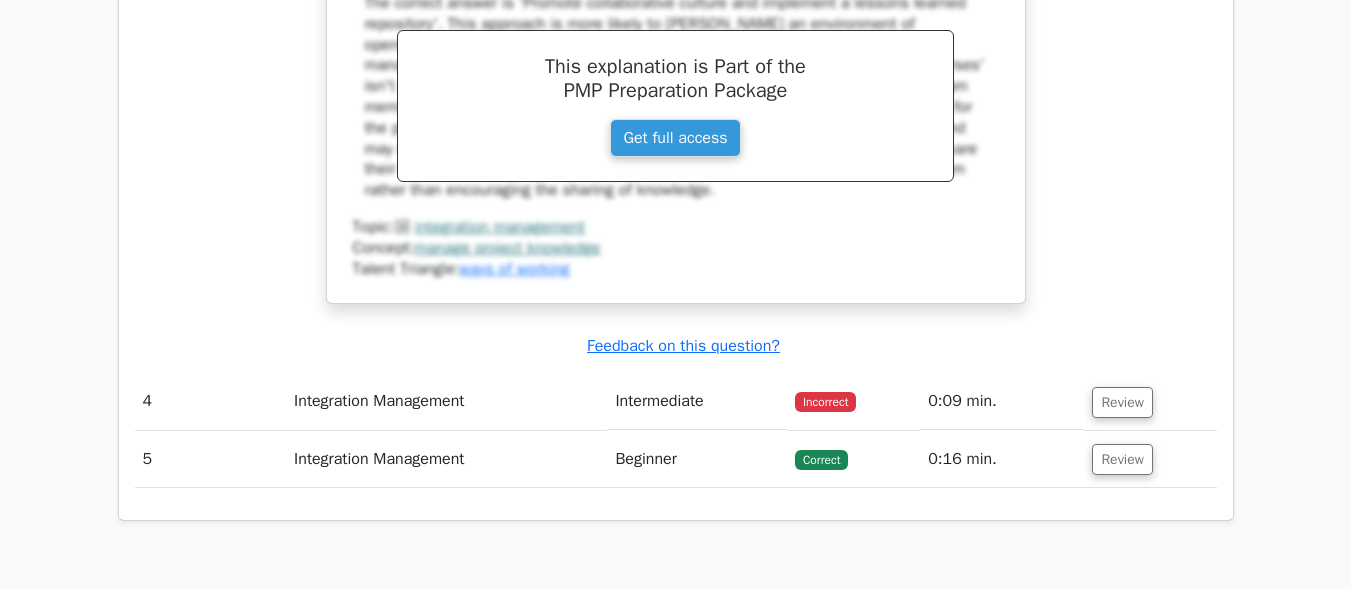scroll, scrollTop: 3914, scrollLeft: 0, axis: vertical 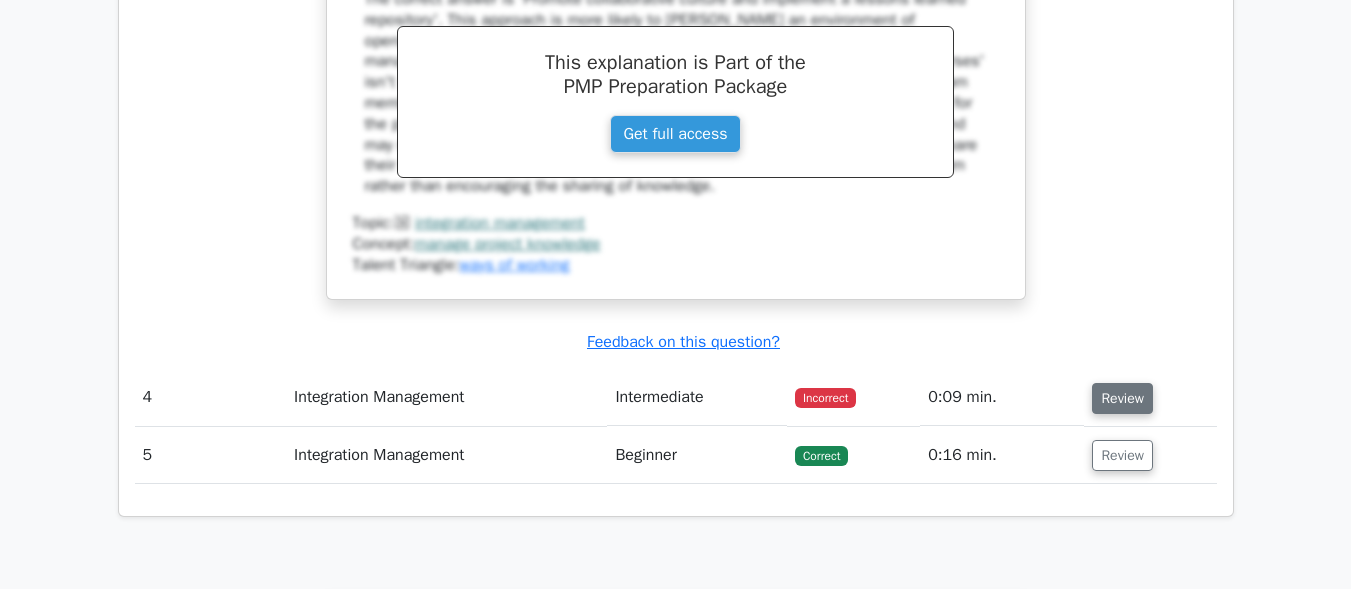 click on "Review" at bounding box center [1122, 398] 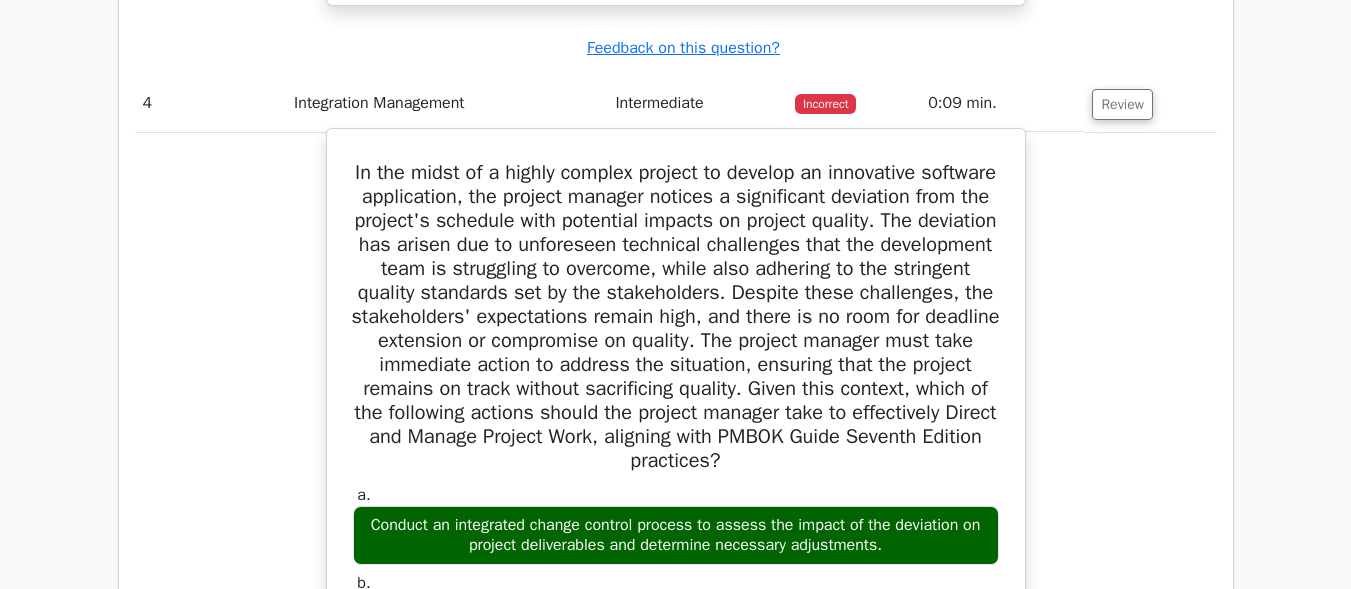 scroll, scrollTop: 4214, scrollLeft: 0, axis: vertical 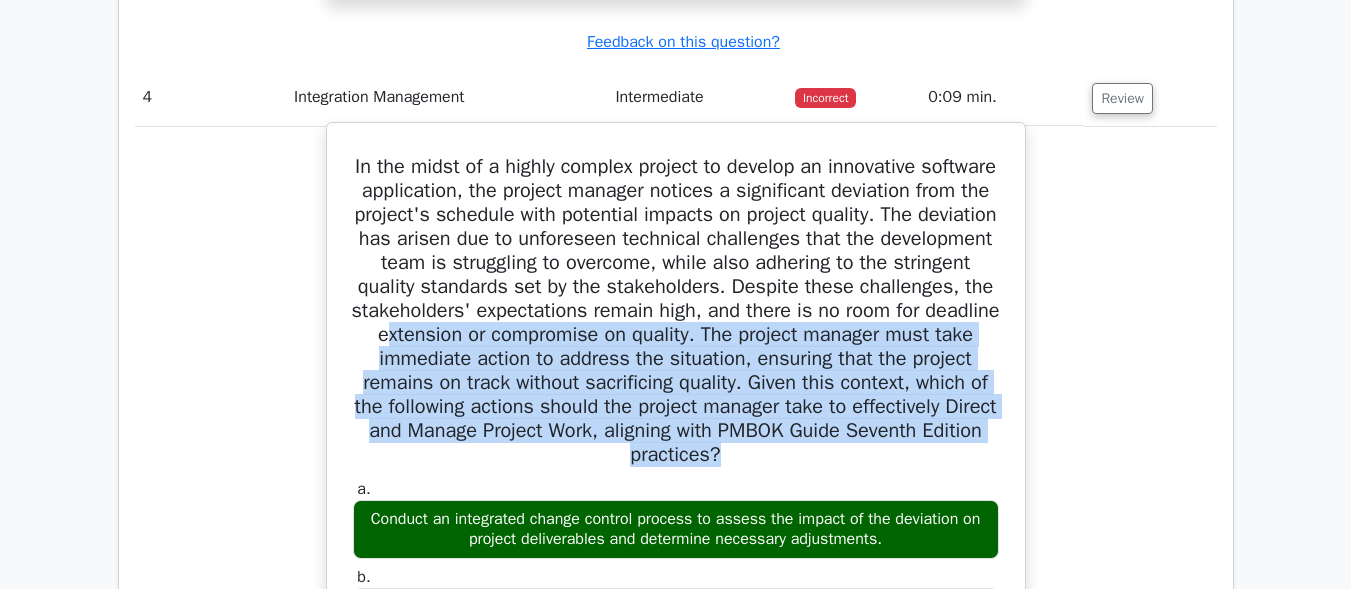 drag, startPoint x: 926, startPoint y: 451, endPoint x: 658, endPoint y: 320, distance: 298.30353 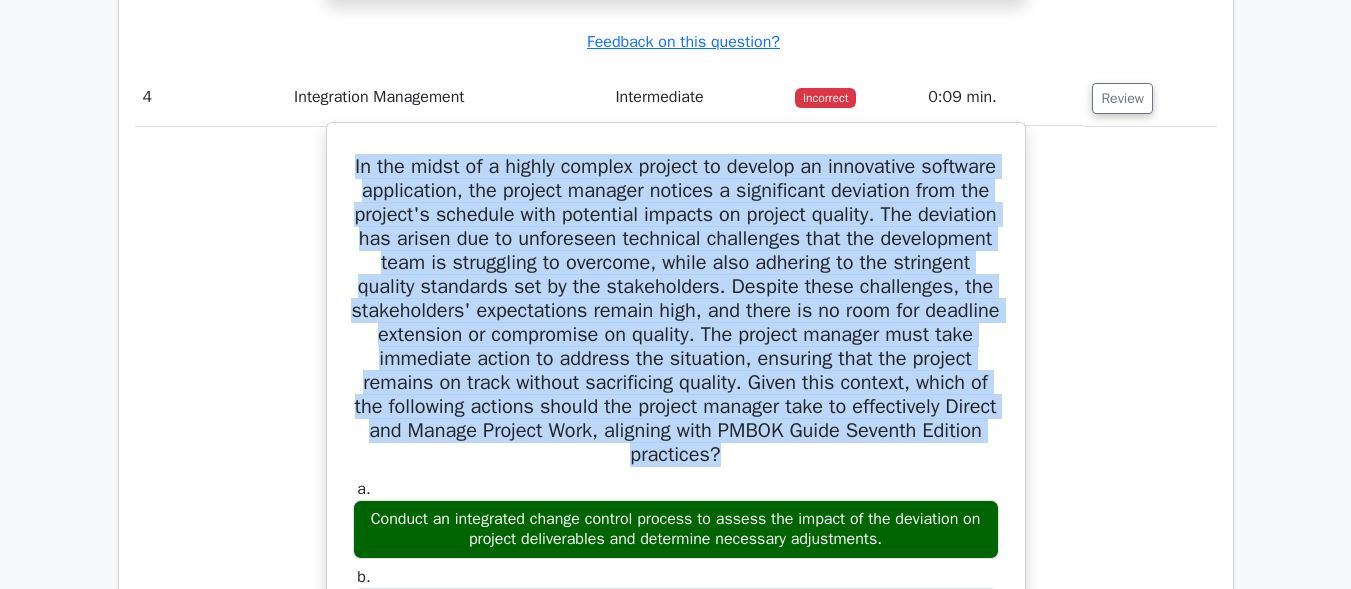 drag, startPoint x: 379, startPoint y: 167, endPoint x: 946, endPoint y: 463, distance: 639.61316 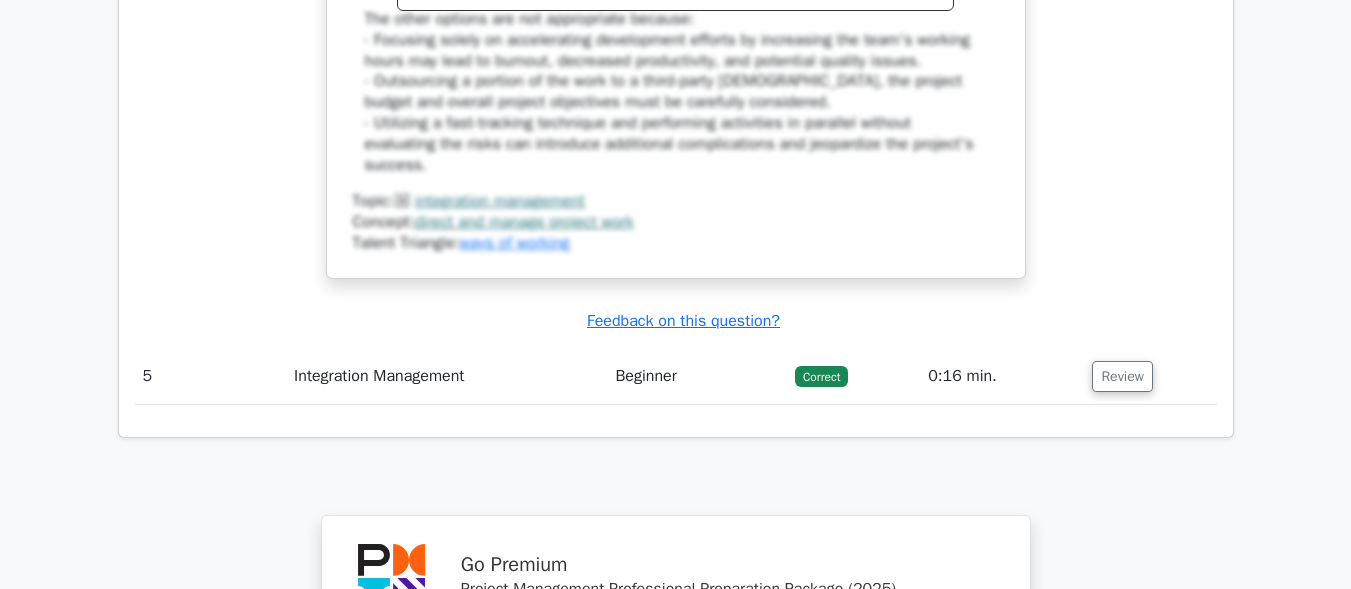 scroll, scrollTop: 5314, scrollLeft: 0, axis: vertical 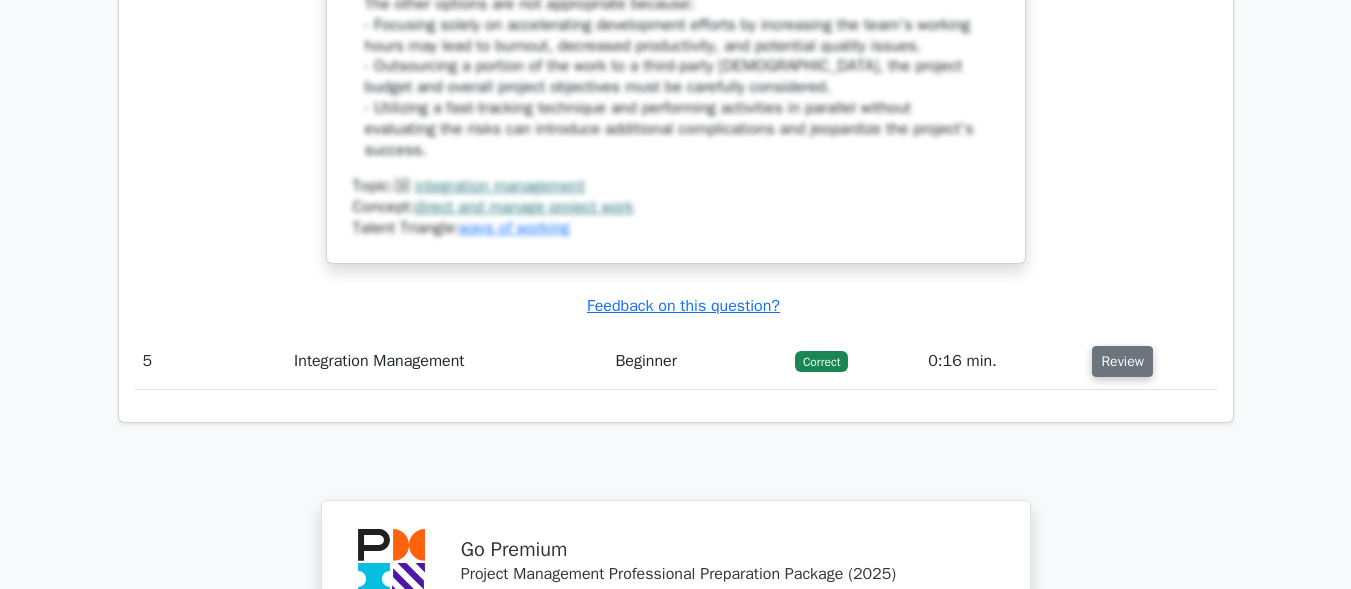 click on "Review" at bounding box center [1122, 361] 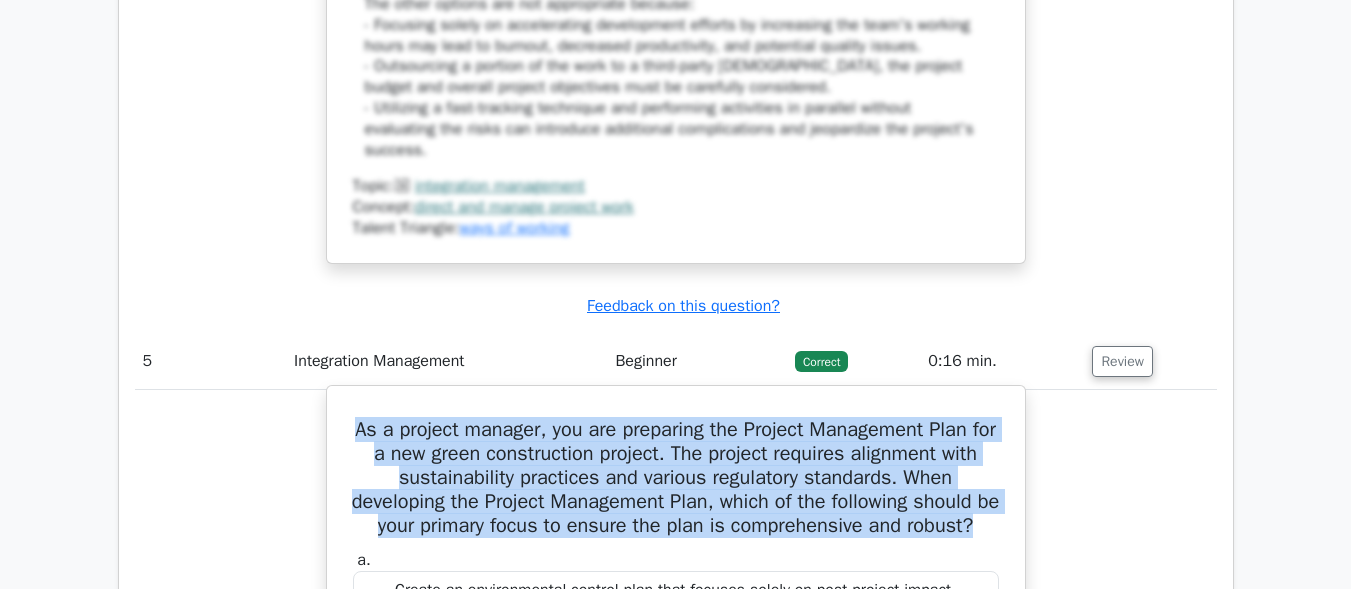 drag, startPoint x: 352, startPoint y: 435, endPoint x: 733, endPoint y: 549, distance: 397.68958 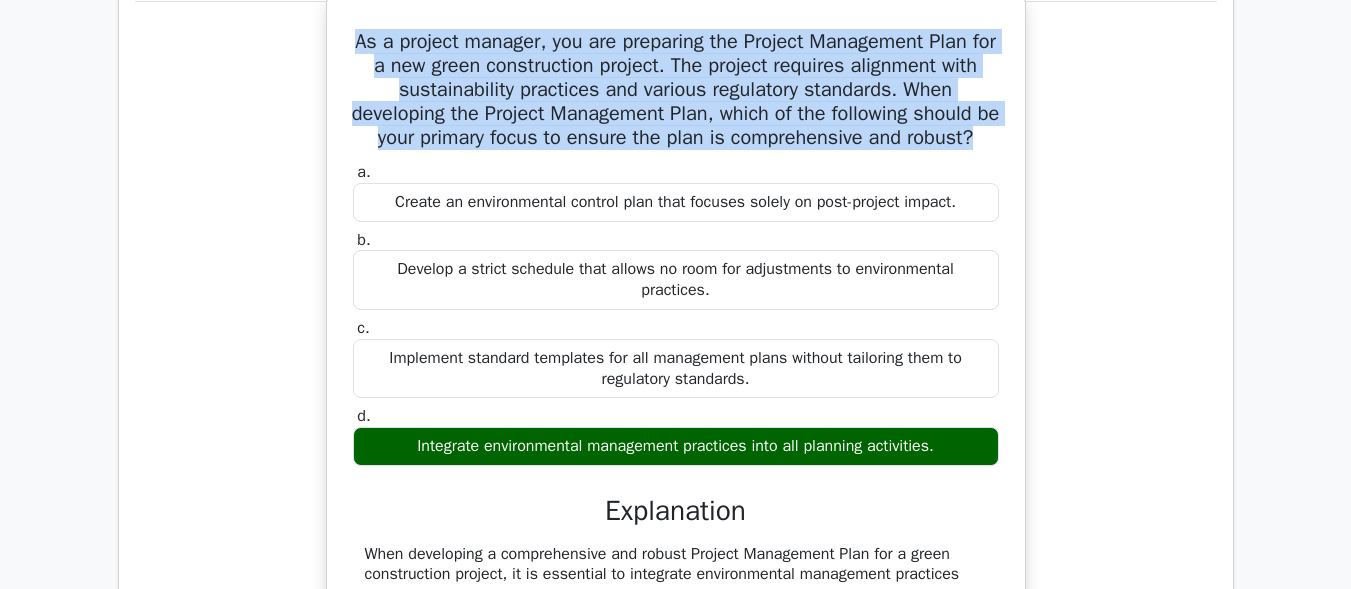 scroll, scrollTop: 5714, scrollLeft: 0, axis: vertical 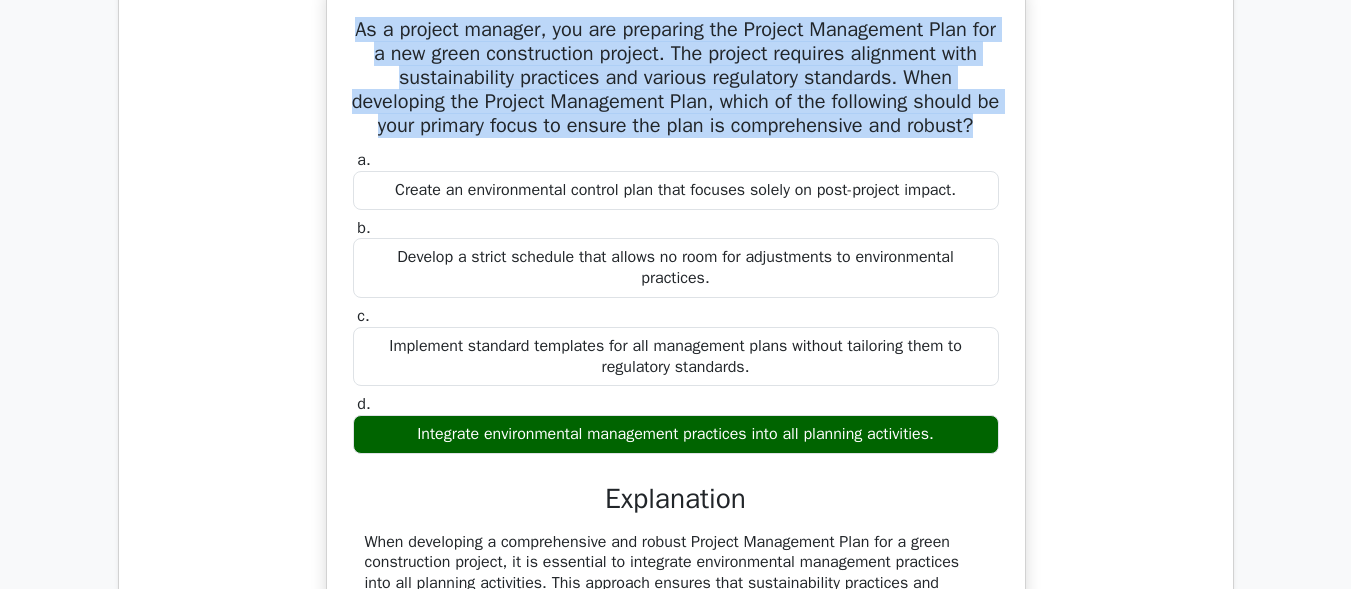 drag, startPoint x: 398, startPoint y: 455, endPoint x: 1003, endPoint y: 466, distance: 605.1 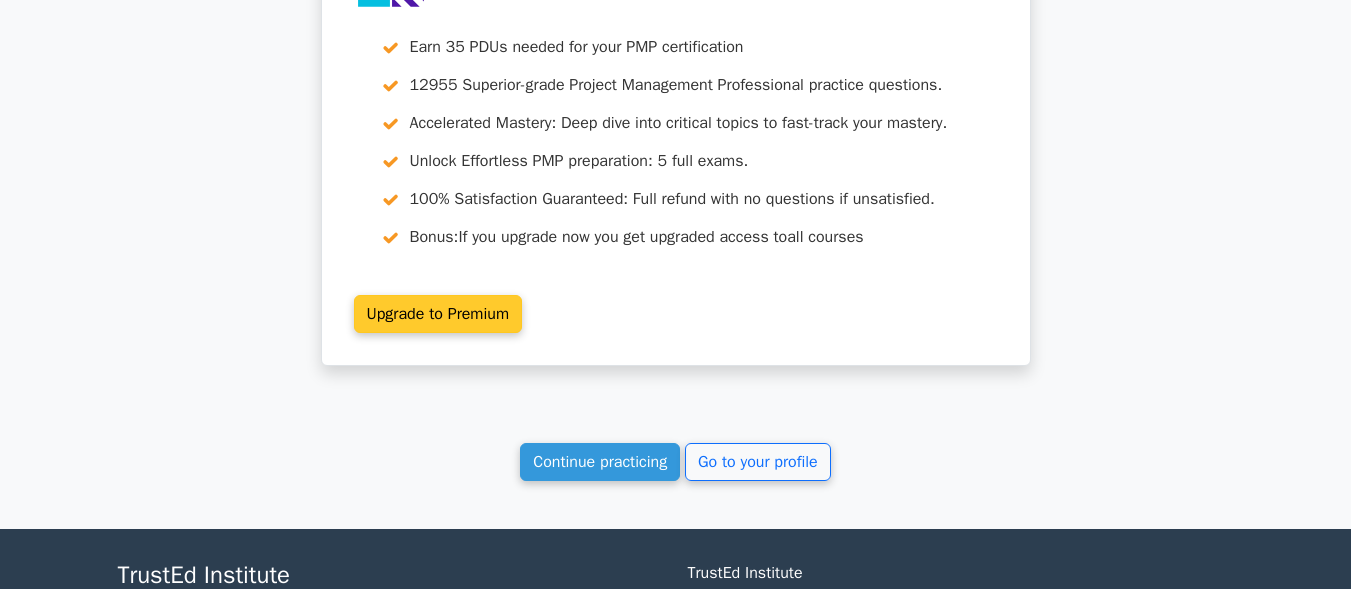 scroll, scrollTop: 7247, scrollLeft: 0, axis: vertical 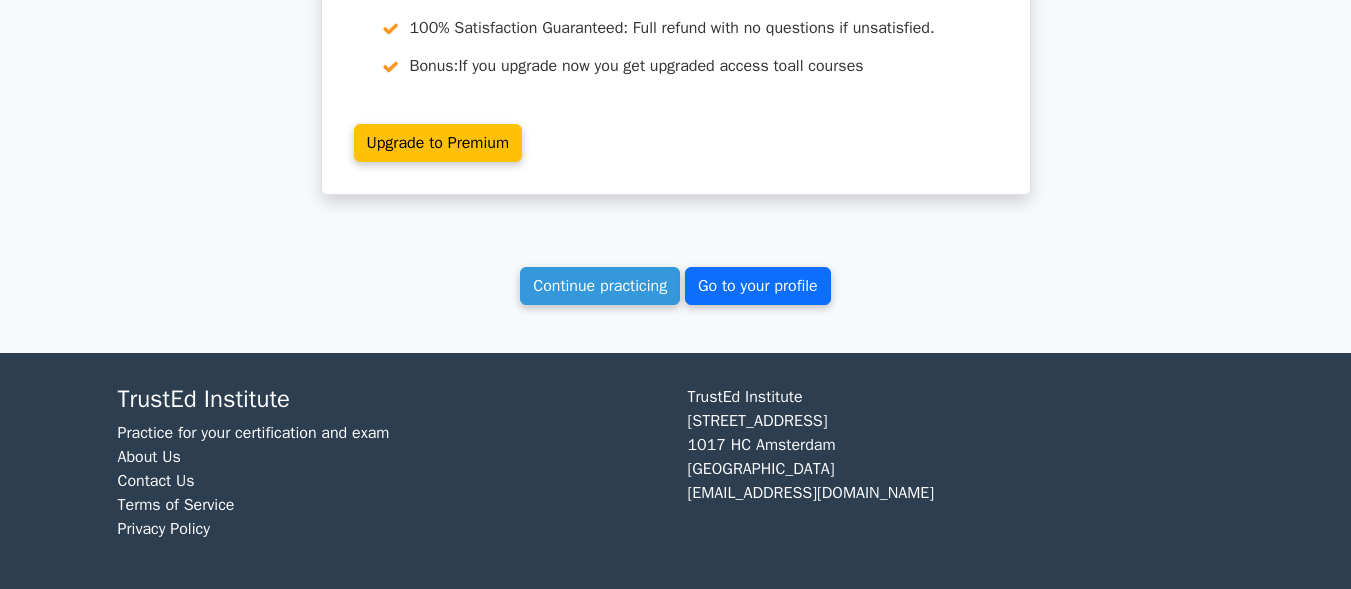 click on "Go to your profile" at bounding box center (758, 286) 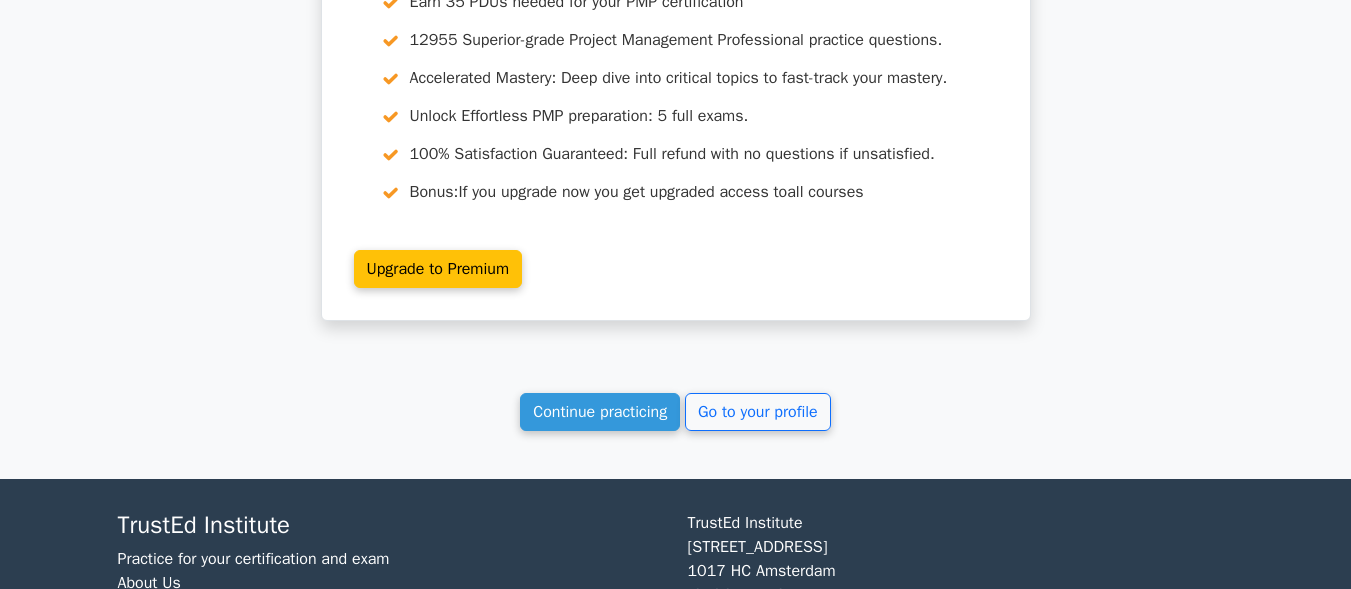 scroll, scrollTop: 7047, scrollLeft: 0, axis: vertical 